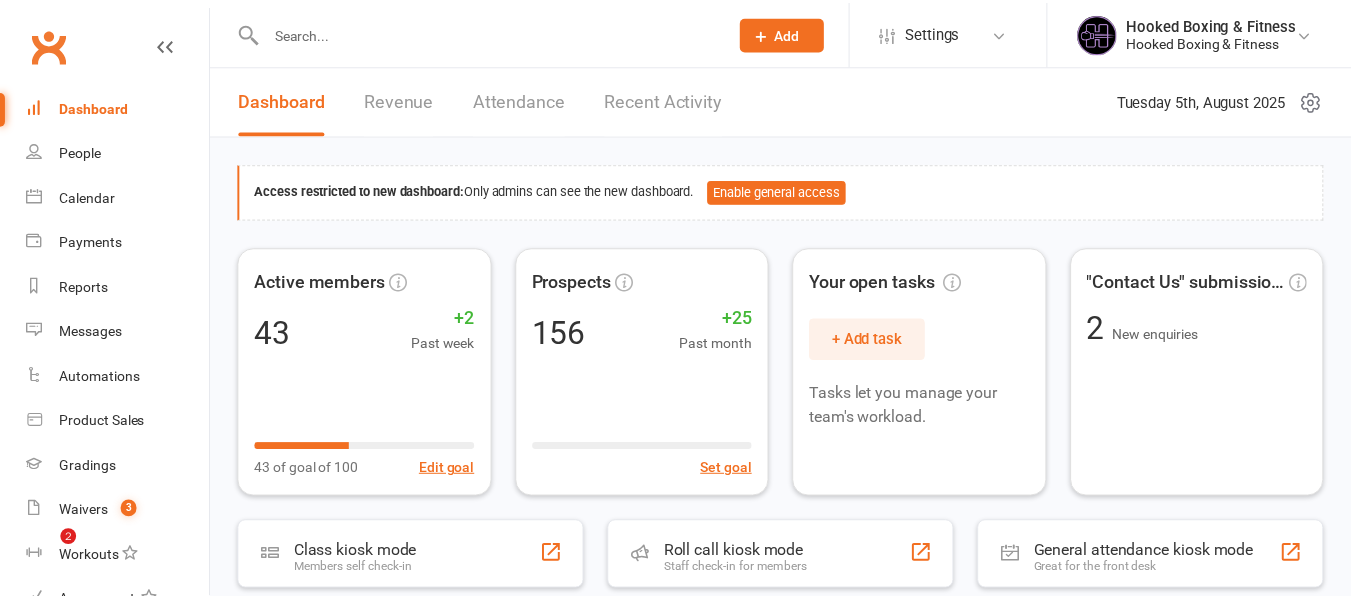 scroll, scrollTop: 0, scrollLeft: 0, axis: both 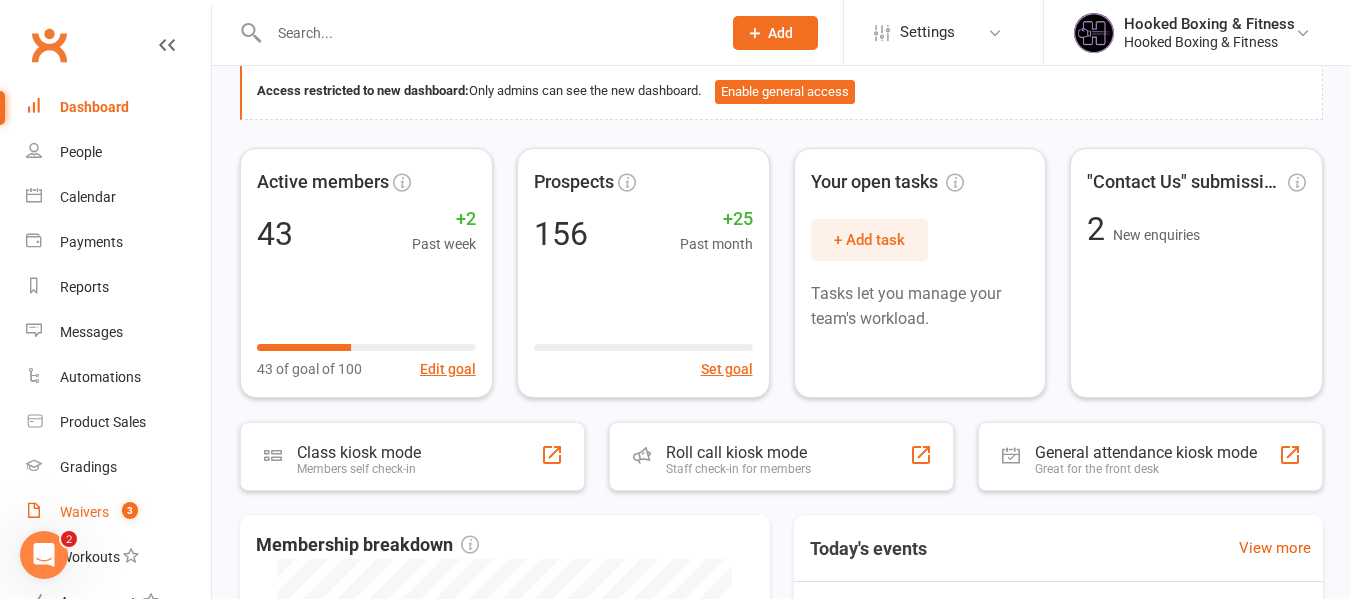 click on "Waivers   3" at bounding box center [118, 512] 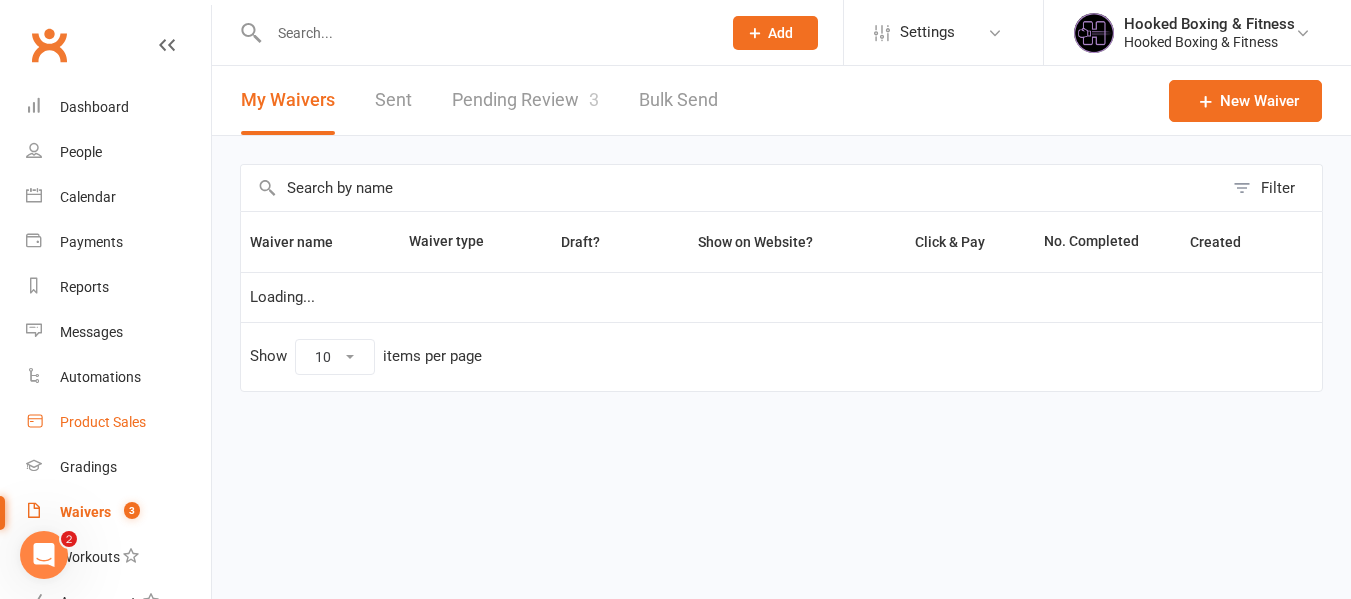 scroll, scrollTop: 0, scrollLeft: 0, axis: both 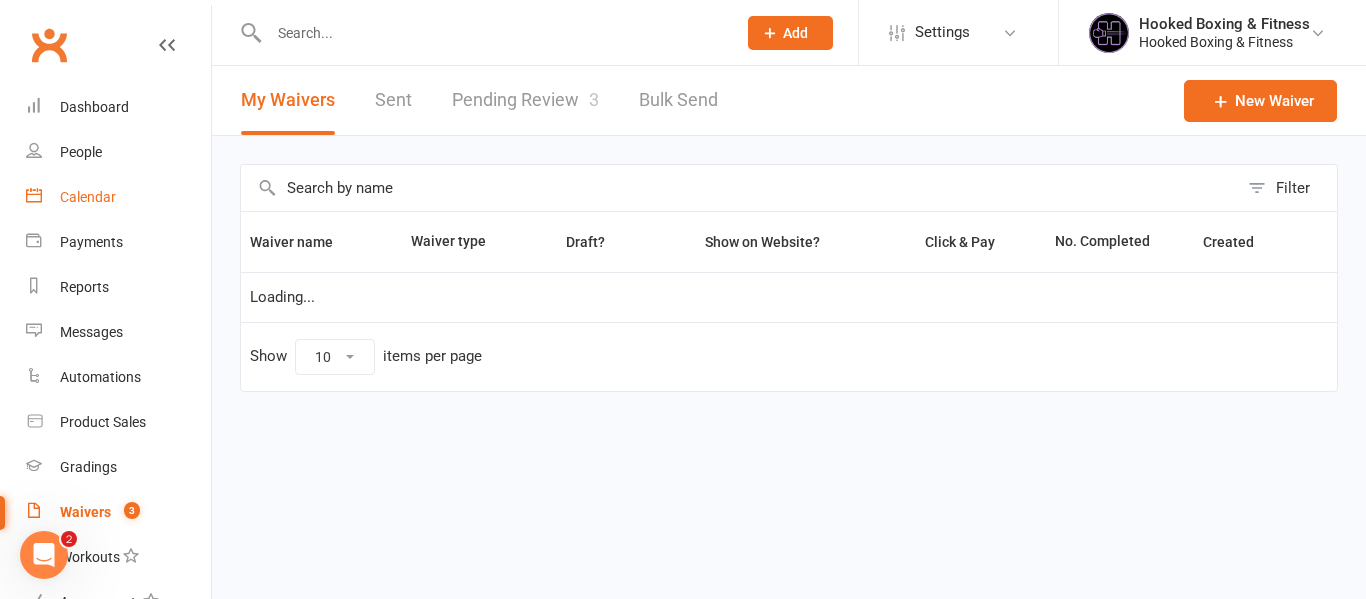 select on "100" 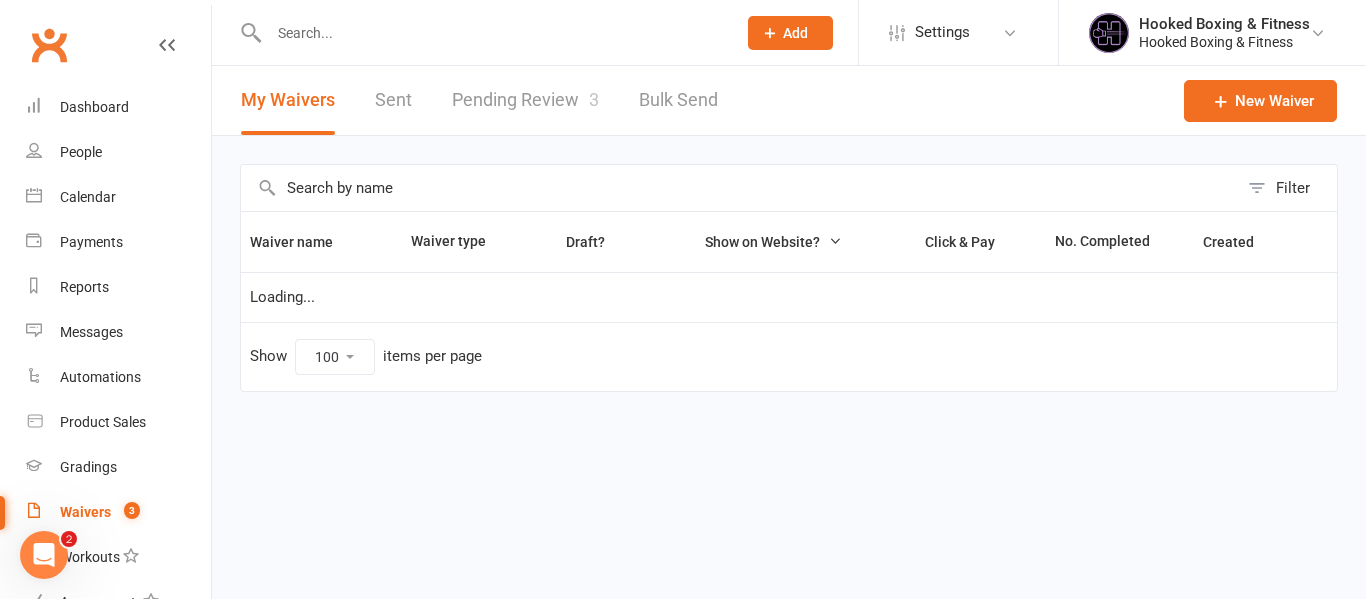 click on "Pending Review 3" at bounding box center (525, 100) 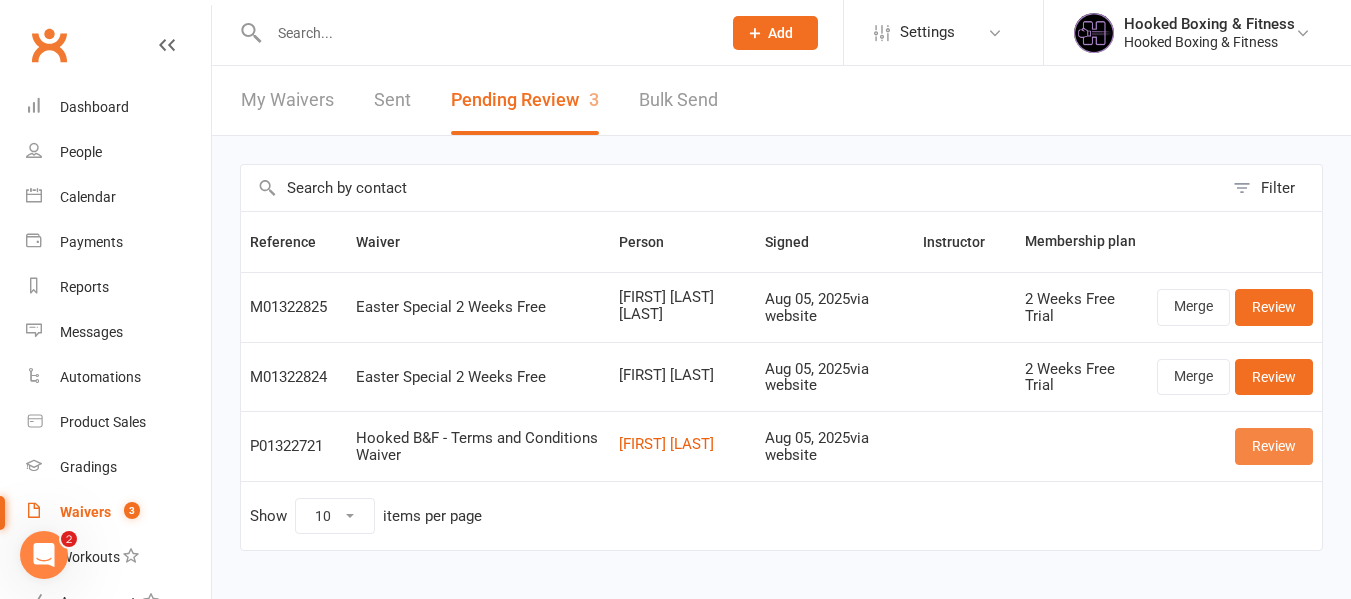 click on "Review" at bounding box center (1274, 446) 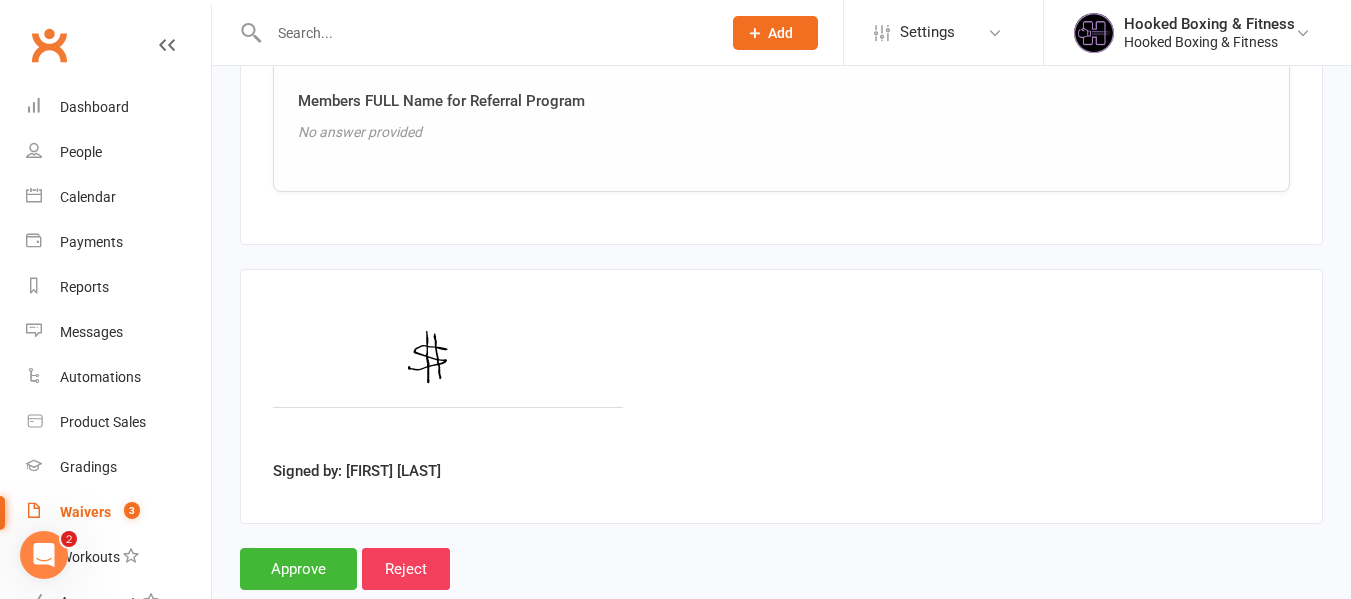 scroll, scrollTop: 1725, scrollLeft: 0, axis: vertical 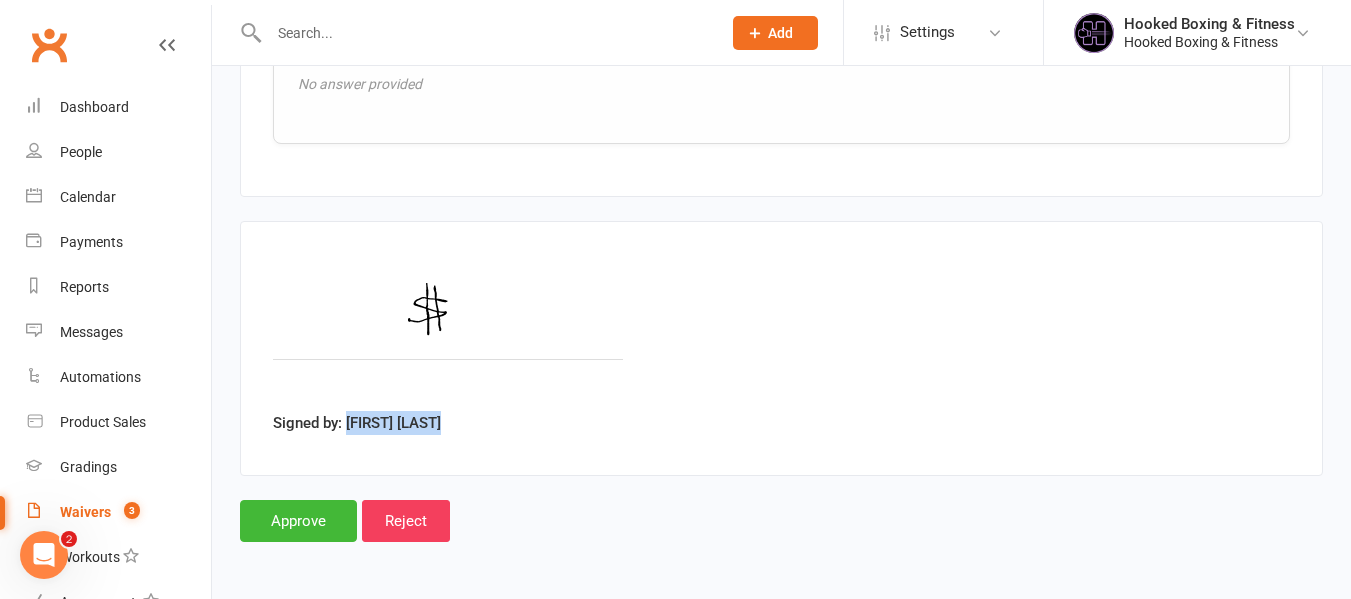 drag, startPoint x: 432, startPoint y: 420, endPoint x: 347, endPoint y: 421, distance: 85.00588 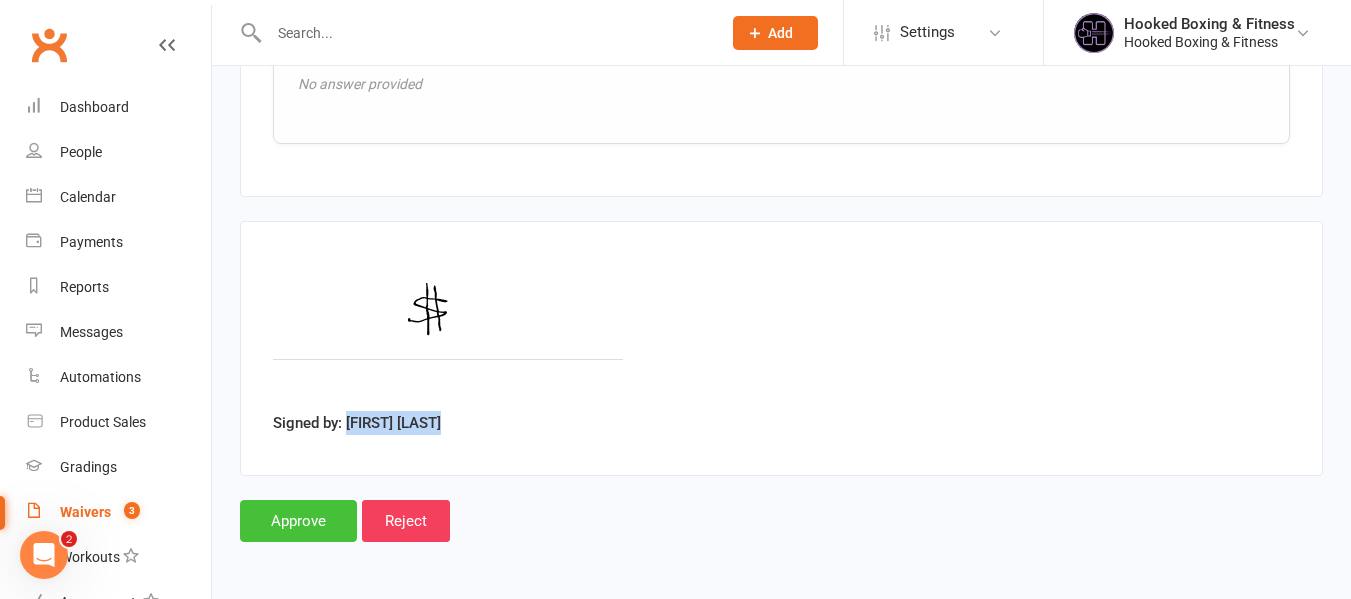 drag, startPoint x: 323, startPoint y: 514, endPoint x: 354, endPoint y: 446, distance: 74.73286 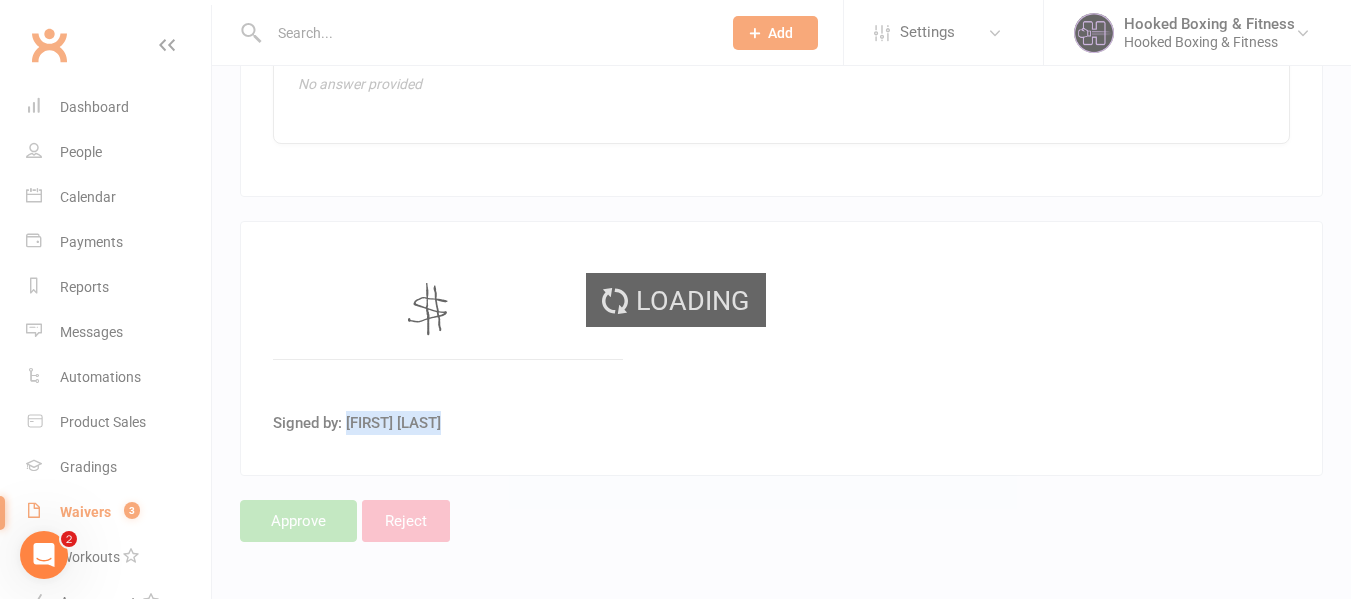scroll, scrollTop: 0, scrollLeft: 0, axis: both 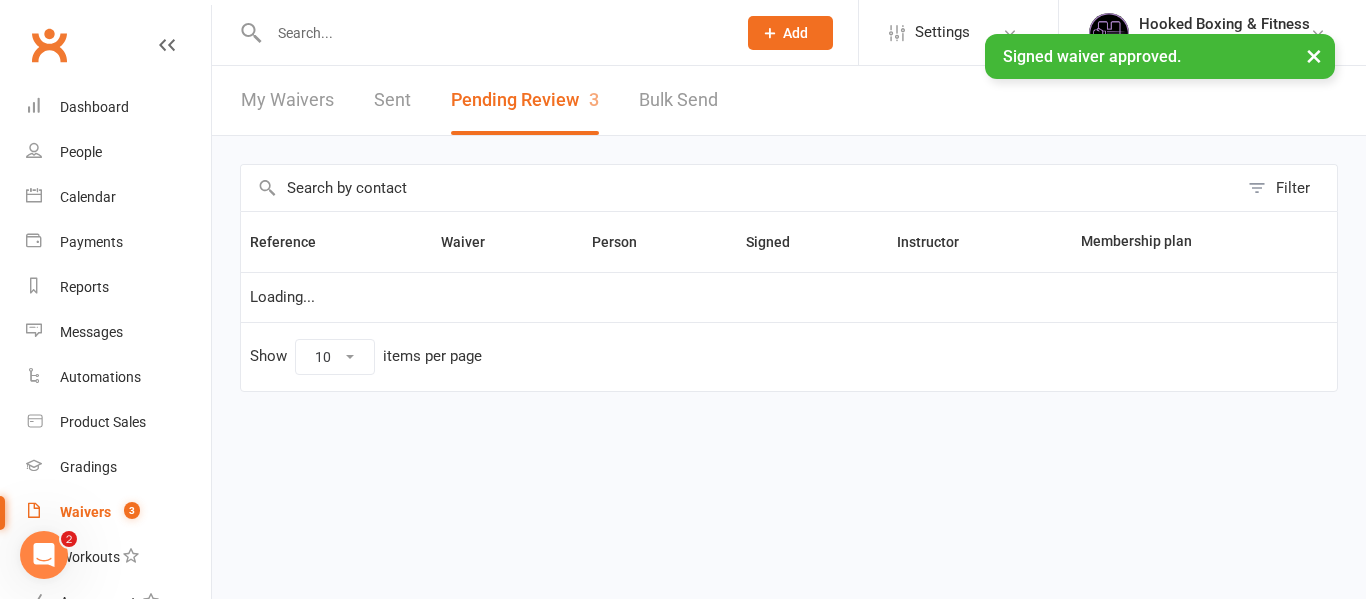 click on "× Signed waiver approved." at bounding box center [670, 34] 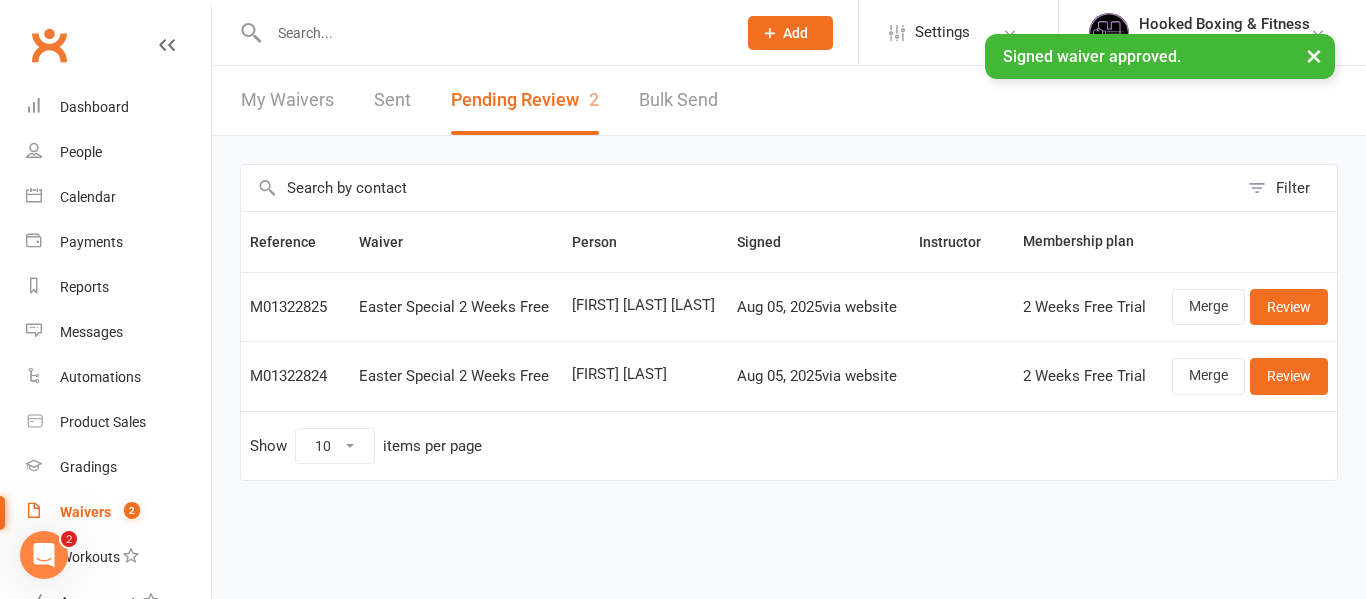 click at bounding box center (481, 32) 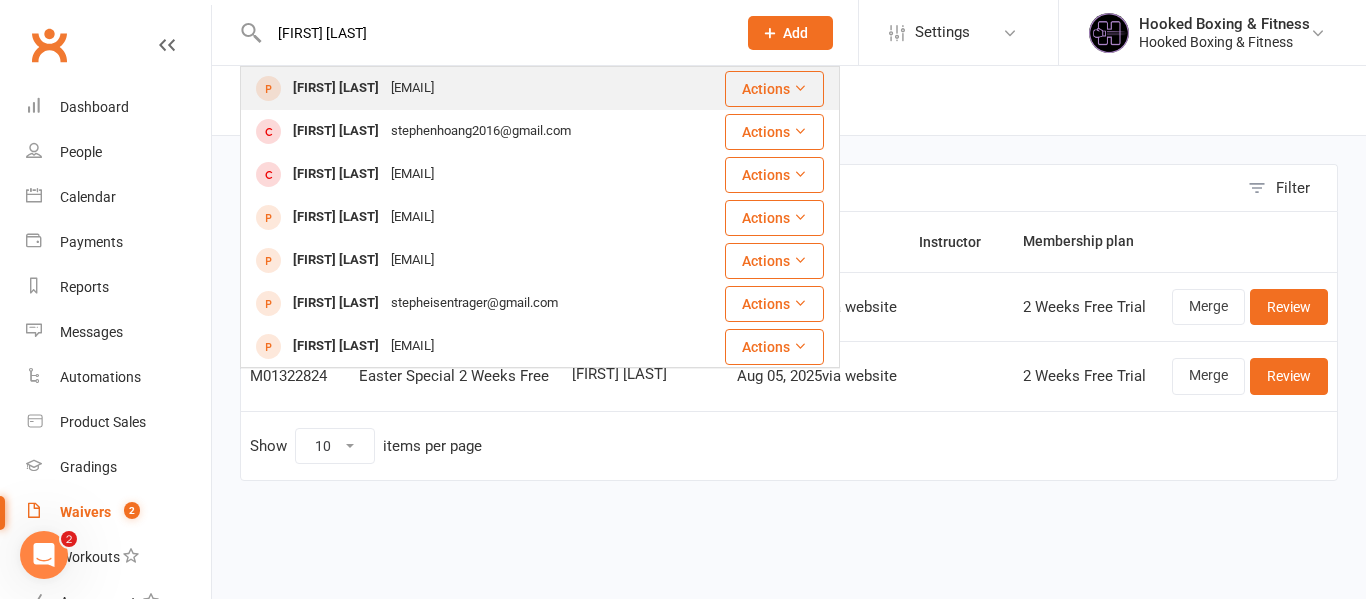 type on "[FIRST] [LAST]" 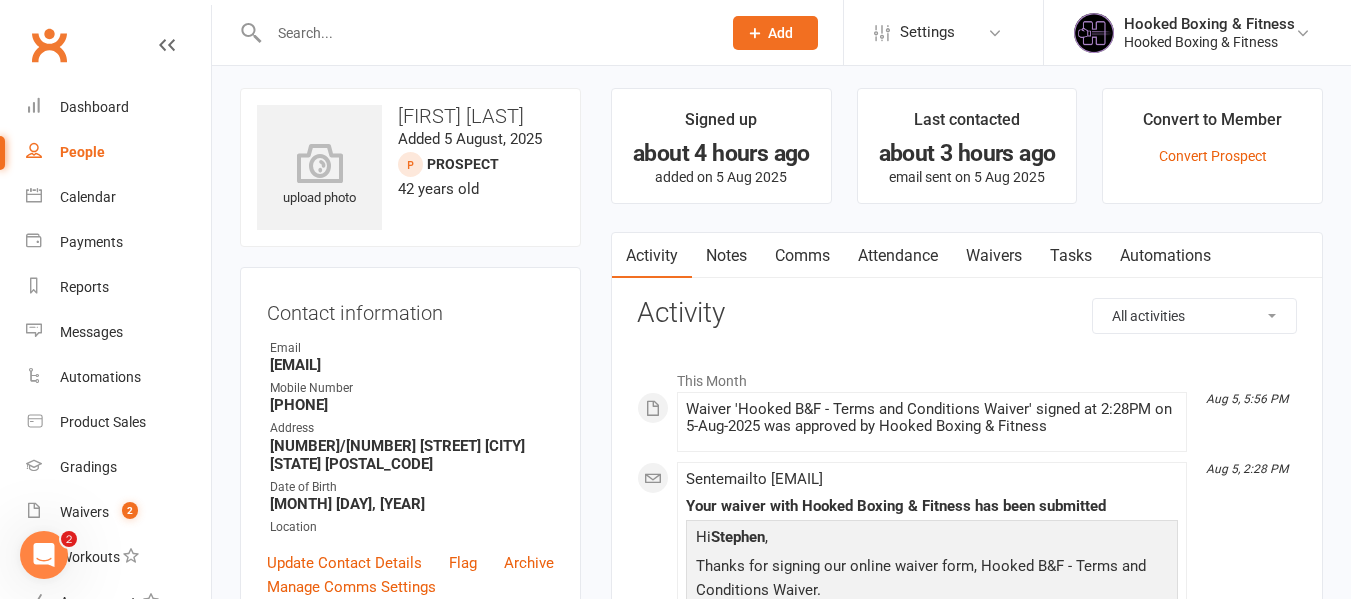 scroll, scrollTop: 0, scrollLeft: 0, axis: both 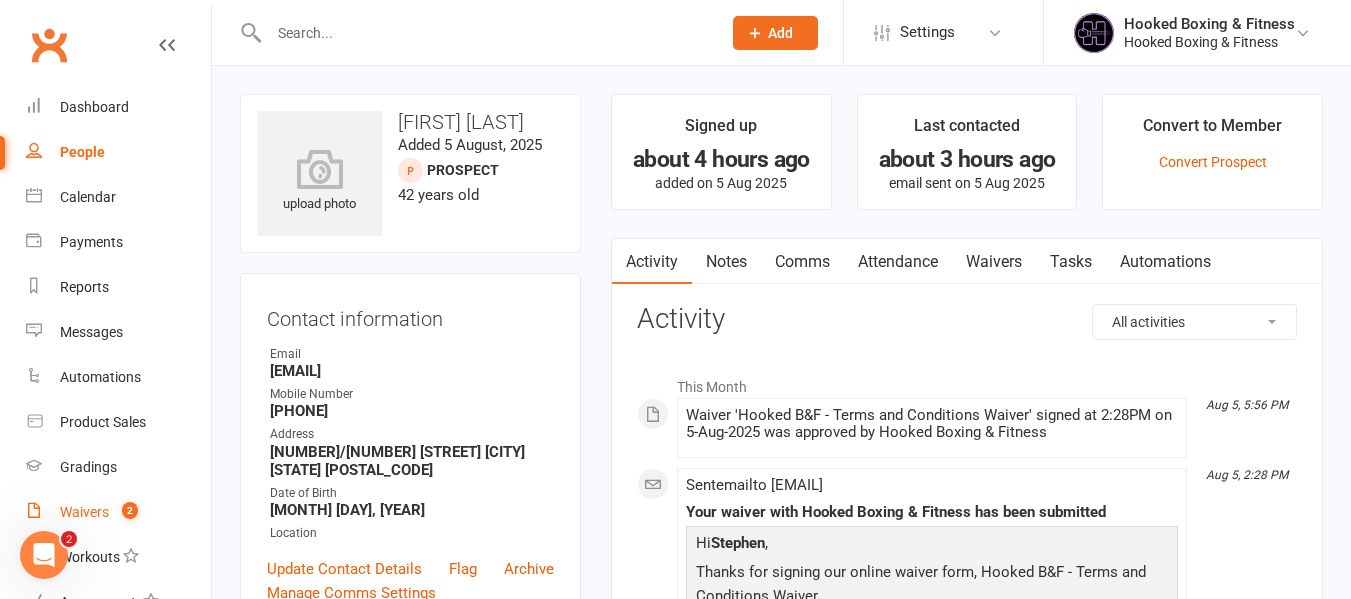 click on "2" at bounding box center (125, 512) 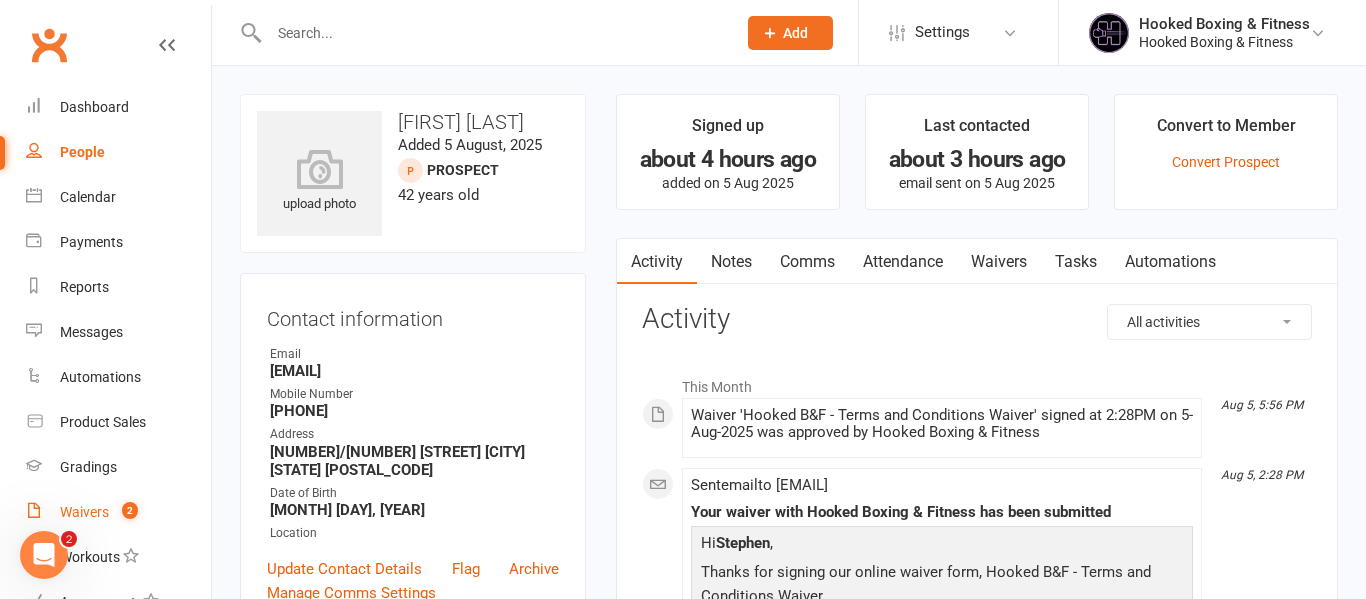 select on "100" 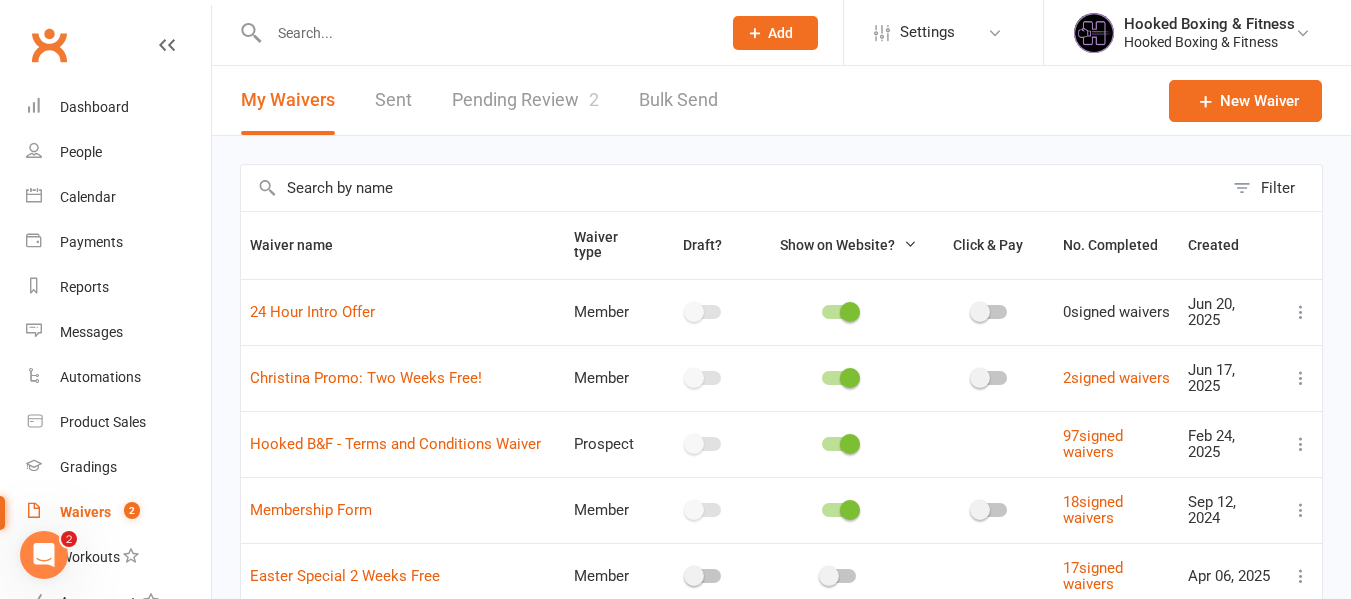 click on "Pending Review 2" at bounding box center [525, 100] 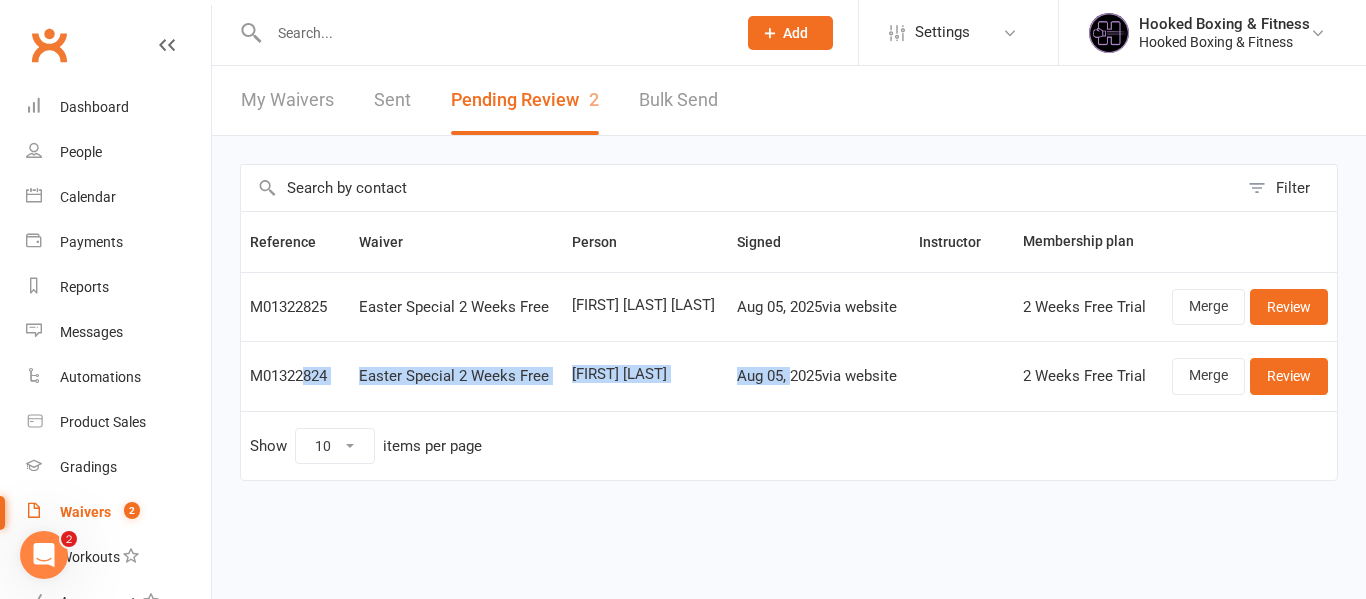 drag, startPoint x: 309, startPoint y: 374, endPoint x: 816, endPoint y: 377, distance: 507.00888 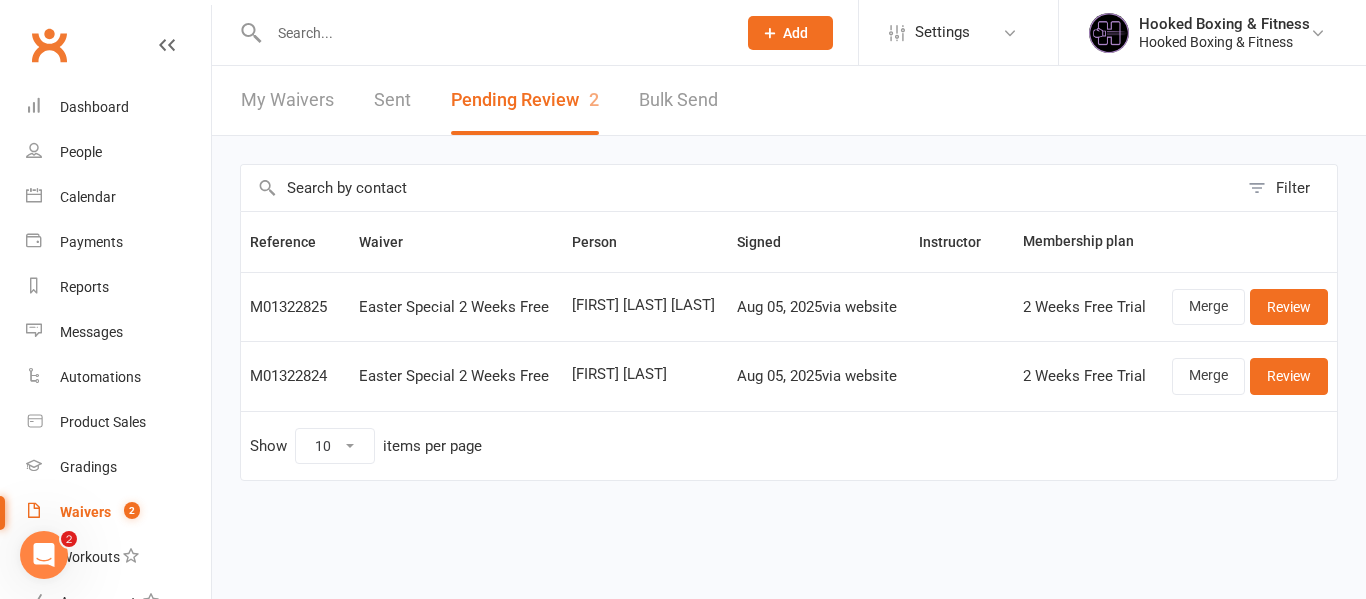 drag, startPoint x: 121, startPoint y: 514, endPoint x: 300, endPoint y: 103, distance: 448.28784 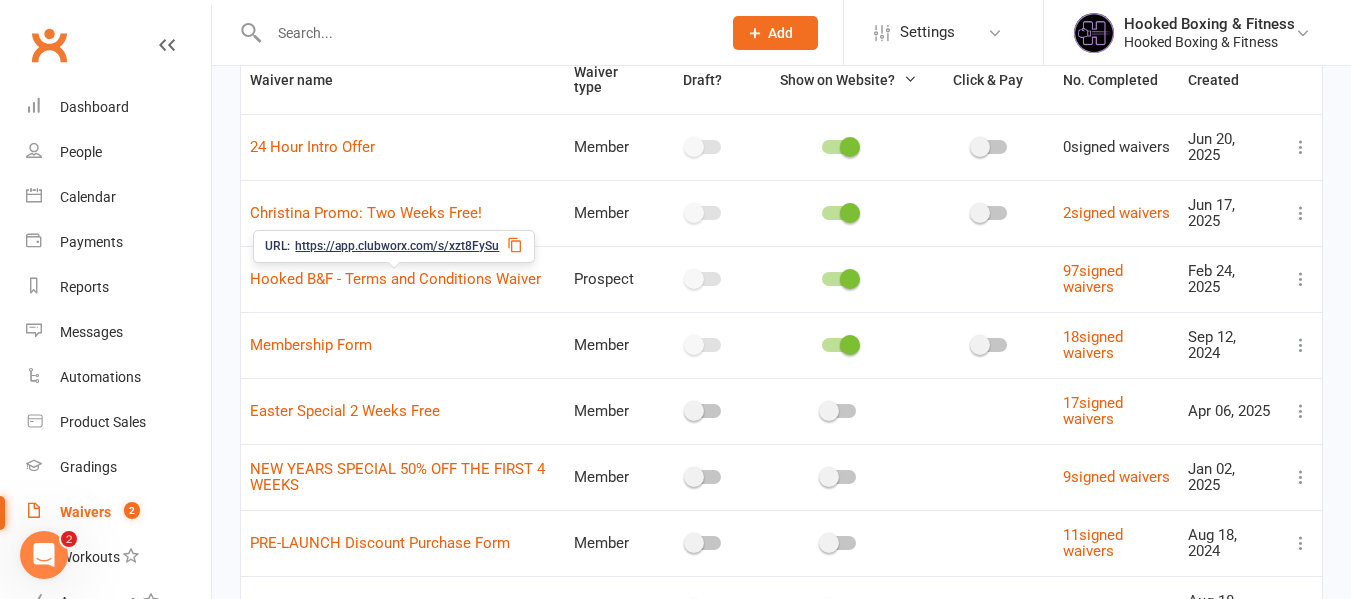 scroll, scrollTop: 200, scrollLeft: 0, axis: vertical 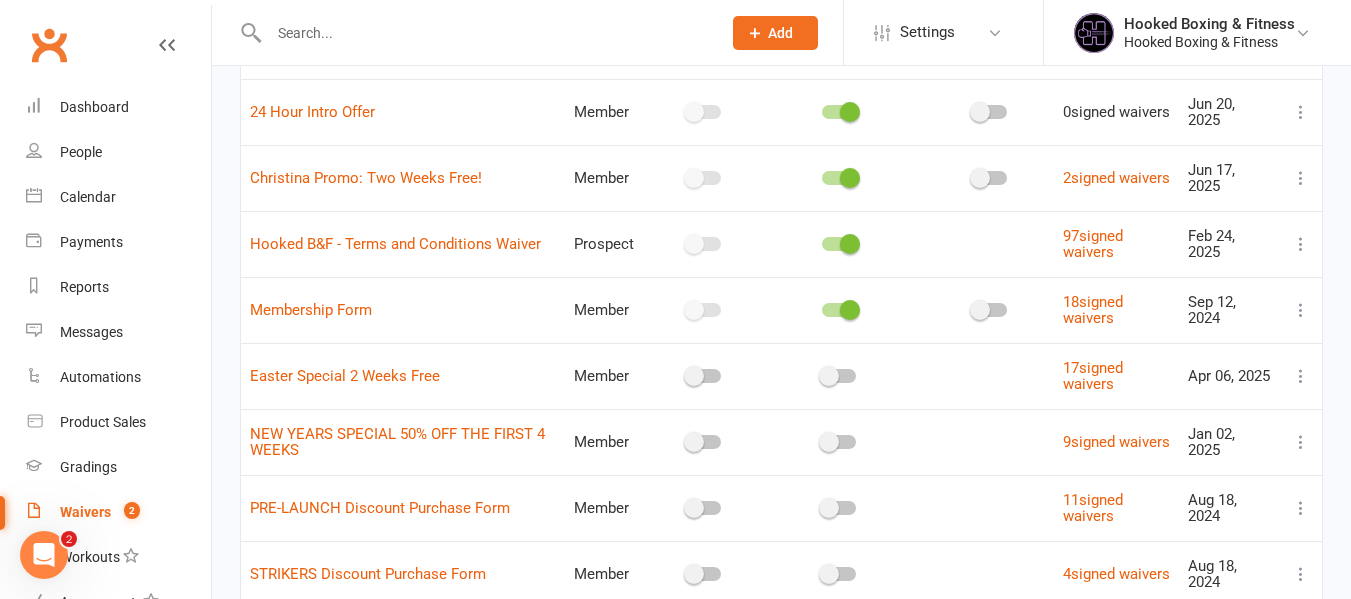 click on "Waivers   2" at bounding box center [118, 512] 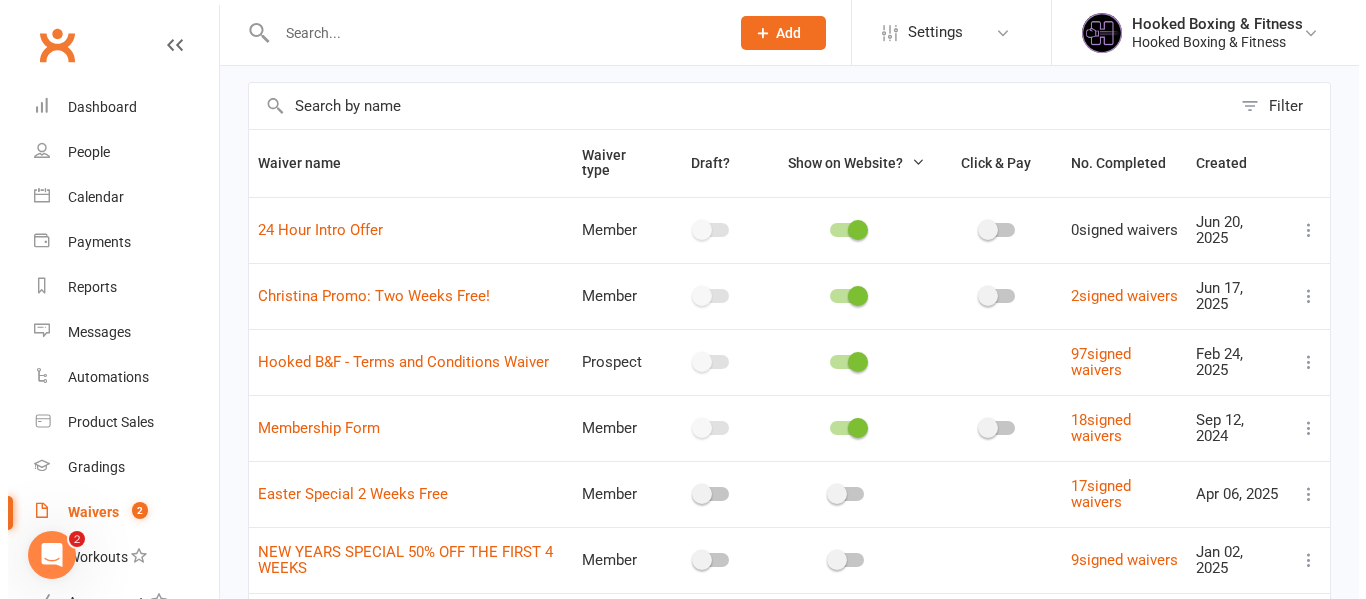 scroll, scrollTop: 0, scrollLeft: 0, axis: both 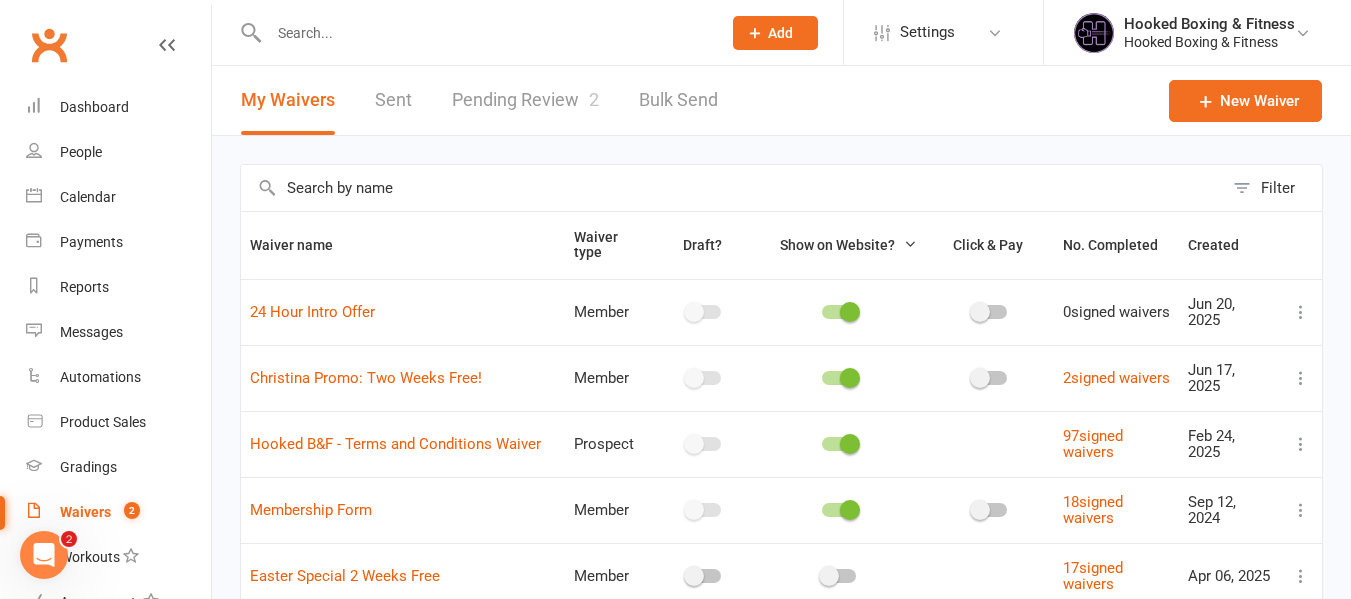 click on "Pending Review 2" at bounding box center (525, 100) 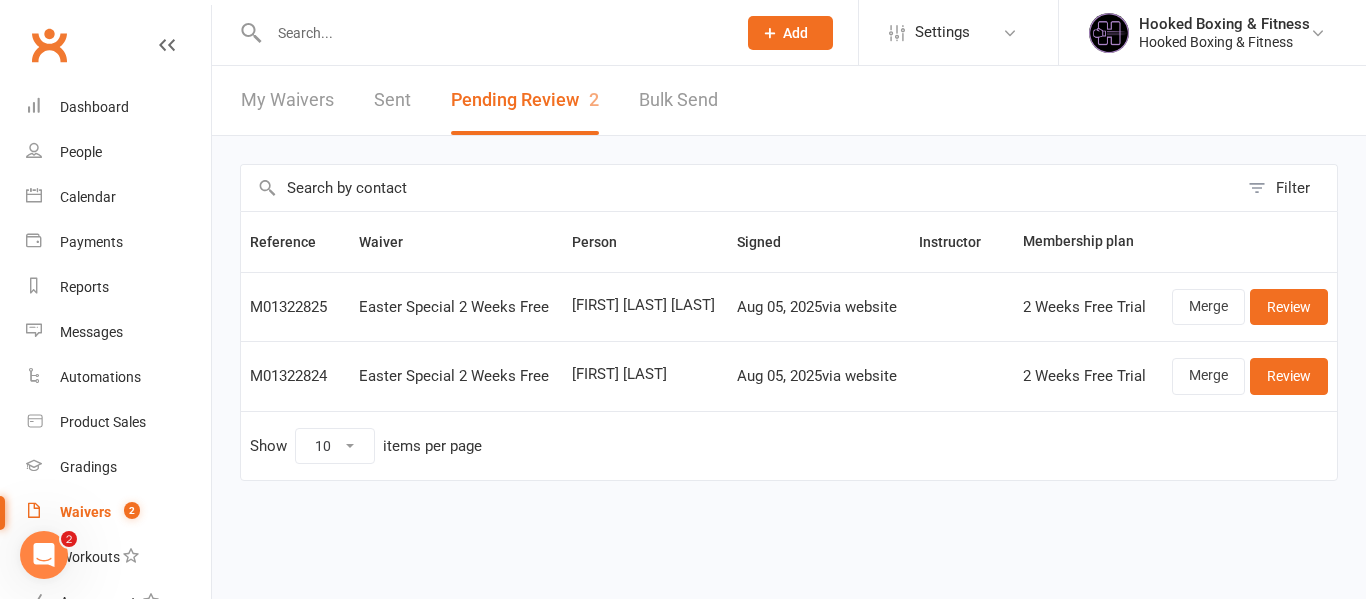 drag, startPoint x: 617, startPoint y: 318, endPoint x: 541, endPoint y: 297, distance: 78.84795 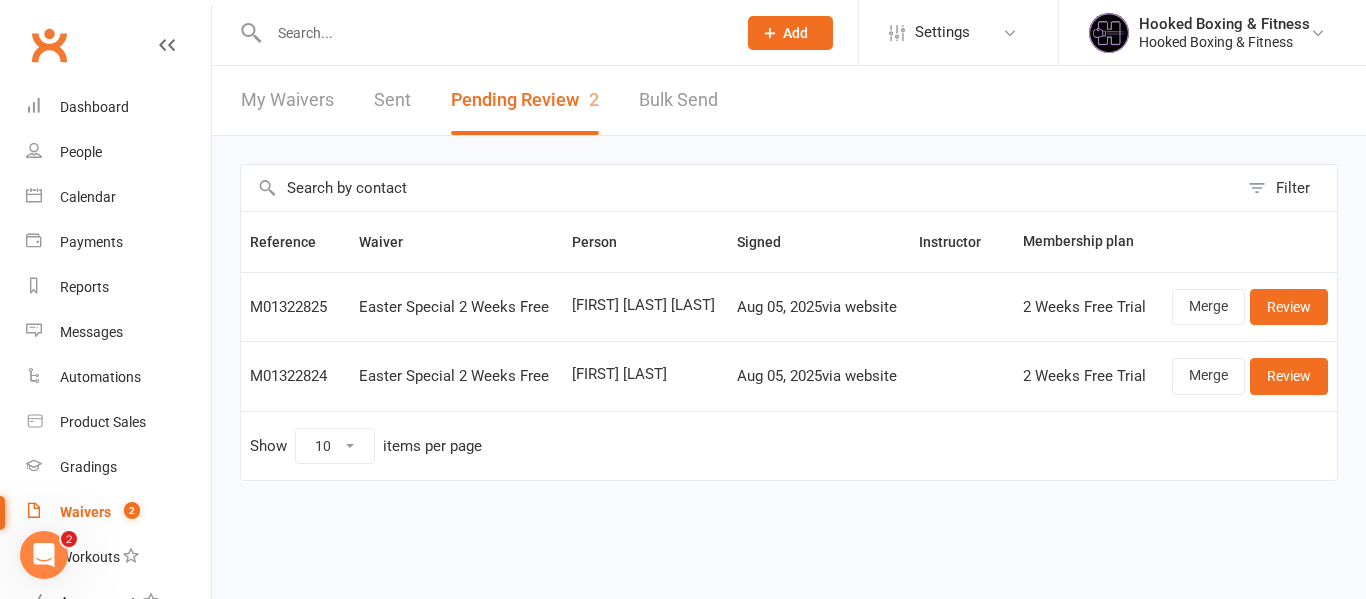 copy on "[FIRST] [LAST] [LAST]" 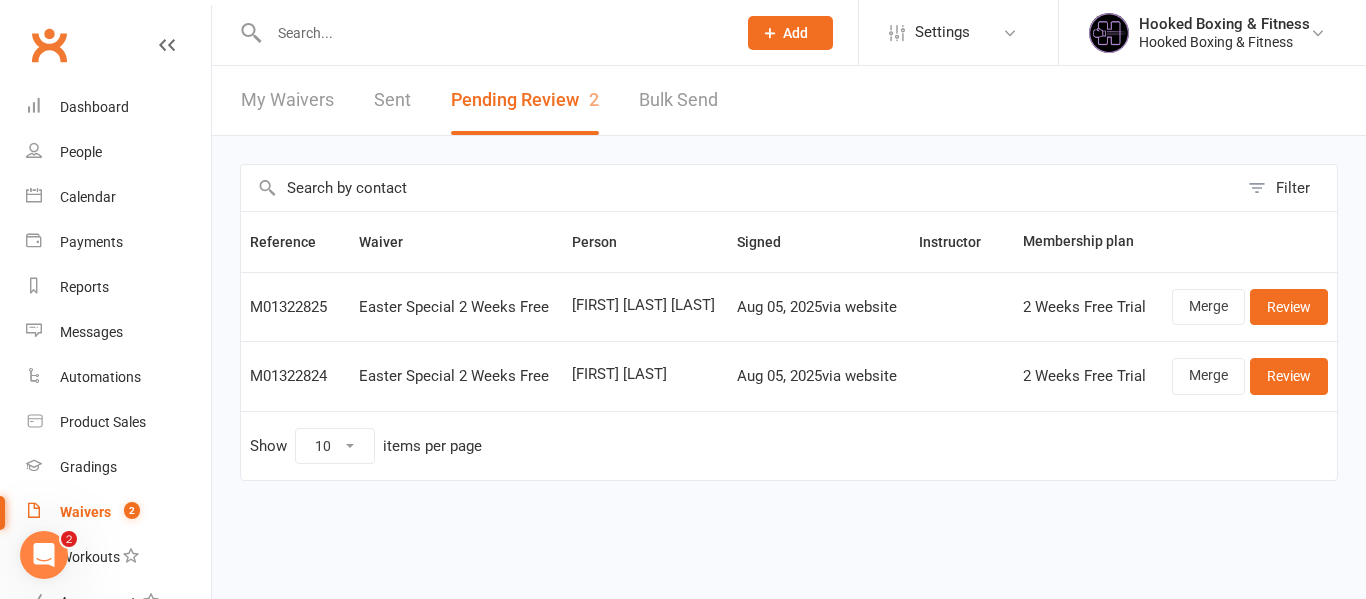 click at bounding box center (492, 33) 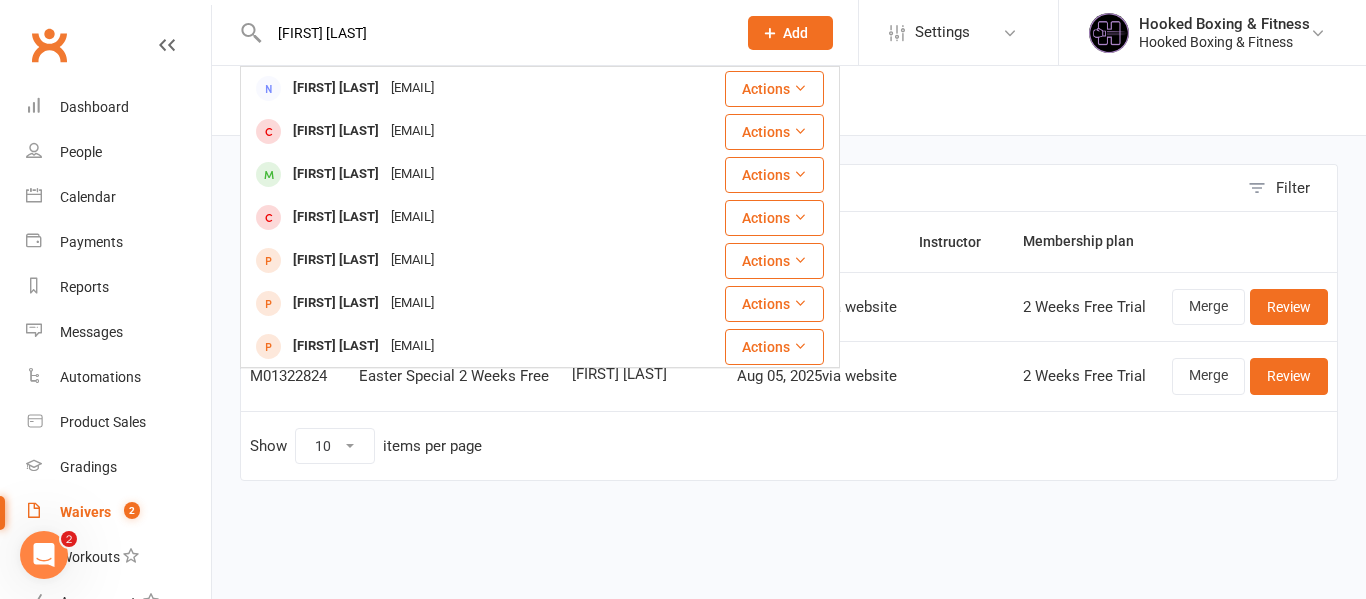 type on "[FIRST] [LAST]" 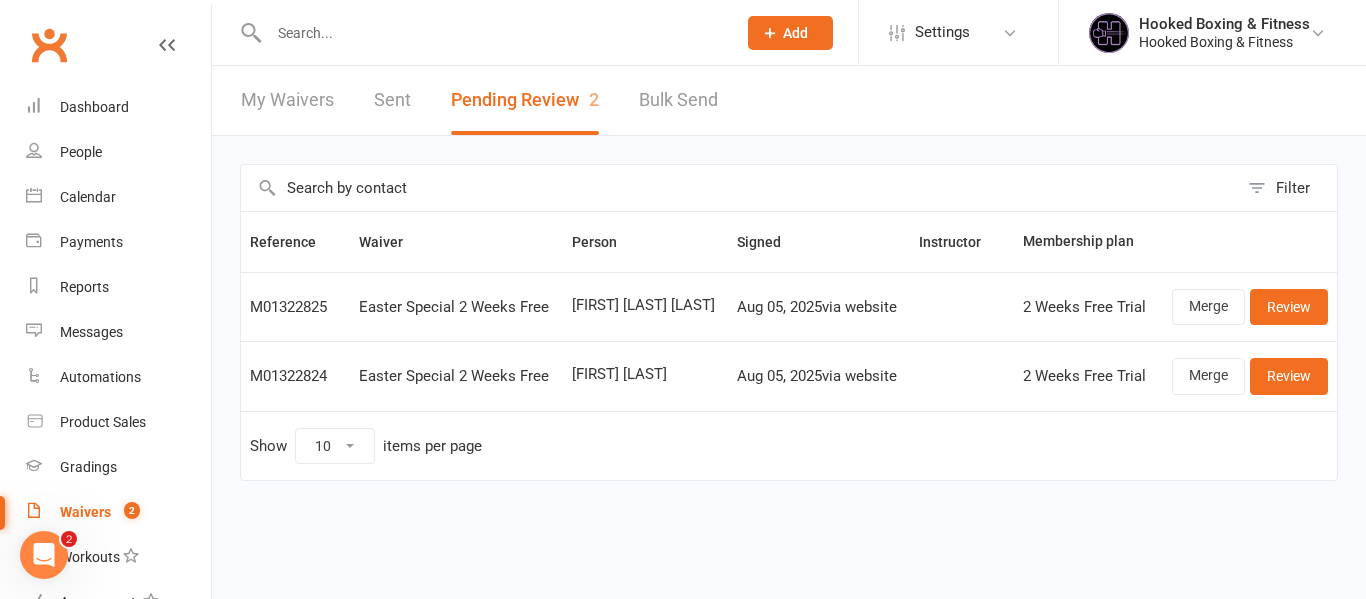 drag, startPoint x: 674, startPoint y: 374, endPoint x: 563, endPoint y: 382, distance: 111.28792 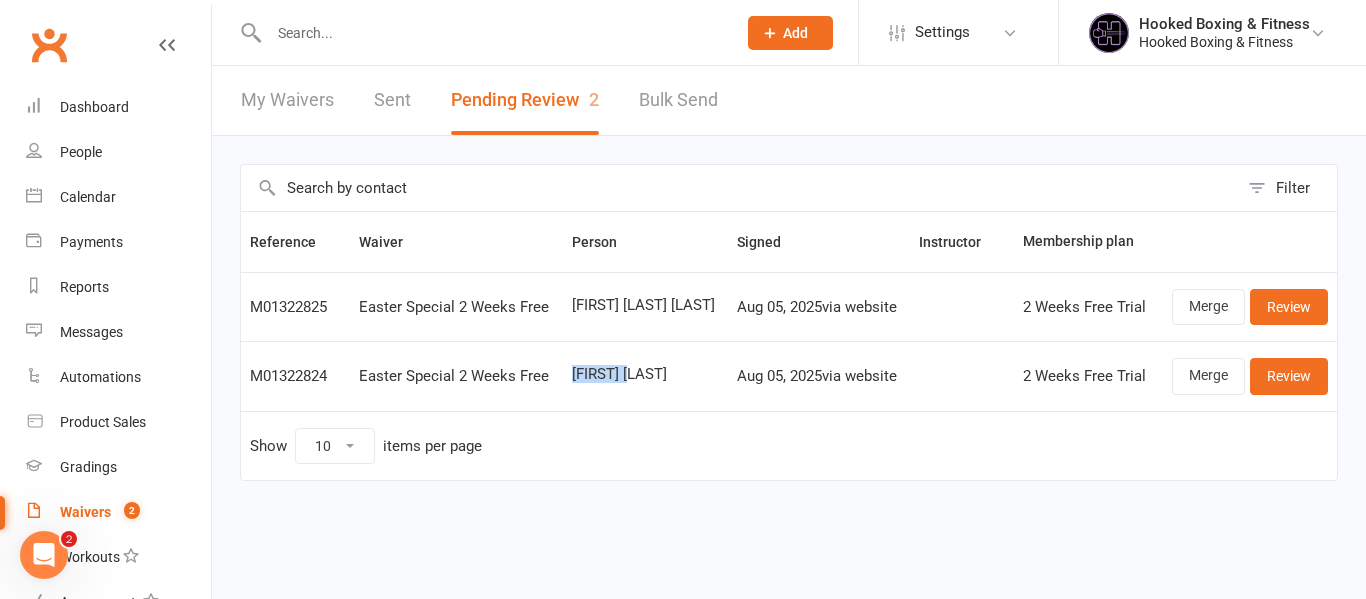 click on "angelica quintero" at bounding box center [645, 374] 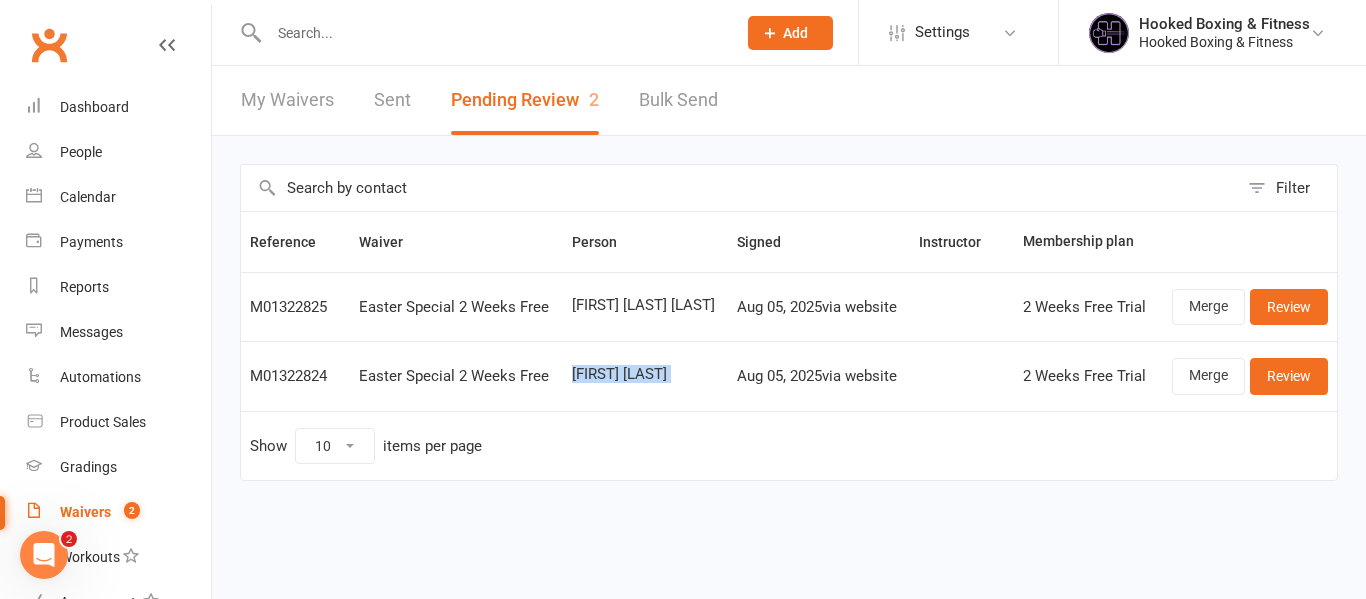 click on "angelica quintero" at bounding box center (645, 374) 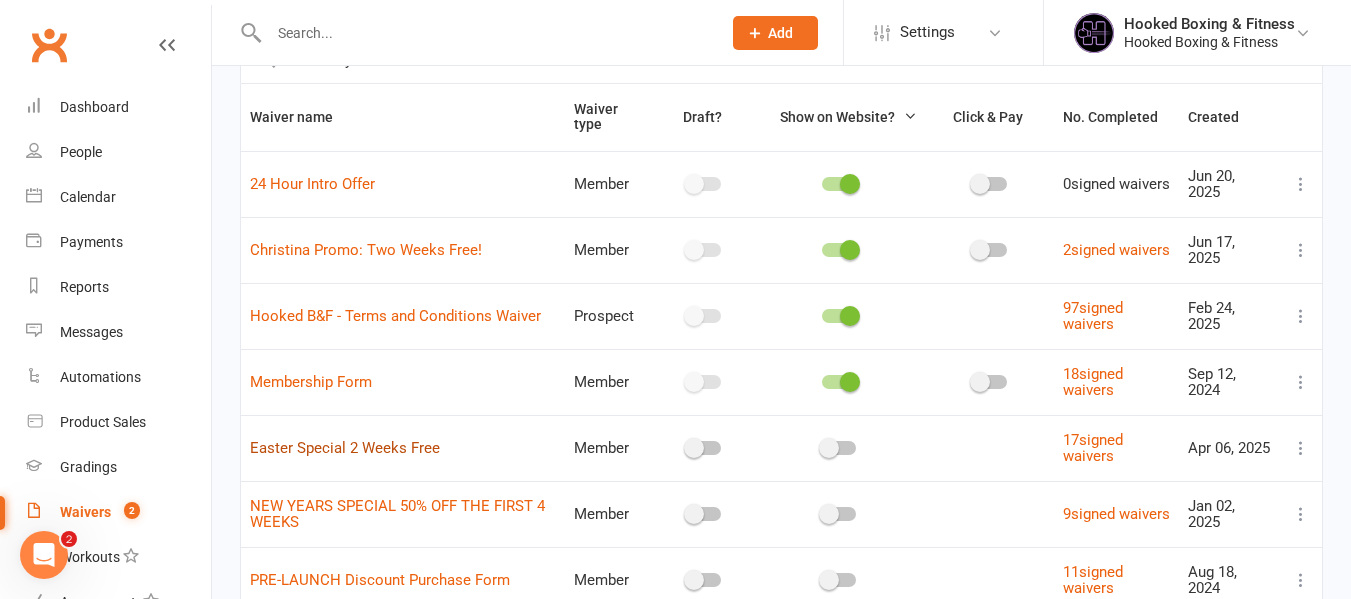 scroll, scrollTop: 163, scrollLeft: 0, axis: vertical 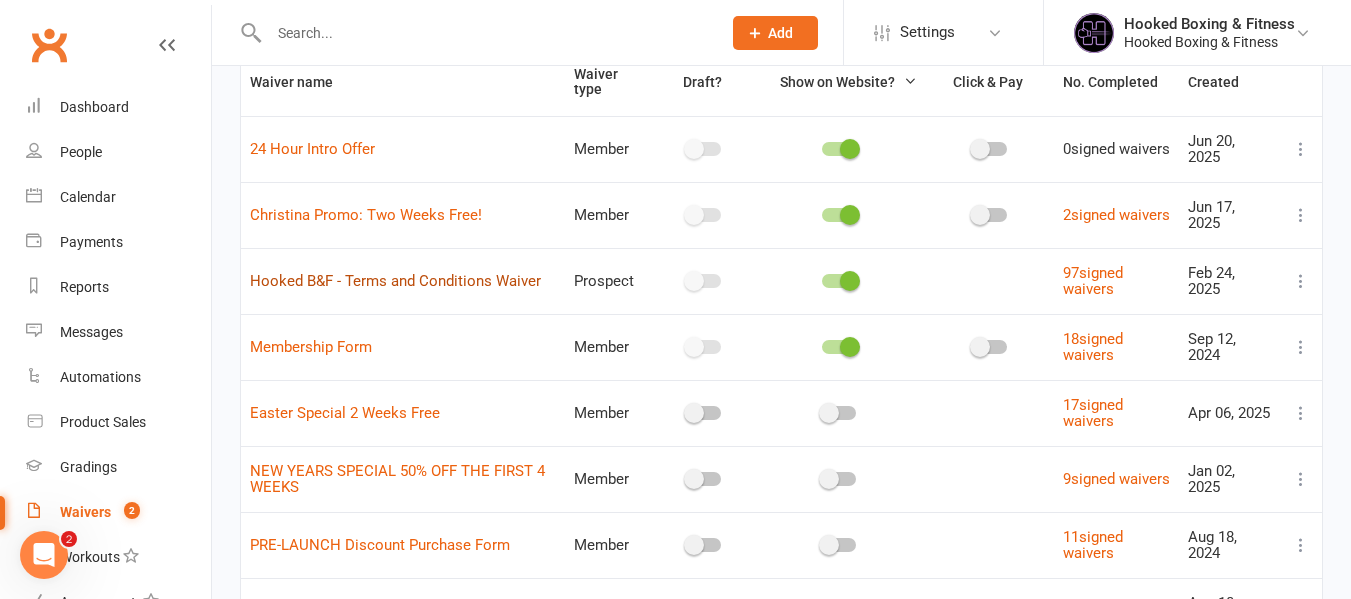 click on "Hooked B&F - Terms and Conditions Waiver" at bounding box center (395, 281) 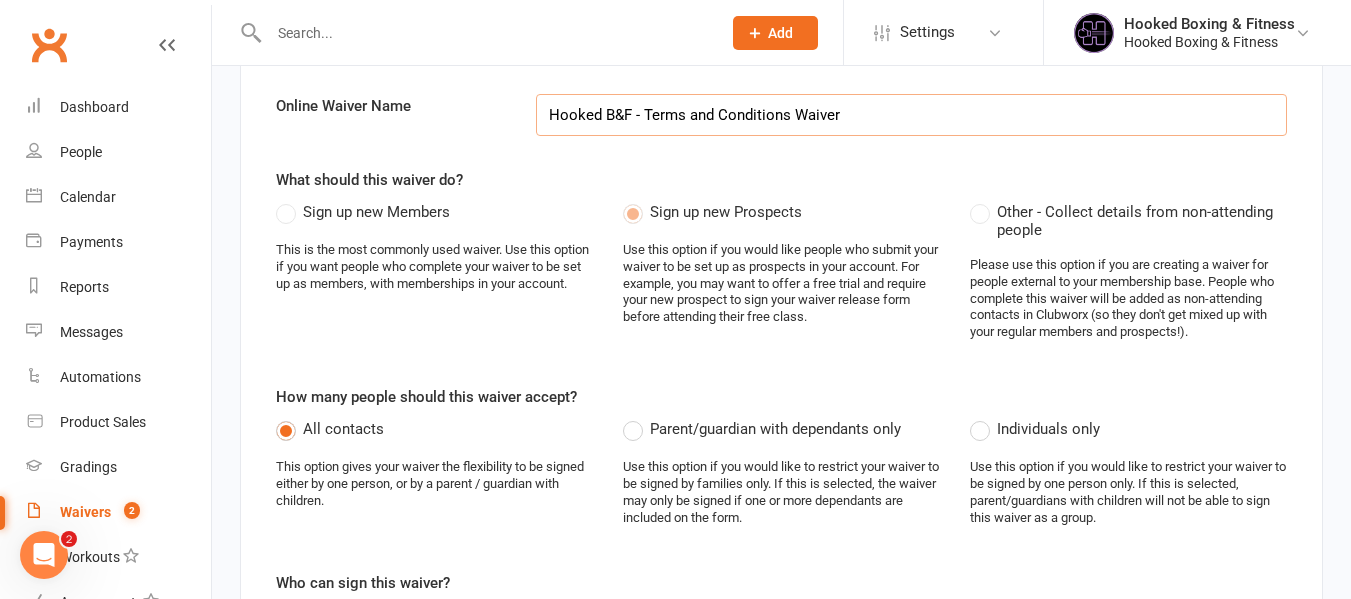 scroll, scrollTop: 0, scrollLeft: 0, axis: both 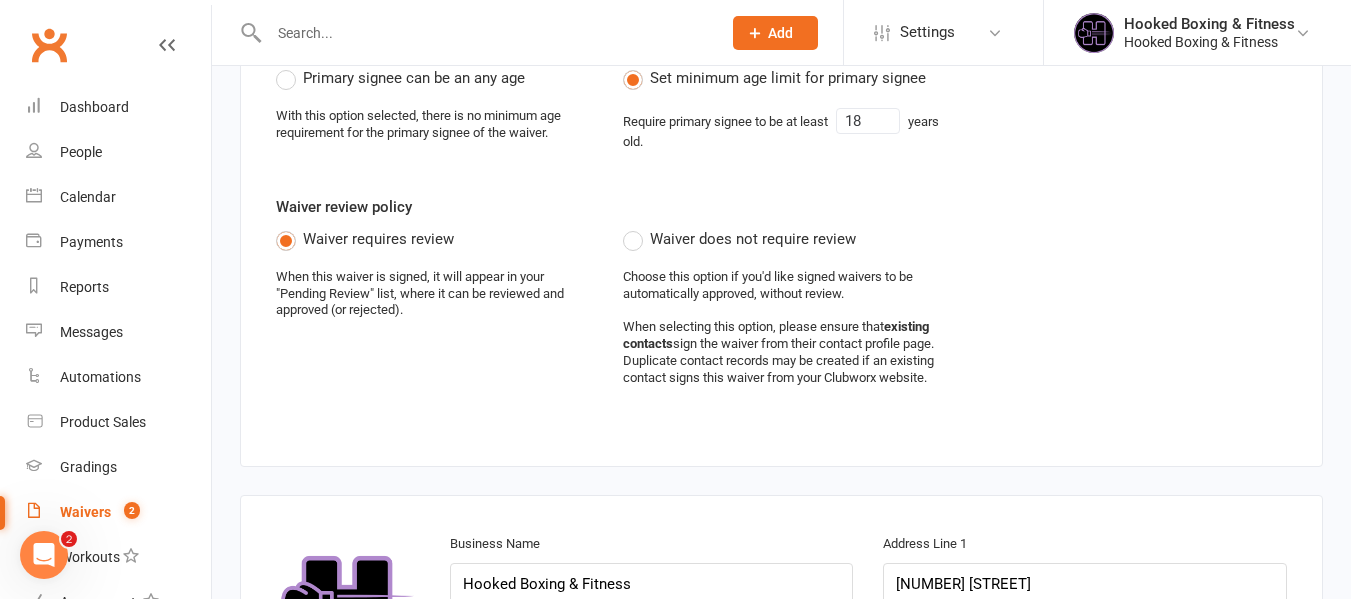 select on "applies_to_all_signees" 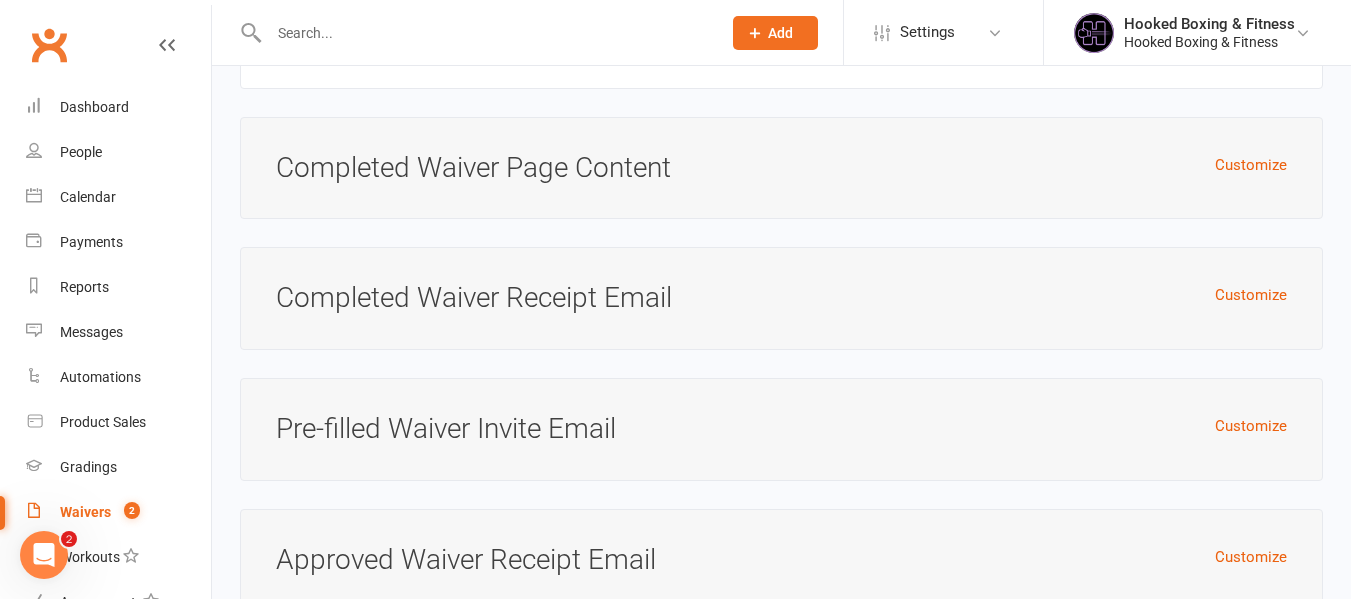 scroll, scrollTop: 9283, scrollLeft: 0, axis: vertical 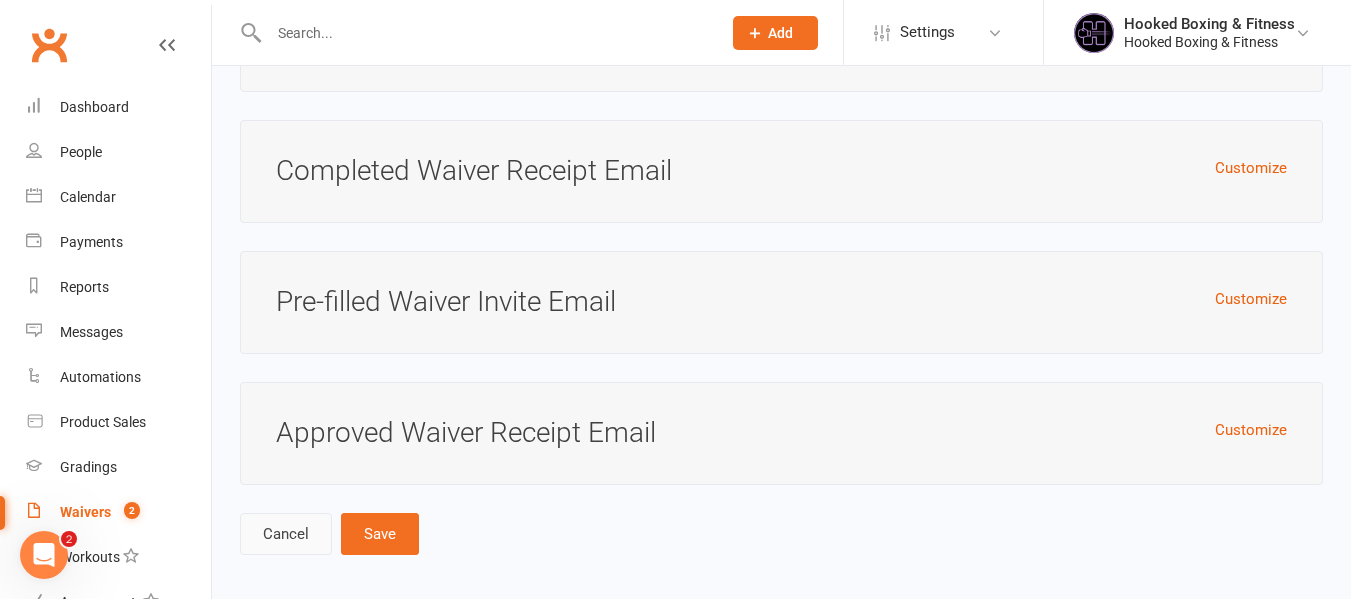 click on "Cancel" at bounding box center [286, 534] 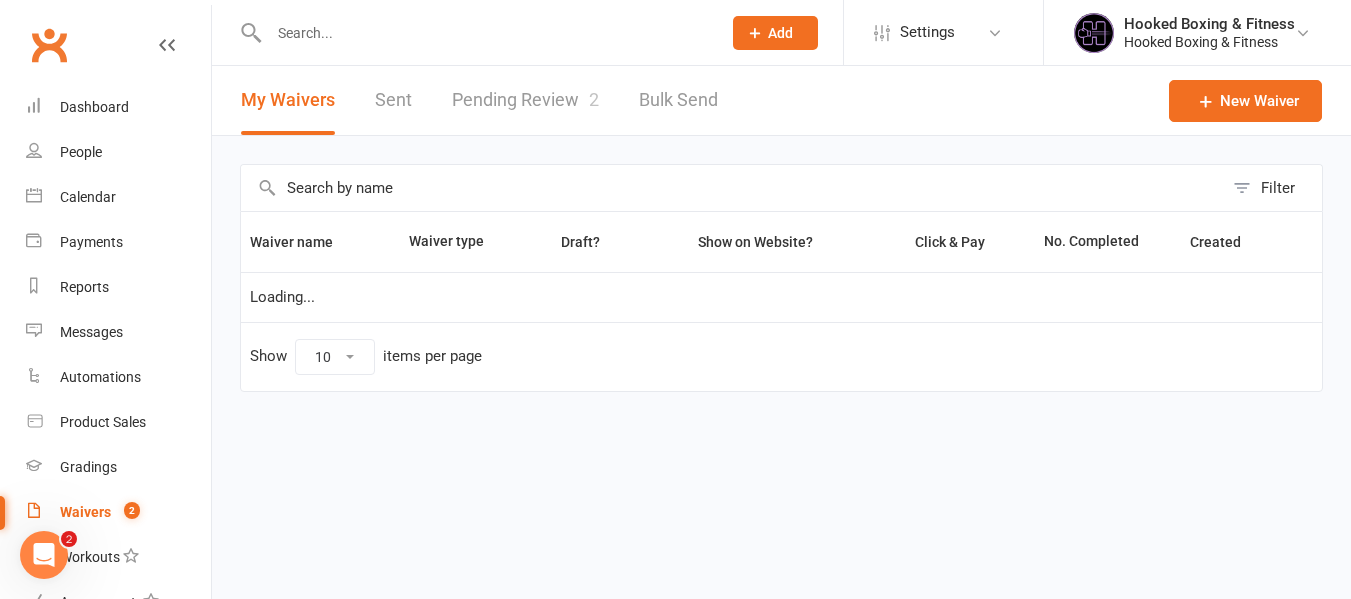 scroll, scrollTop: 0, scrollLeft: 0, axis: both 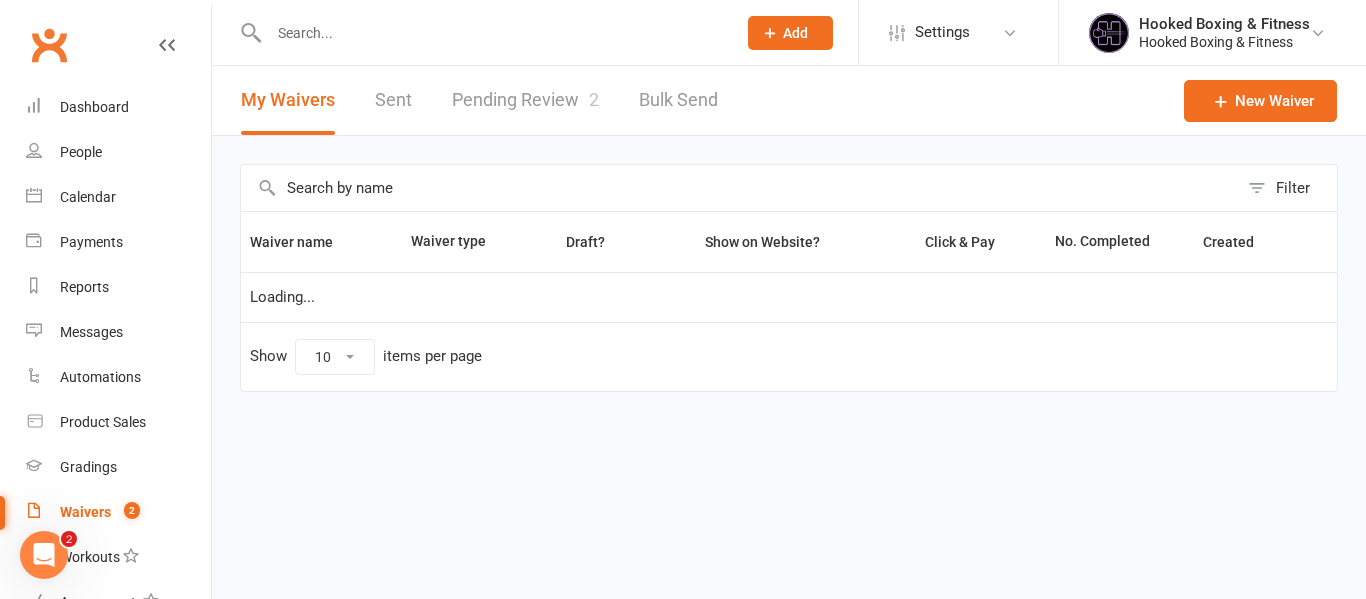 select on "100" 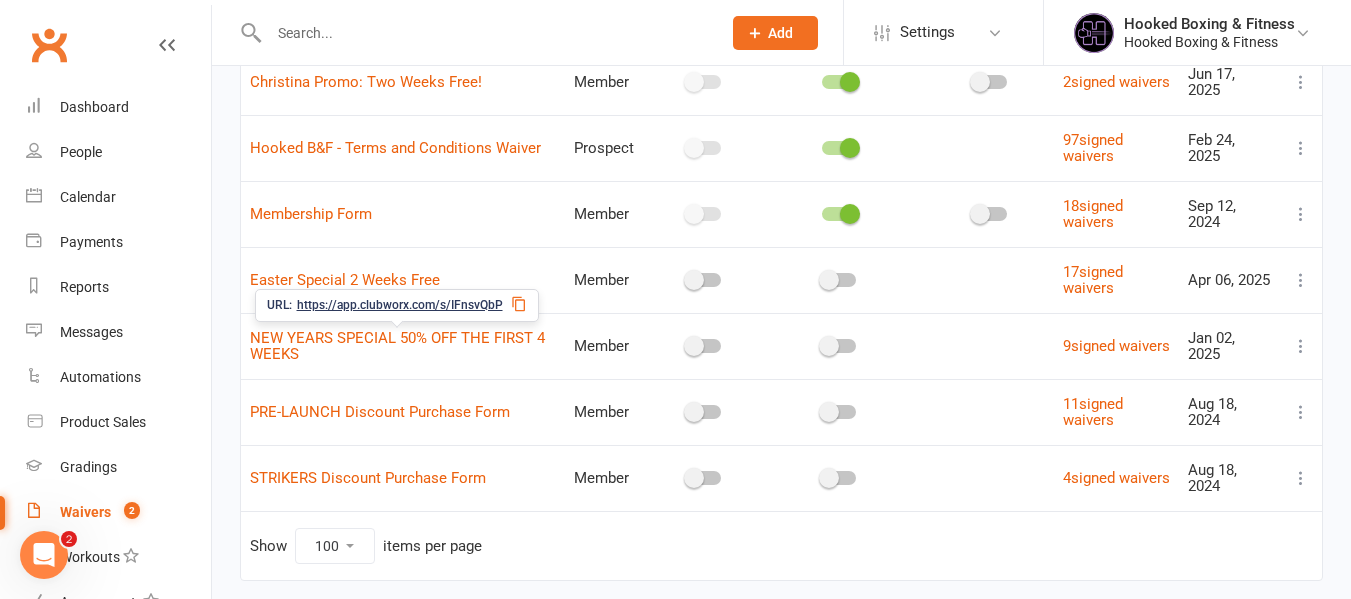 scroll, scrollTop: 263, scrollLeft: 0, axis: vertical 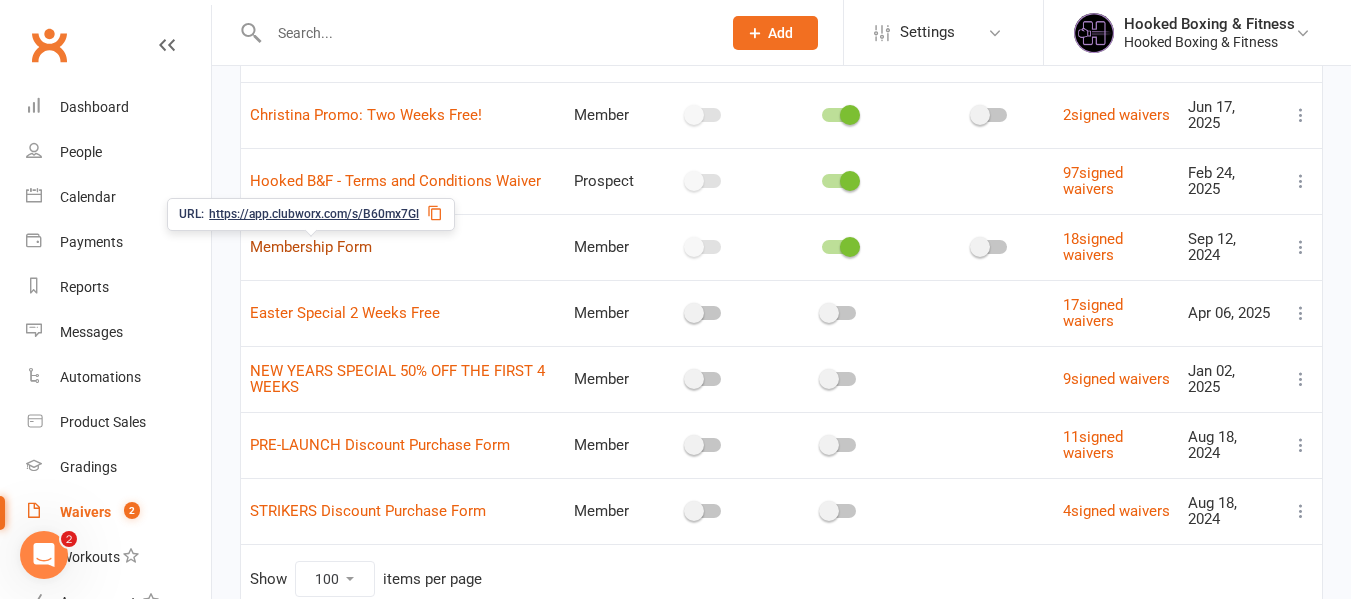 click on "Membership Form" at bounding box center [311, 247] 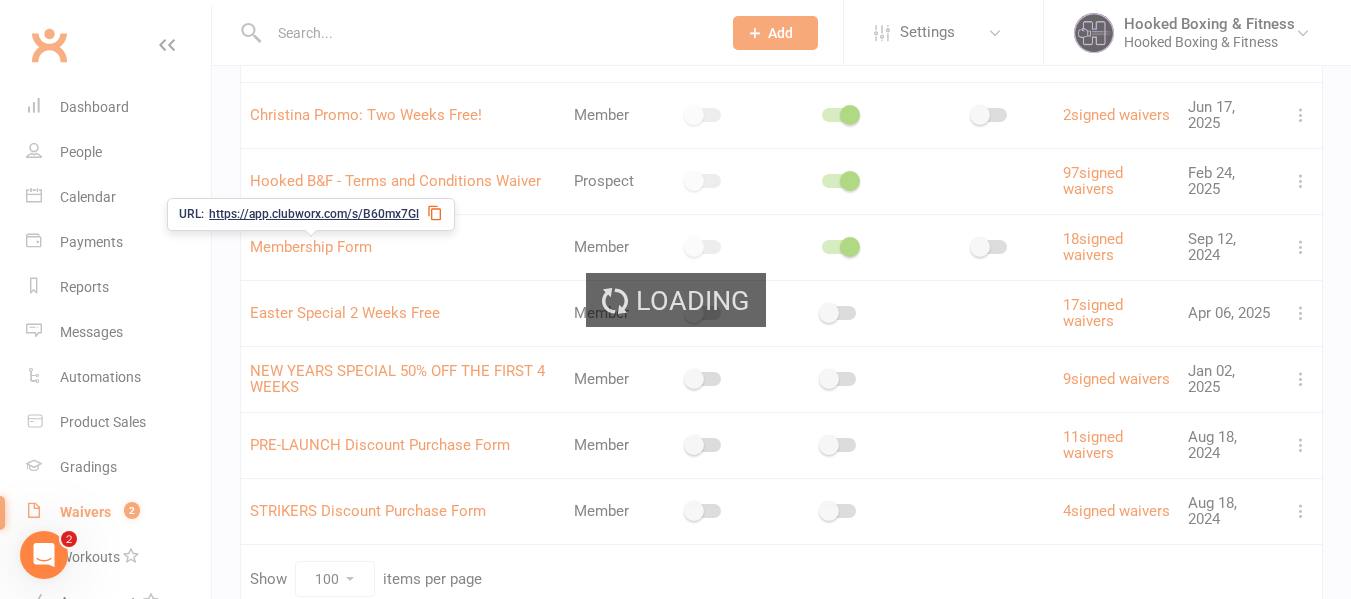 select on "bank_account" 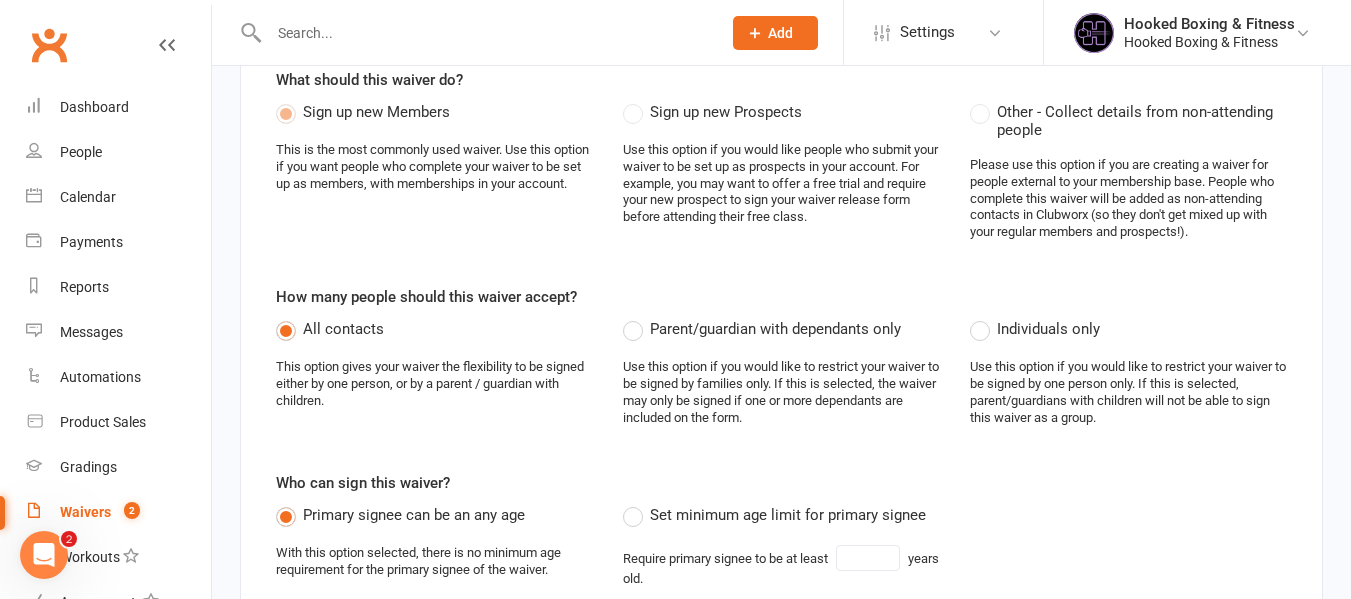 scroll, scrollTop: 0, scrollLeft: 0, axis: both 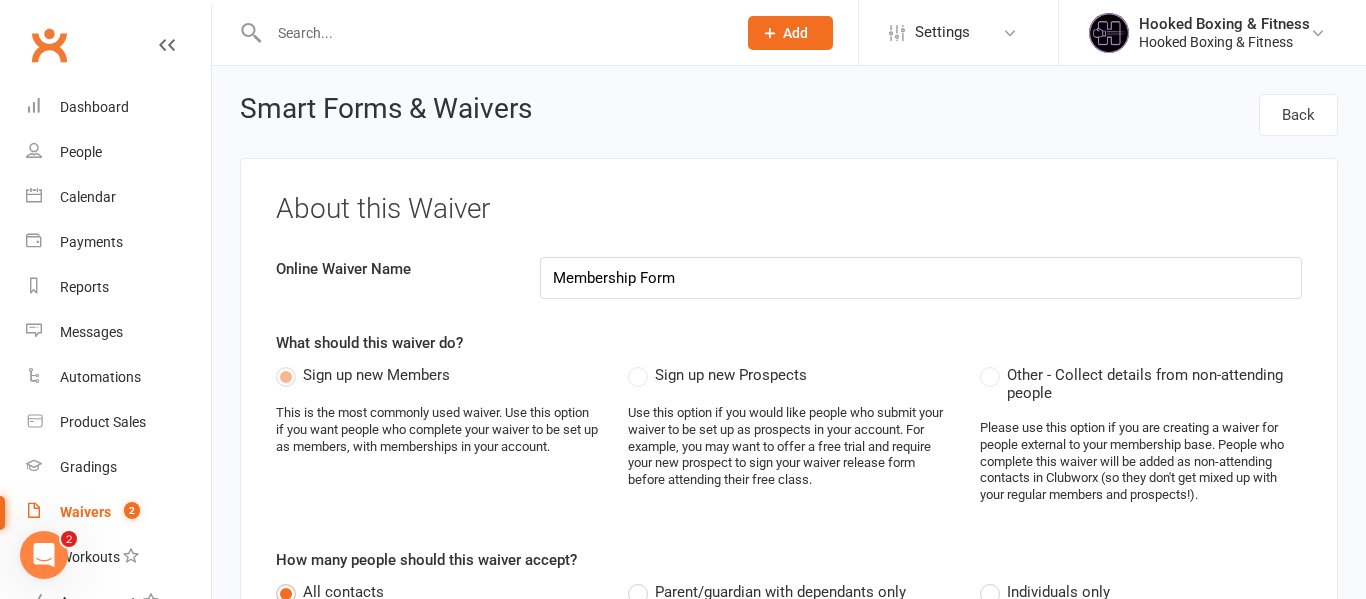 select on "100" 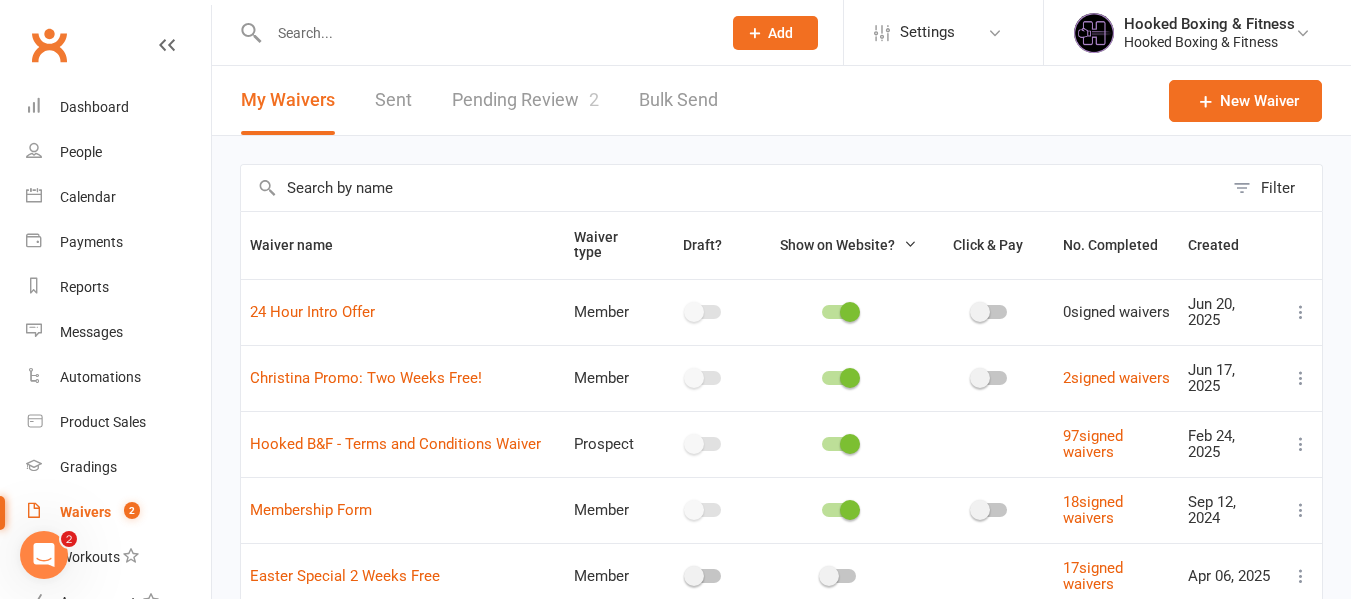 click on "Pending Review 2" at bounding box center (525, 100) 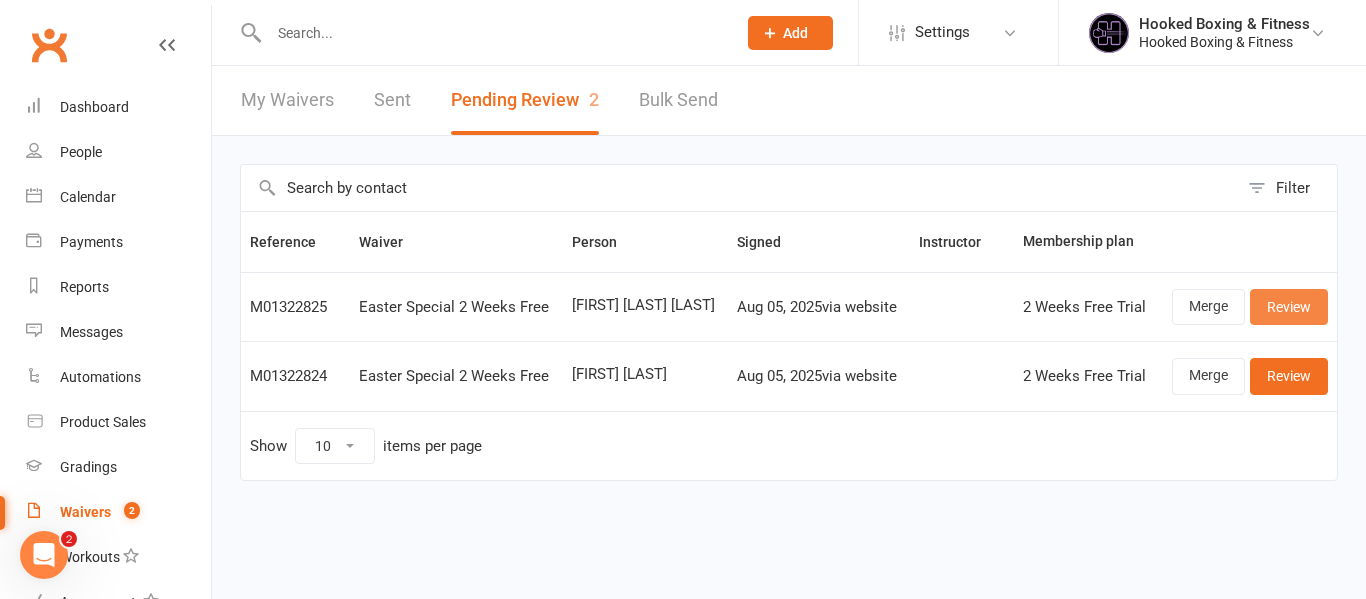 click on "Review" at bounding box center [1289, 307] 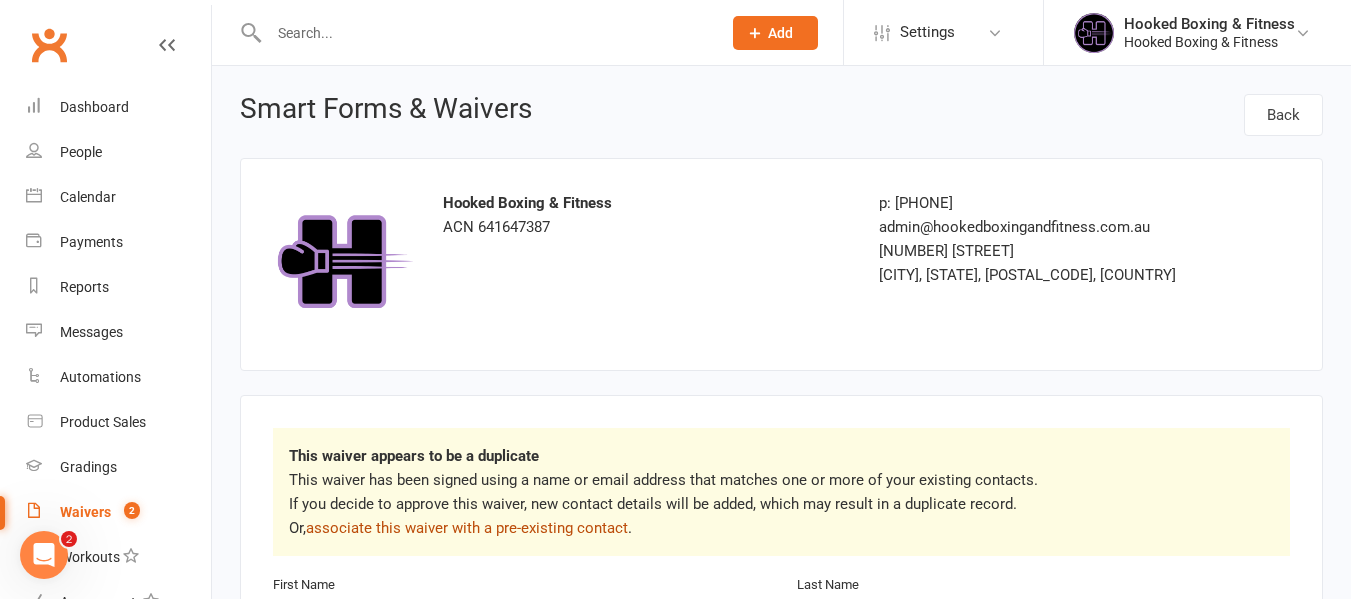 click on "associate this waiver with a pre-existing contact" at bounding box center (467, 528) 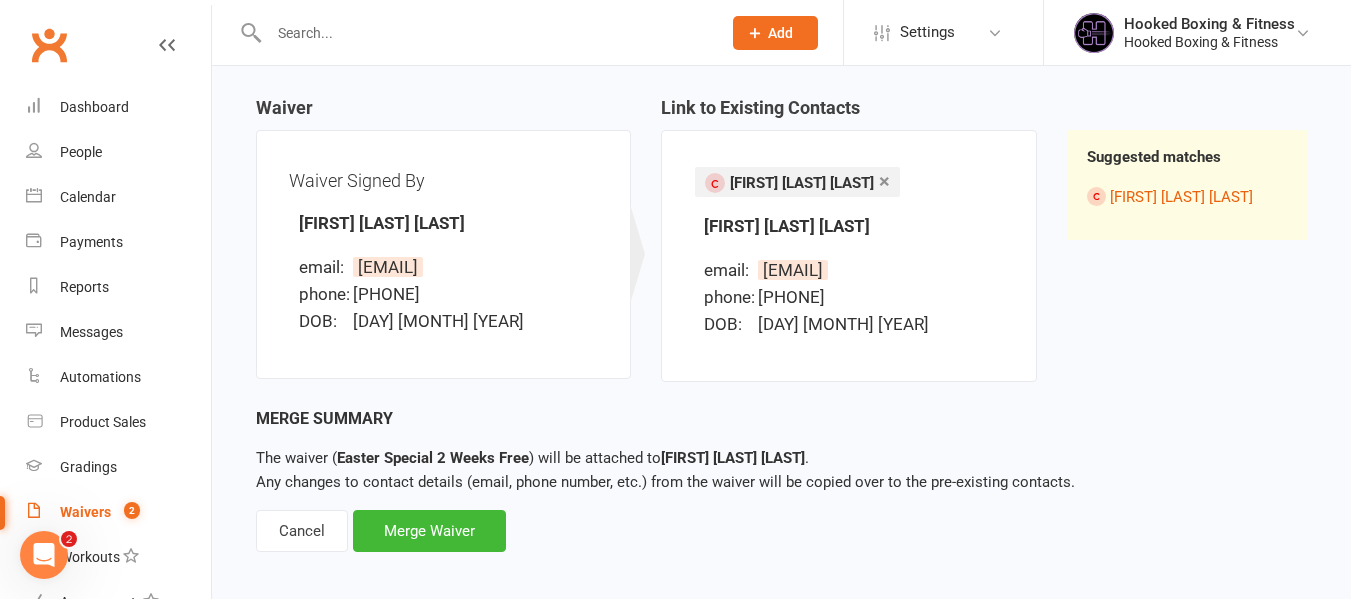 scroll, scrollTop: 196, scrollLeft: 0, axis: vertical 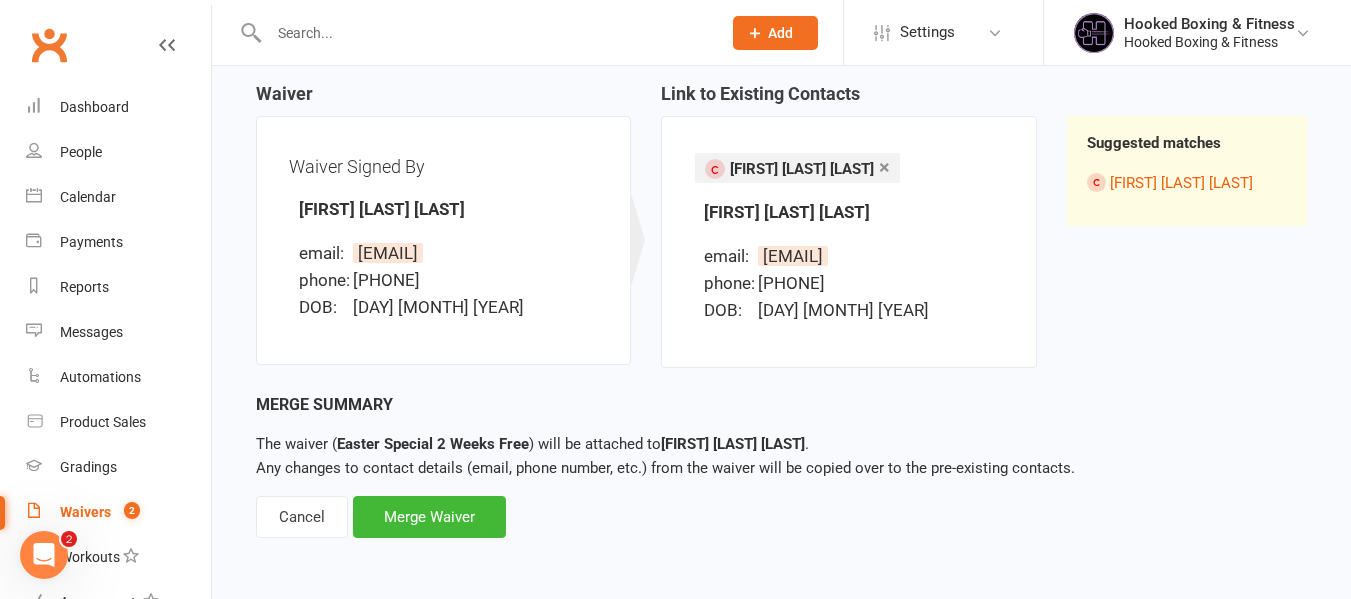 drag, startPoint x: 525, startPoint y: 215, endPoint x: 335, endPoint y: 214, distance: 190.00262 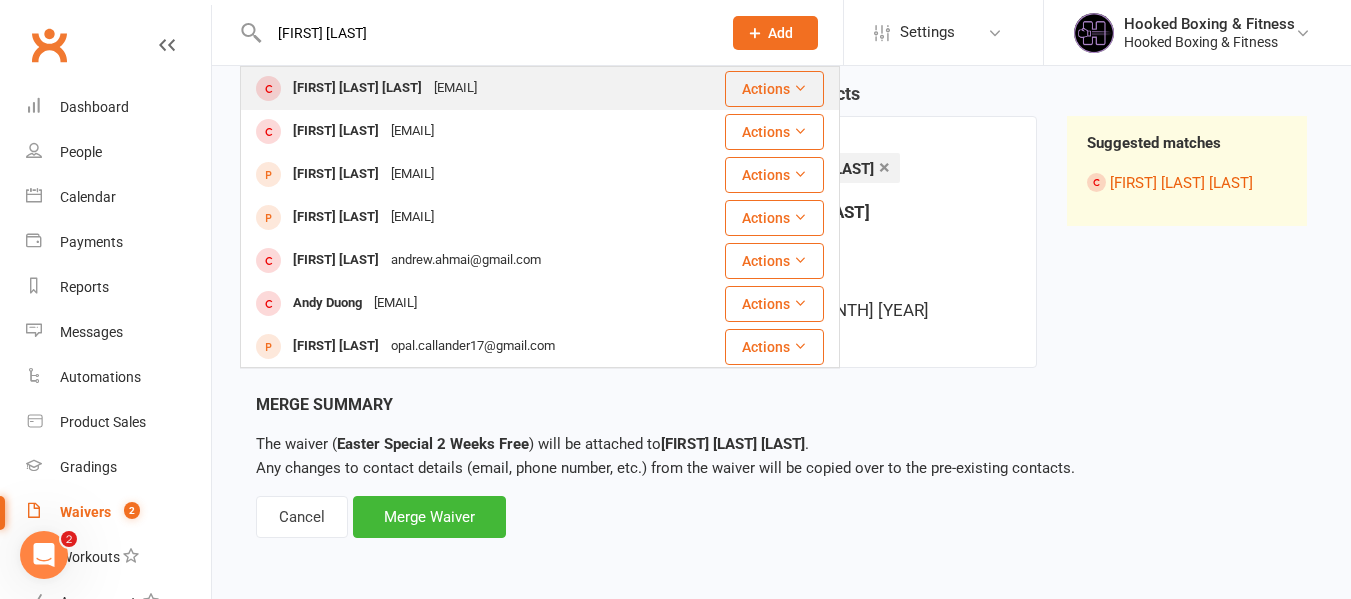 type on "anderson Kale" 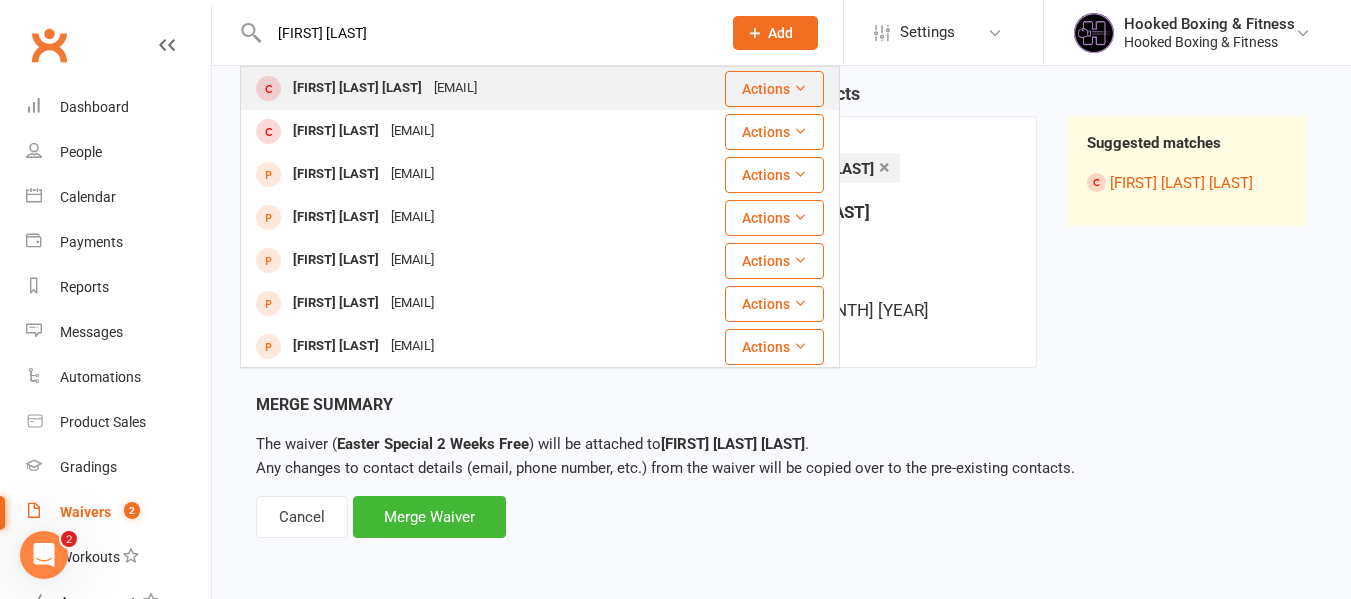 click on "Kalebacosta3000@gmail.com" at bounding box center [455, 88] 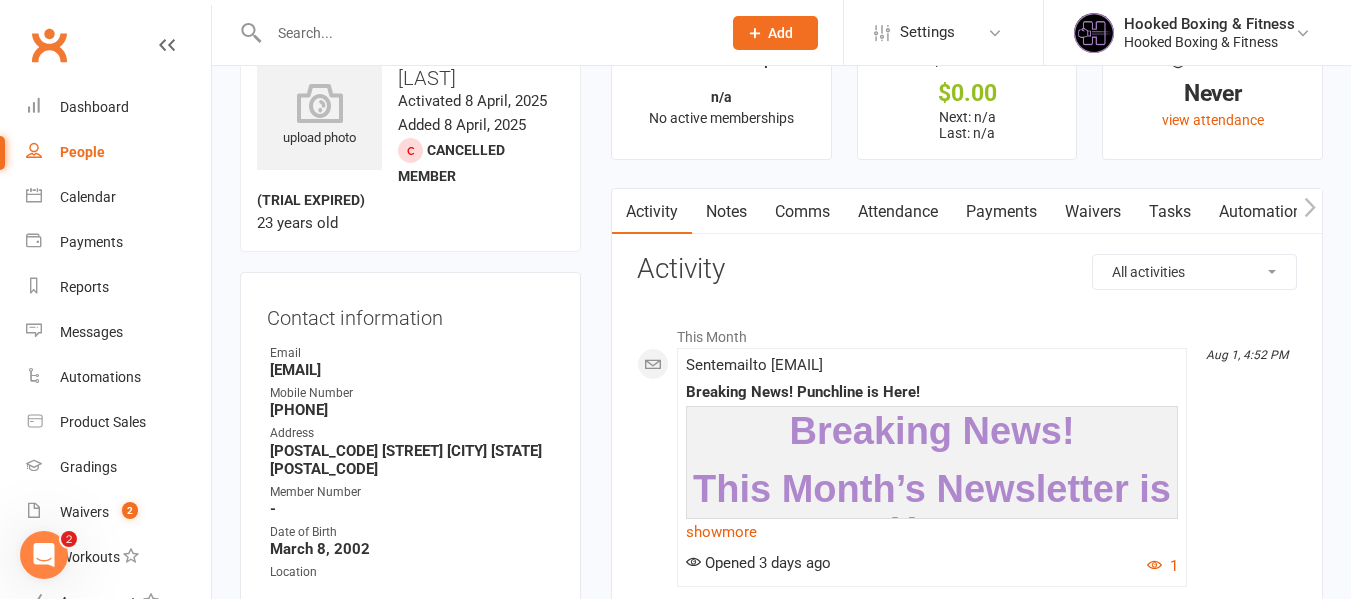 scroll, scrollTop: 100, scrollLeft: 0, axis: vertical 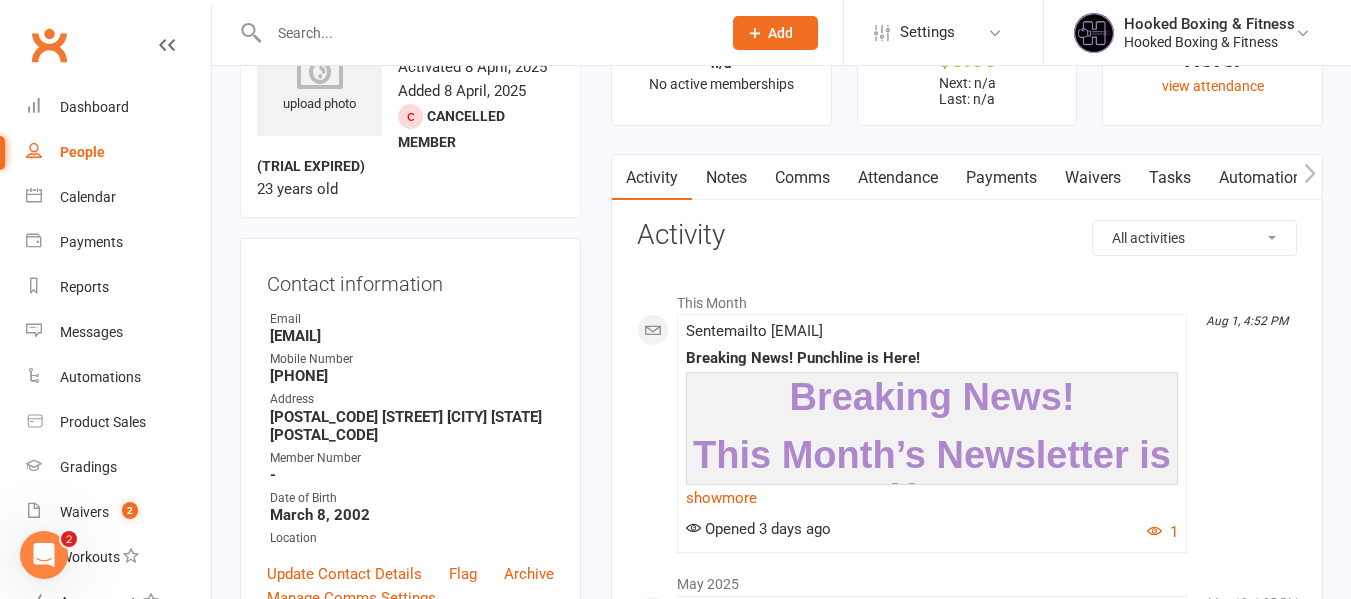 click on "Waivers" at bounding box center (1093, 178) 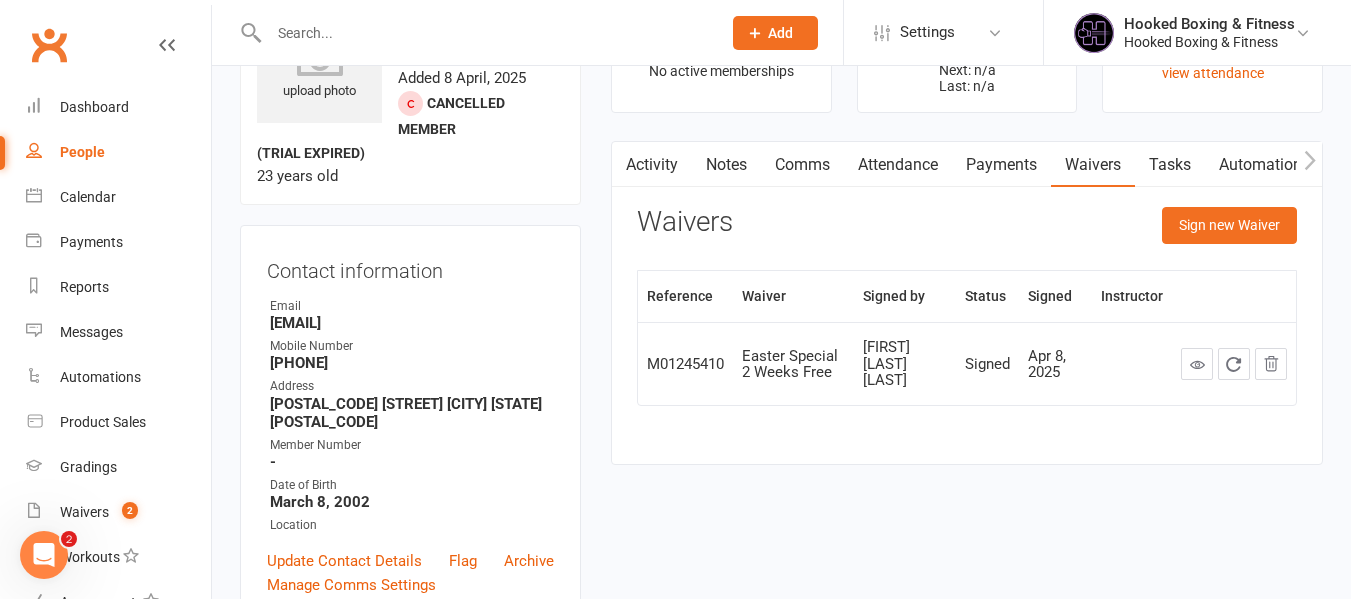 scroll, scrollTop: 0, scrollLeft: 0, axis: both 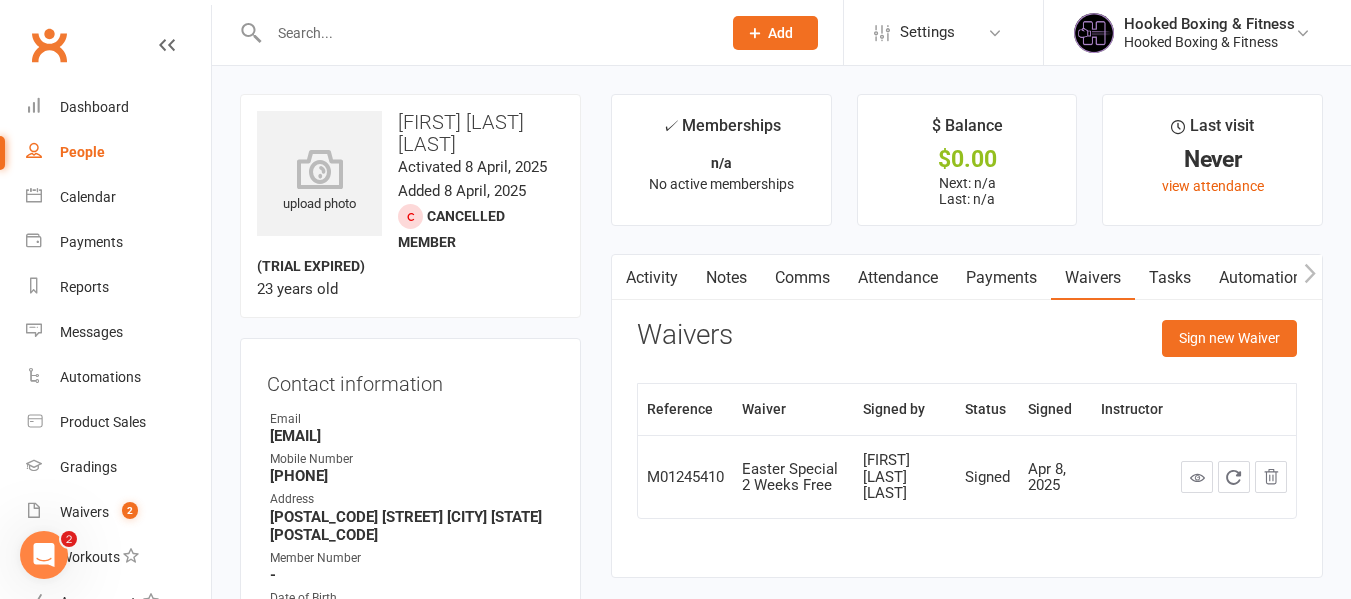 drag, startPoint x: 107, startPoint y: 513, endPoint x: 859, endPoint y: 325, distance: 775.14386 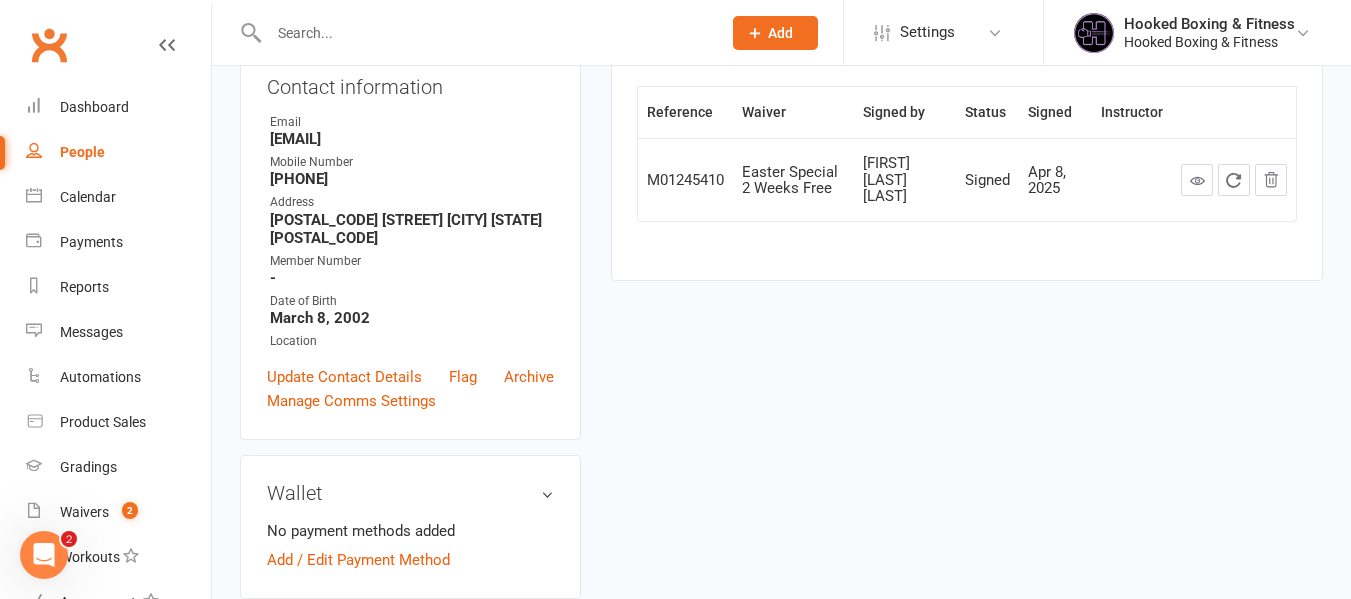scroll, scrollTop: 700, scrollLeft: 0, axis: vertical 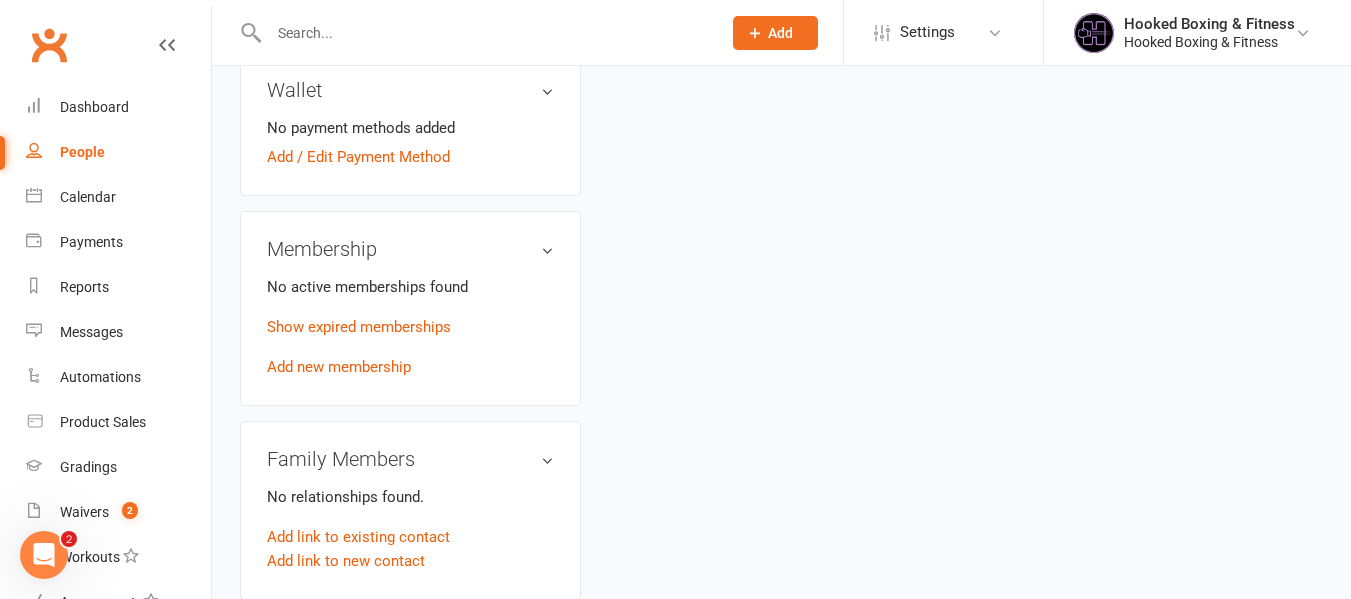 click on "upload photo Anderson Kaleb Acosta Osorio Activated 8 April, 2025 Added 8 April, 2025   Cancelled member (trial expired) 23 years old  Contact information Owner   Email  Kalebacosta3000@gmail.com
Mobile Number  0451917740
Address  U9 12 navigator st Melbourne Vic 3032
Member Number  -
Date of Birth  March 8, 2002
Location
Update Contact Details Flag Archive Manage Comms Settings
Wallet No payment methods added
Add / Edit Payment Method
Membership  No active memberships found Show expired memberships Add new membership
Family Members  No relationships found. Add link to existing contact  Add link to new contact
Suspensions  No active suspensions found. Add new suspension
Email / SMS Subscriptions  edit Unsubscribed from Emails No
Unsubscribed from SMSes No
Styles & Ranks  Emergency Contact Details  edit Waiver Answers  edit Mobile App  Add sections & fields Convert to NAC ✓ Memberships n/a No active memberships $ Balance $0.00 Next: n/a Last: n/a Last visit Never
Activity" at bounding box center [781, 378] 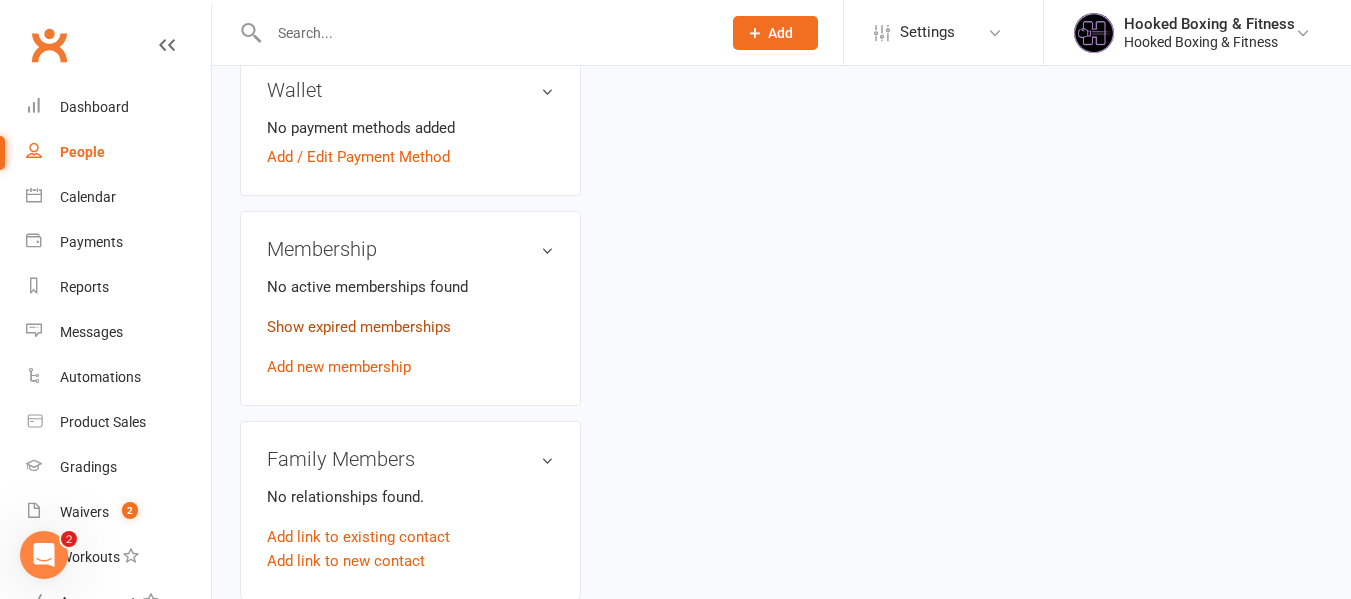 click on "Show expired memberships" at bounding box center [359, 327] 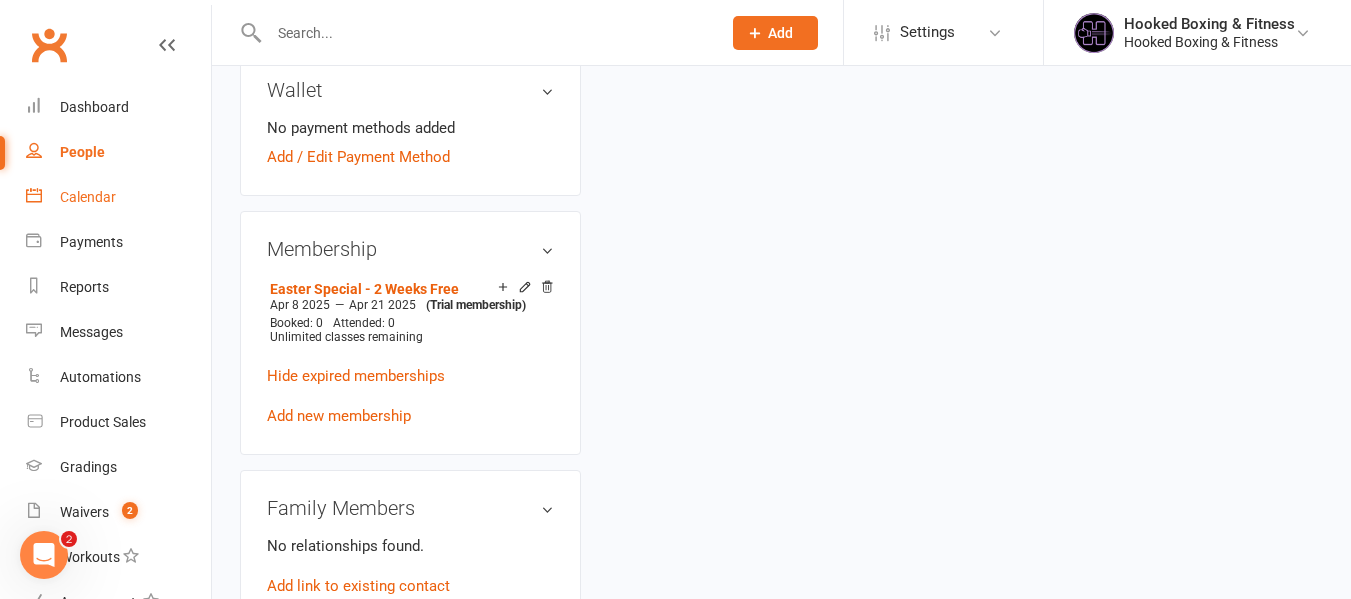 click on "Calendar" at bounding box center [88, 197] 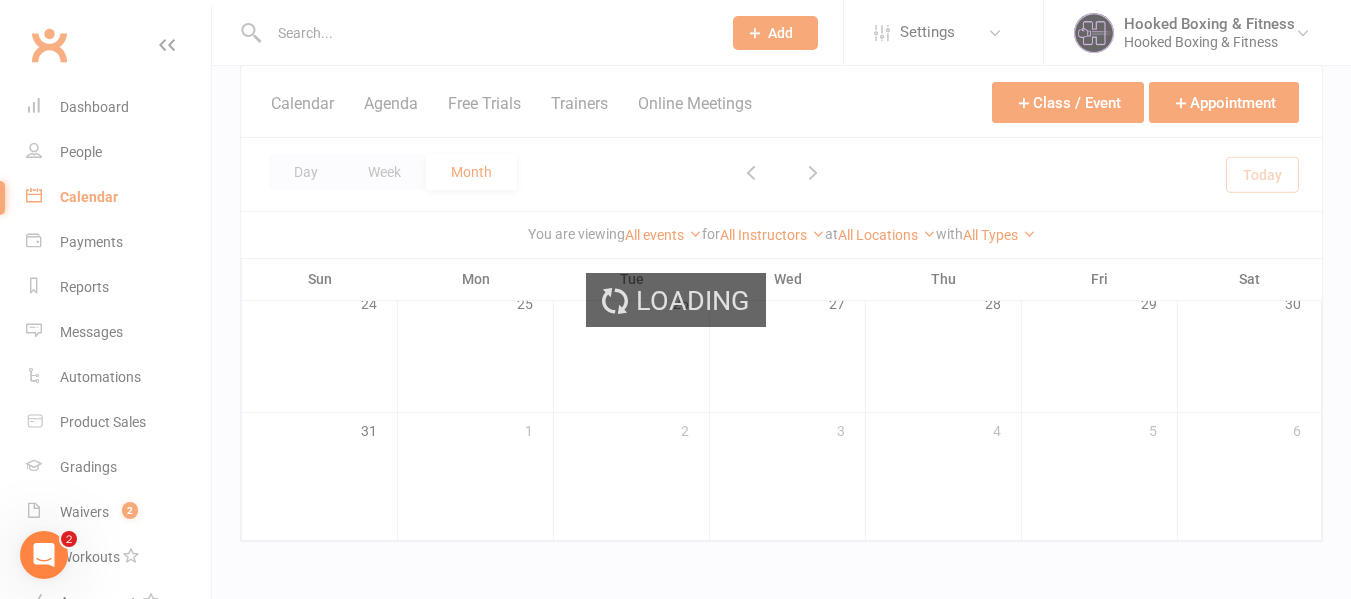 scroll, scrollTop: 0, scrollLeft: 0, axis: both 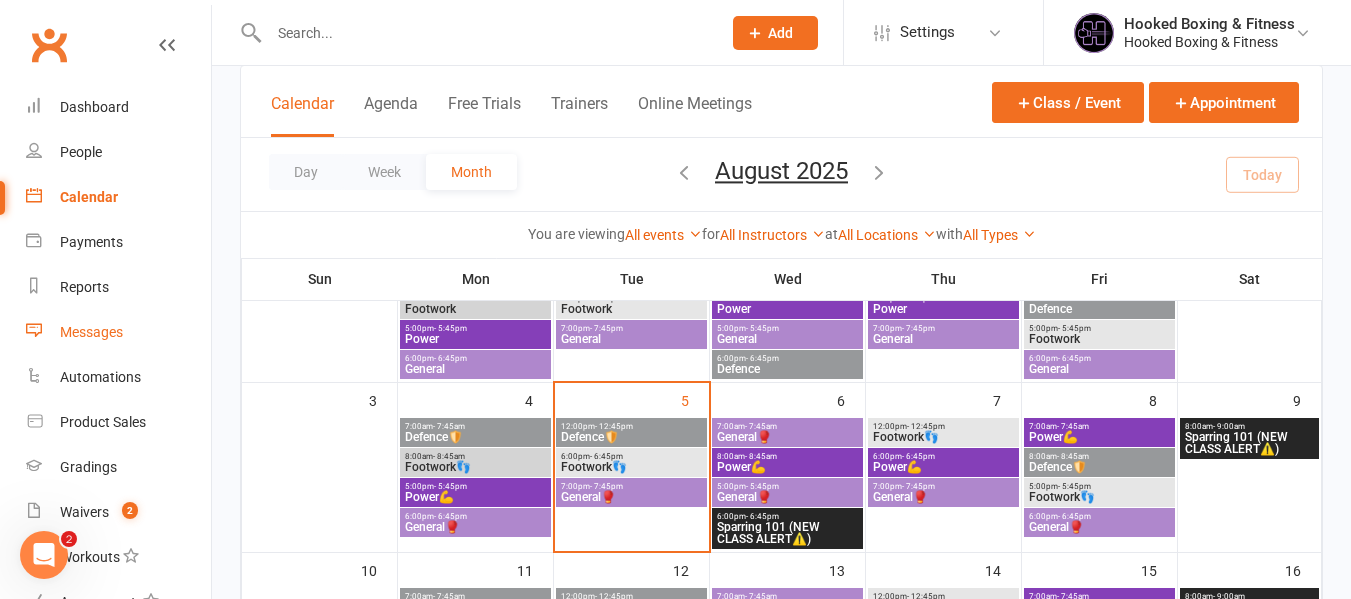click on "Messages" at bounding box center (118, 332) 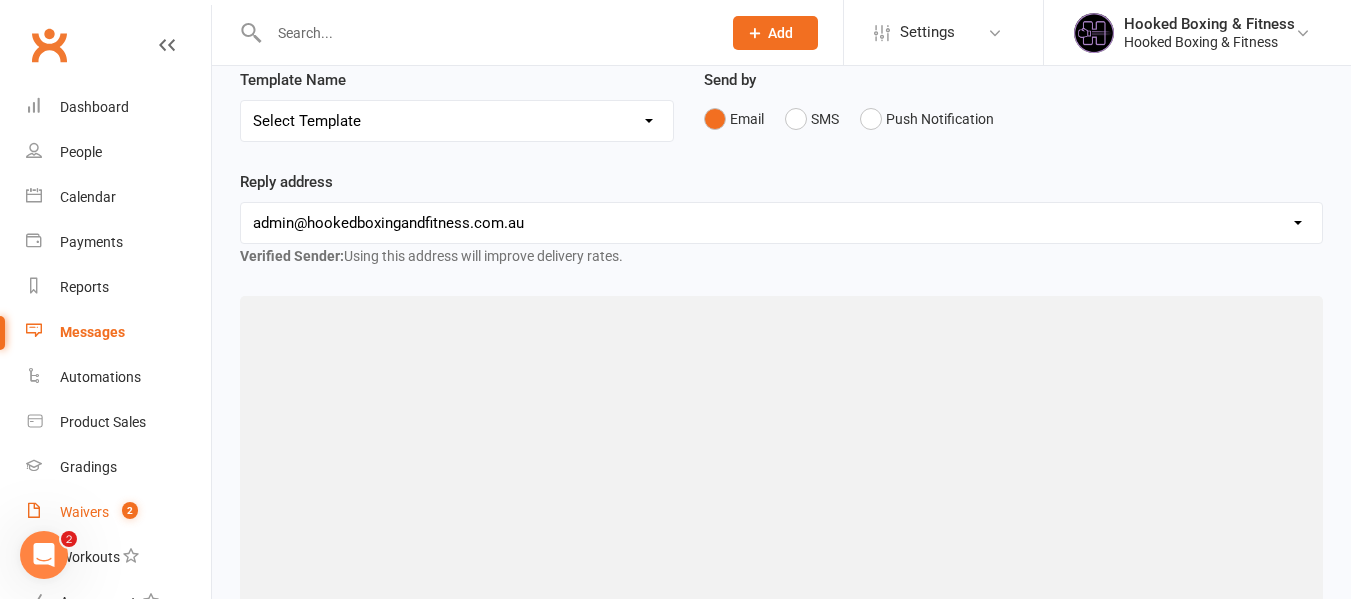 scroll, scrollTop: 0, scrollLeft: 0, axis: both 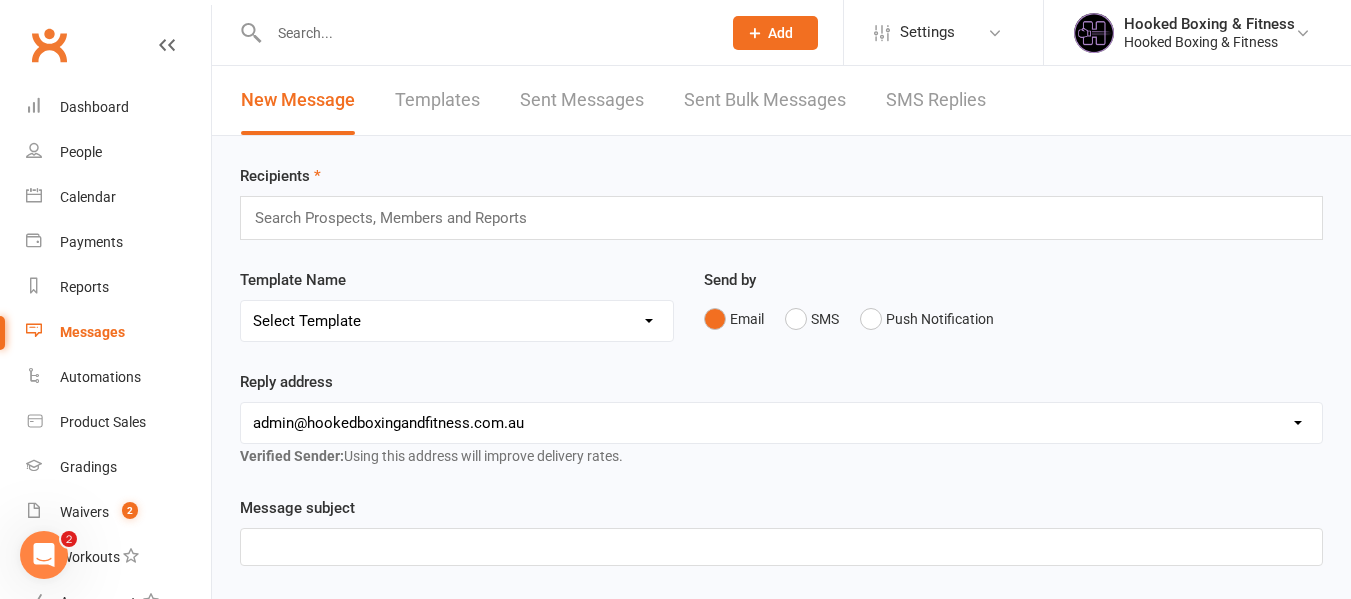 click on "Templates" at bounding box center [437, 100] 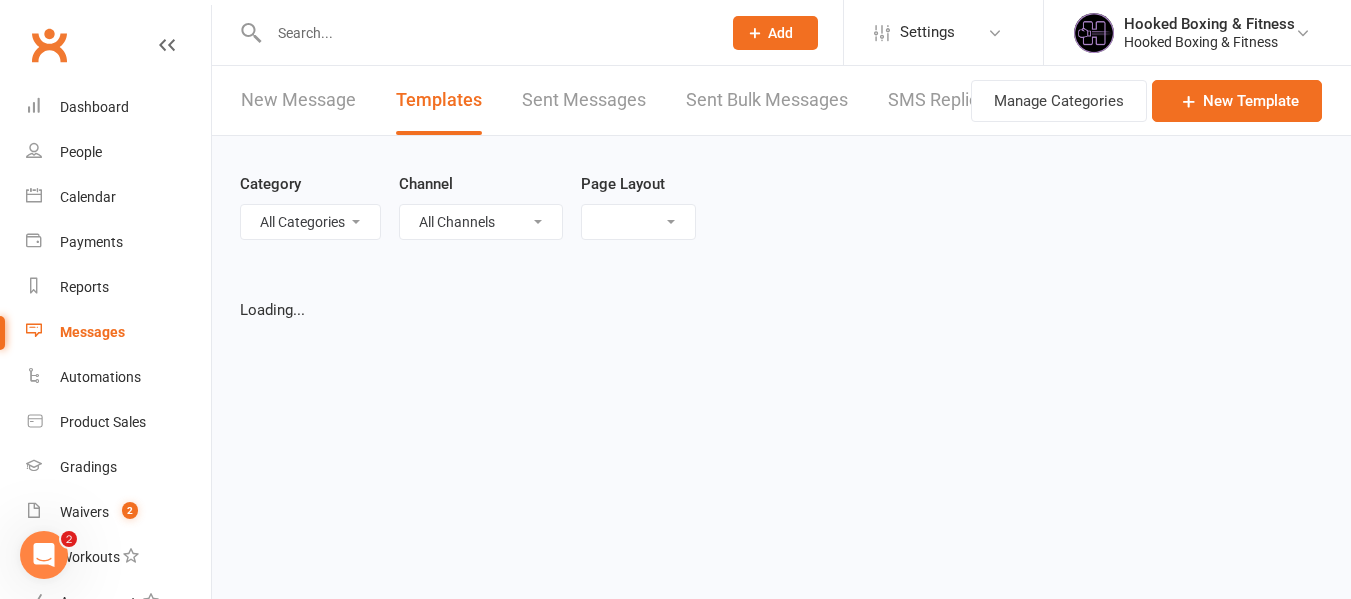 select on "list" 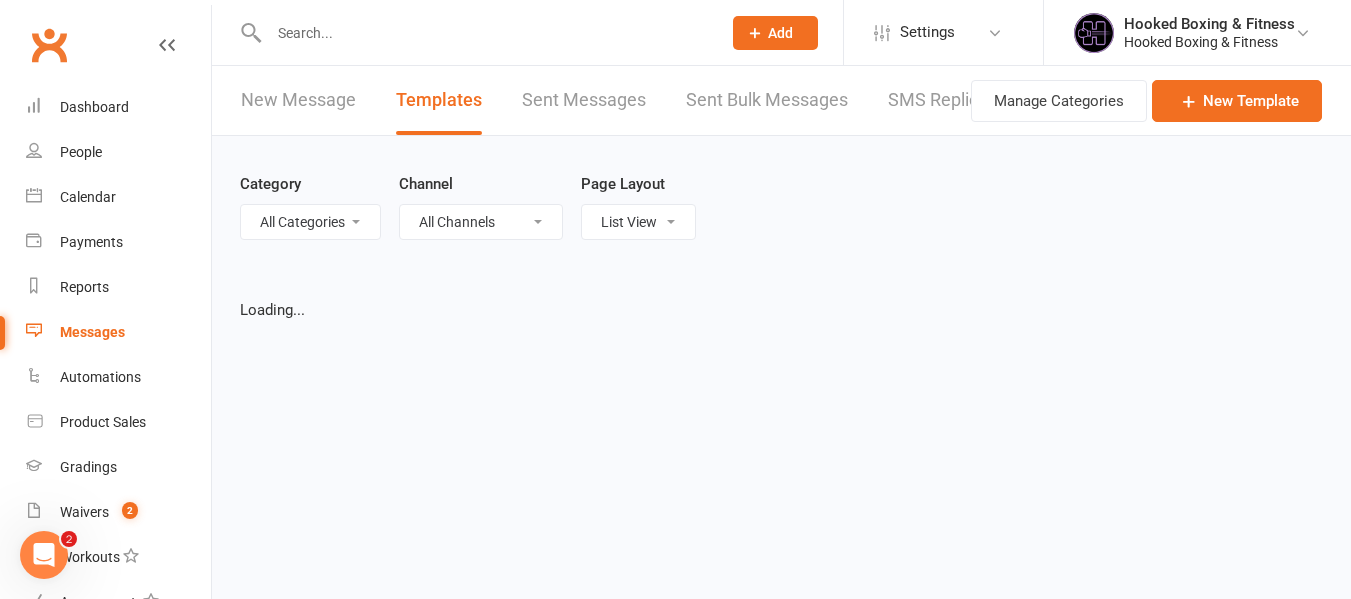 select on "100" 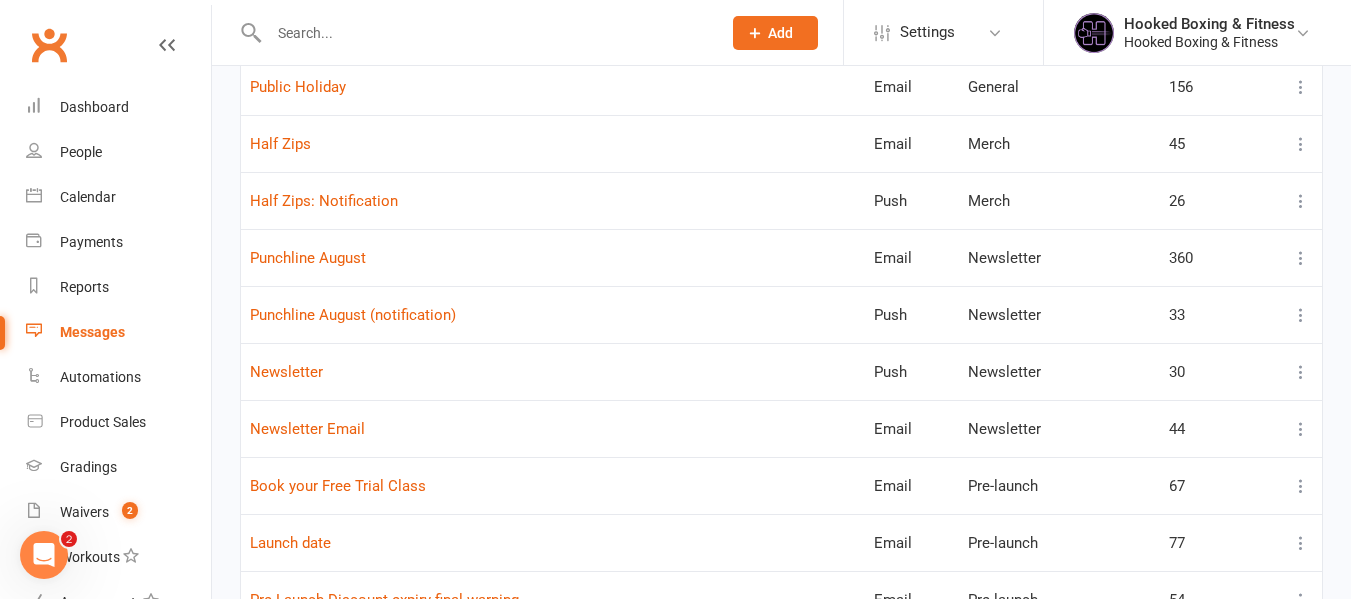 scroll, scrollTop: 900, scrollLeft: 0, axis: vertical 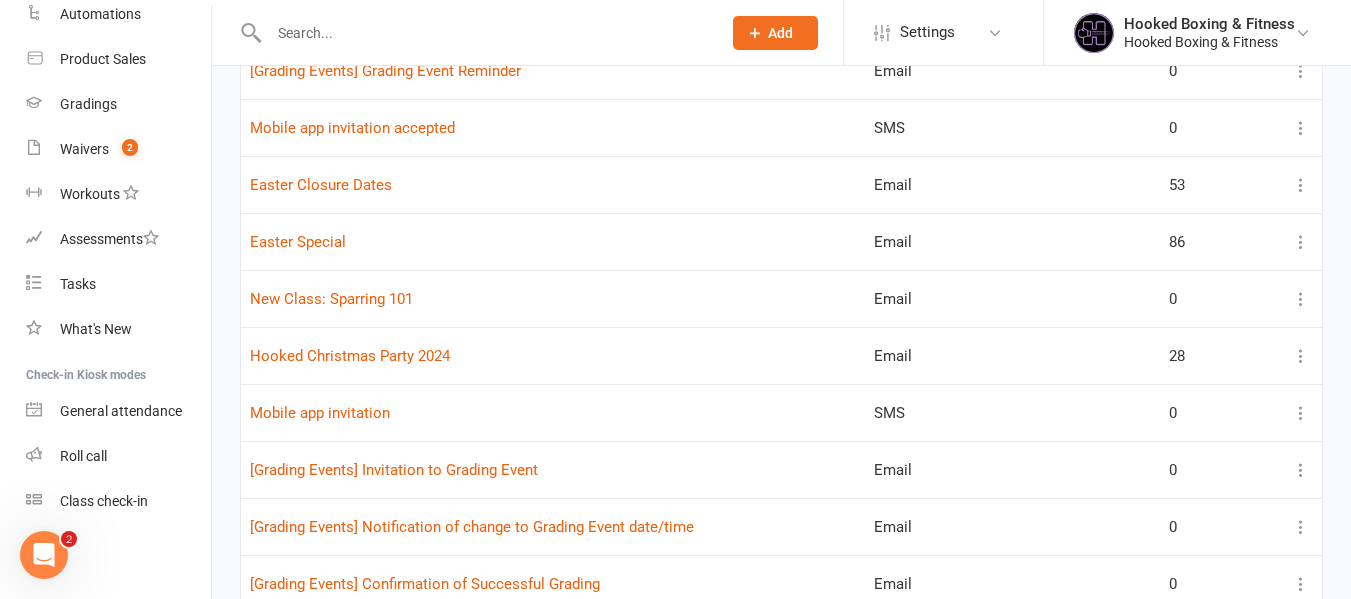 click on "New Class: Sparring 101" at bounding box center [553, 298] 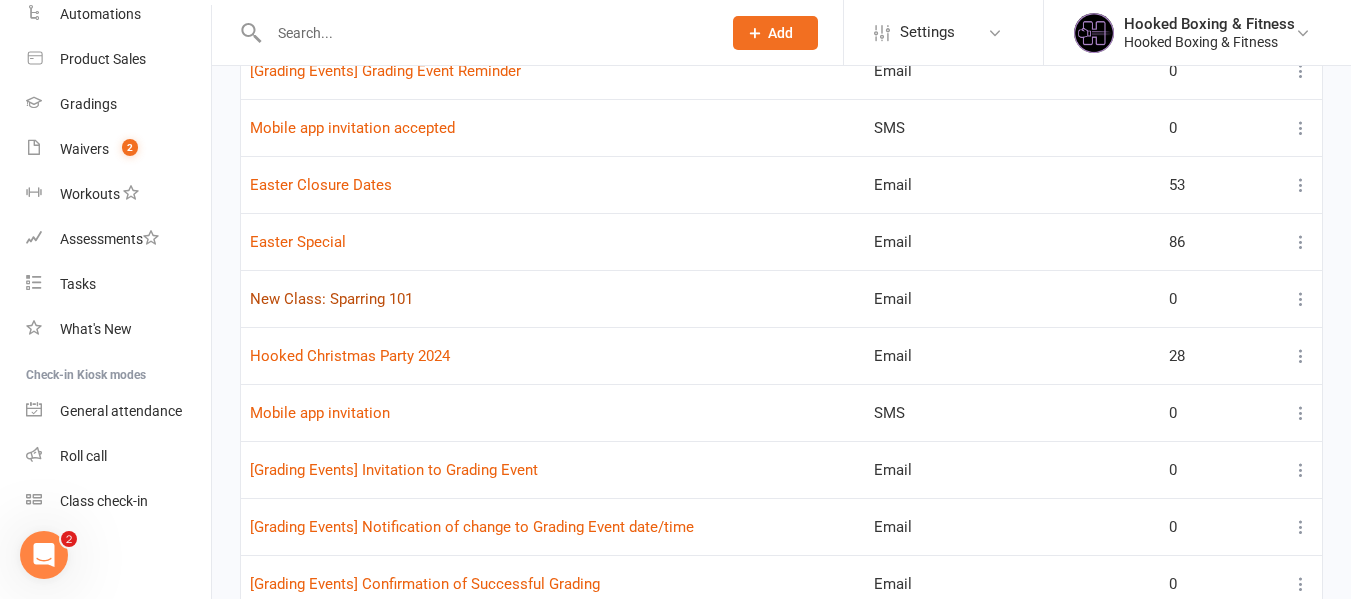 click on "New Class: Sparring 101" at bounding box center (331, 299) 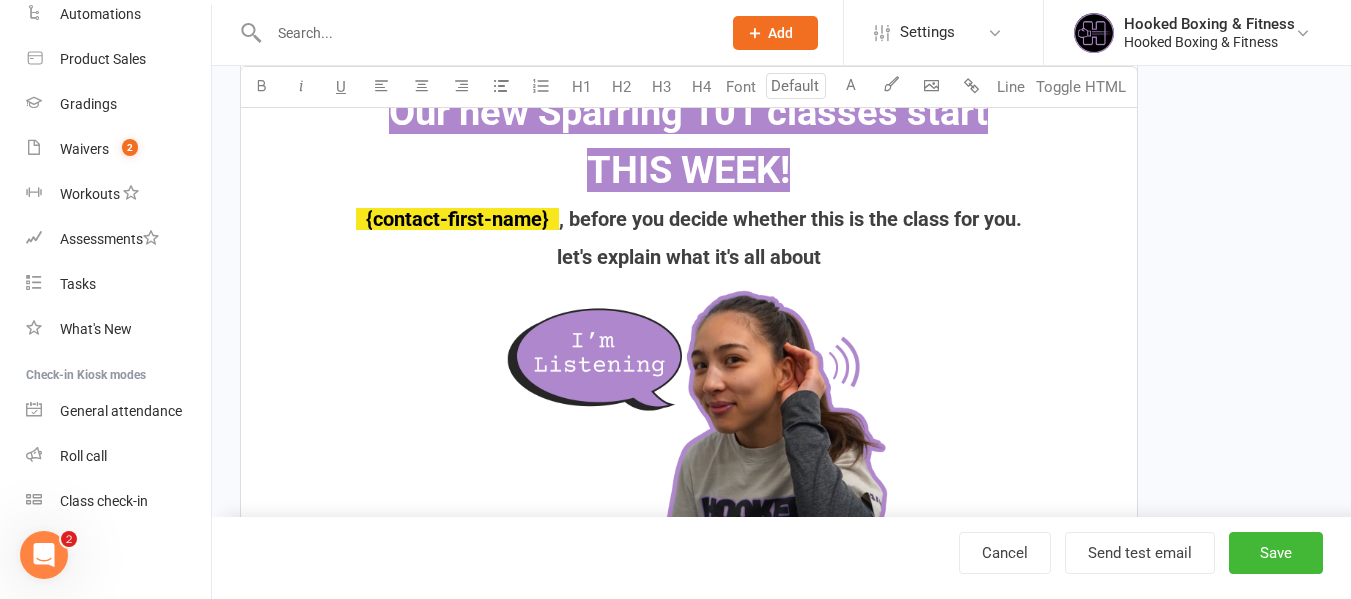scroll, scrollTop: 1100, scrollLeft: 0, axis: vertical 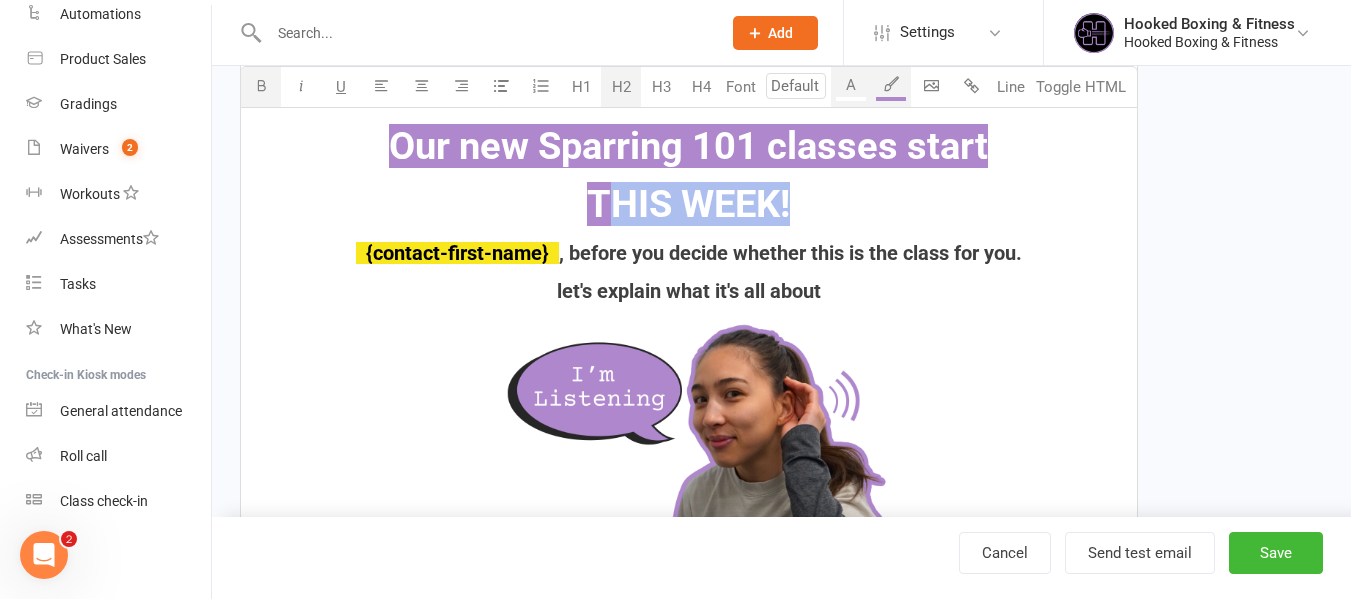 drag, startPoint x: 783, startPoint y: 195, endPoint x: 589, endPoint y: 199, distance: 194.04123 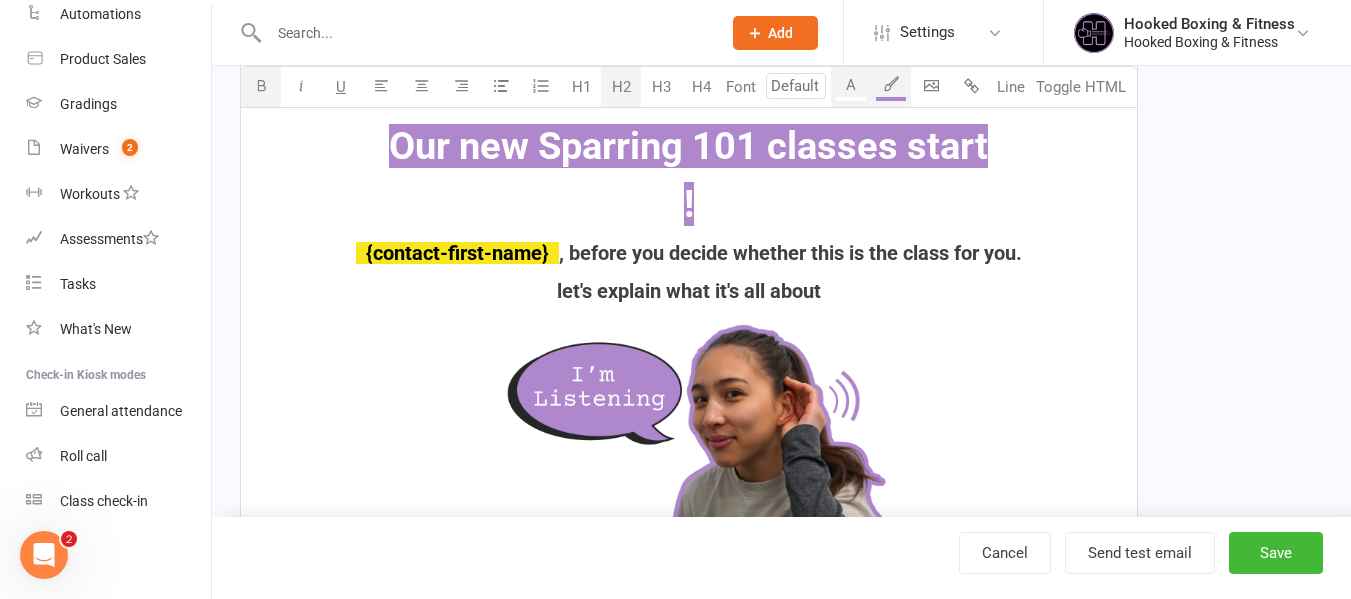 type 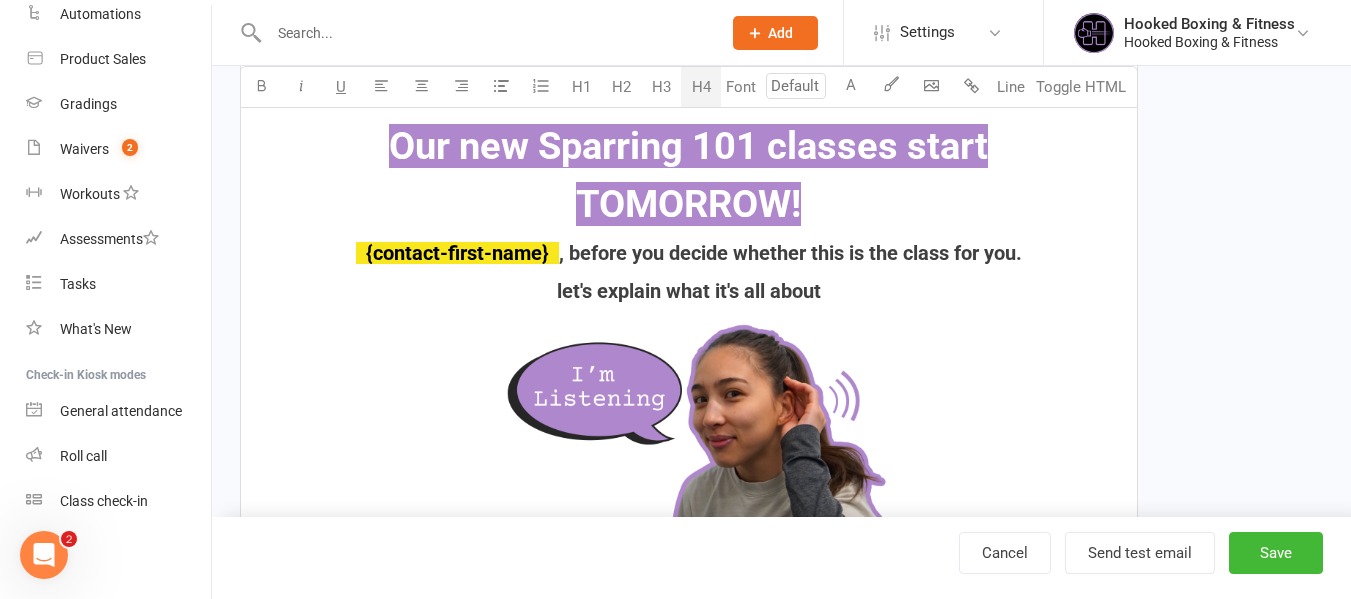 click on "Do You🫵want to Take your  Boxing to the Next Level  ﻿ {contact-first-name} ?      ﻿    Our new Sparring 101 classes start   TOMORROW!  ﻿ {contact-first-name} , before you decide whether this is the class for you. let's explain what it's all about ﻿ This class is designed to help members by Coach Mat to develop the foundational skills needed for  freestyle sparring in a safe, structured and supportive environment. We wouldn't want to throw you into freestyle sparring without a clue on what to do, that's not what we're about here at Hooked🙅‍♀️   Through controlled partner drills, light contact and scenario-based rounds, members will build confidence, timing and  awareness—all the tools necessary to eventually transition into supervised, controlled, freestyle SPARRING!🥊 Through controlled partner drills, light contact, and scenario-based rounds, you’ll develop: ✔ Confidence ✔ Timing ✔ Awareness   These classes will be on: Wednesday 6pm (45 mins) Saturday 8am (1 hour)" at bounding box center (689, 523) 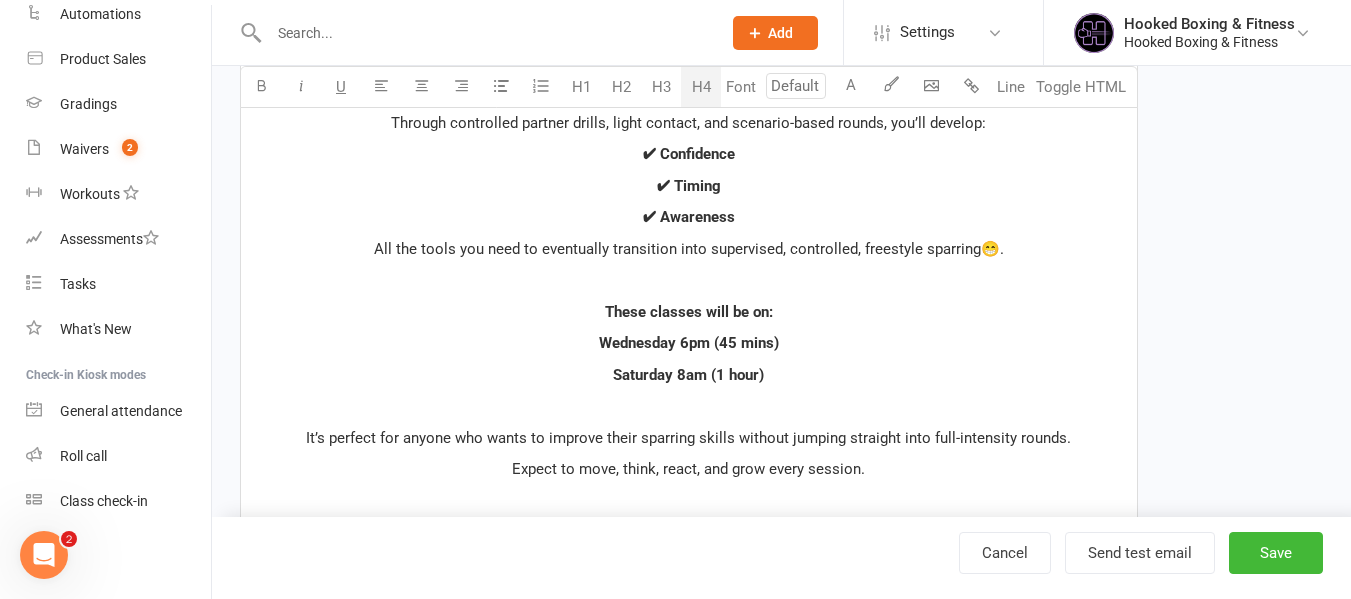 scroll, scrollTop: 2000, scrollLeft: 0, axis: vertical 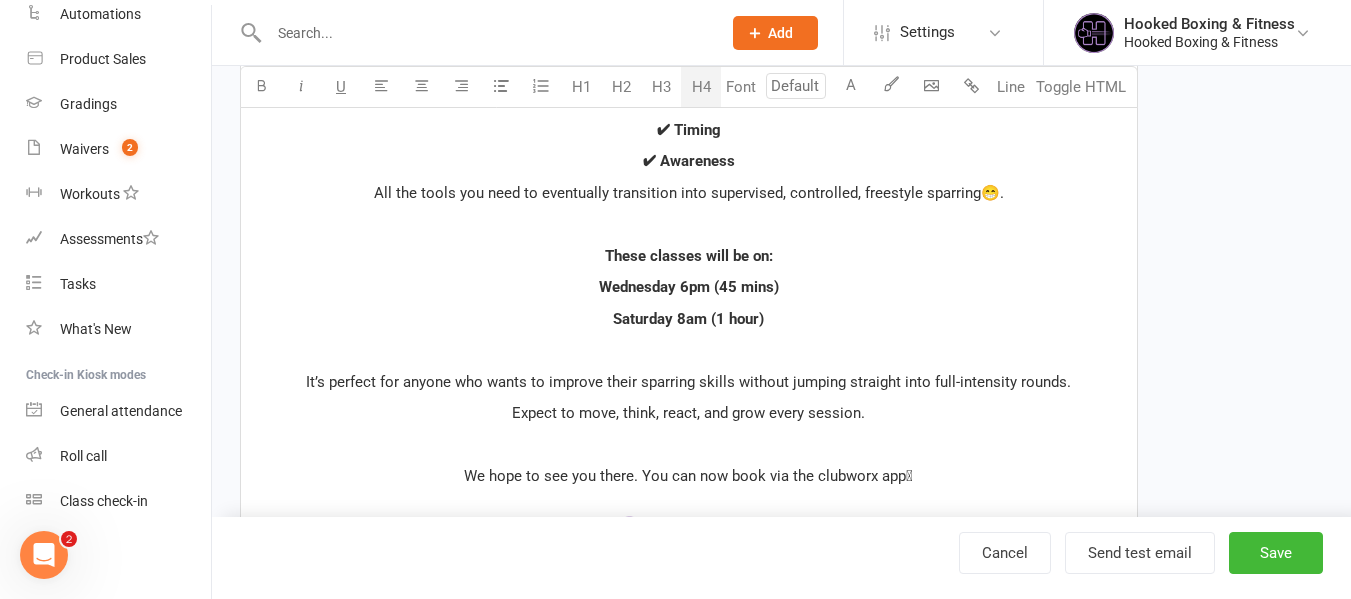 click on "Do You🫵want to Take your  Boxing to the Next Level  ﻿ {contact-first-name} ?      ﻿    Our new Sparring 101 classes start   TOMORROW!  ﻿ {contact-first-name} , before you decide whether this is the class for you. let's explain what it's all about ﻿ This class is designed to help members by Coach Mat to develop the foundational skills needed for  freestyle sparring in a safe, structured and supportive environment. We wouldn't want to throw you into freestyle sparring without a clue on what to do, that's not what we're about here at Hooked🙅‍♀️   Through controlled partner drills, light contact and scenario-based rounds, members will build confidence, timing and  awareness—all the tools necessary to eventually transition into supervised, controlled, freestyle SPARRING!🥊 Through controlled partner drills, light contact, and scenario-based rounds, you’ll develop: ✔ Confidence ✔ Timing ✔ Awareness   These classes will be on: Wednesday 6pm (45 mins) Saturday 8am (1 hour)" at bounding box center (689, -377) 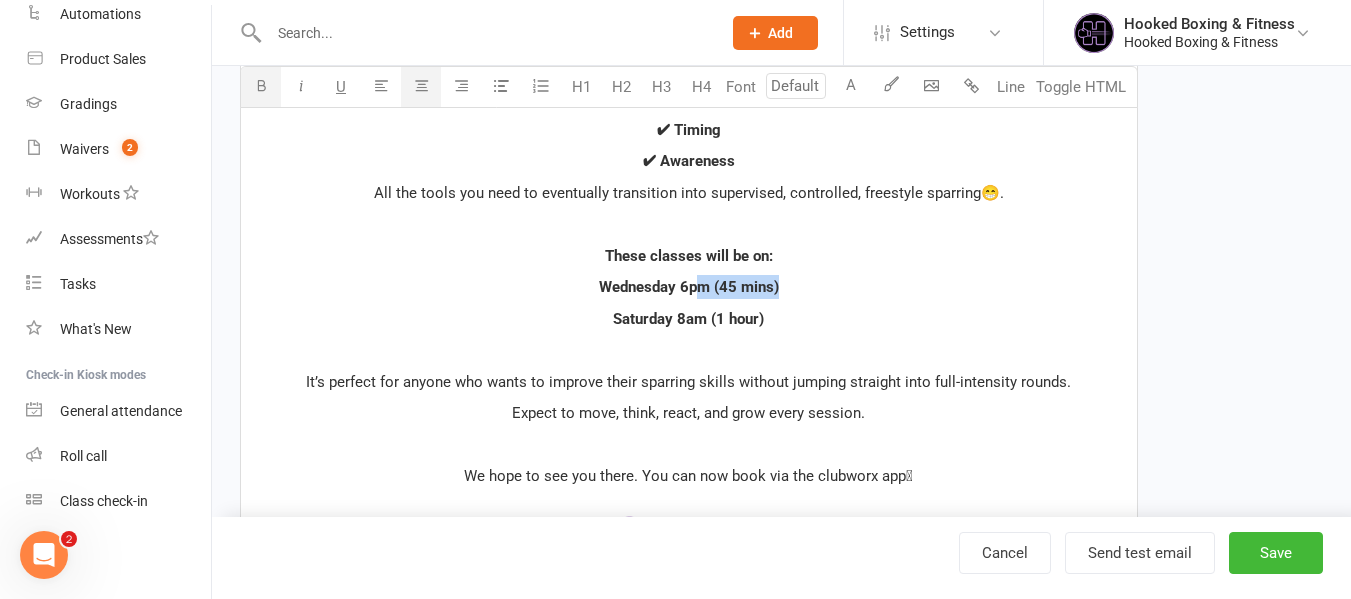 drag, startPoint x: 780, startPoint y: 286, endPoint x: 699, endPoint y: 288, distance: 81.02469 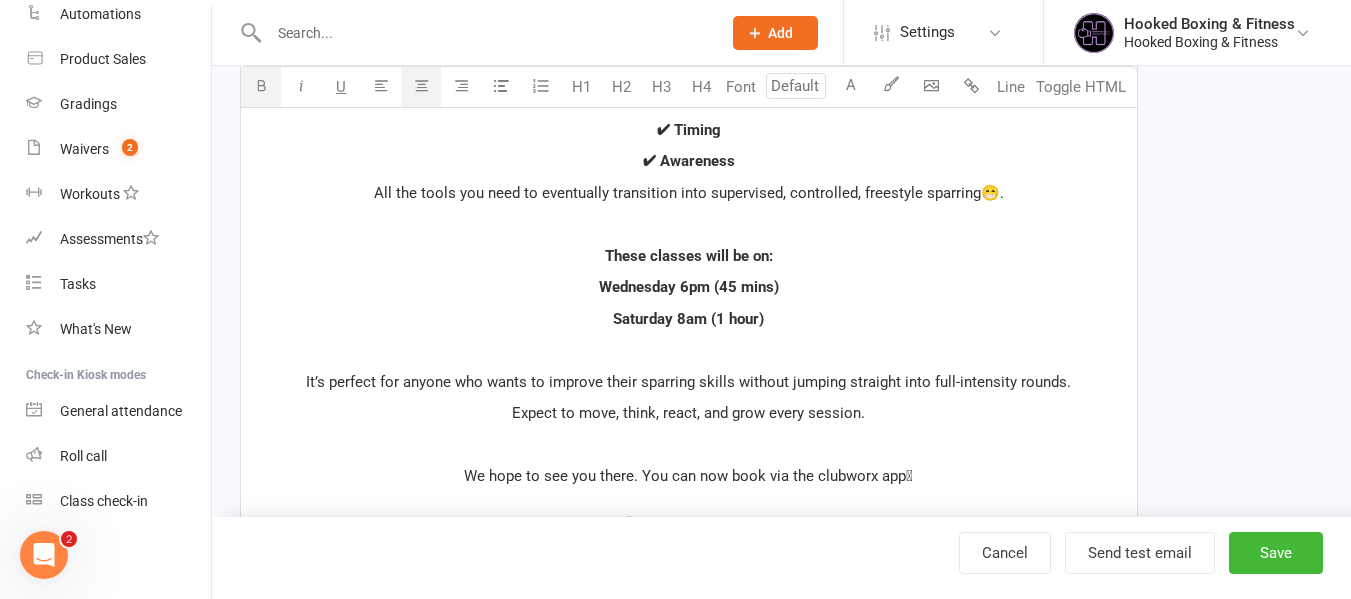 click on "Saturday 8am (1 hour)" at bounding box center [688, 319] 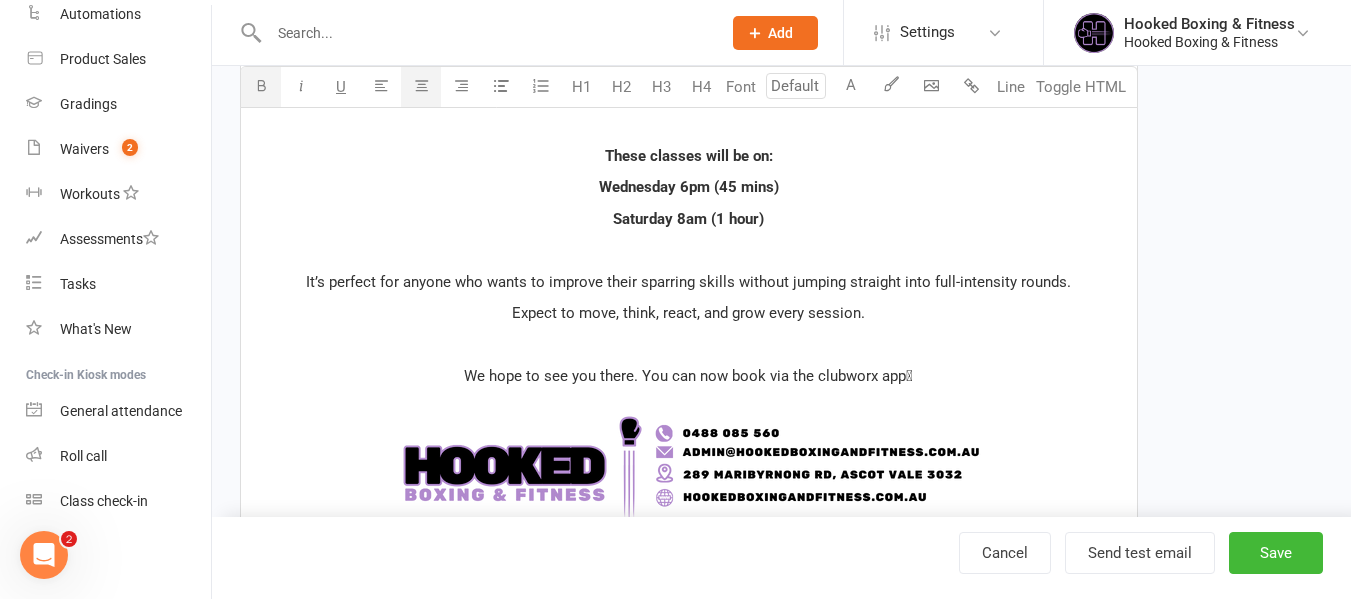 click on "Wednesday 6pm (45 mins)" at bounding box center [689, 187] 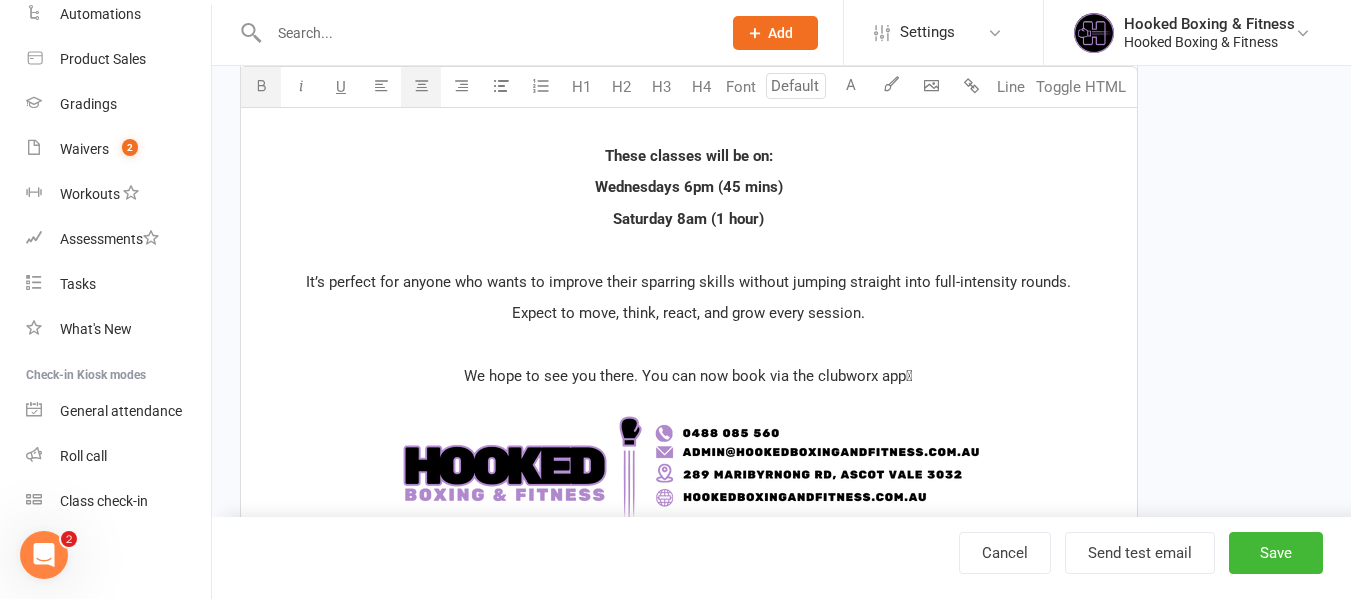 click on "Saturday 8am (1 hour)" at bounding box center (688, 219) 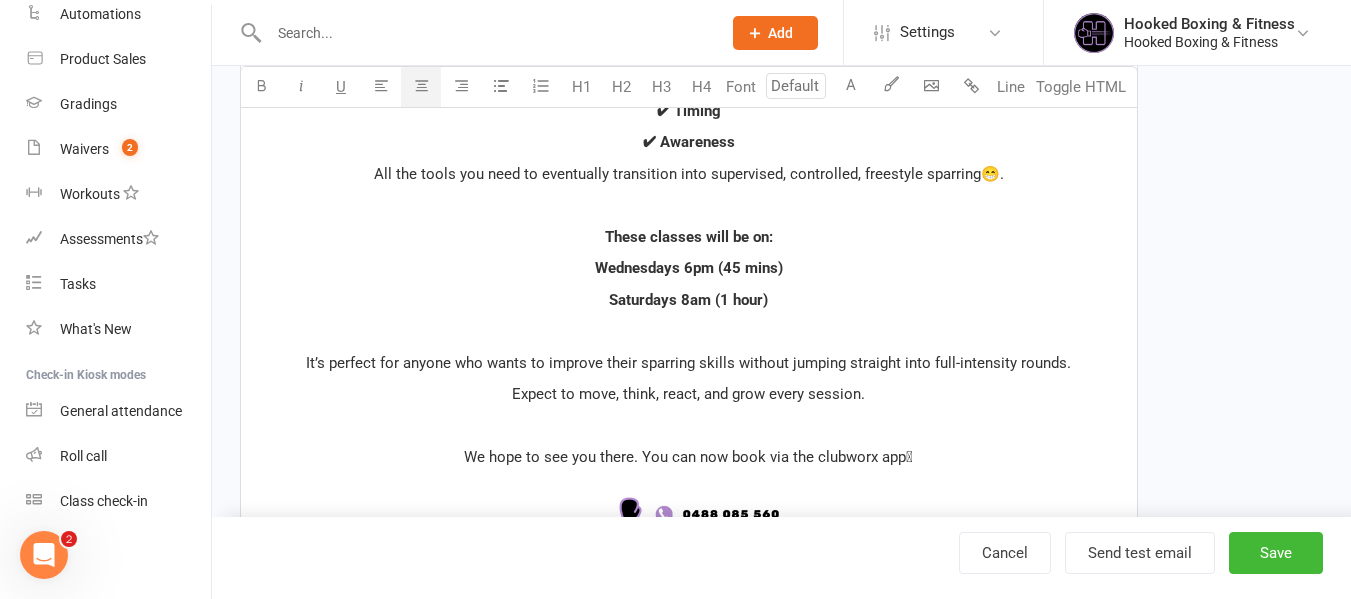 click on "Do You🫵want to Take your  Boxing to the Next Level  ﻿ {contact-first-name} ?      ﻿    Our new Sparring 101 classes start   TOMORROW!  ﻿ {contact-first-name} , before you decide whether this is the class for you. let's explain what it's all about ﻿ This class is designed to help members by Coach Mat to develop the foundational skills needed for  freestyle sparring in a safe, structured and supportive environment. We wouldn't want to throw you into freestyle sparring without a clue on what to do, that's not what we're about here at Hooked🙅‍♀️   Through controlled partner drills, light contact and scenario-based rounds, members will build confidence, timing and  awareness—all the tools necessary to eventually transition into supervised, controlled, freestyle SPARRING!🥊 Through controlled partner drills, light contact, and scenario-based rounds, you’ll develop: ✔ Confidence ✔ Timing ✔ Awareness   These classes will be on: Wednesdays 6pm (45 mins) Saturdays 8am (1 hour)" at bounding box center [689, -396] 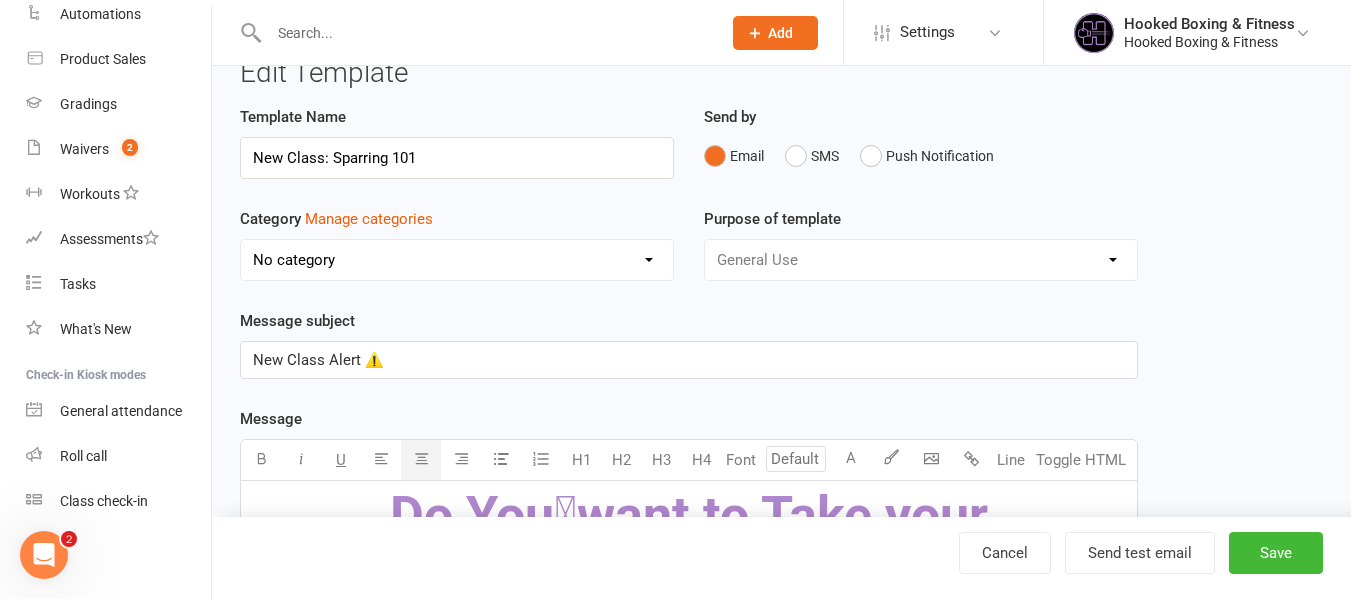 scroll, scrollTop: 0, scrollLeft: 0, axis: both 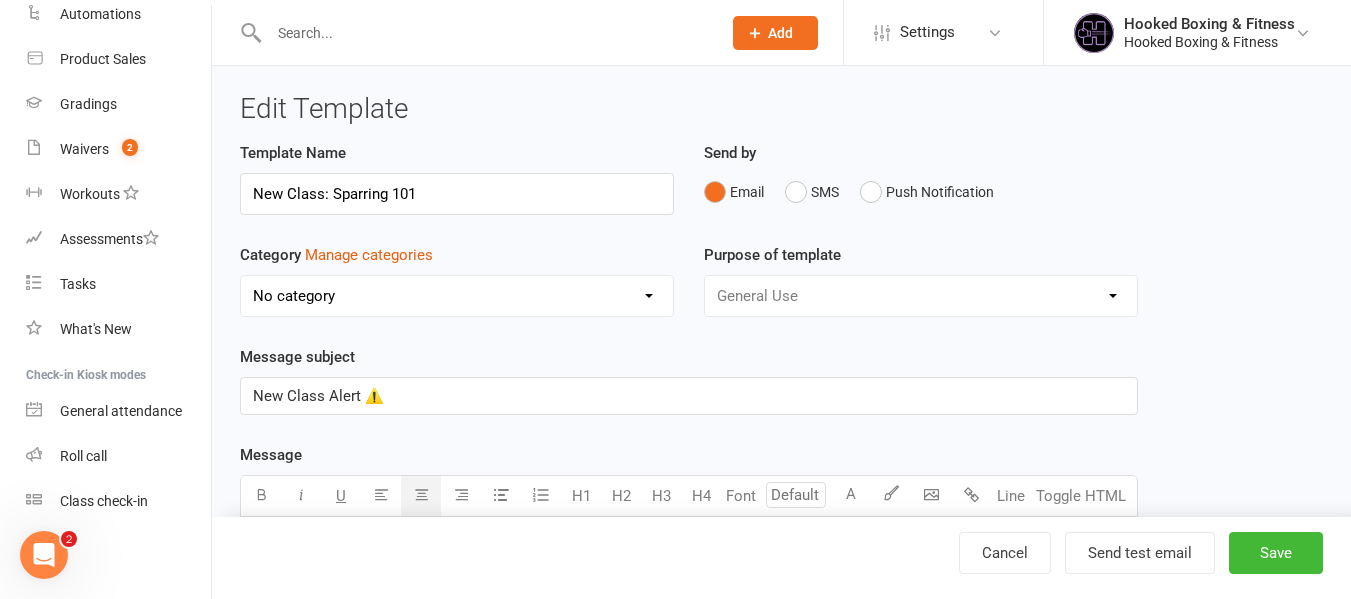 click on "No category Christmas/Holidays Default General Merch Newsletter Pre-launch Retention Specials Staff Trials" at bounding box center (457, 296) 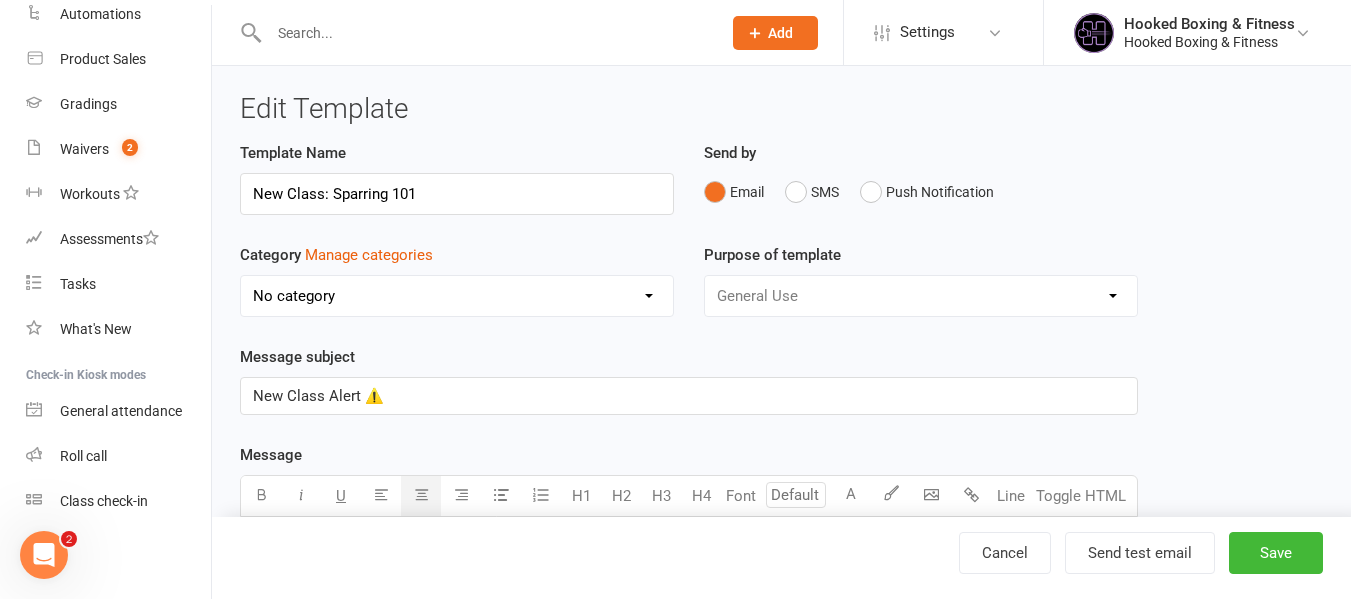 select on "11297" 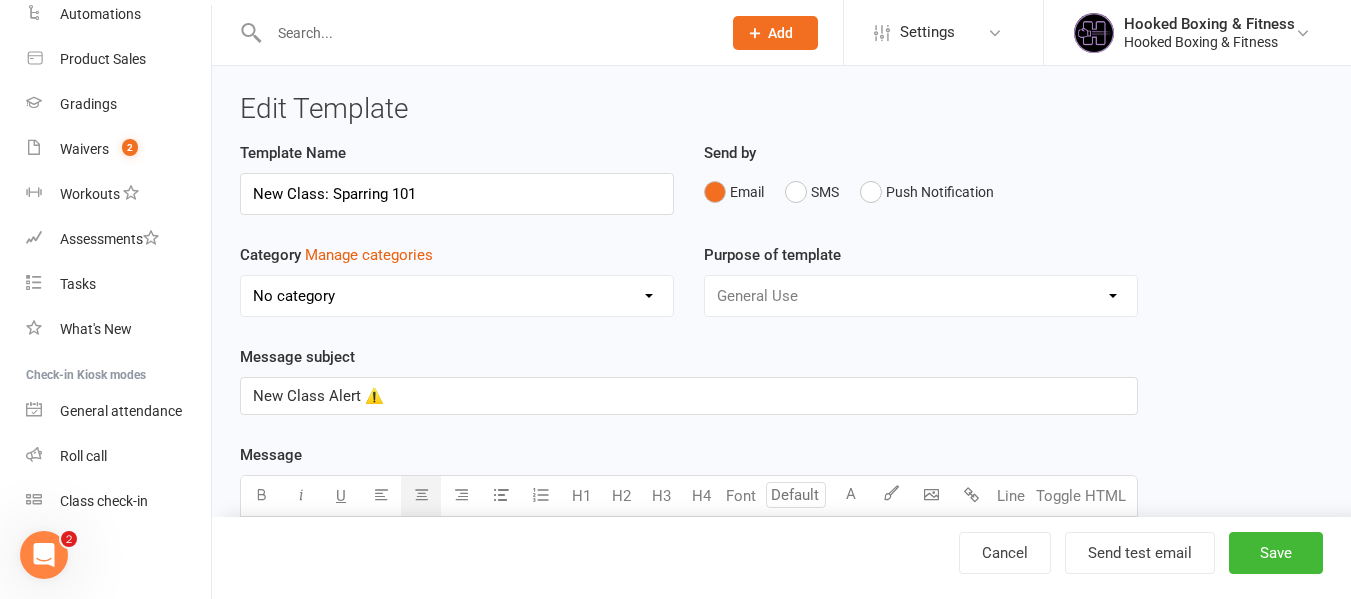 click on "Message subject New Class Alert ⚠️" at bounding box center (689, 380) 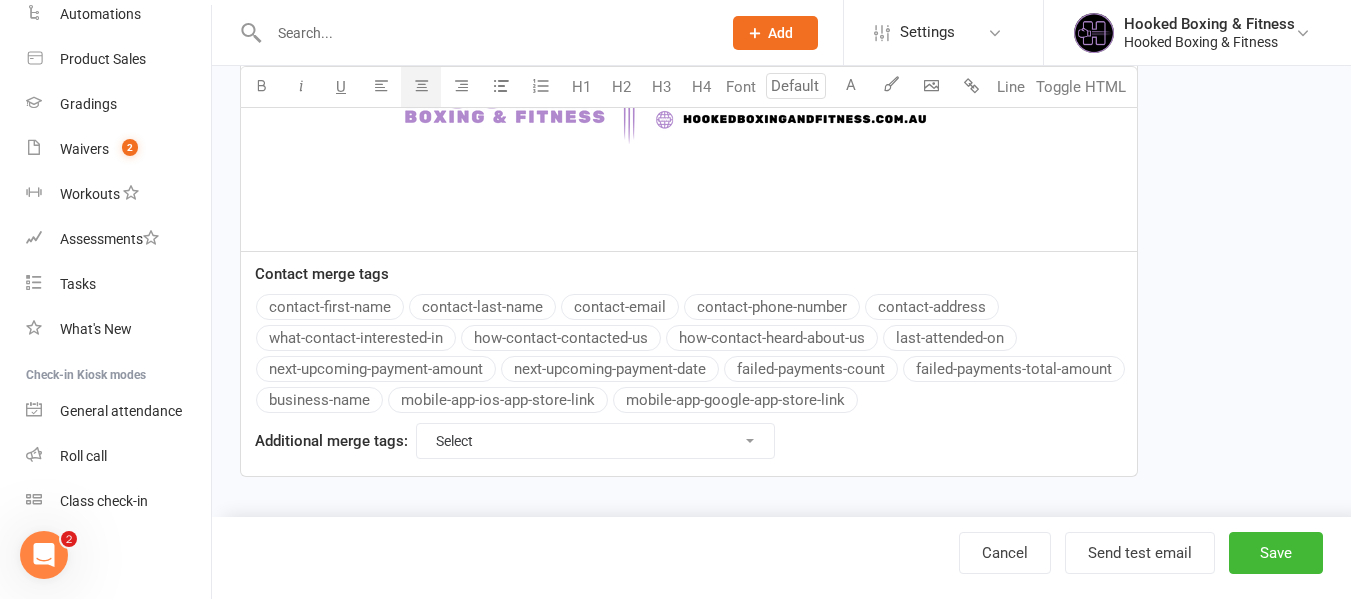 scroll, scrollTop: 2481, scrollLeft: 0, axis: vertical 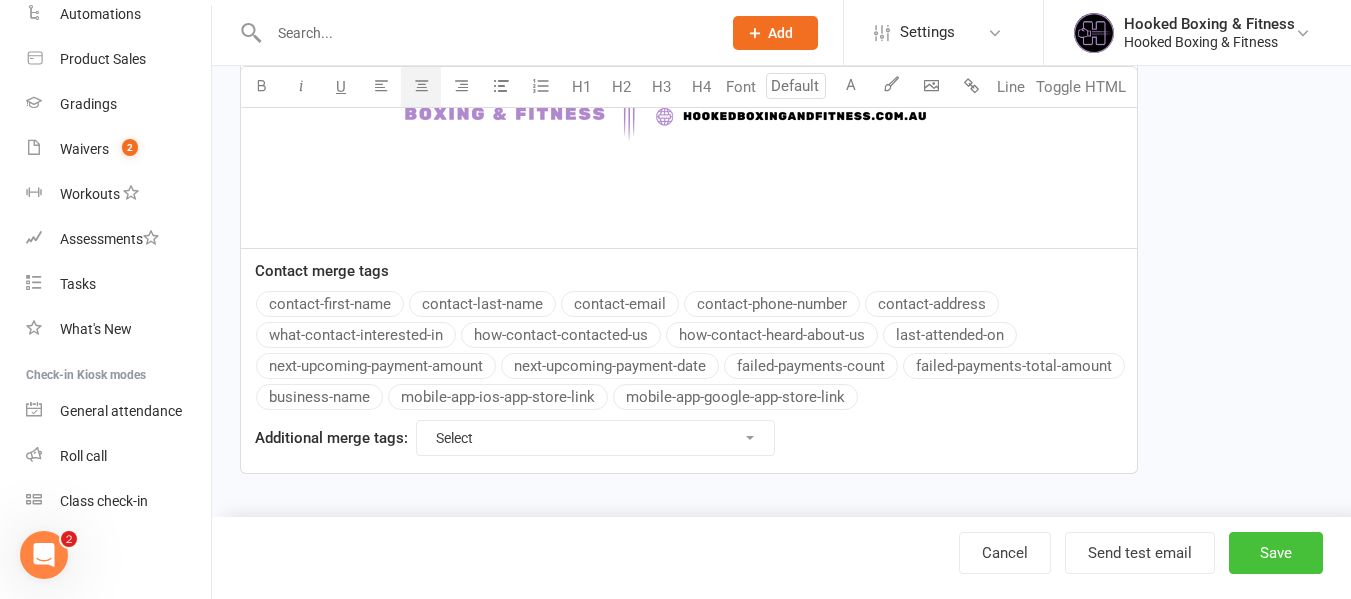 click on "Save" at bounding box center (1276, 553) 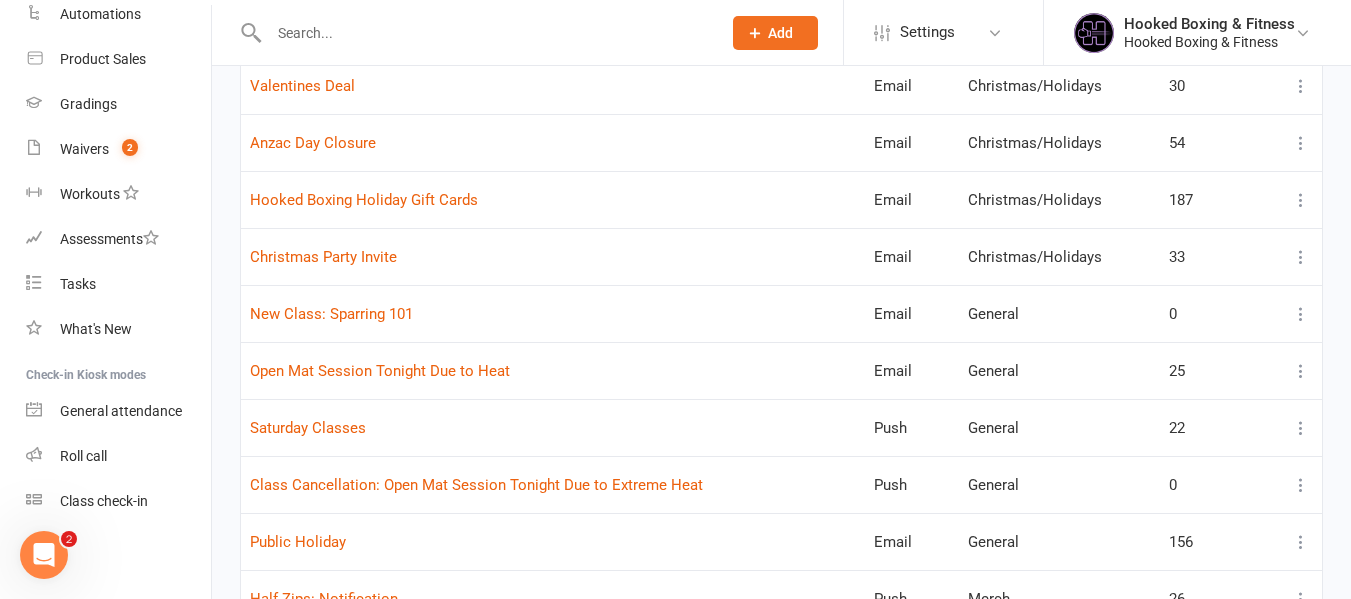 scroll, scrollTop: 0, scrollLeft: 0, axis: both 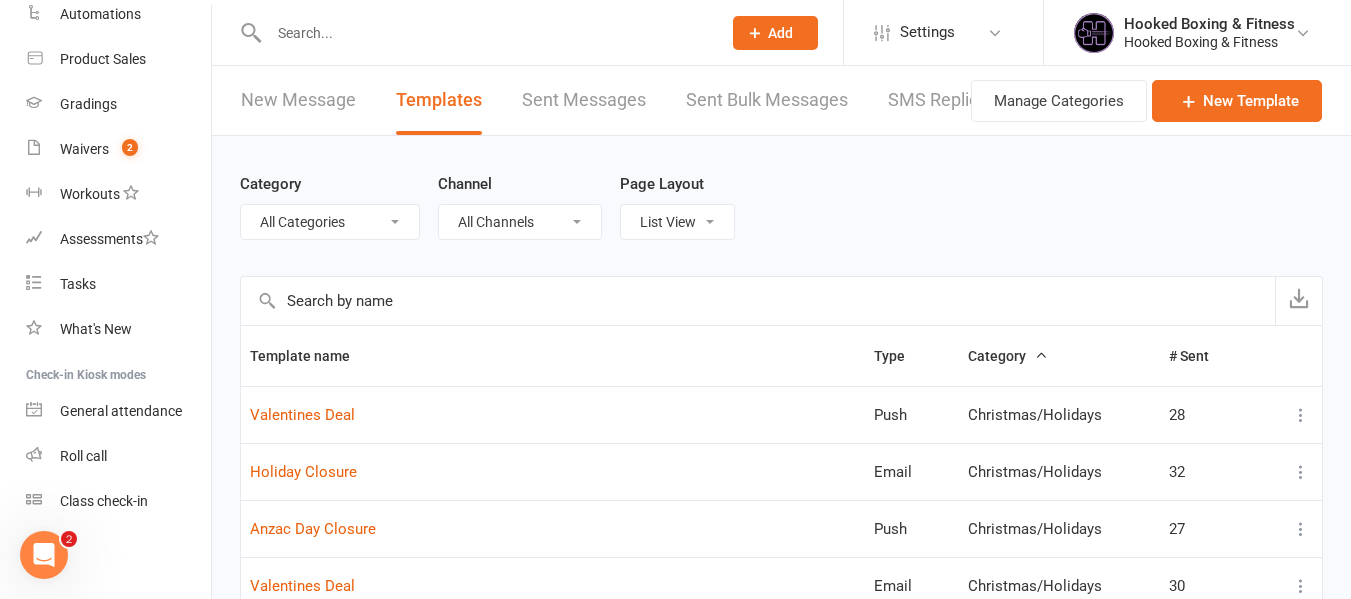 click on "New Message" at bounding box center [298, 100] 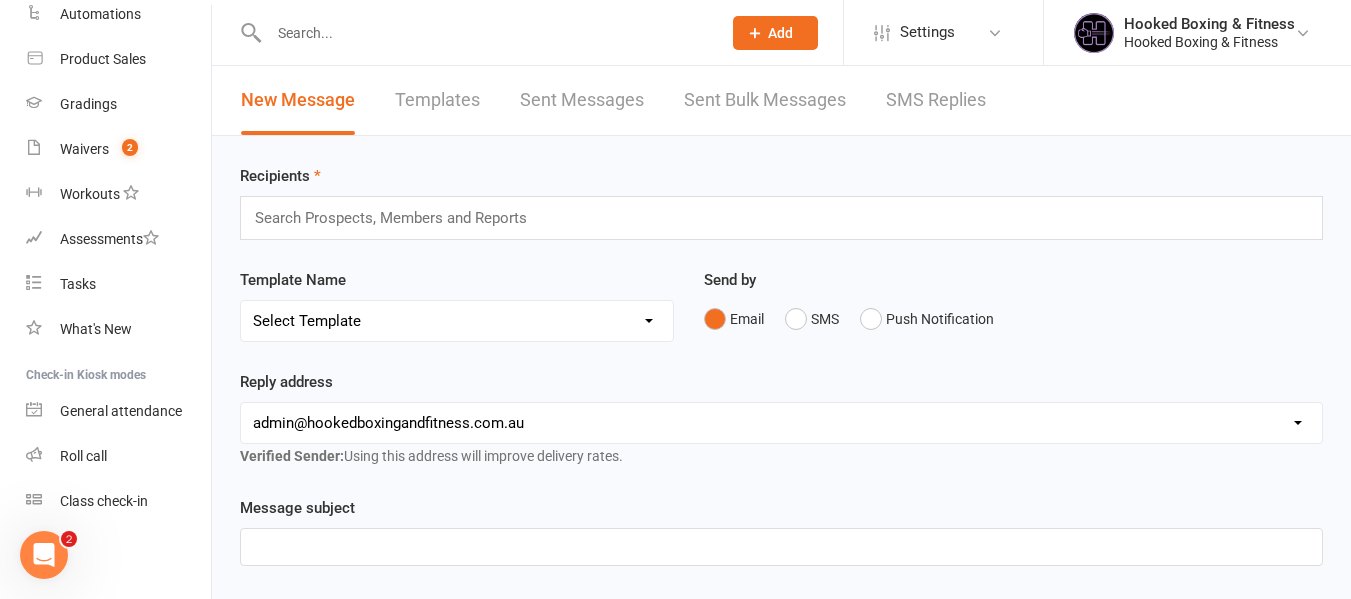 click at bounding box center (399, 218) 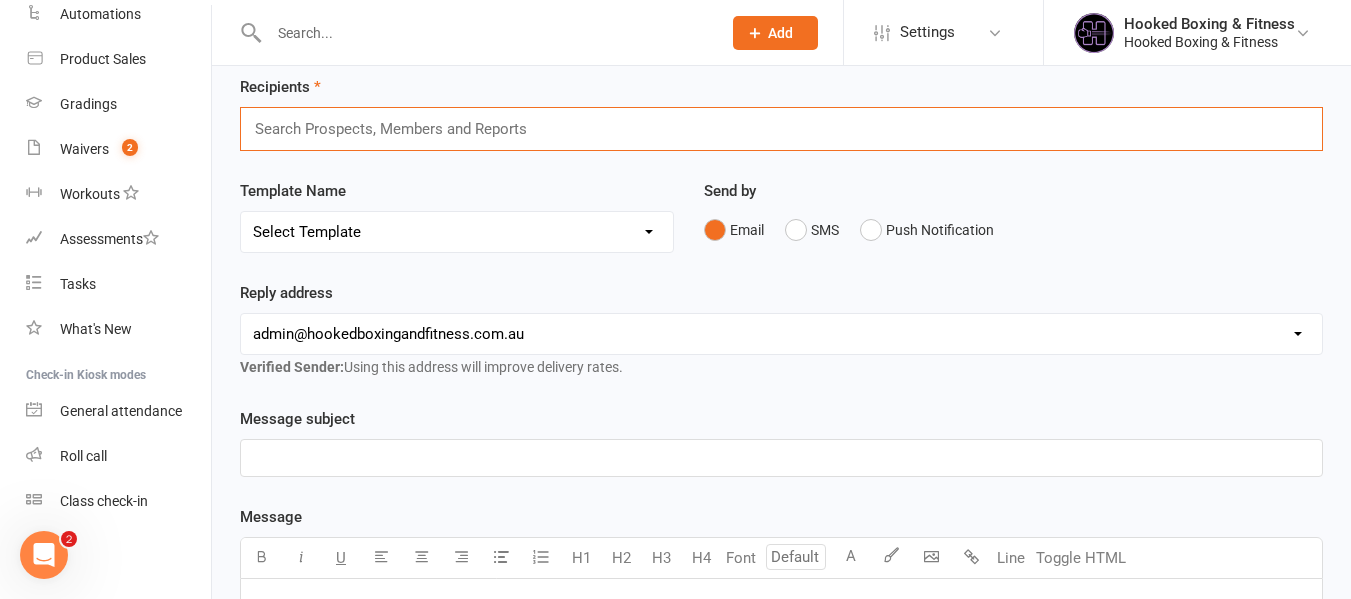 scroll, scrollTop: 200, scrollLeft: 0, axis: vertical 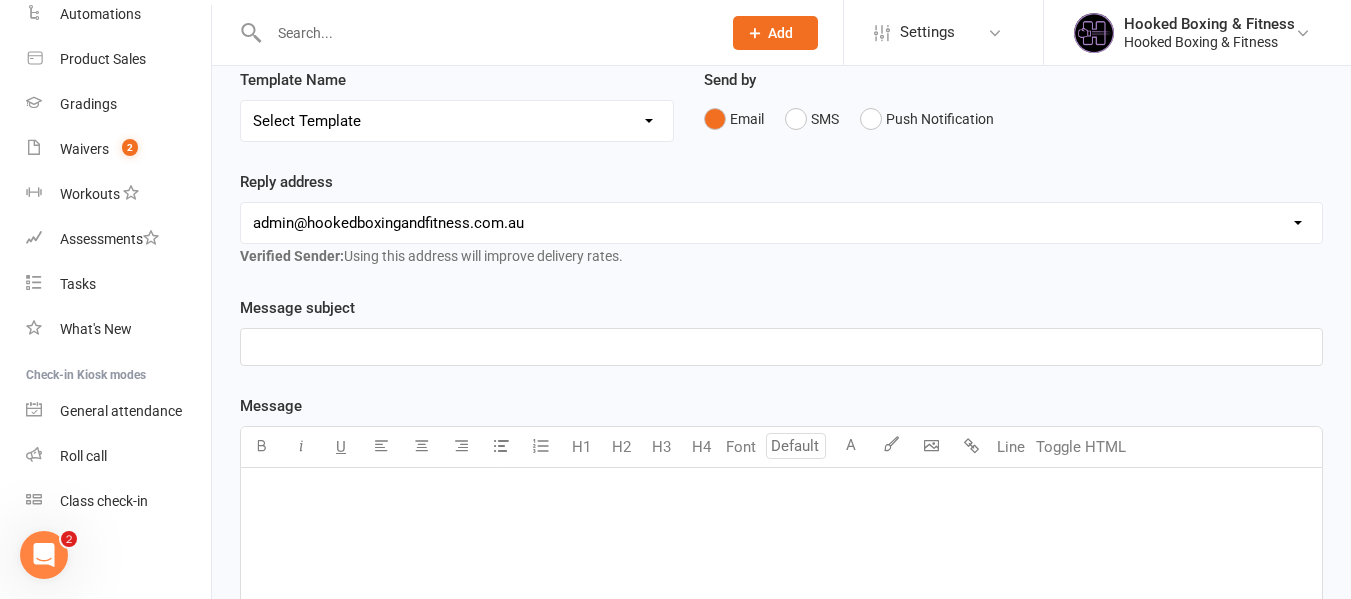 click on "hello@clubworx.com admin@hookedboxingandfitness.com.au" at bounding box center [781, 223] 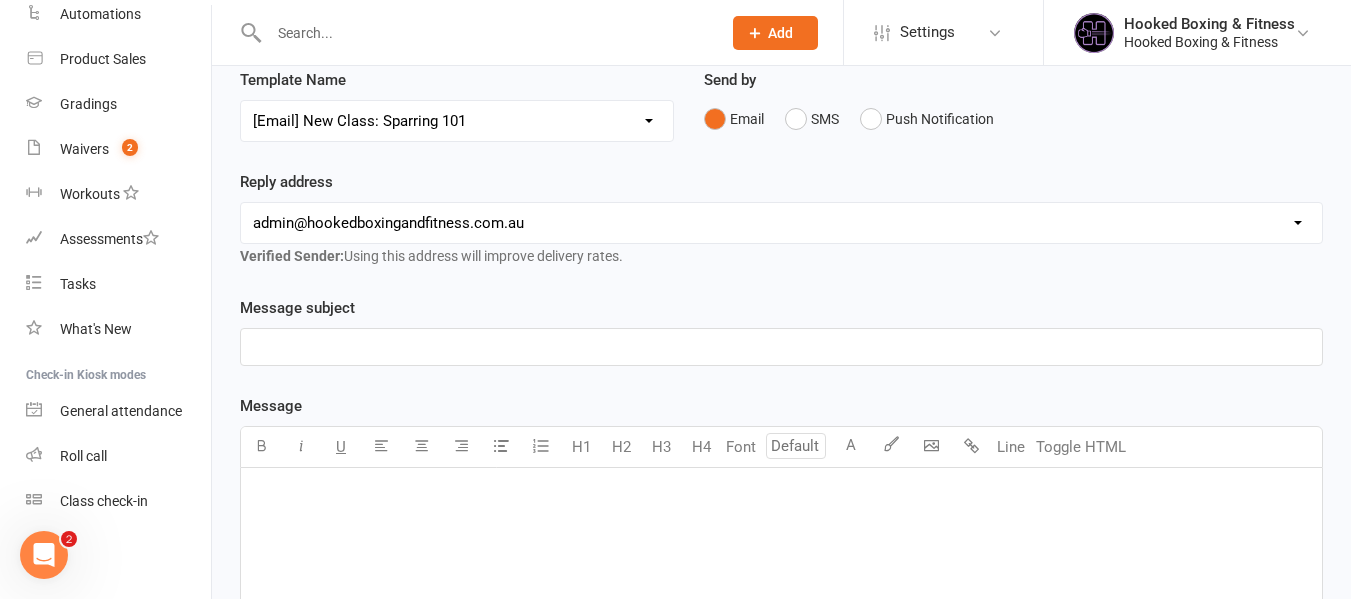 click on "Select Template [Push Notification] Anzac Day Closure [Email] Anzac Day Closure [Email] Christmas Party Invite [Email] Holiday Closure [Email] Hooked Boxing Holiday Gift Cards [Email] Valentines Deal [Push Notification] Valentines Deal [Push Notification] Class Cancellation: Open Mat Session Tonight Due to Extreme Heat [Email] New Class: Sparring 101 [Email] Open Mat Session Tonight Due to Heat [Email] Public Holiday [Push Notification] Saturday Classes  [Email] Half Zips [Push Notification] Half Zips: Notification [Push Notification] Newsletter [Email] Newsletter Email [Email] Punchline August [Push Notification] Punchline August (notification) [Email] Book your Free Trial Class [Email] Follow up/Mobile App Invitation (PRE-LAUNCH) [Email] Launch date [Email] Pre-Launch discount [Email] Pre-Launch Discount expiry final warning [Email] Pre-launch Mailing list [Email] 100 Class Email [Push Notification] 100 Class Notification [Email] 50 Class Email [Push Notification] 50 Class Notification [SMS] Easter Special" at bounding box center (457, 121) 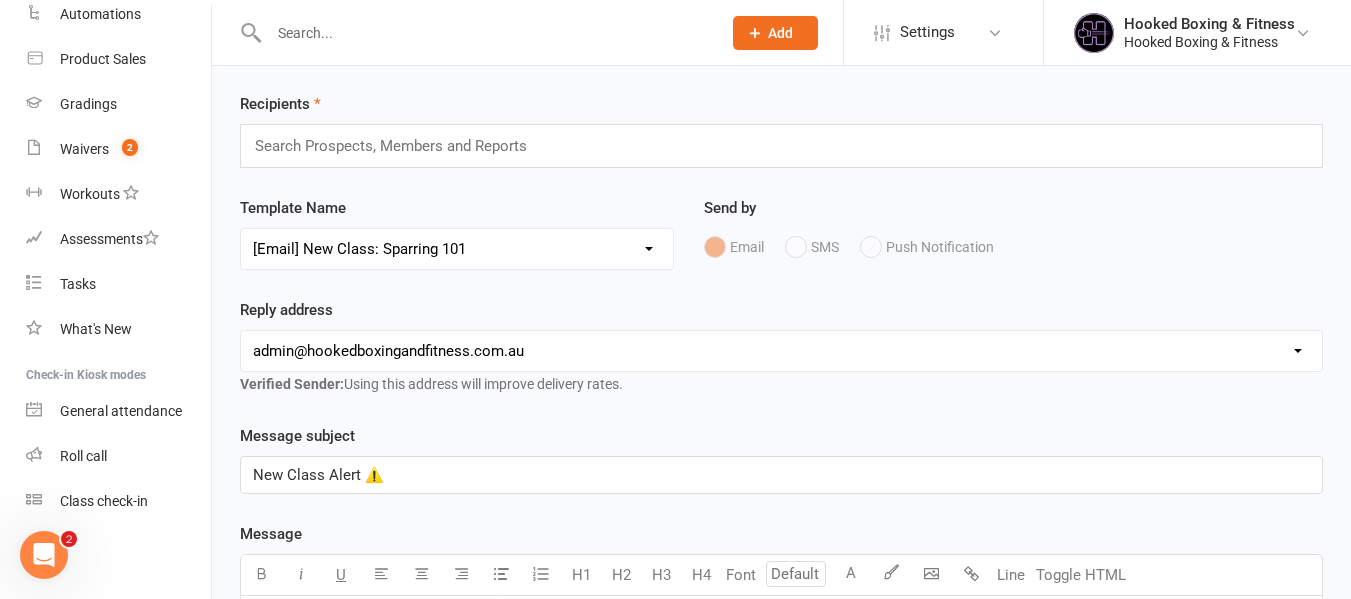 scroll, scrollTop: 0, scrollLeft: 0, axis: both 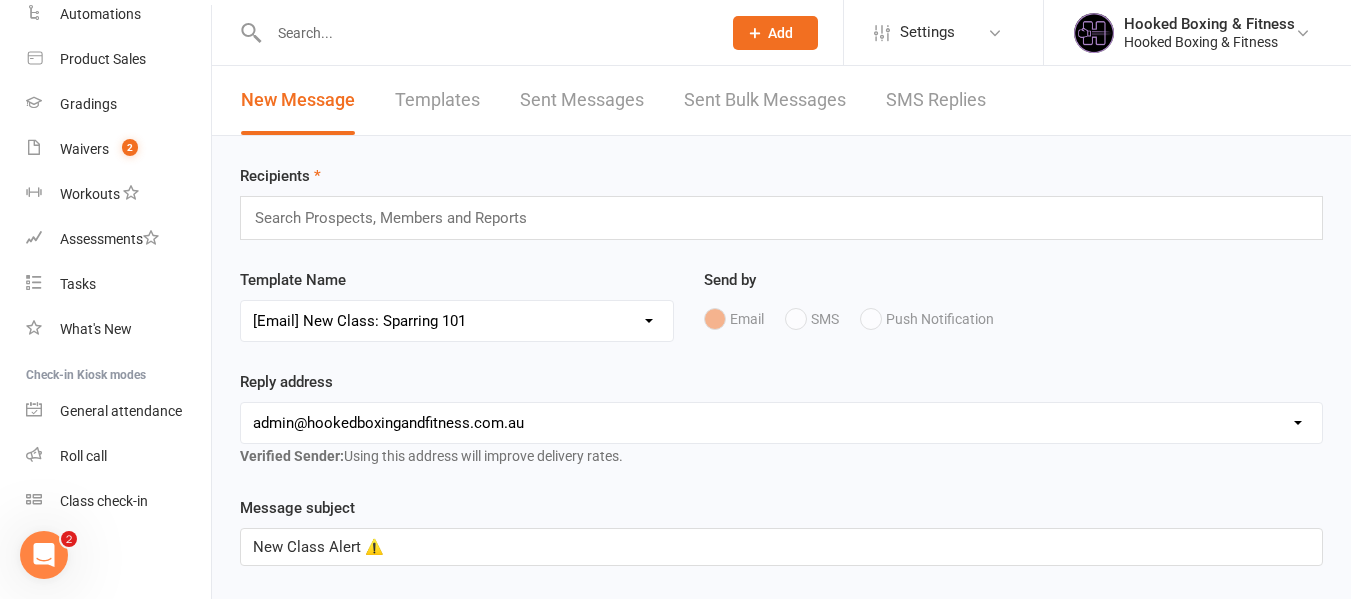 click on "Search Prospects, Members and Reports" at bounding box center [781, 218] 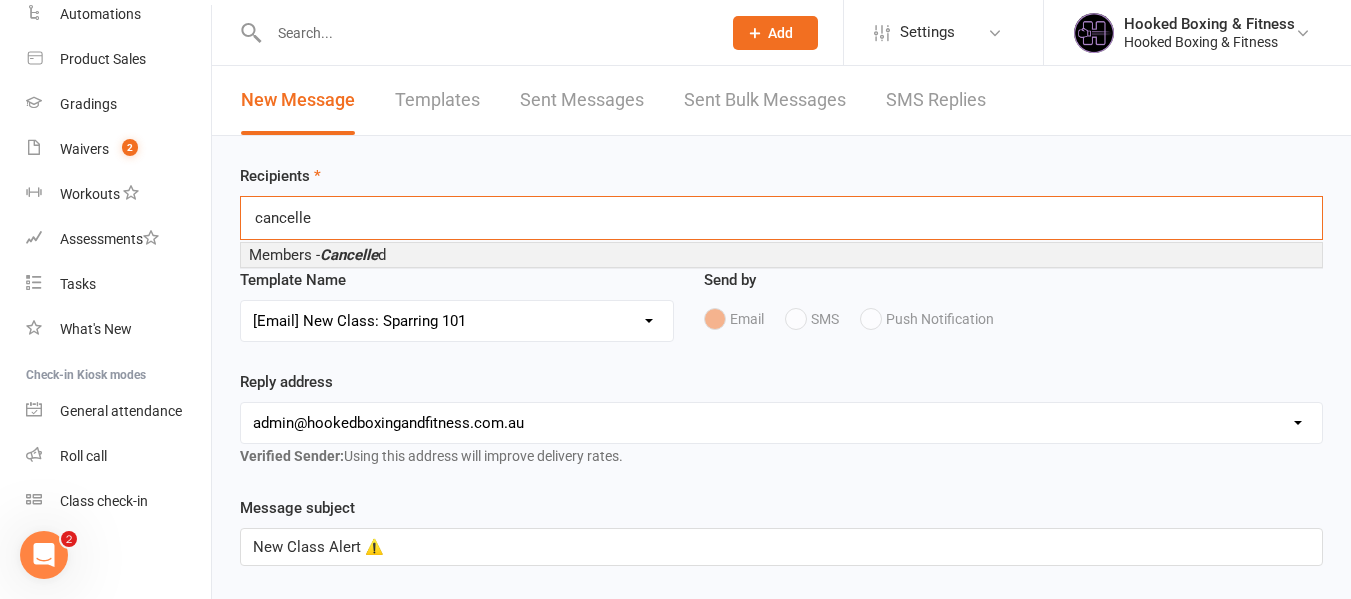 type on "cancelle" 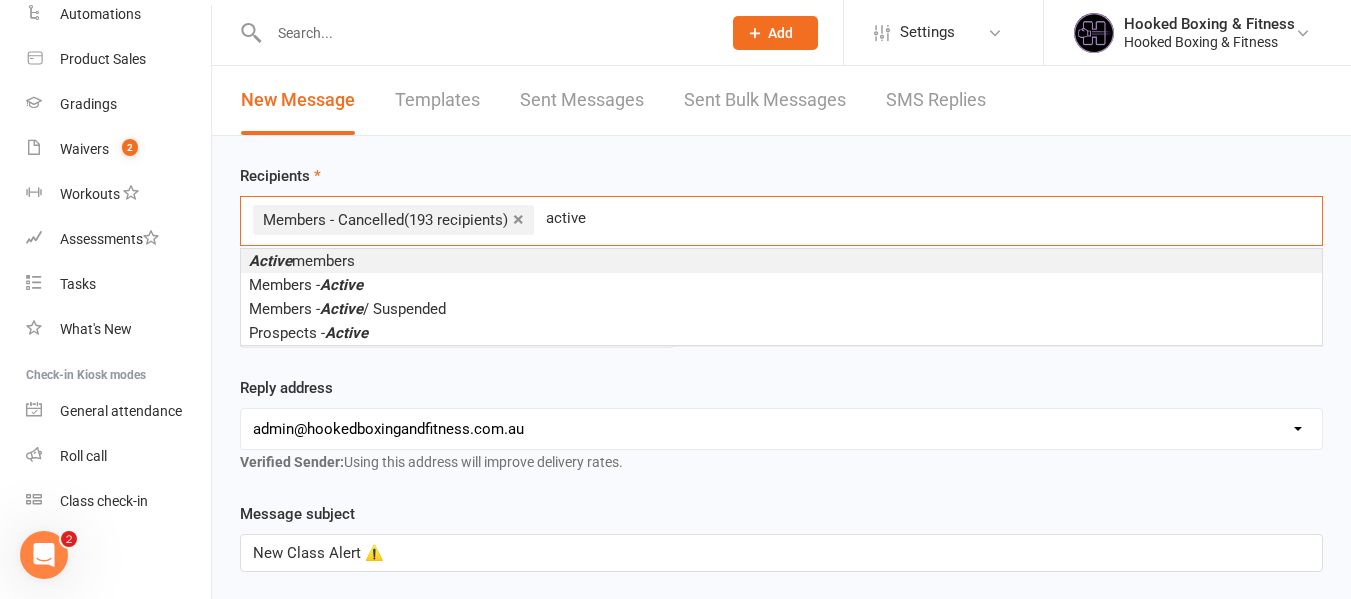 type on "active" 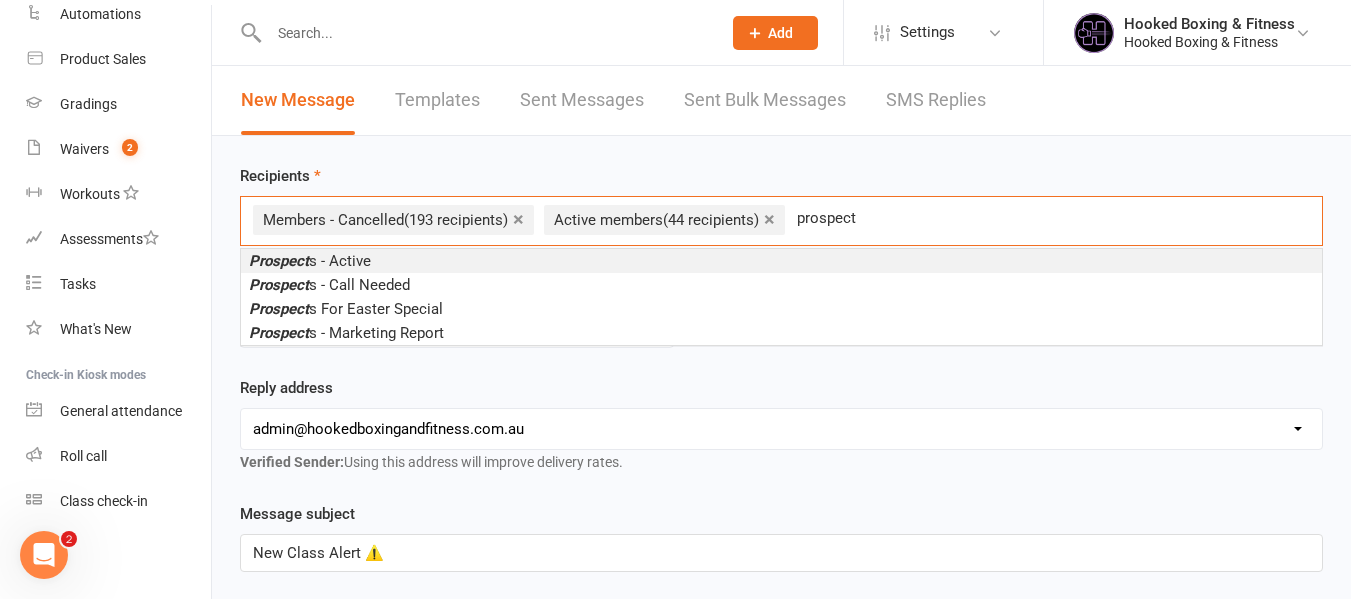 type on "prospect" 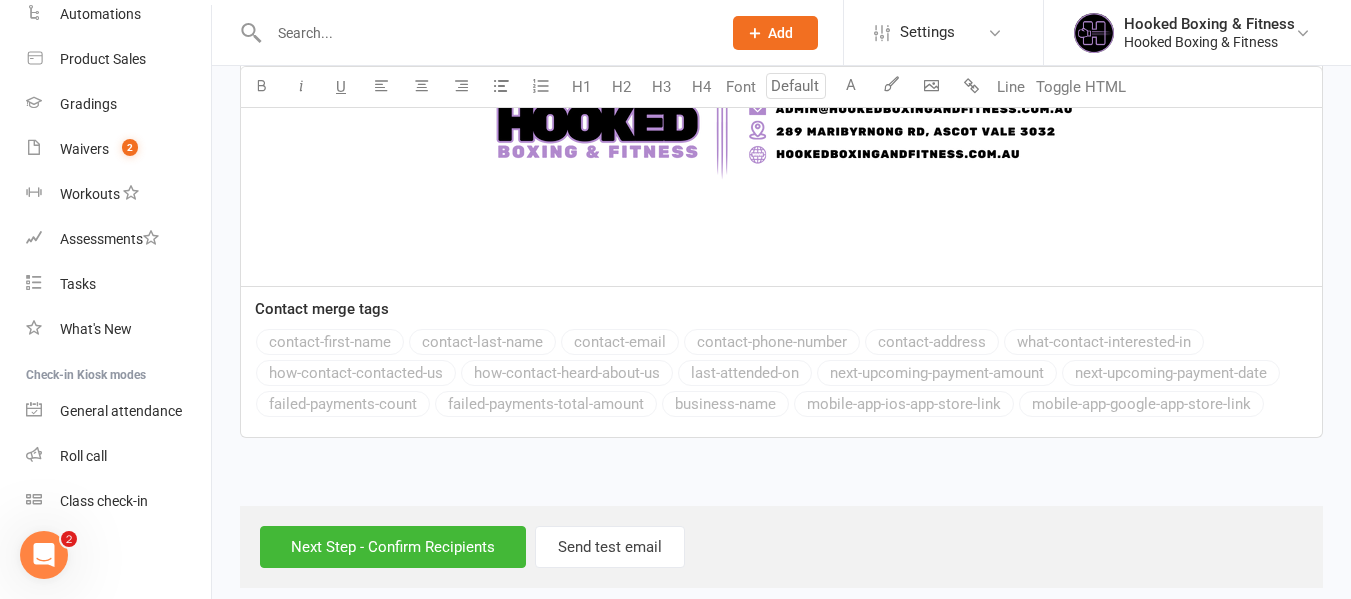 scroll, scrollTop: 2839, scrollLeft: 0, axis: vertical 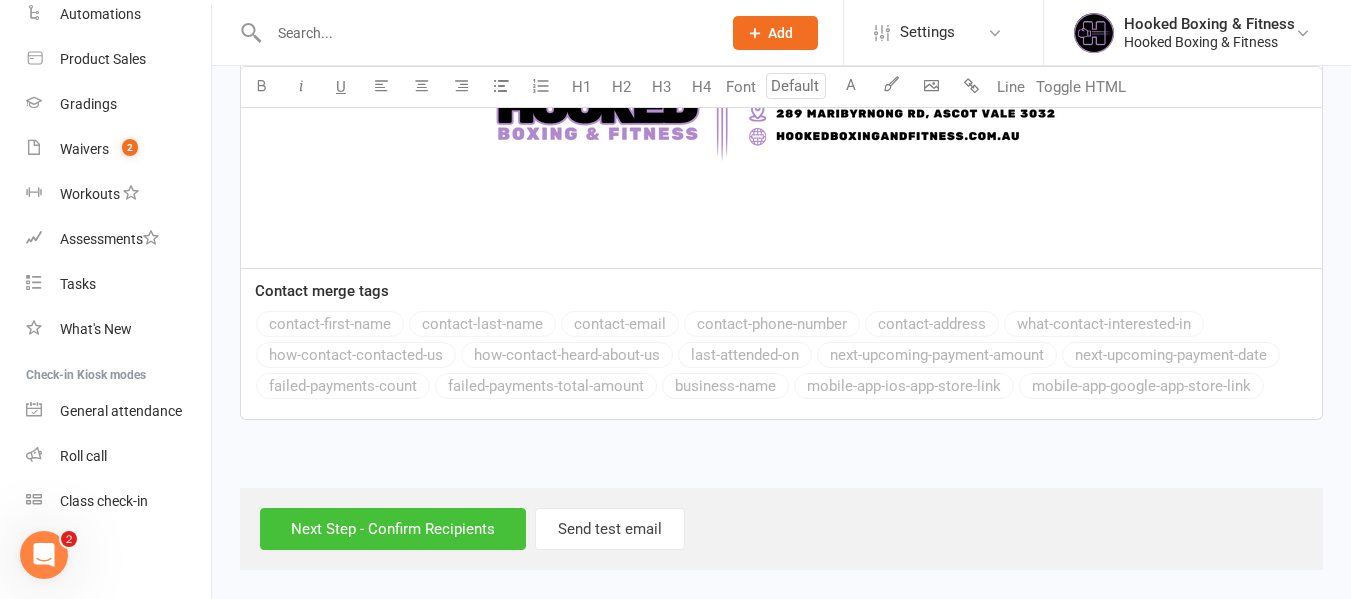 click on "Next Step - Confirm Recipients" at bounding box center [393, 529] 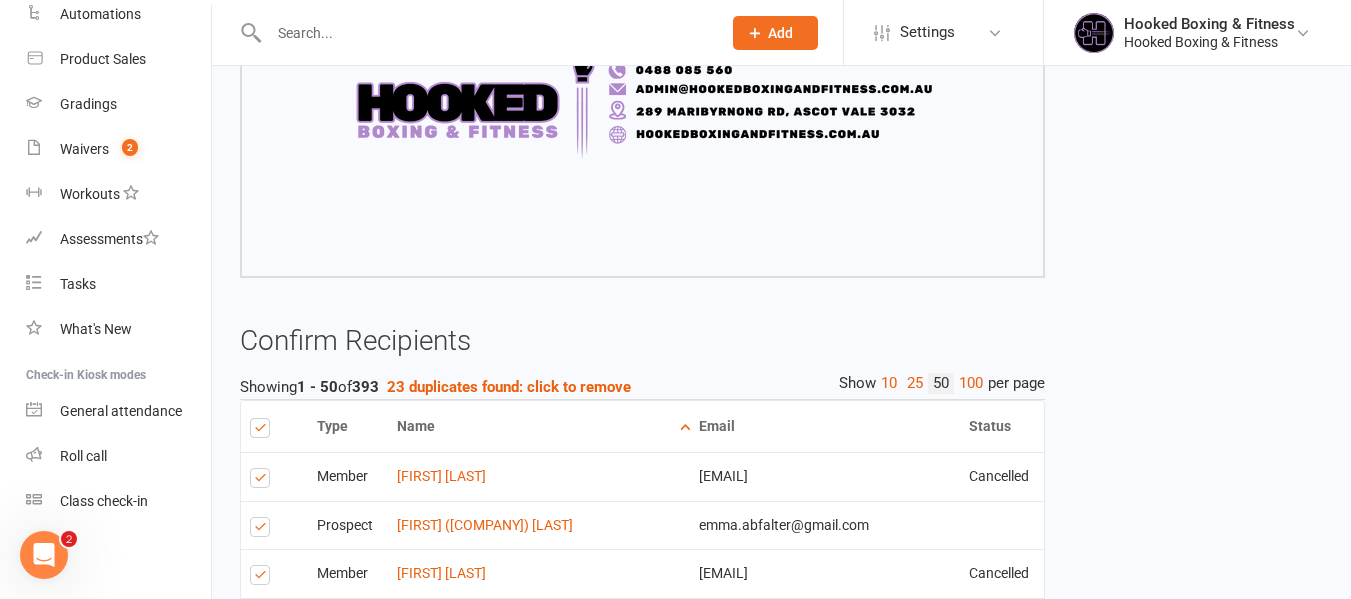 scroll, scrollTop: 2347, scrollLeft: 0, axis: vertical 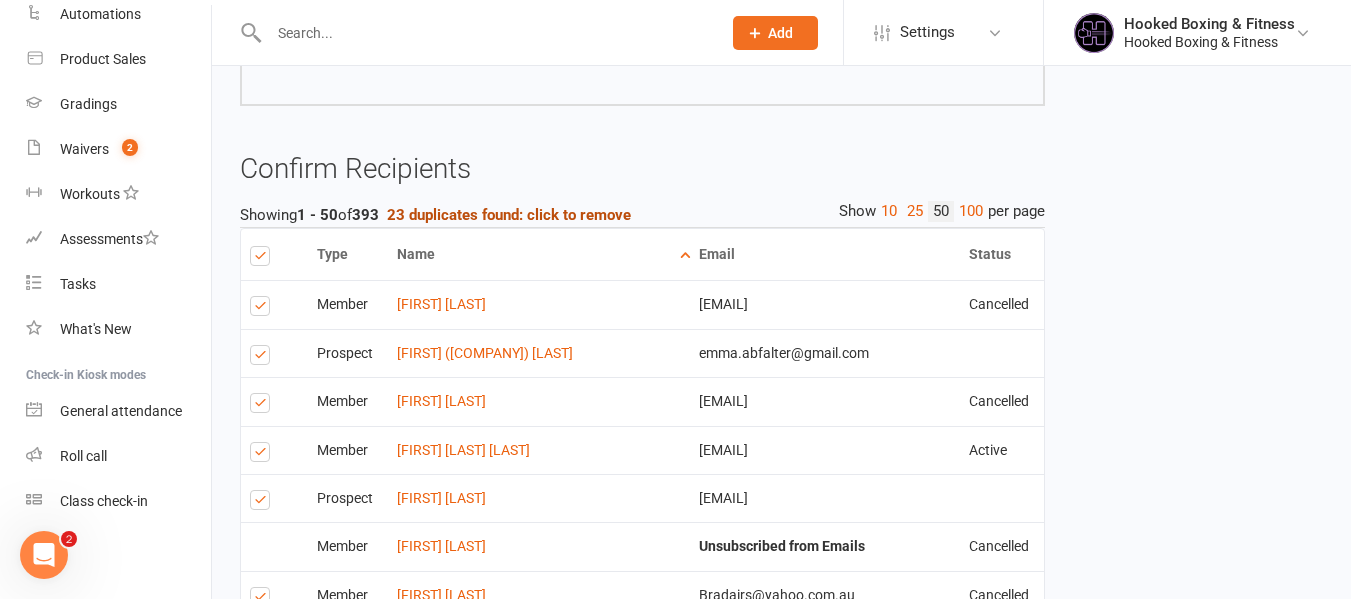 click on "23 duplicates found: click to remove" at bounding box center [509, 215] 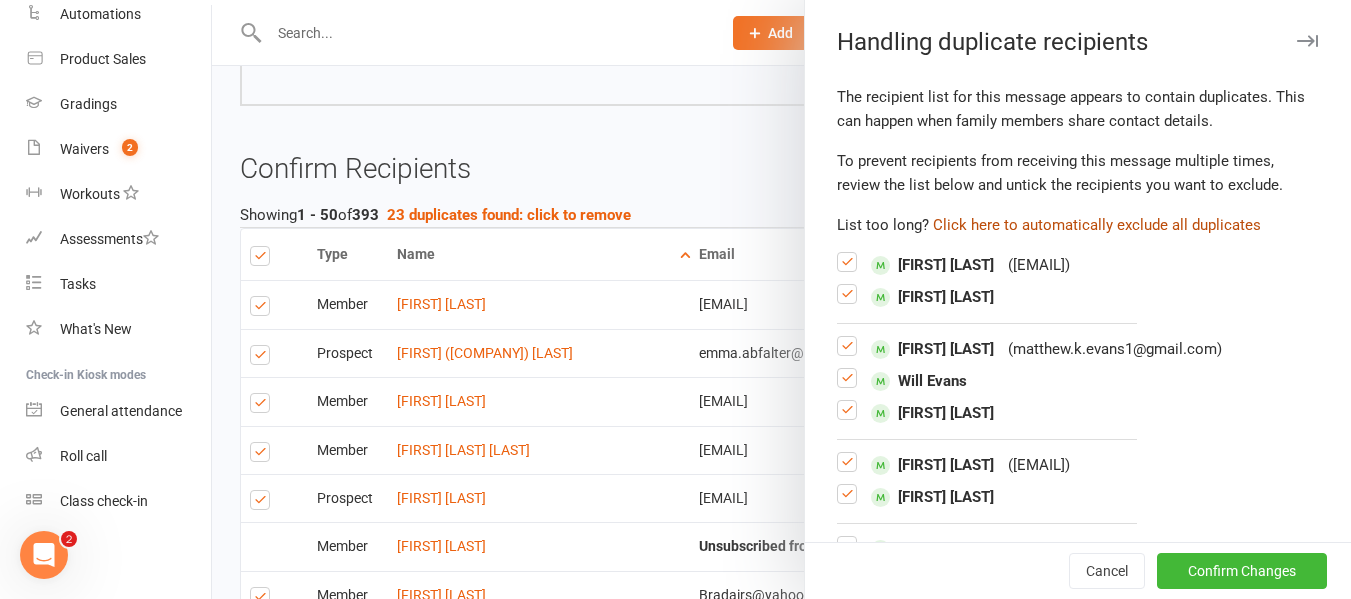 click on "Click here to automatically exclude all duplicates" at bounding box center (1097, 225) 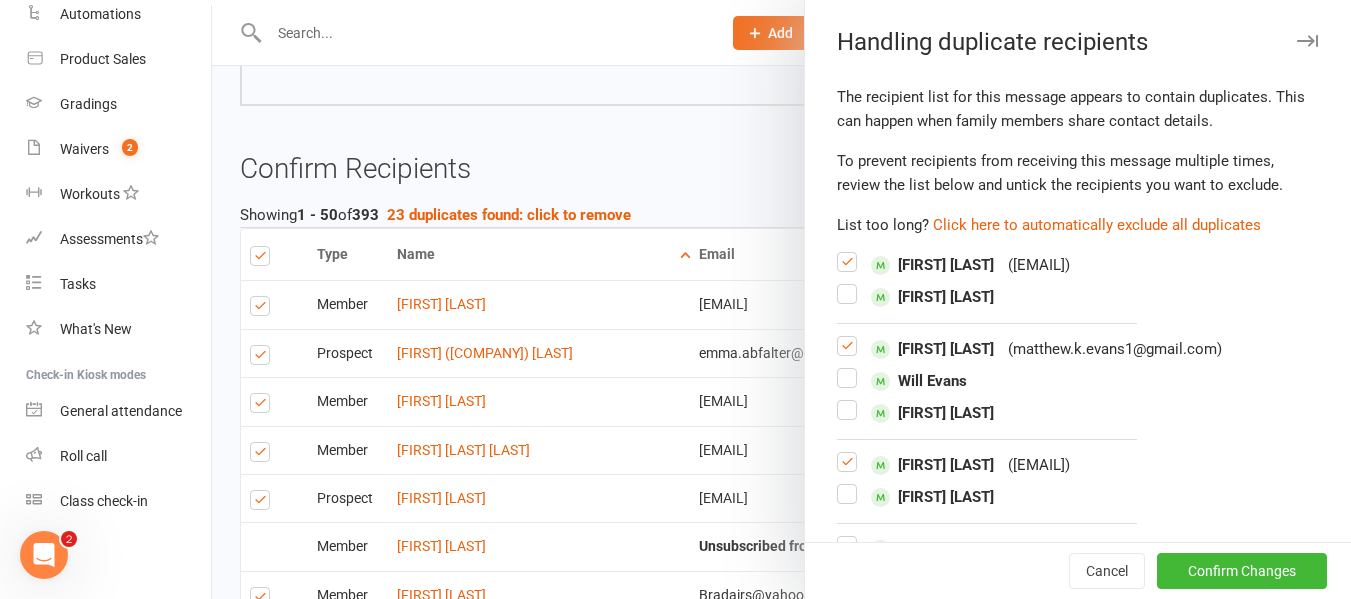 click on "Cancel Confirm Changes" at bounding box center [1078, 570] 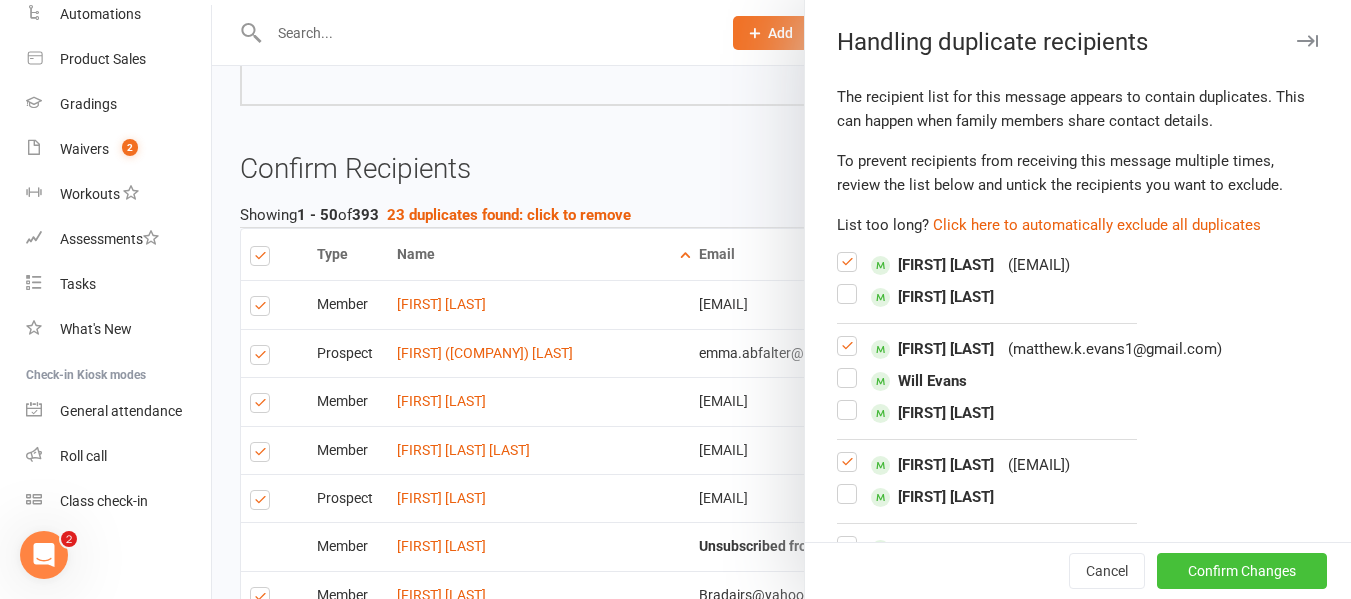 click on "Confirm Changes" at bounding box center (1242, 571) 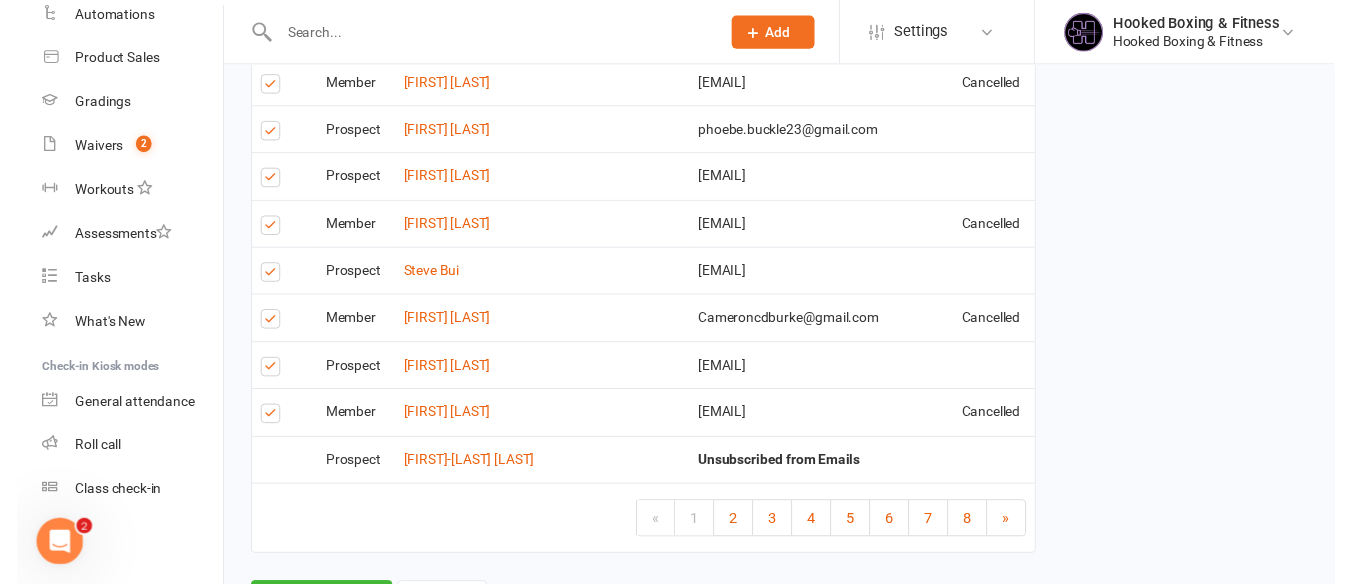 scroll, scrollTop: 4647, scrollLeft: 0, axis: vertical 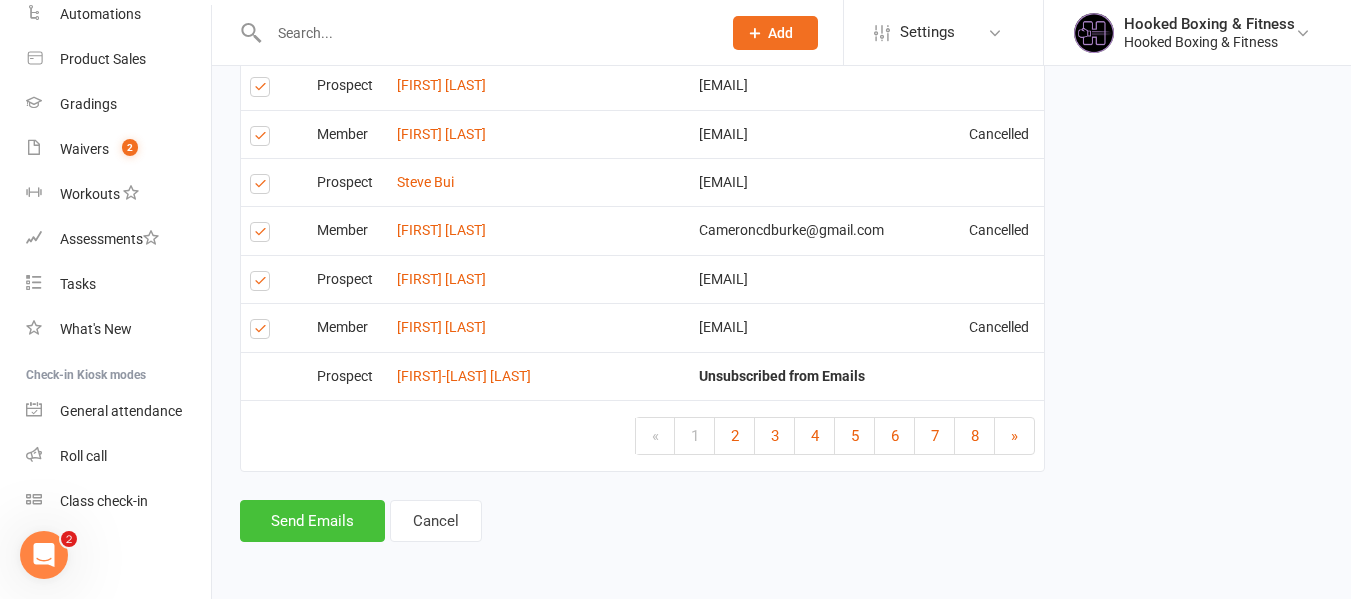 click on "Send Emails" at bounding box center (312, 521) 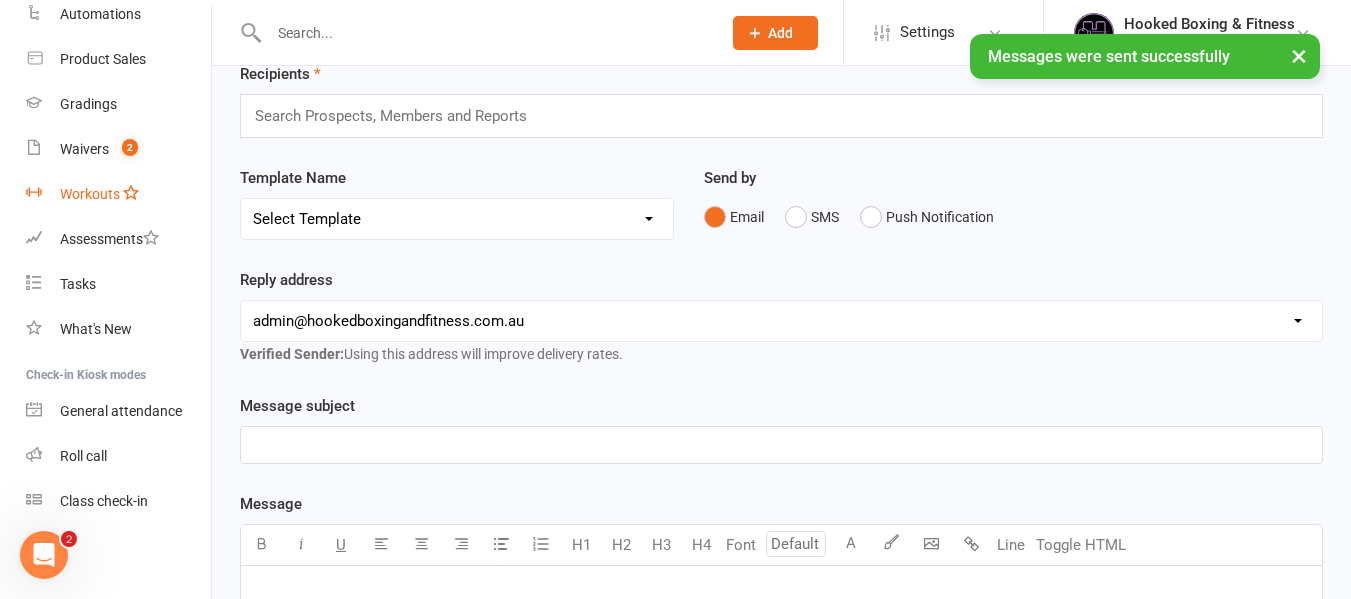 scroll, scrollTop: 100, scrollLeft: 0, axis: vertical 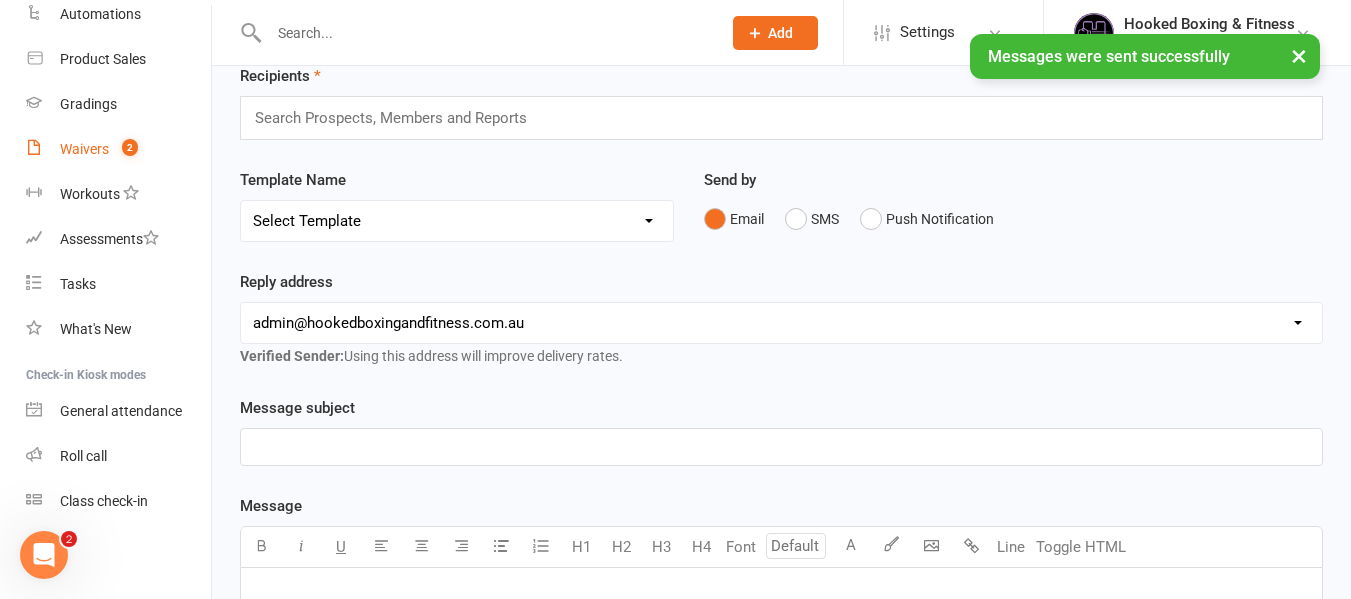 click on "Waivers   2" at bounding box center [118, 149] 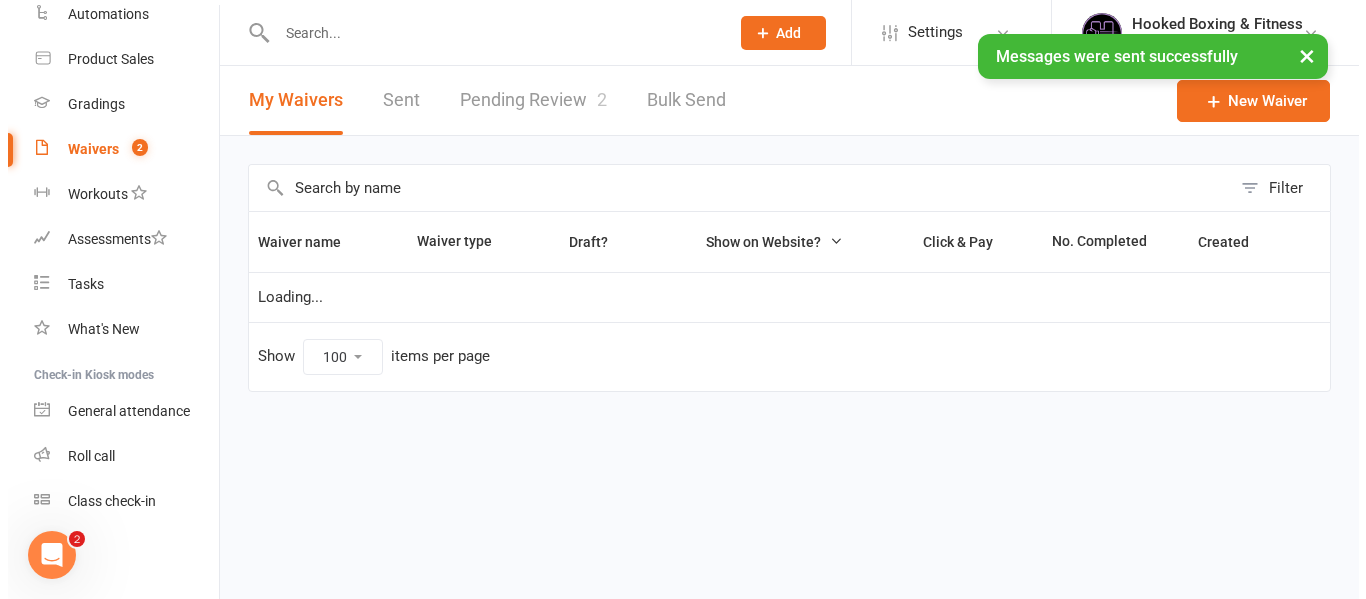 scroll, scrollTop: 0, scrollLeft: 0, axis: both 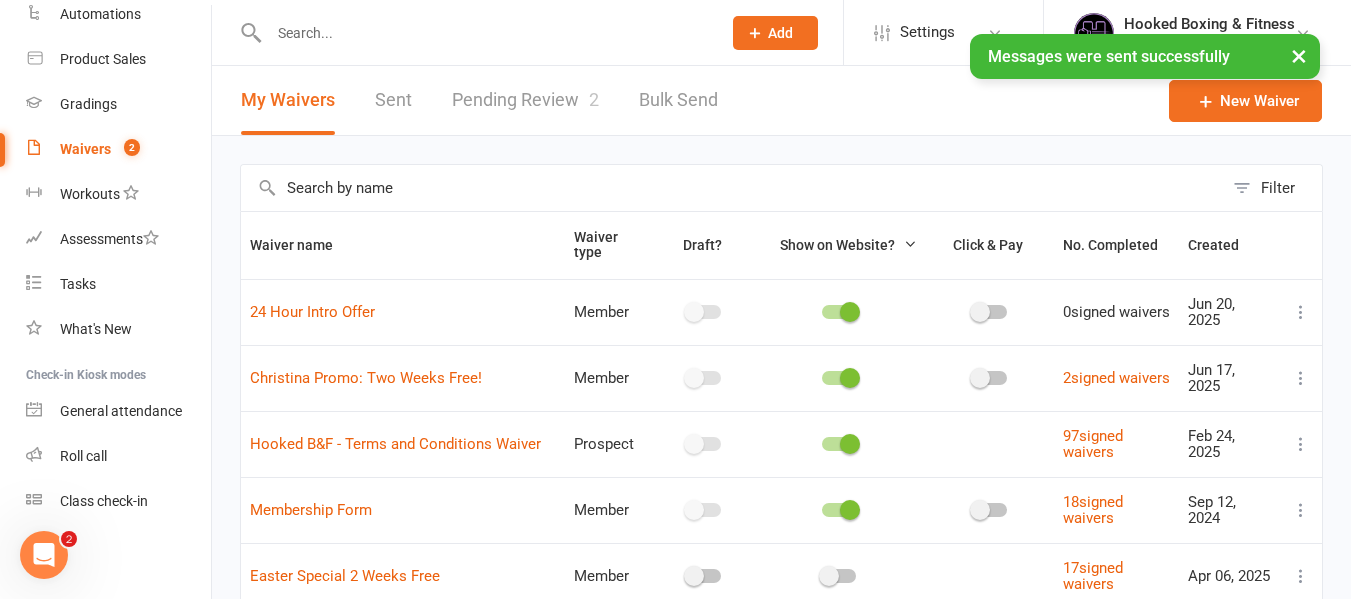 click on "Pending Review 2" at bounding box center (525, 100) 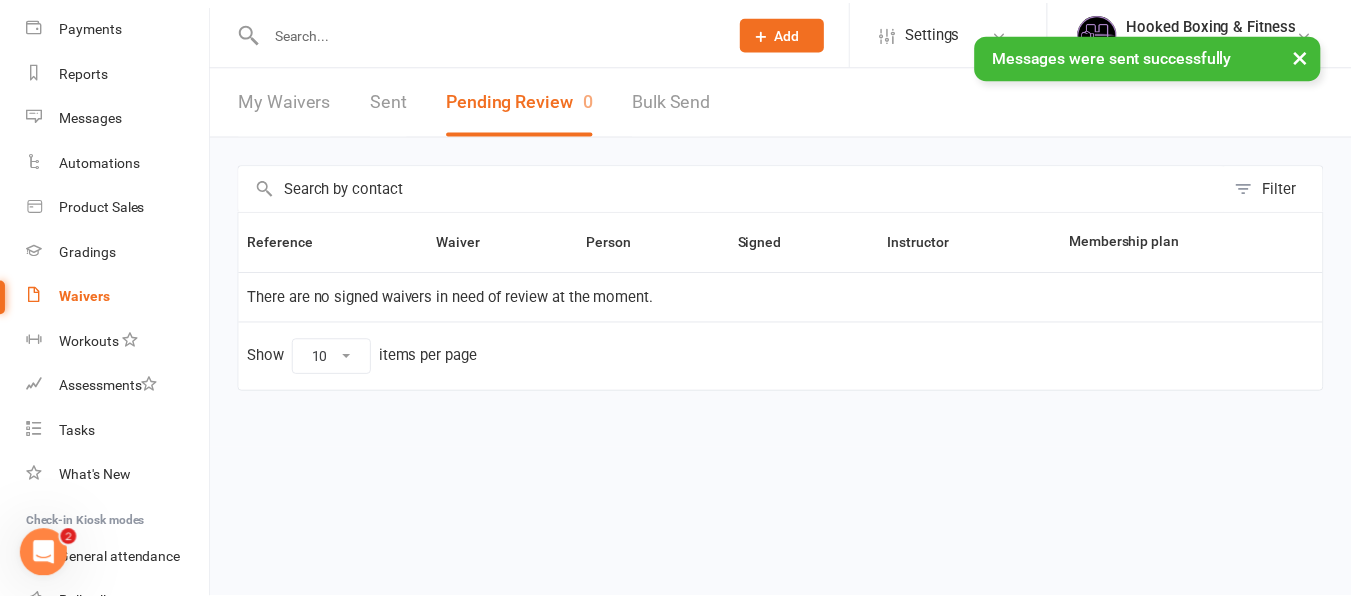 scroll, scrollTop: 0, scrollLeft: 0, axis: both 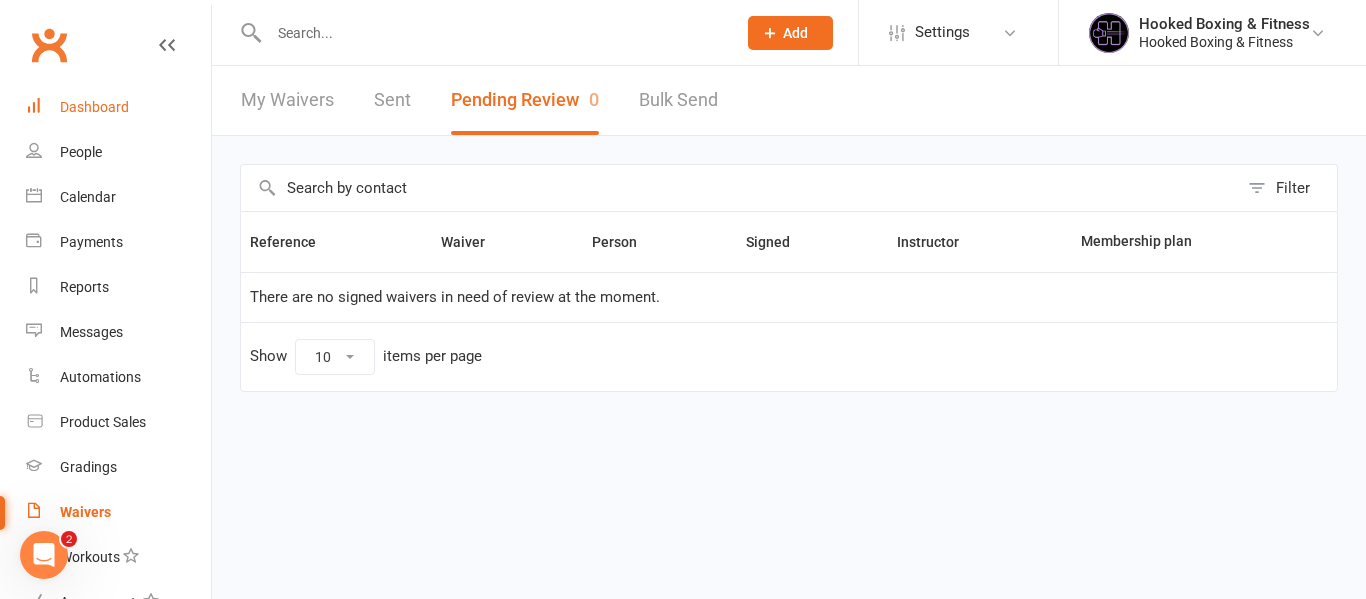 click on "Dashboard" at bounding box center (118, 107) 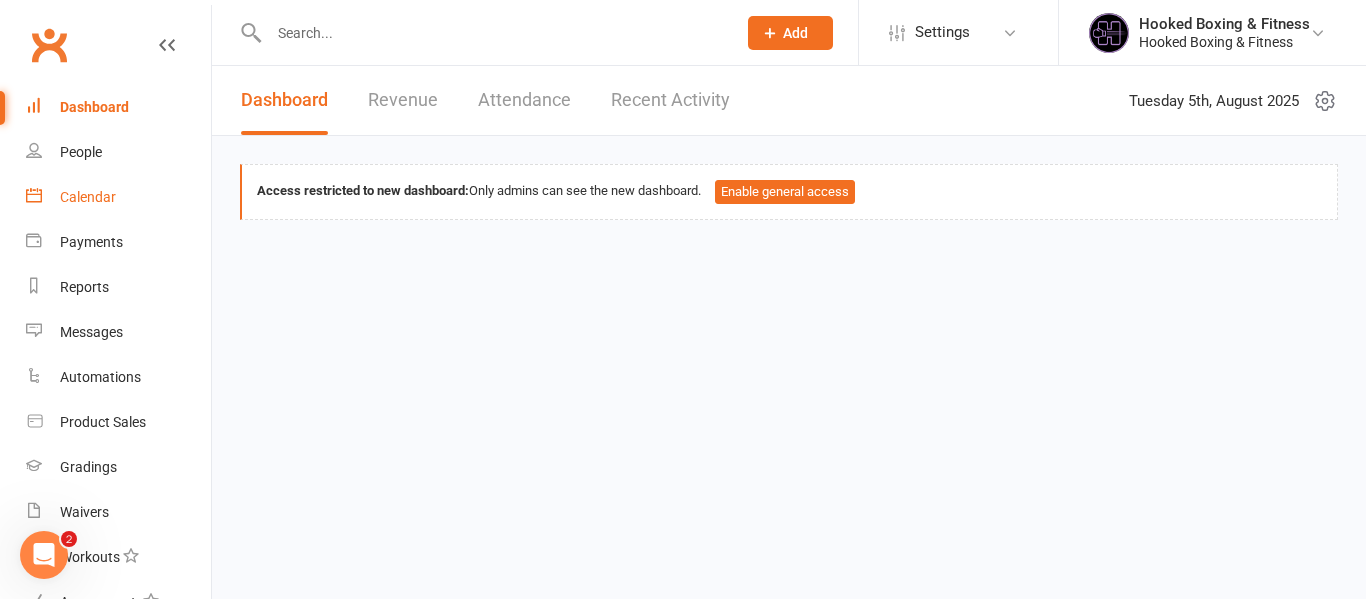 click on "Calendar" at bounding box center [88, 197] 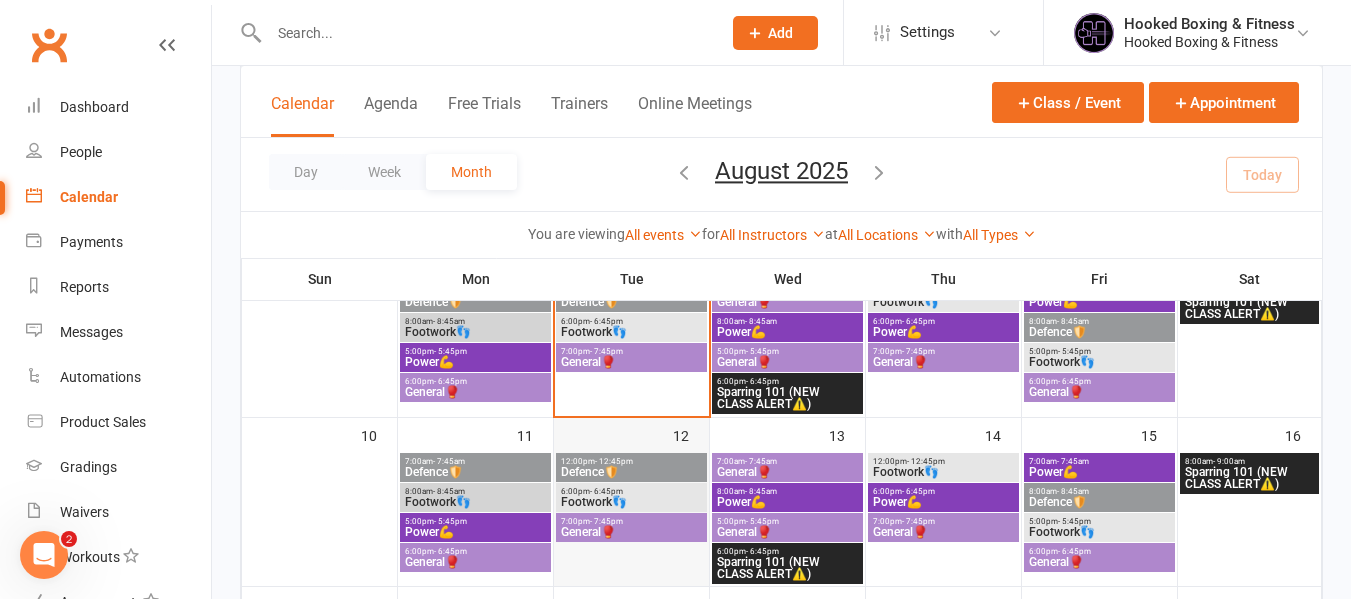 scroll, scrollTop: 300, scrollLeft: 0, axis: vertical 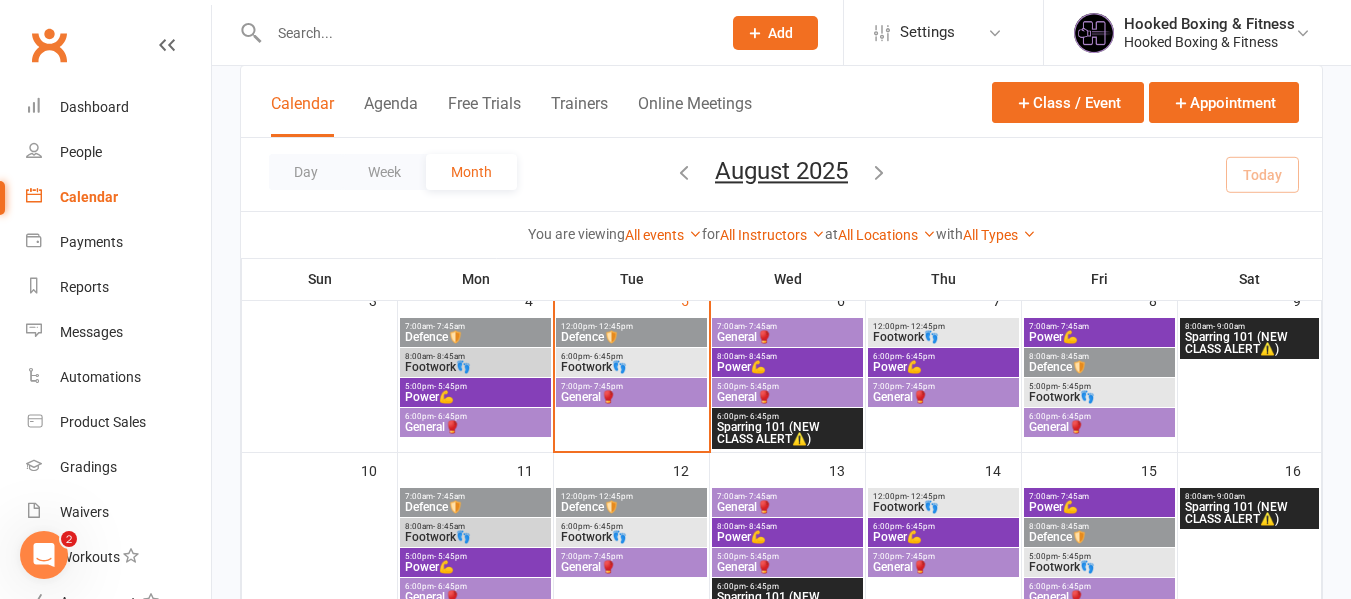 click on "General🥊" at bounding box center (631, 397) 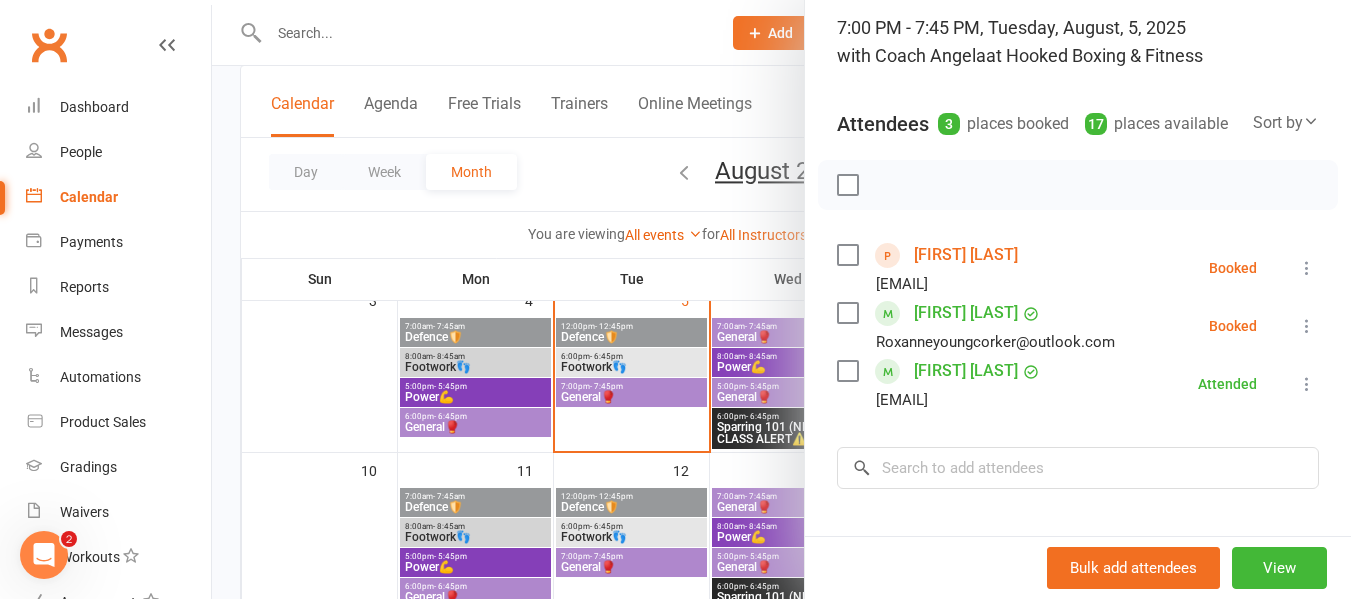 scroll, scrollTop: 100, scrollLeft: 0, axis: vertical 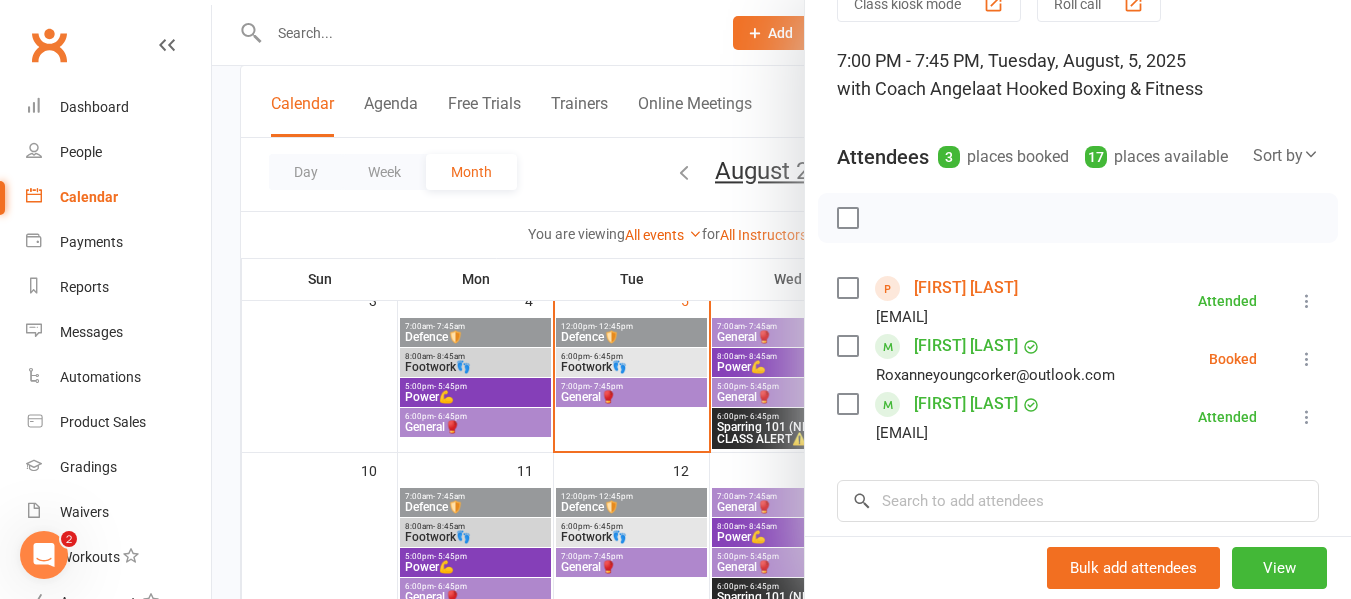 click at bounding box center [781, 299] 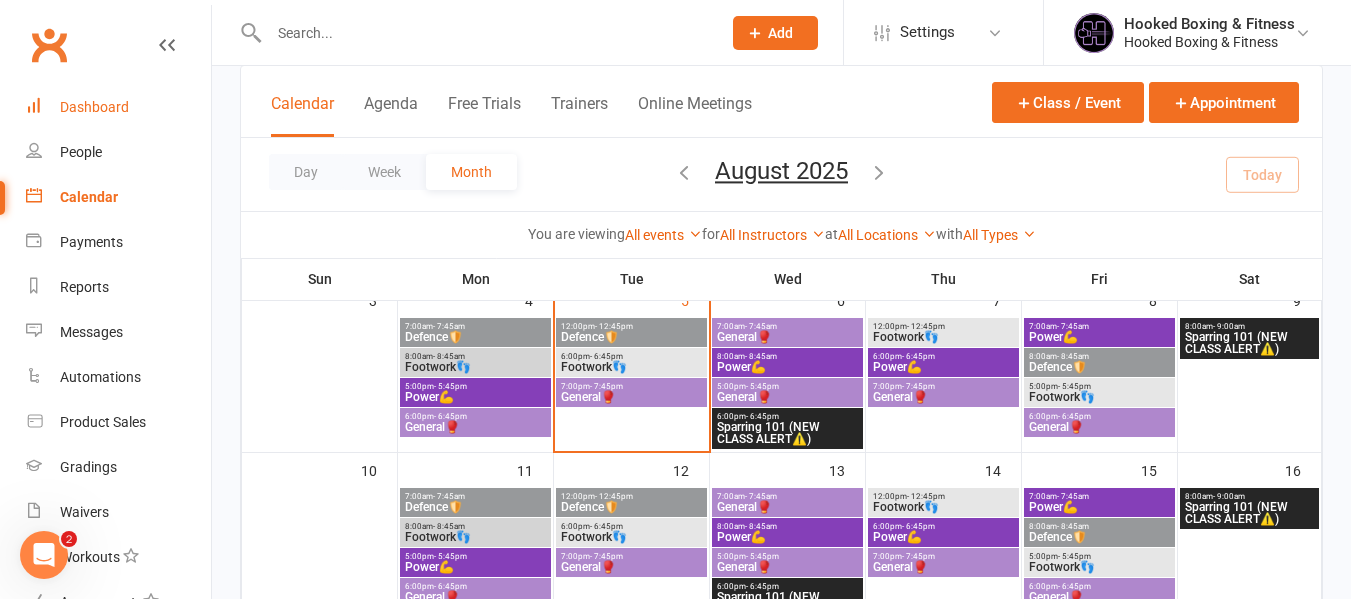click on "Dashboard" at bounding box center [118, 107] 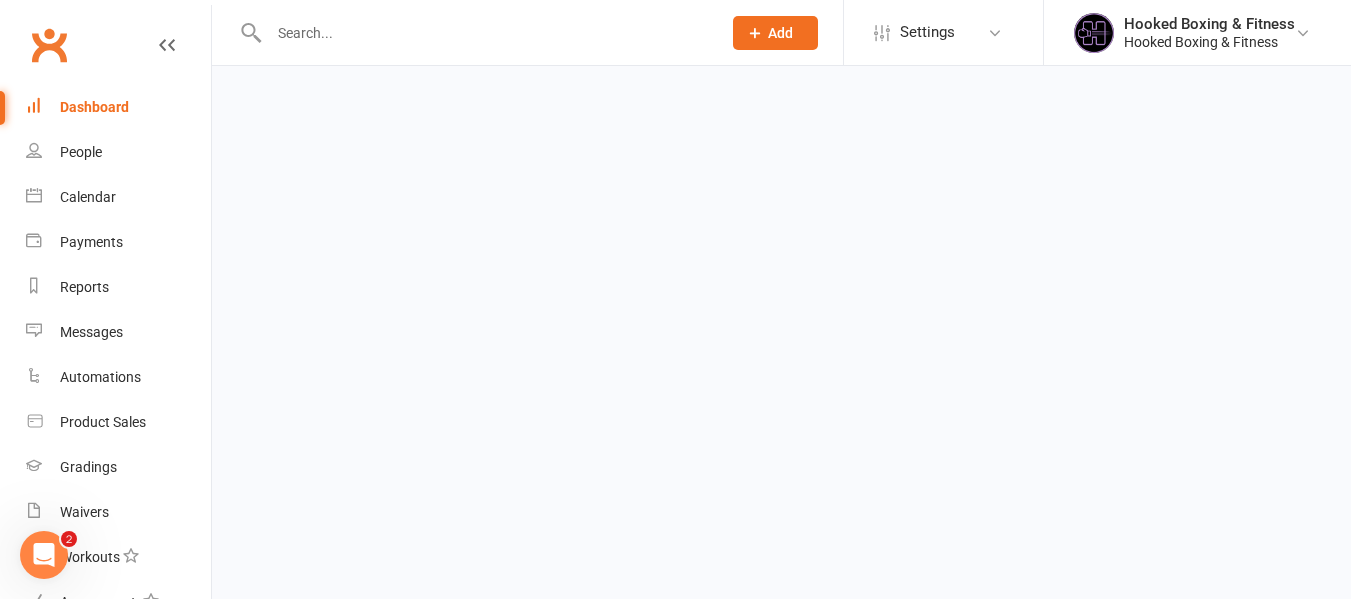 scroll, scrollTop: 0, scrollLeft: 0, axis: both 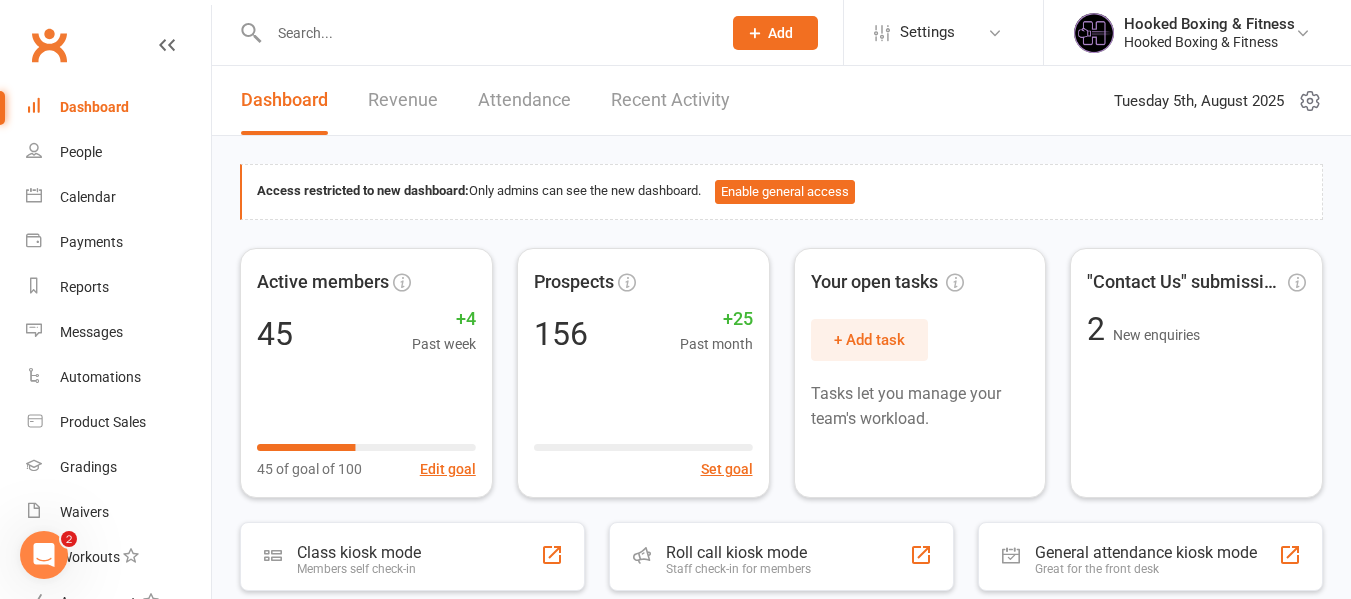 click at bounding box center [485, 33] 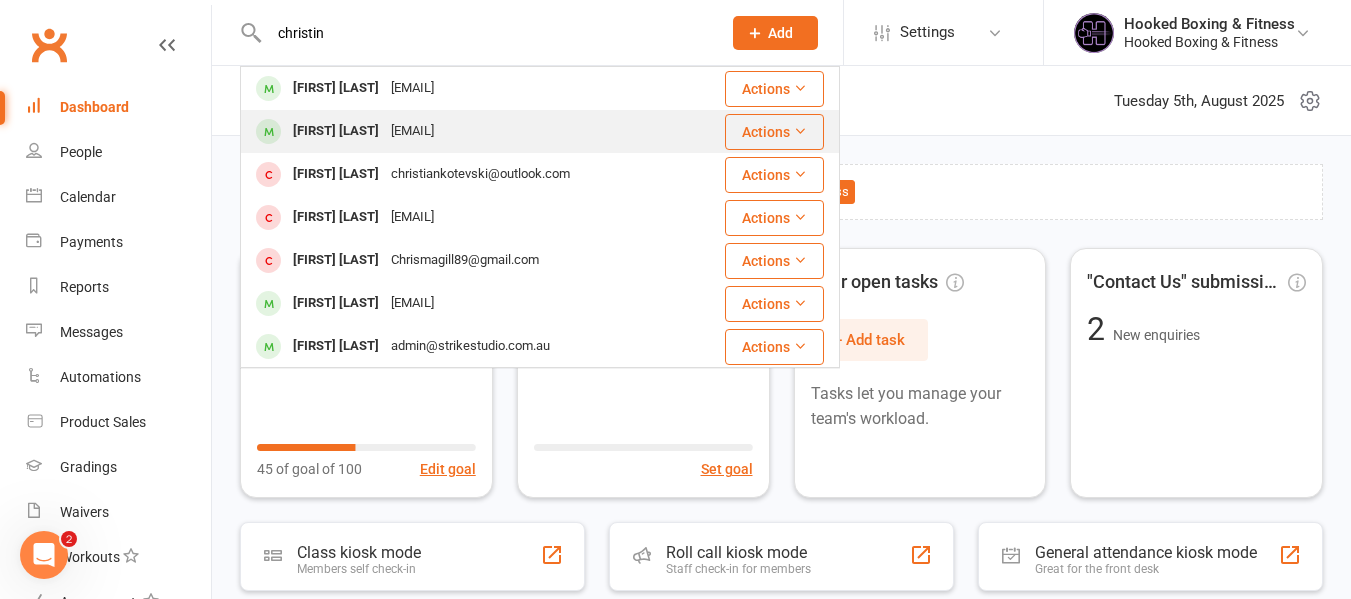 type on "christin" 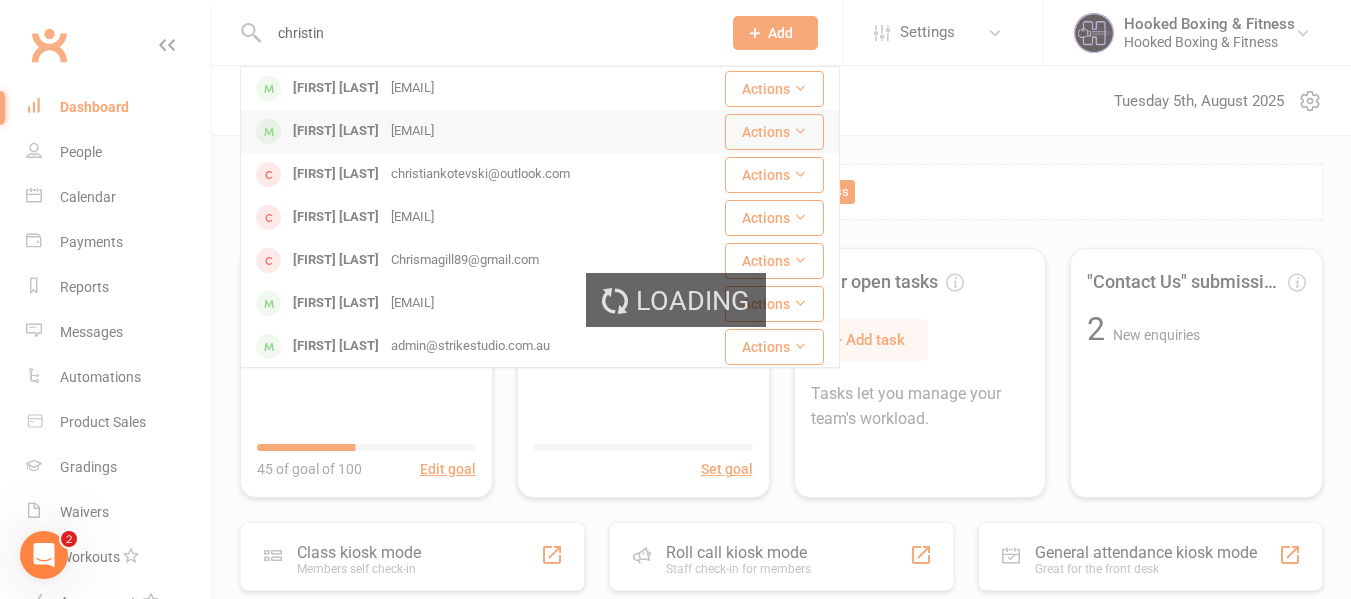 type 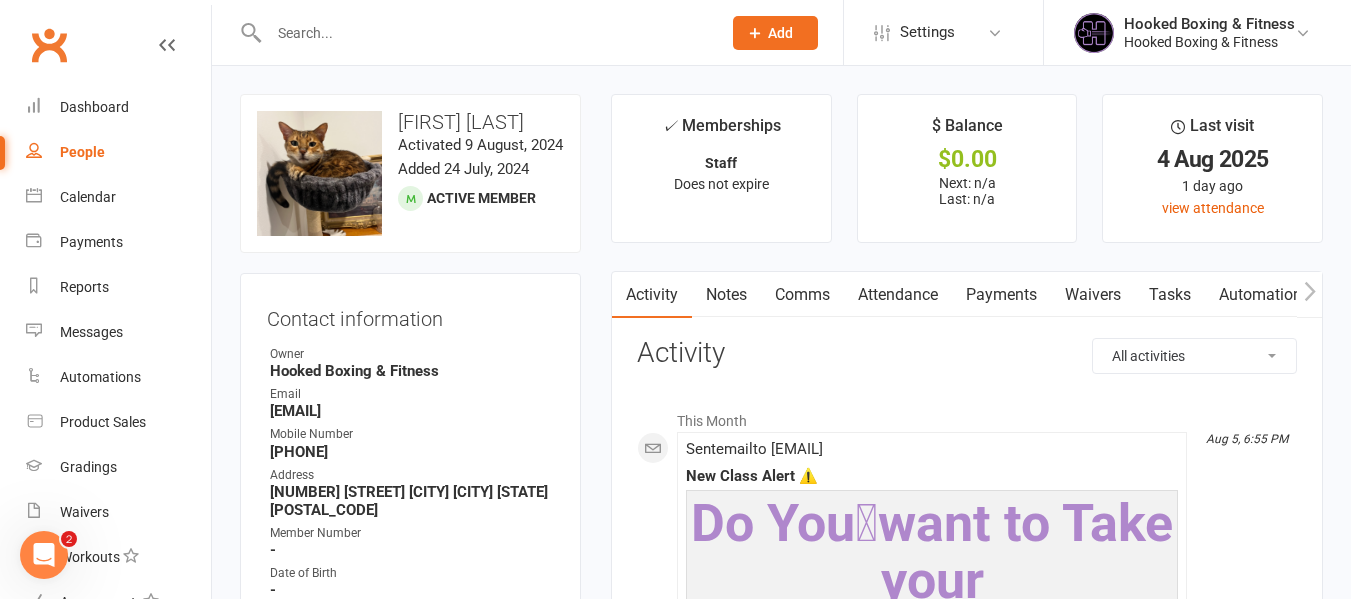 click on "✓ Memberships Staff Does not expire $ Balance $0.00 Next: n/a Last: n/a Last visit 4 Aug 2025 1 day ago view attendance
Activity Notes Comms Attendance Payments Waivers Tasks Automations Gradings / Promotions Mobile App Credit balance
All activities Bookings / Attendances Communications Notes Failed SMSes Gradings Members Memberships Mobile App POS Sales Payments Credit Vouchers Prospects Reports Automations Tasks Waivers Workouts Kiosk Mode Consent Assessments Contact Flags Family Relationships Activity This Month Aug 5, 6:55 PM   Sent  email  to   christinaanastasi9@gmail.com   New Class Alert ⚠️ Do You🫵want to Take your  Boxing to the Next Level  Christina ?        Our new Sparring 101 classes start   TOMORROW!  Christina, before you decide whether this is the class for you. let's explain what it's all about This class is designed to help members by Coach Mat to develop the foundational skills needed for    ✔ Confidence ✔ Timing ✔ Awareness   These classes will be on:" at bounding box center [967, 1707] 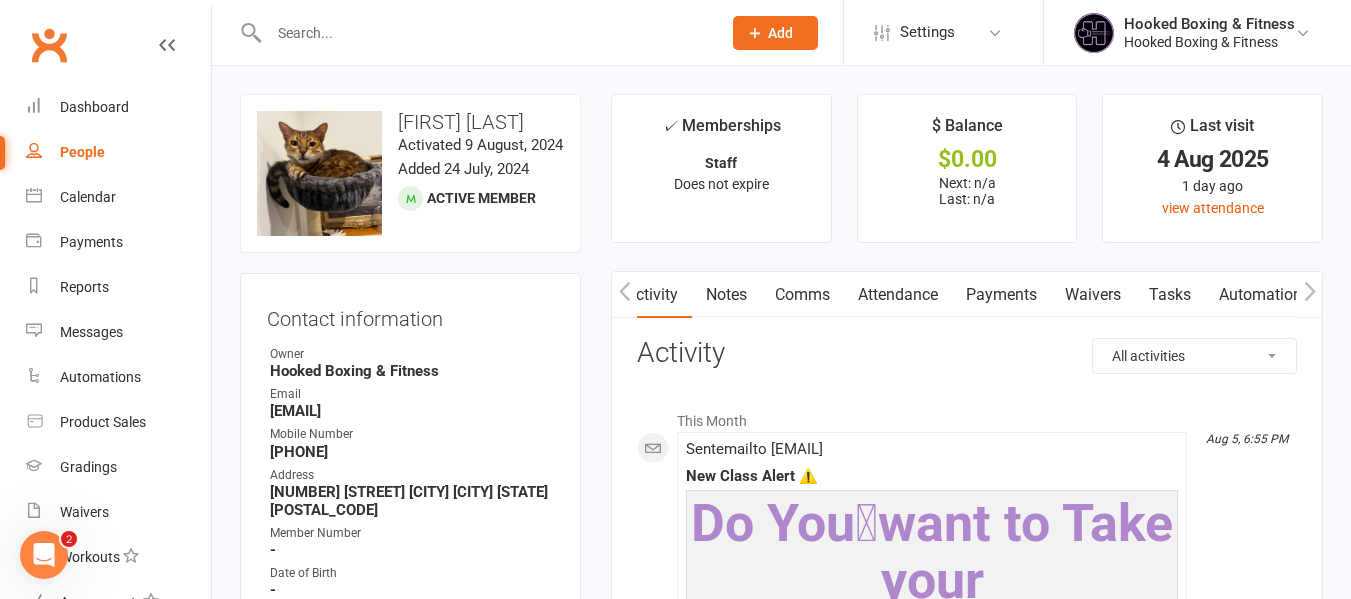 scroll, scrollTop: 0, scrollLeft: 150, axis: horizontal 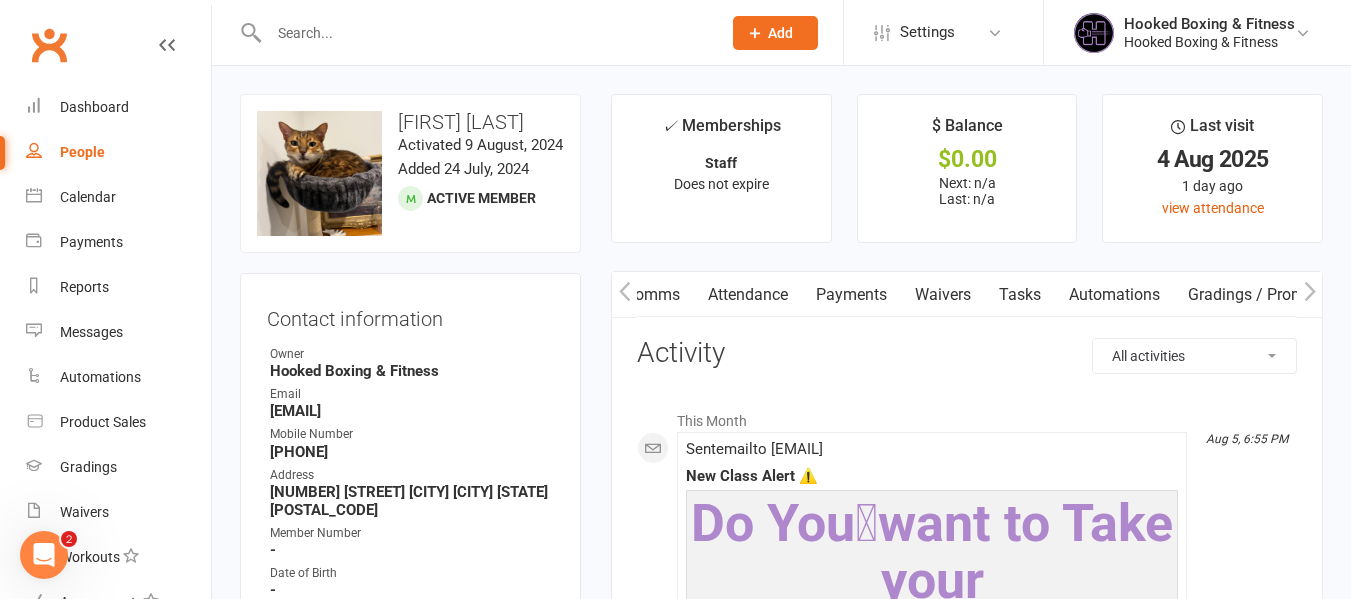 click 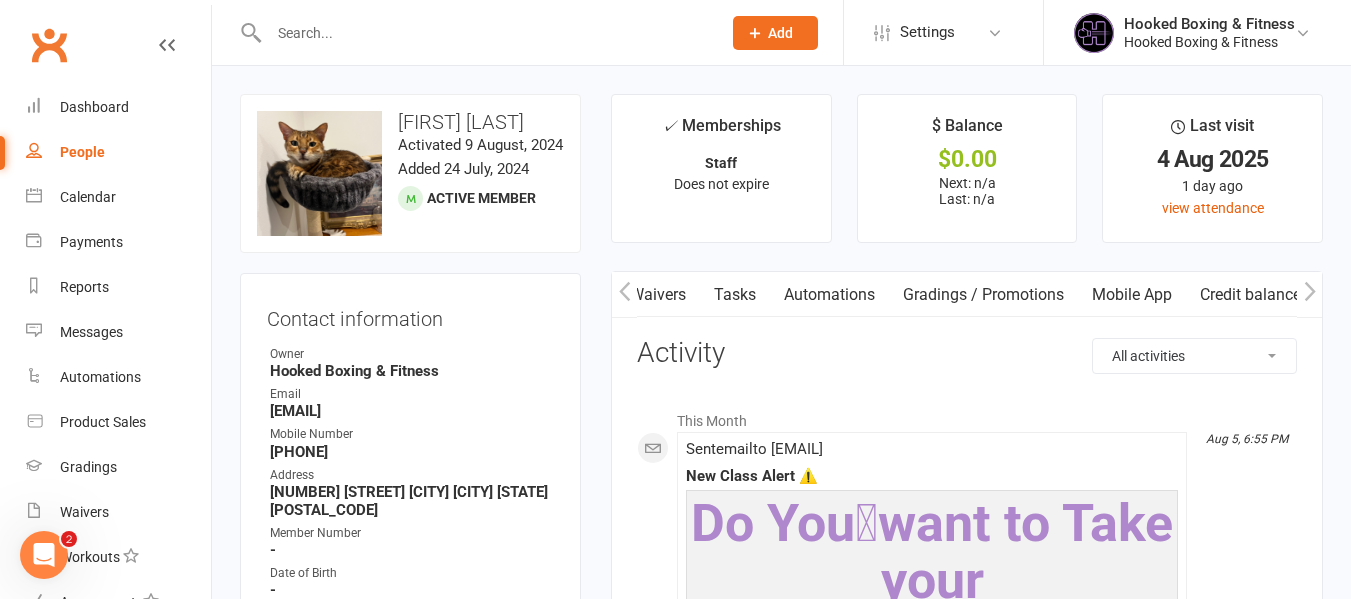 scroll, scrollTop: 0, scrollLeft: 435, axis: horizontal 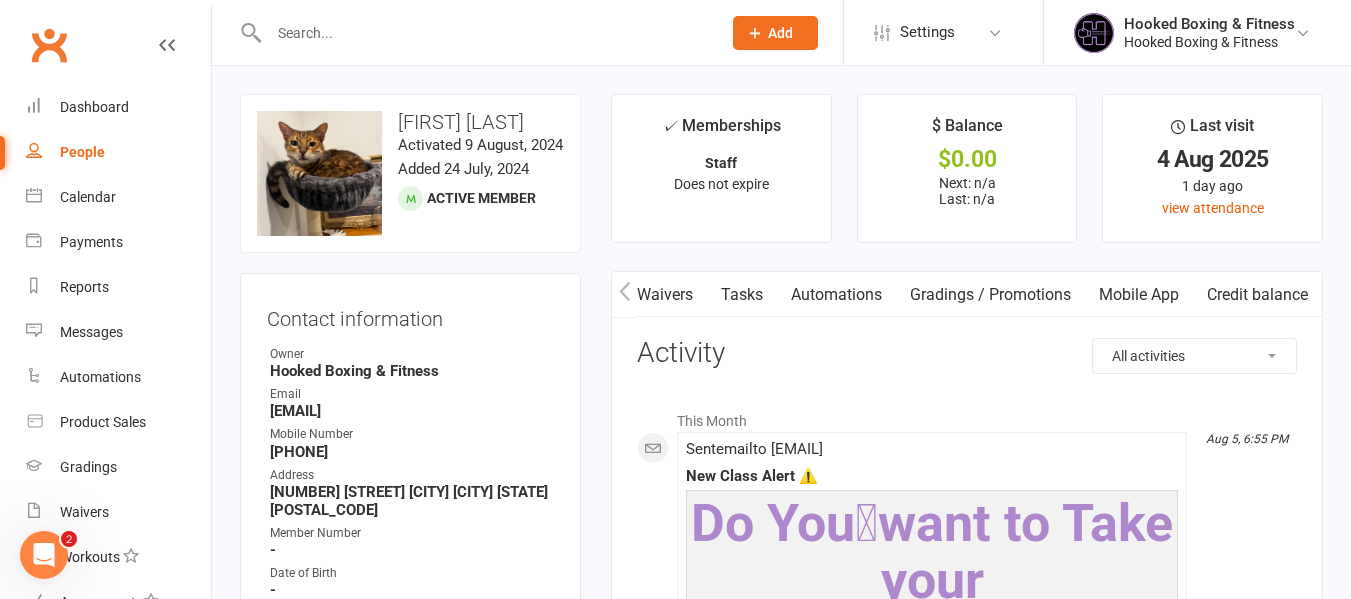 click on "Mobile App" at bounding box center [1139, 295] 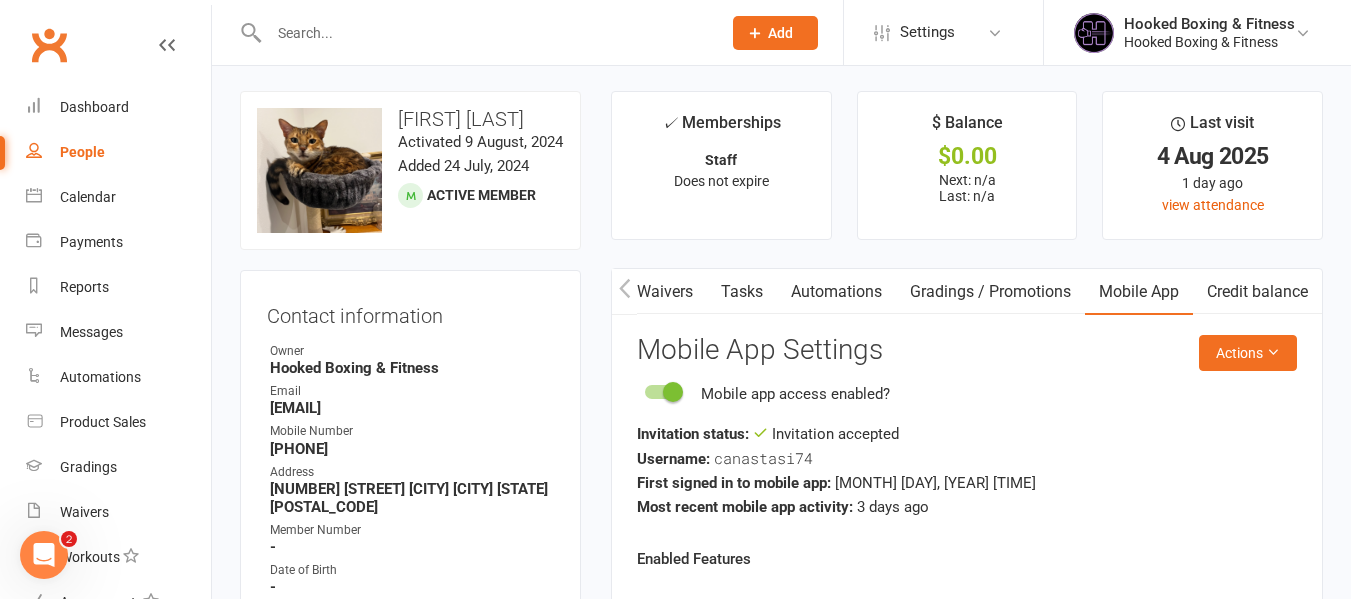 scroll, scrollTop: 0, scrollLeft: 0, axis: both 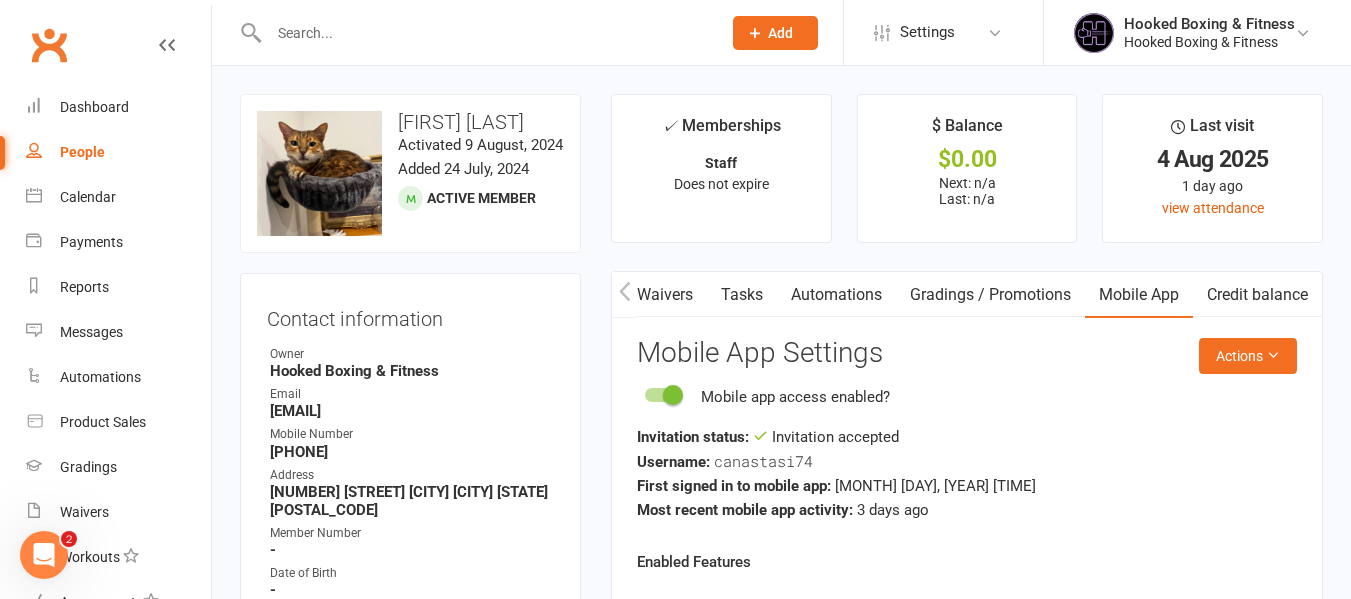 click 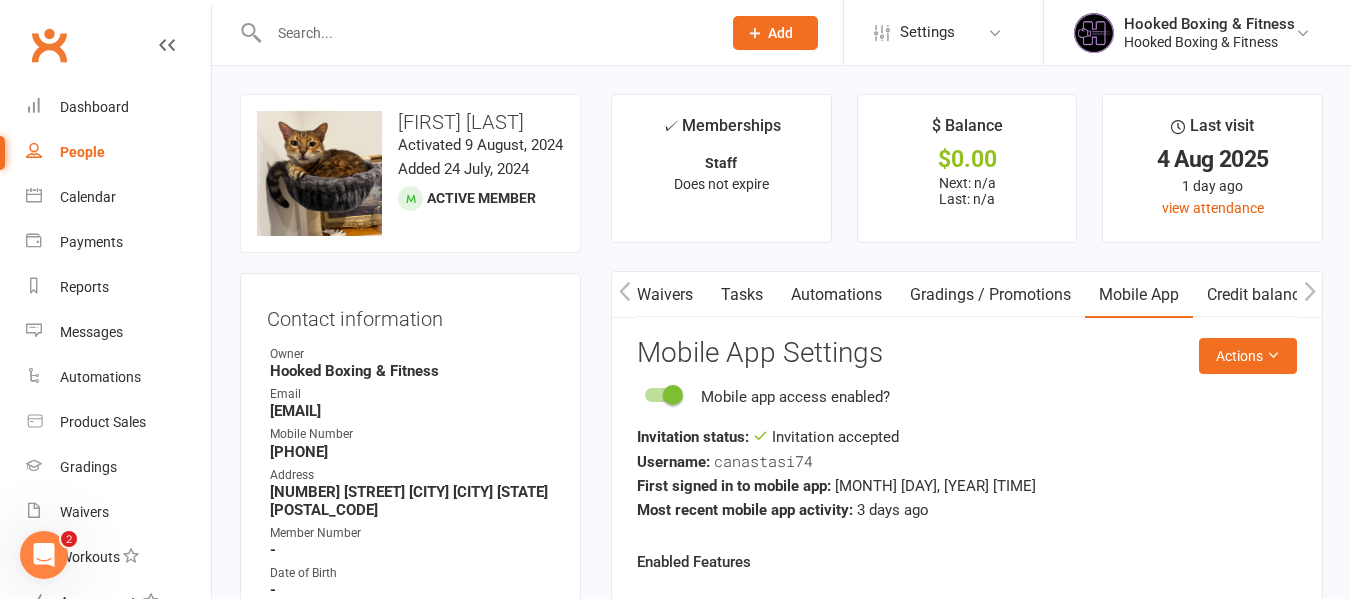 scroll, scrollTop: 0, scrollLeft: 285, axis: horizontal 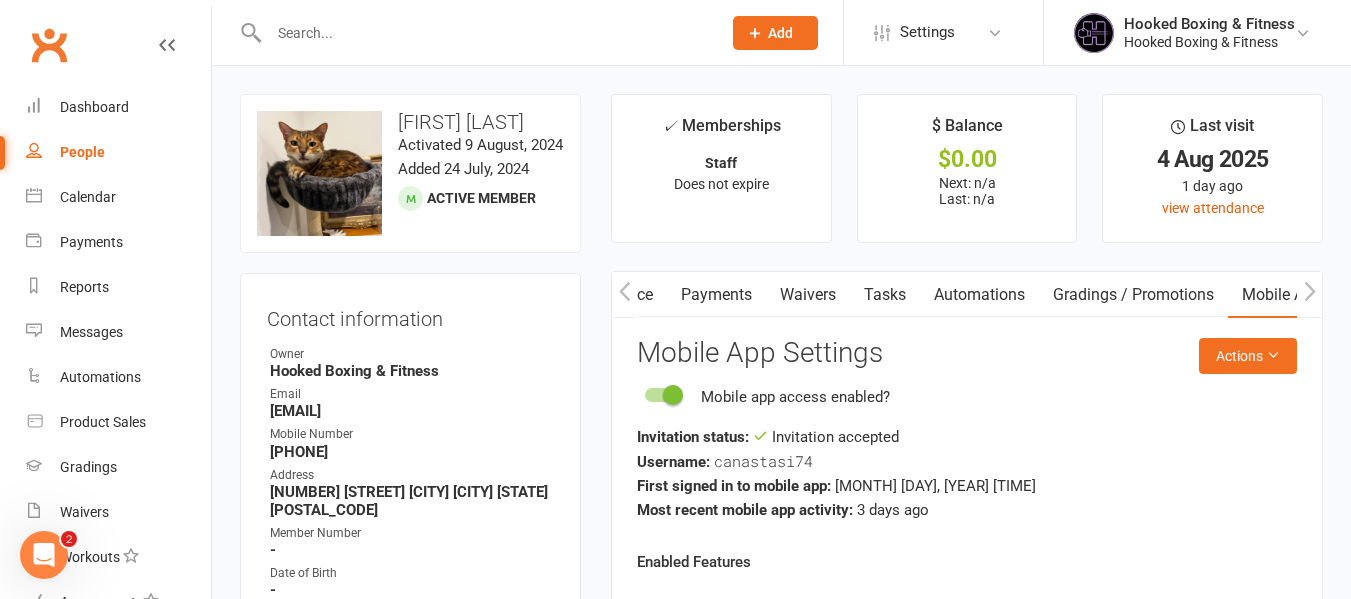 click 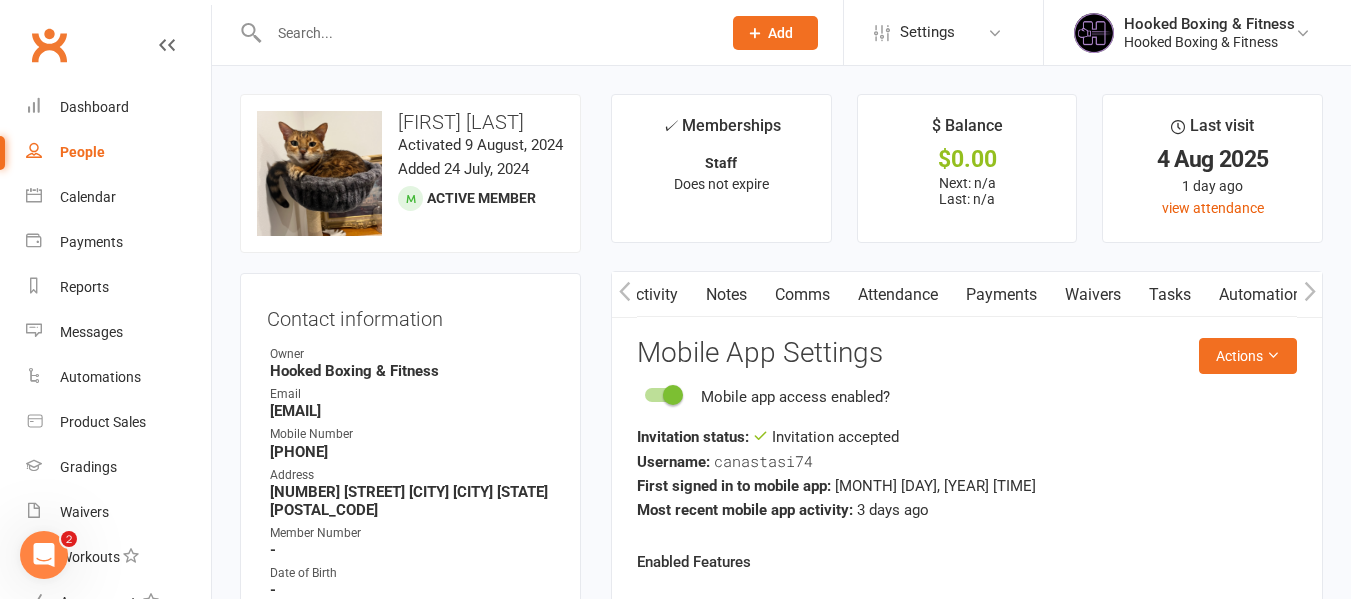scroll, scrollTop: 0, scrollLeft: 0, axis: both 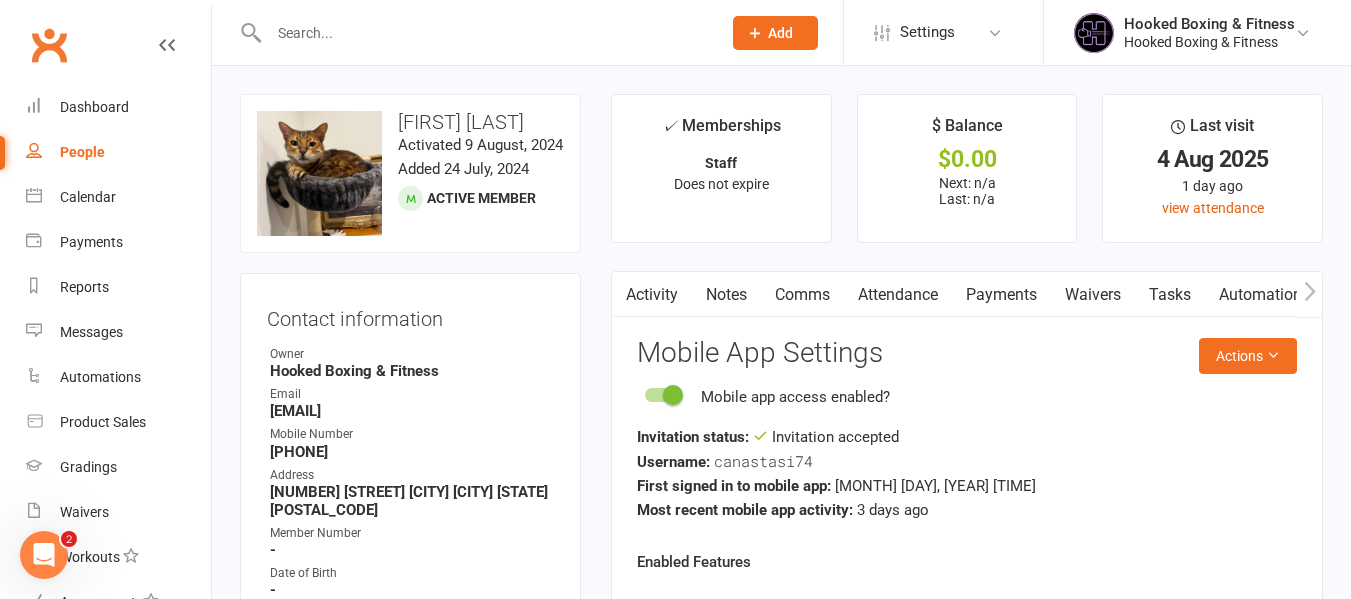 click on "Activity" at bounding box center [652, 295] 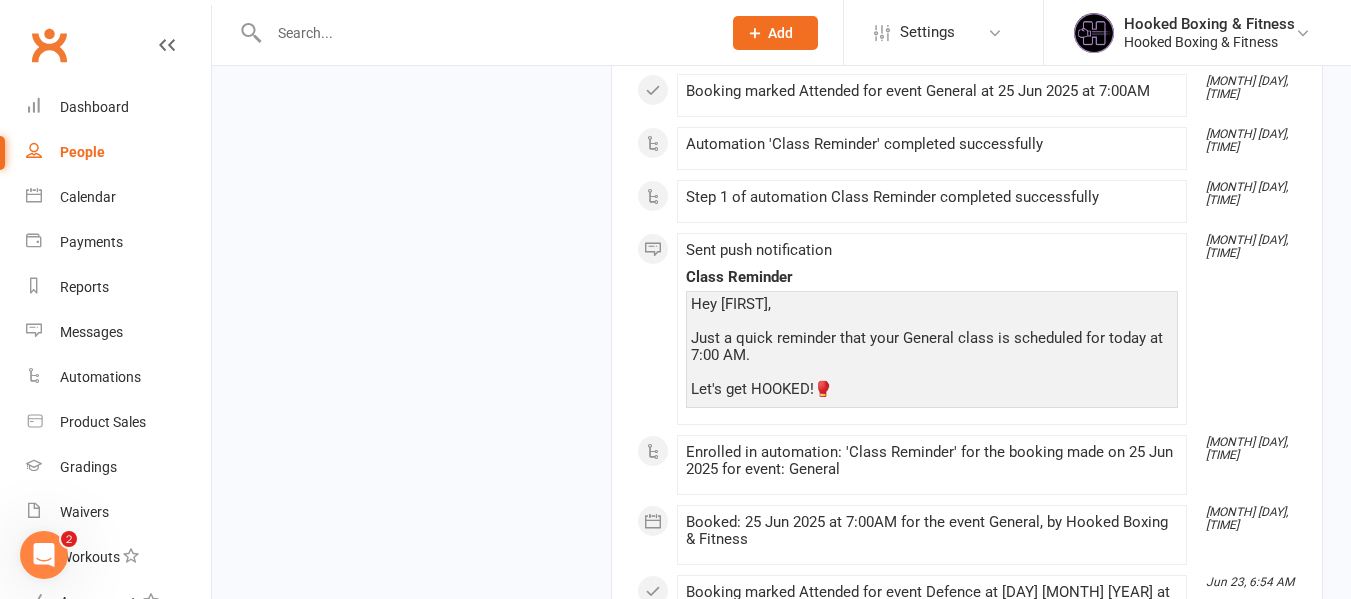 scroll, scrollTop: 9538, scrollLeft: 0, axis: vertical 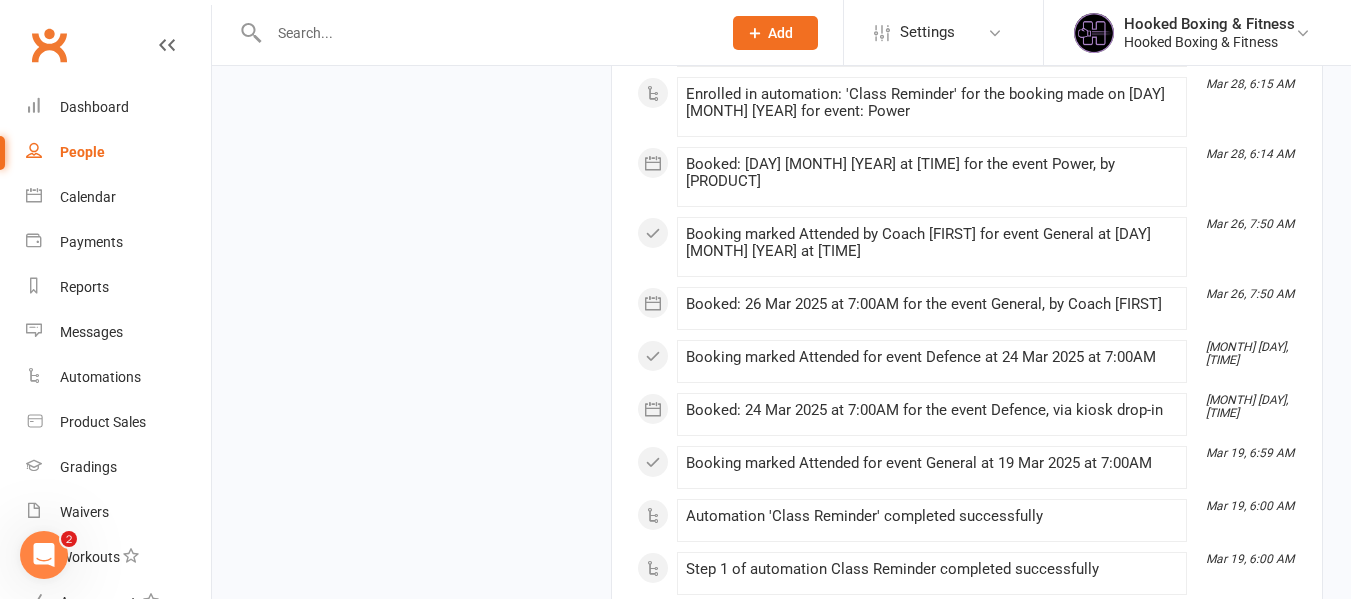 click on "People" at bounding box center [118, 152] 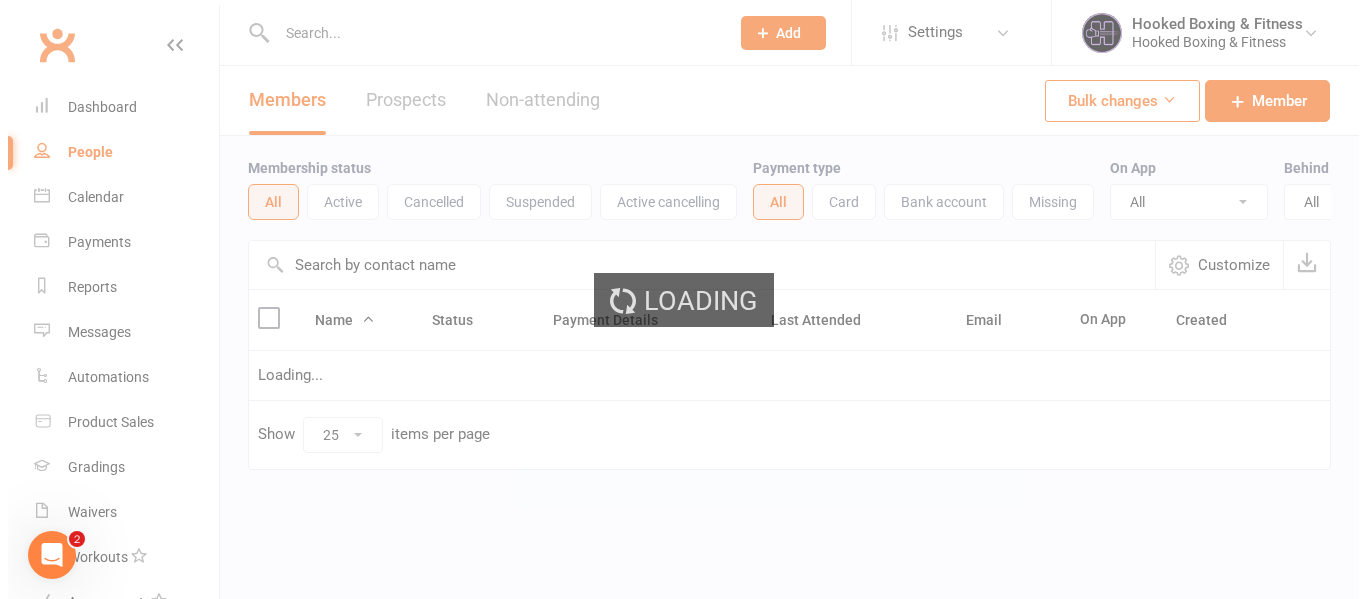 scroll, scrollTop: 0, scrollLeft: 0, axis: both 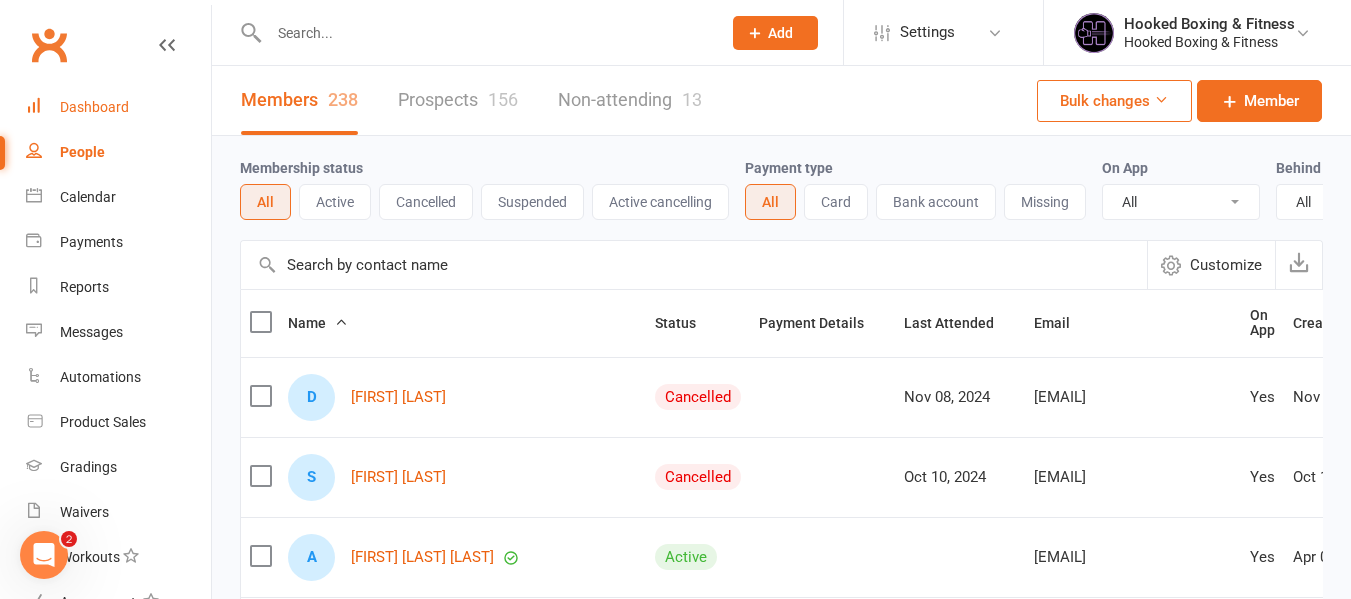 click on "Dashboard" at bounding box center (118, 107) 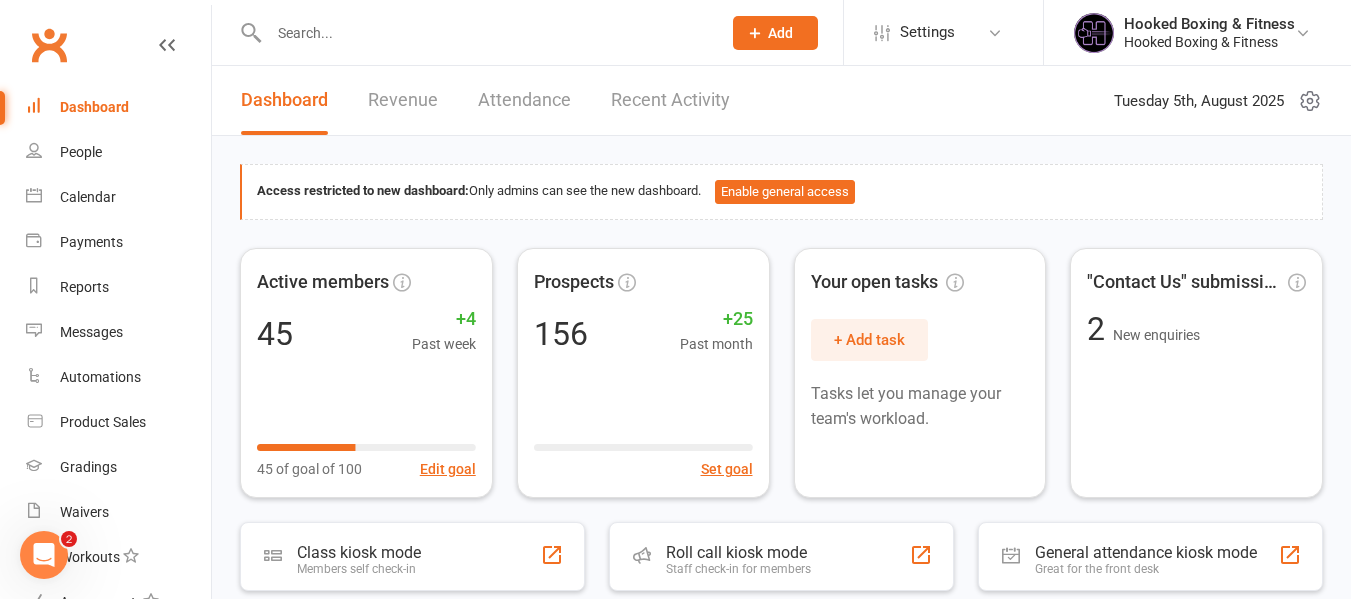 click on "Dashboard Revenue Attendance Recent Activity" at bounding box center [485, 100] 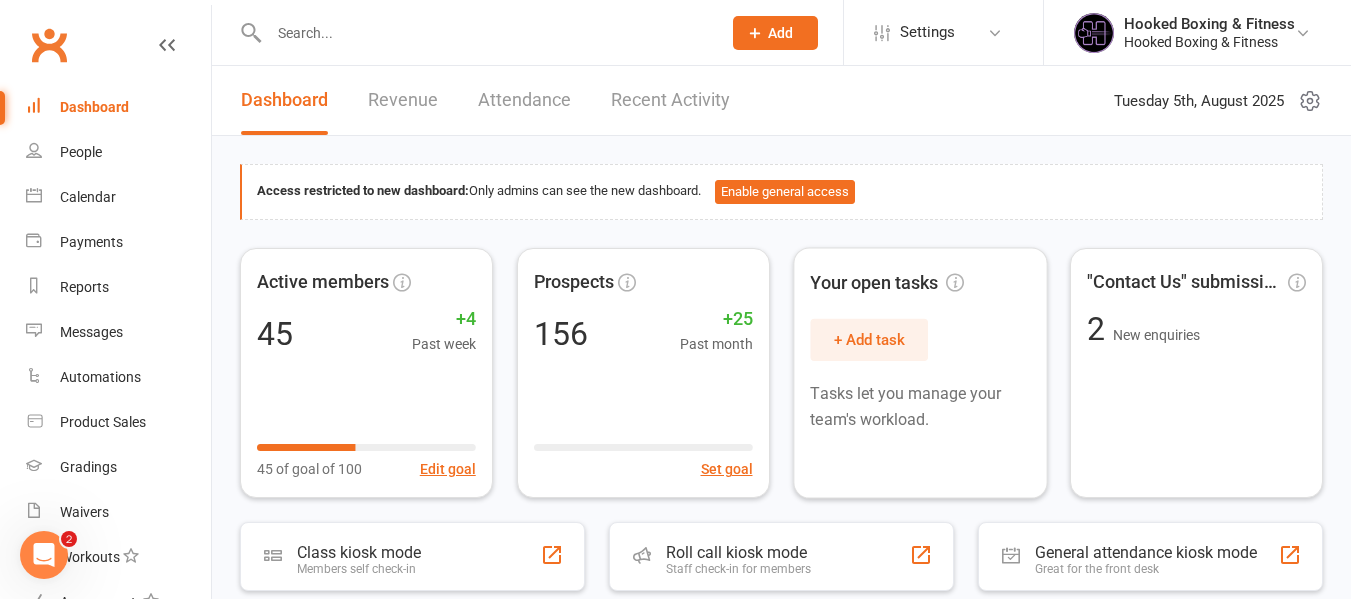 click on "Recent Activity" at bounding box center (670, 100) 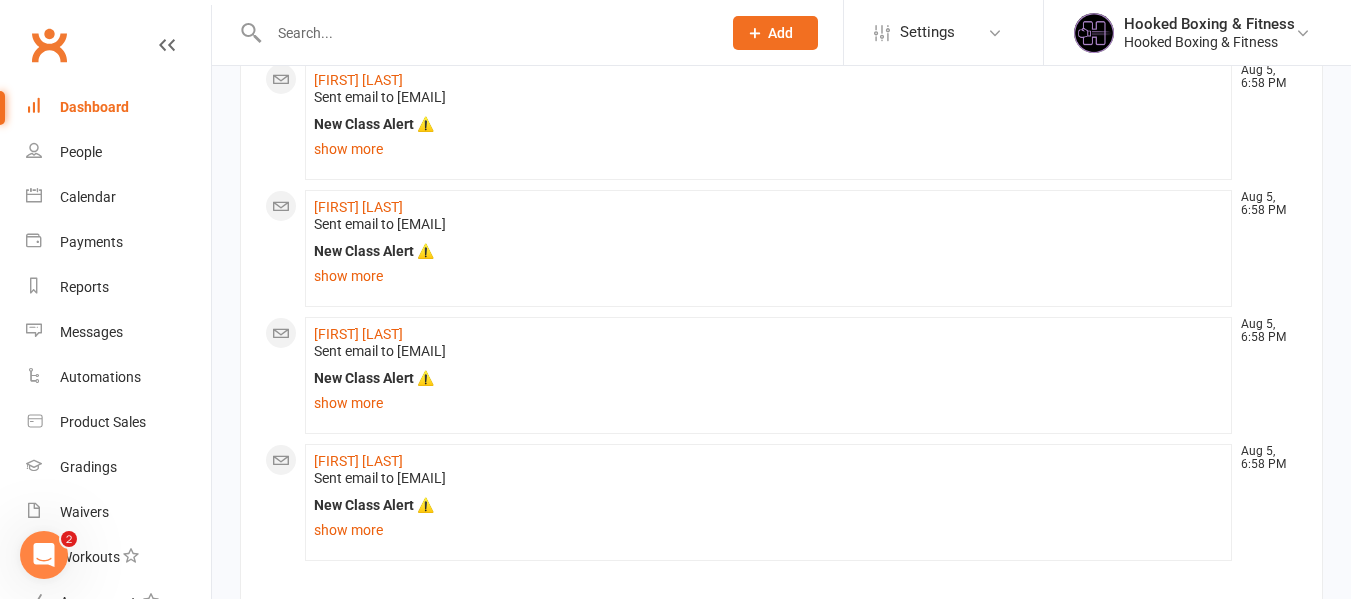 scroll, scrollTop: 2180, scrollLeft: 0, axis: vertical 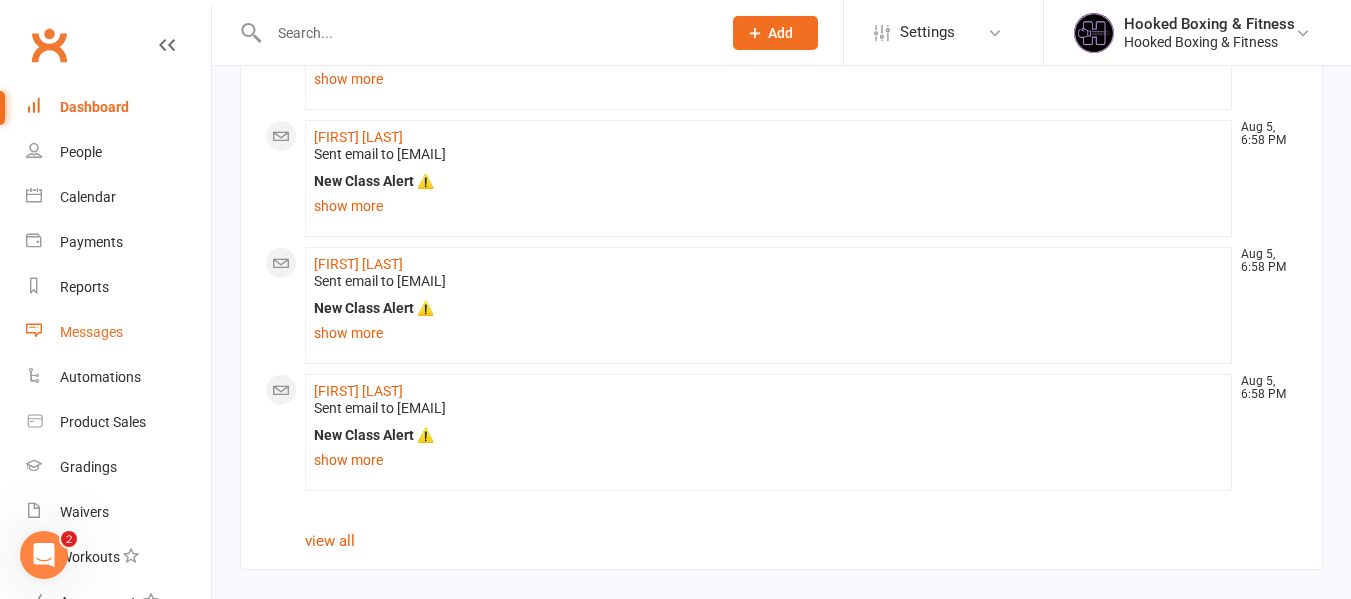 click on "Messages" at bounding box center [91, 332] 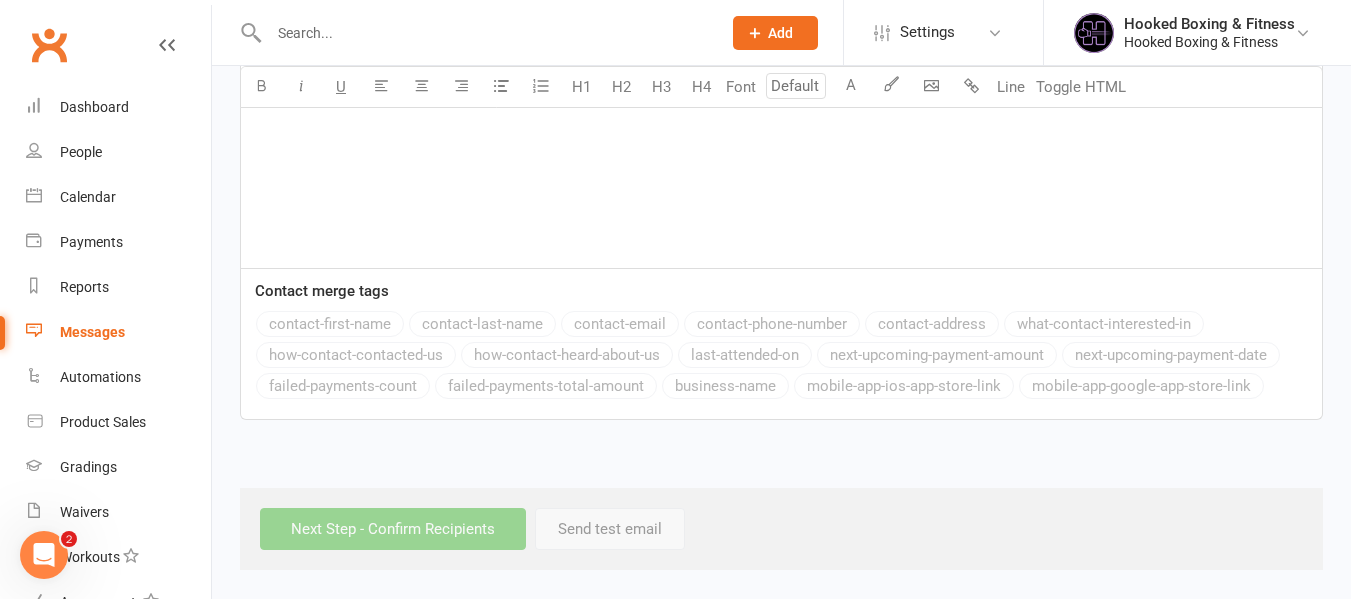 scroll, scrollTop: 0, scrollLeft: 0, axis: both 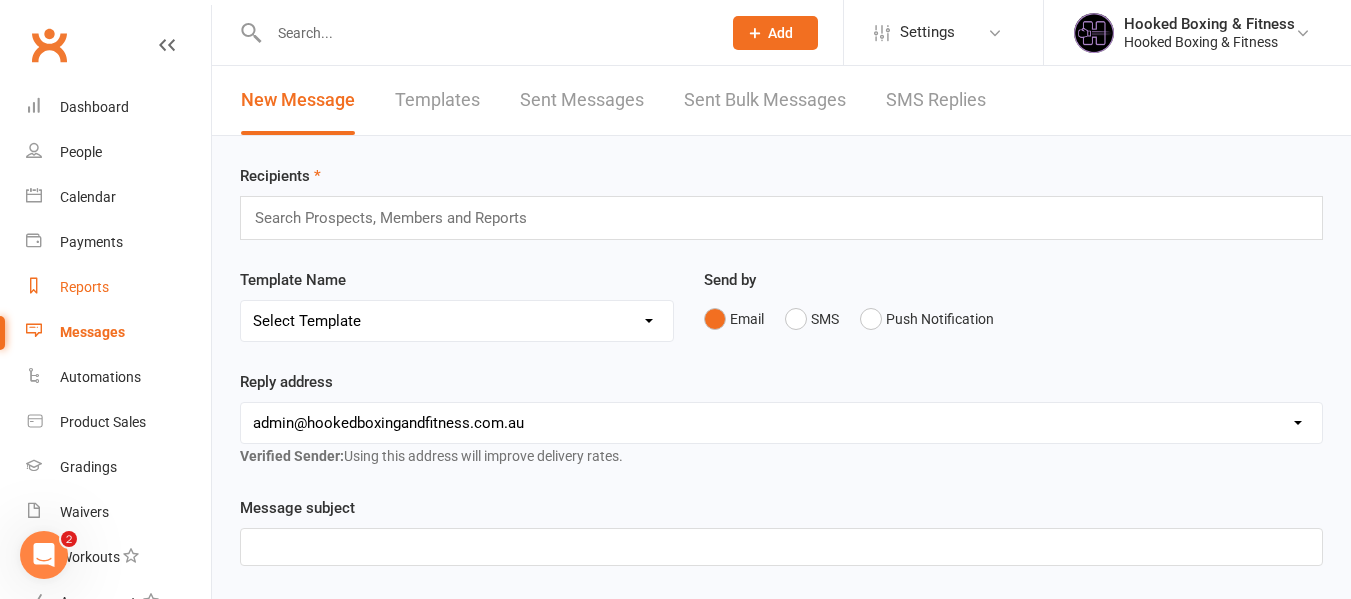 click on "Reports" at bounding box center [118, 287] 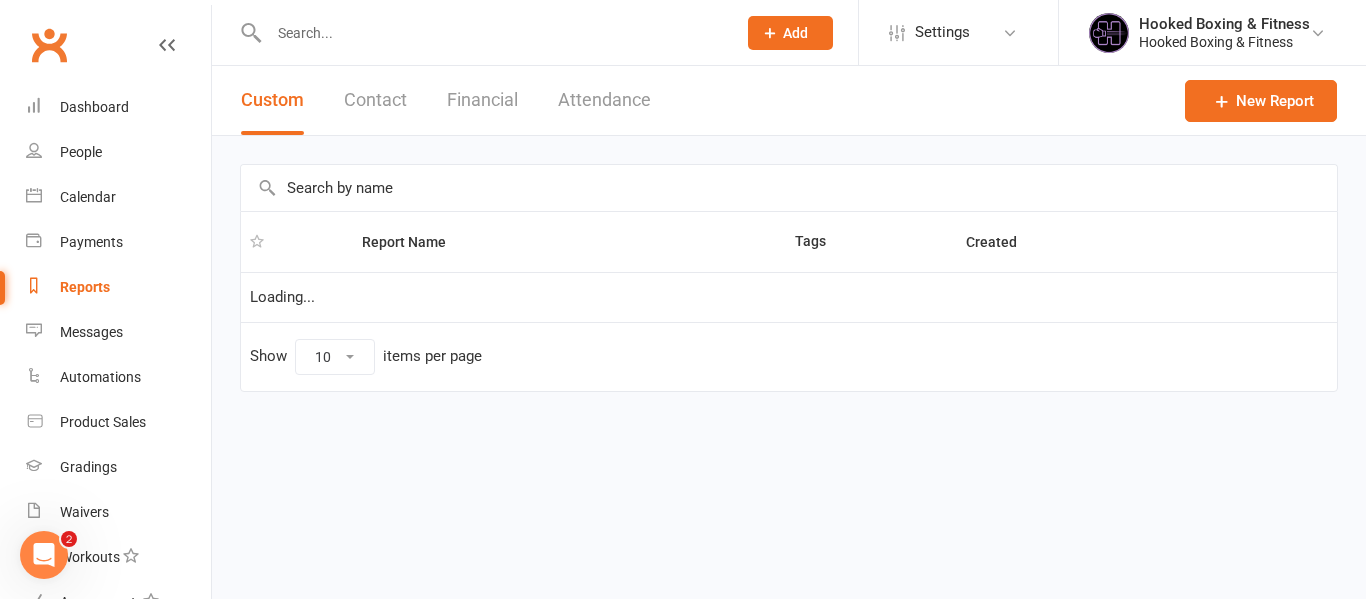 select on "50" 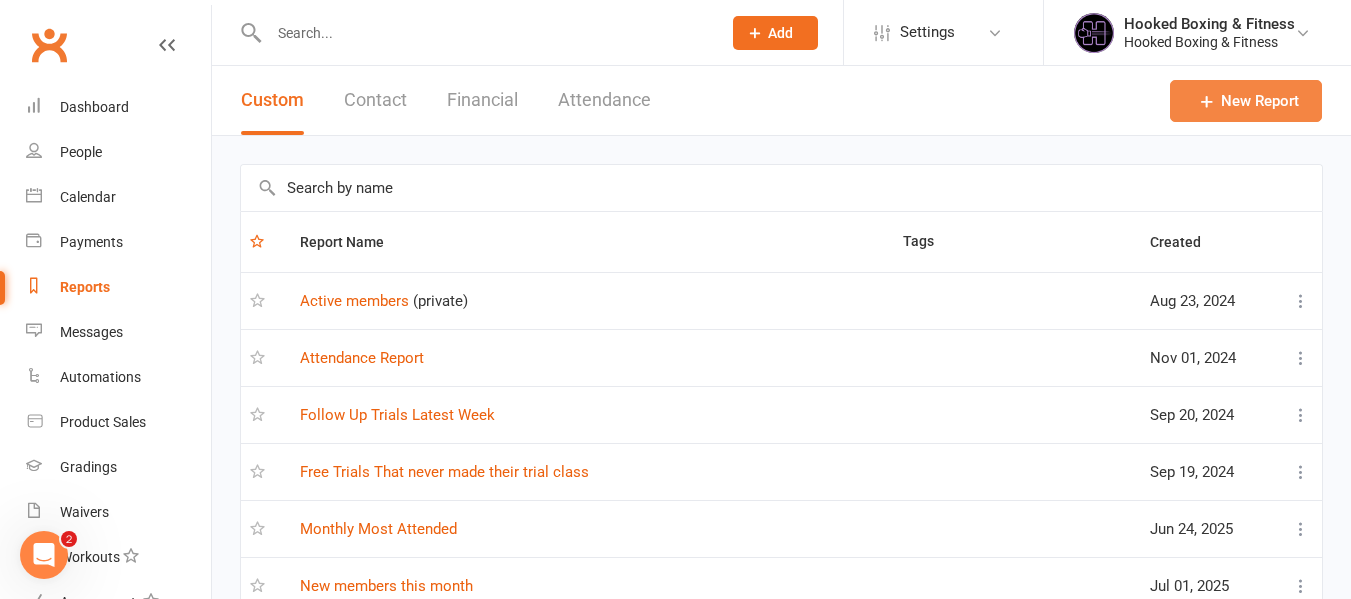 click on "New Report" at bounding box center [1246, 101] 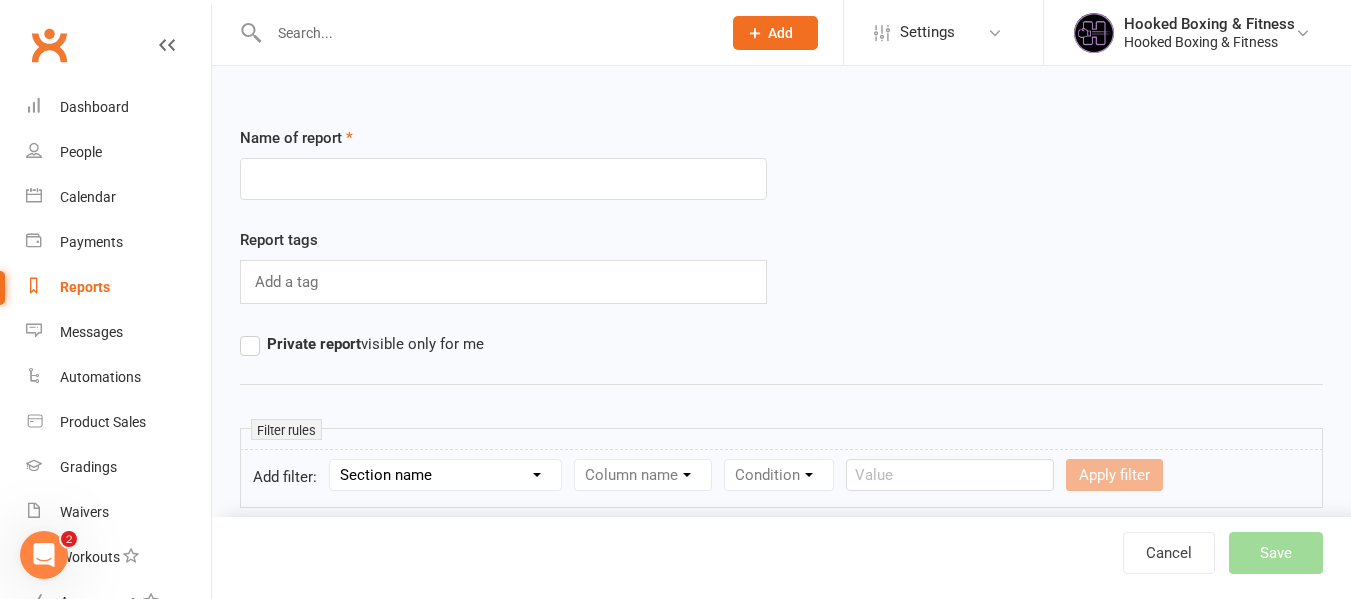 click on "Name of report" at bounding box center [503, 177] 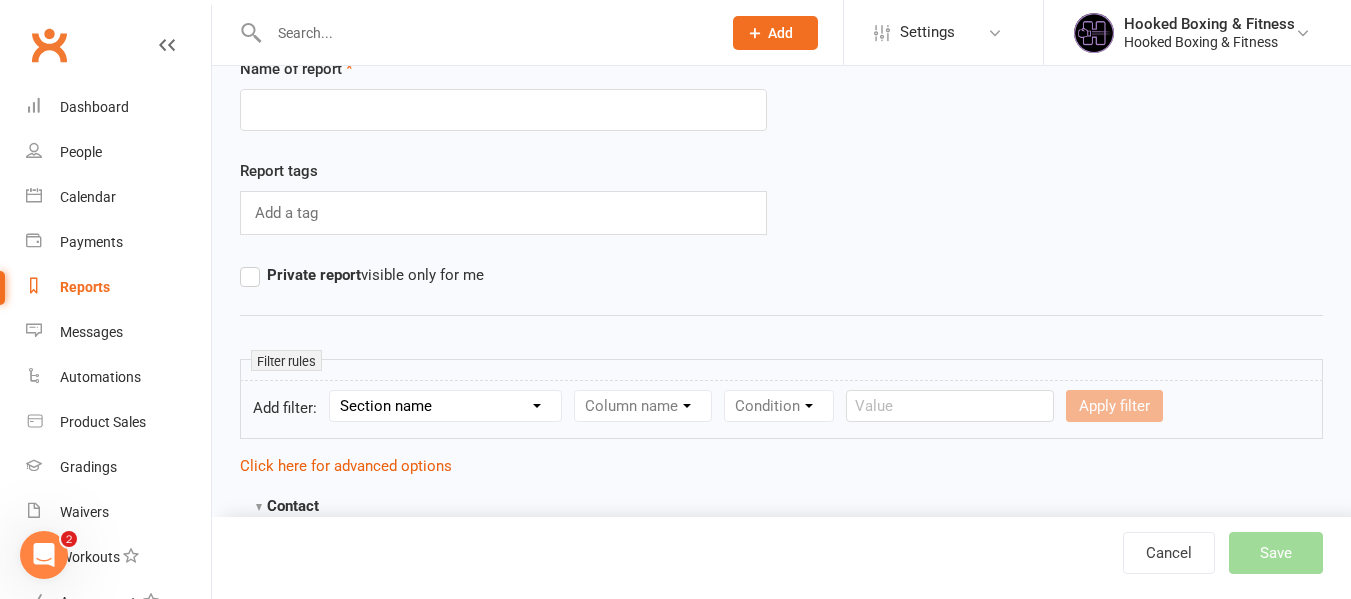 scroll, scrollTop: 300, scrollLeft: 0, axis: vertical 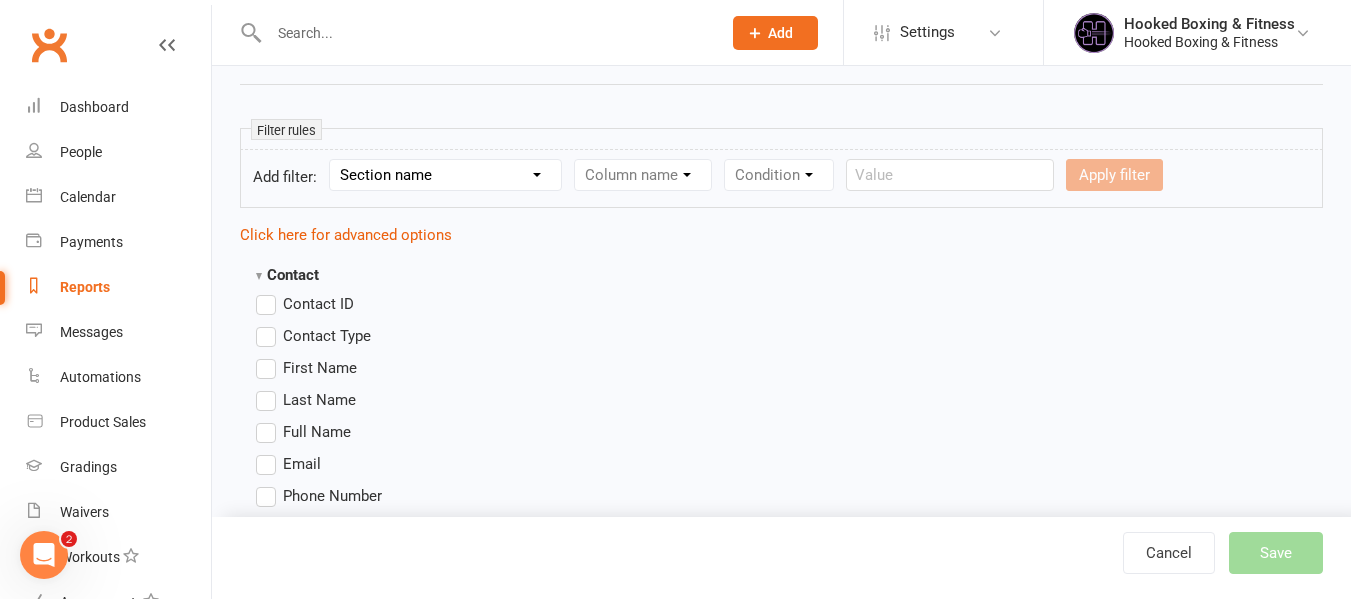 click on "Section name Contact Attendance Aggregate Payment Booking Waitlist Attendees Cancelled Bookings Late-cancelled Bookings Recurring Booking Aggregate Booking Communication Comms Recipients Membership Payment Mobile App Styles And Ranks Aggregate Styles And Ranks Grading Events Promotions Suspensions Signed Waivers Family Members Credit Vouchers Enrolled Automations Public Tasks Body Composition Emergency Contact Details Fitness Goals Key Demographics Marketing Information Trial bookings Waiver Answers" at bounding box center (445, 175) 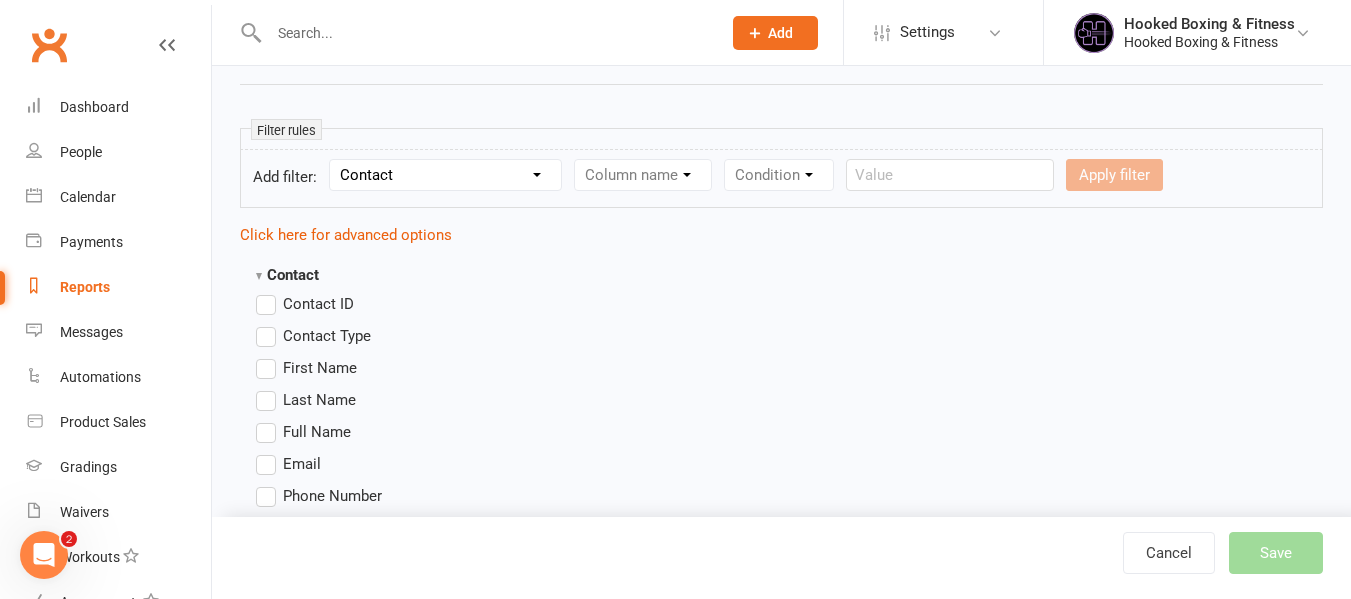 click on "Section name Contact Attendance Aggregate Payment Booking Waitlist Attendees Cancelled Bookings Late-cancelled Bookings Recurring Booking Aggregate Booking Communication Comms Recipients Membership Payment Mobile App Styles And Ranks Aggregate Styles And Ranks Grading Events Promotions Suspensions Signed Waivers Family Members Credit Vouchers Enrolled Automations Public Tasks Body Composition Emergency Contact Details Fitness Goals Key Demographics Marketing Information Trial bookings Waiver Answers" at bounding box center [445, 175] 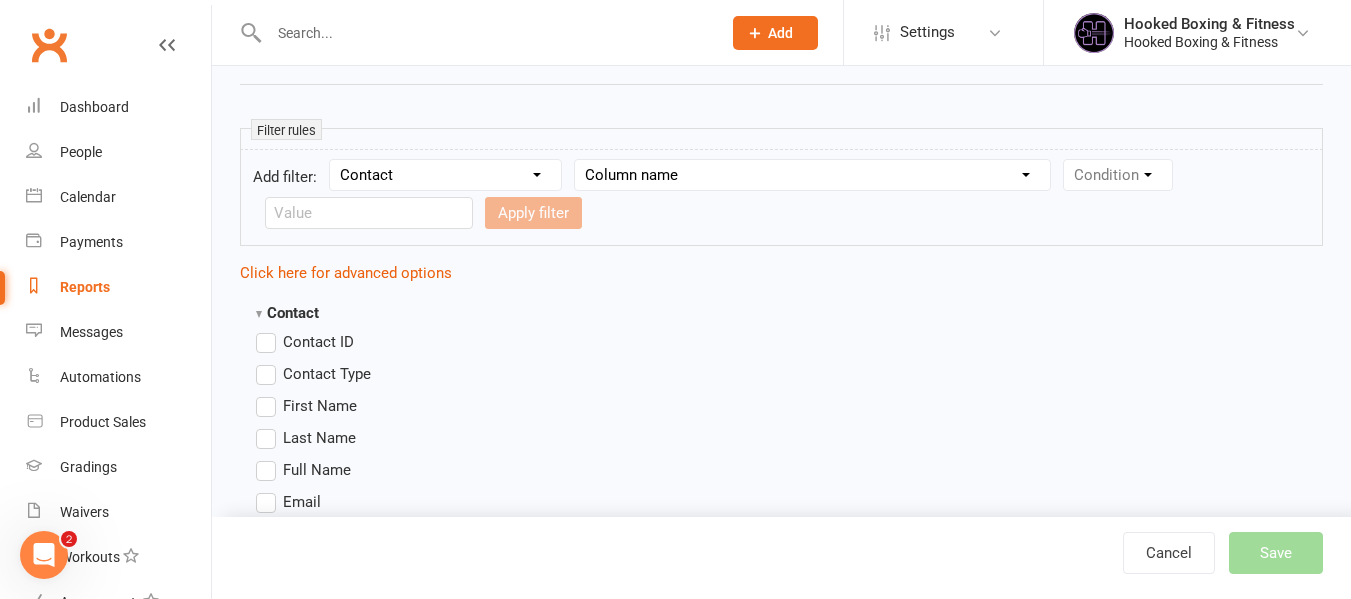 click on "Column name Contact Type First Name Last Name Full Name Email Phone Number Address (Full) Address (Street 1) Address (Street 2) Address (City / Suburb) Address (State / Province) Address (Postal / Zip code) Created First Activated Days since added to Clubworx Days since First Activated Days since Last Activated Status Previous Status (Prospects only) Prospect Status Last Changed Trial Status Member Number Date of Birth Age Next Birthday Birth Month Unsubscribed from Email Unsubscribed from SMS Owner Location Converted to Member Converted to NAC Wallet Details Credit Card Expires Source Related contacts exist? Related members exist? Related active members exist? Related prospects exist? Related non-attending contacts exist? Related non-attending contacts (with active memberships) exist? Parent(s) exist in Clubworx? Children exist in Clubworx? Profile picture attached? Credit balance Flagged? Flag Titles Ezidebit Payer Reference" at bounding box center (812, 175) 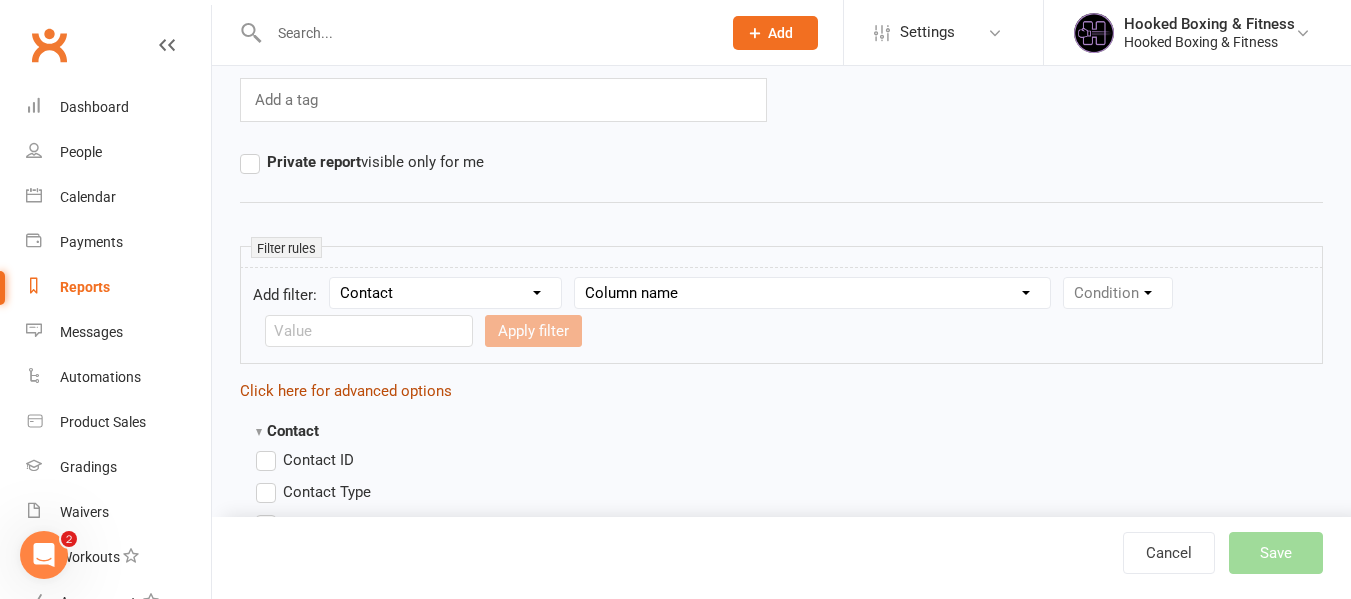 scroll, scrollTop: 300, scrollLeft: 0, axis: vertical 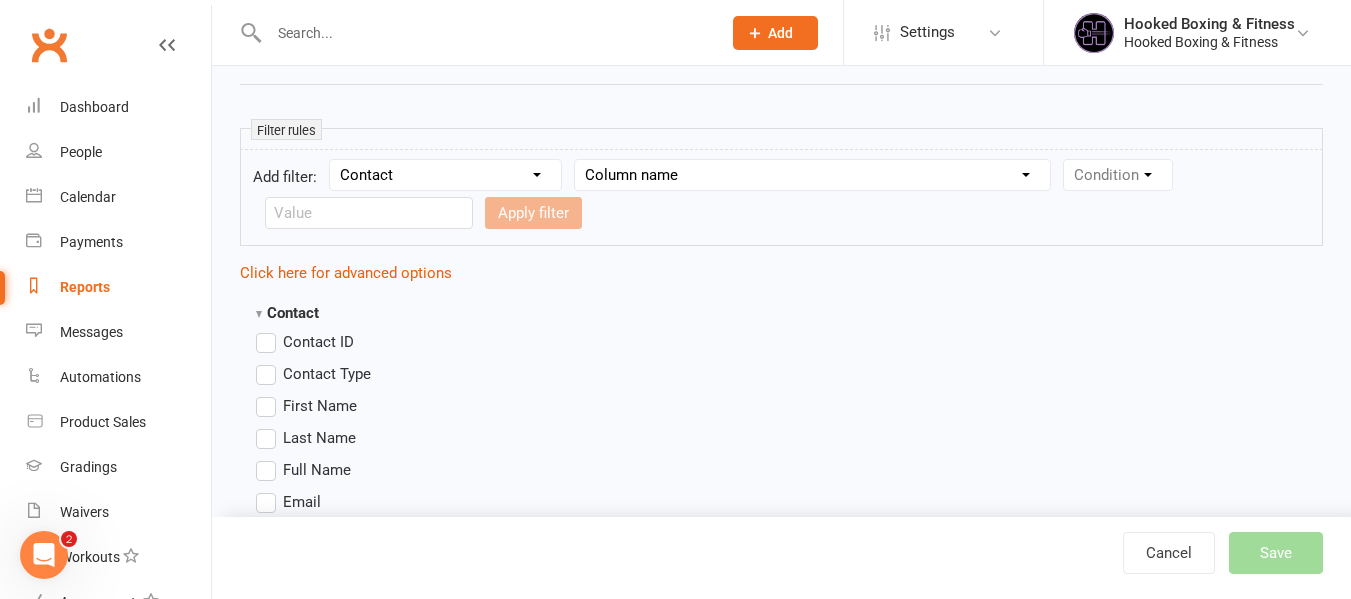 click on "Section name Contact Attendance Aggregate Payment Booking Waitlist Attendees Cancelled Bookings Late-cancelled Bookings Recurring Booking Aggregate Booking Communication Comms Recipients Membership Payment Mobile App Styles And Ranks Aggregate Styles And Ranks Grading Events Promotions Suspensions Signed Waivers Family Members Credit Vouchers Enrolled Automations Public Tasks Body Composition Emergency Contact Details Fitness Goals Key Demographics Marketing Information Trial bookings Waiver Answers" at bounding box center (445, 175) 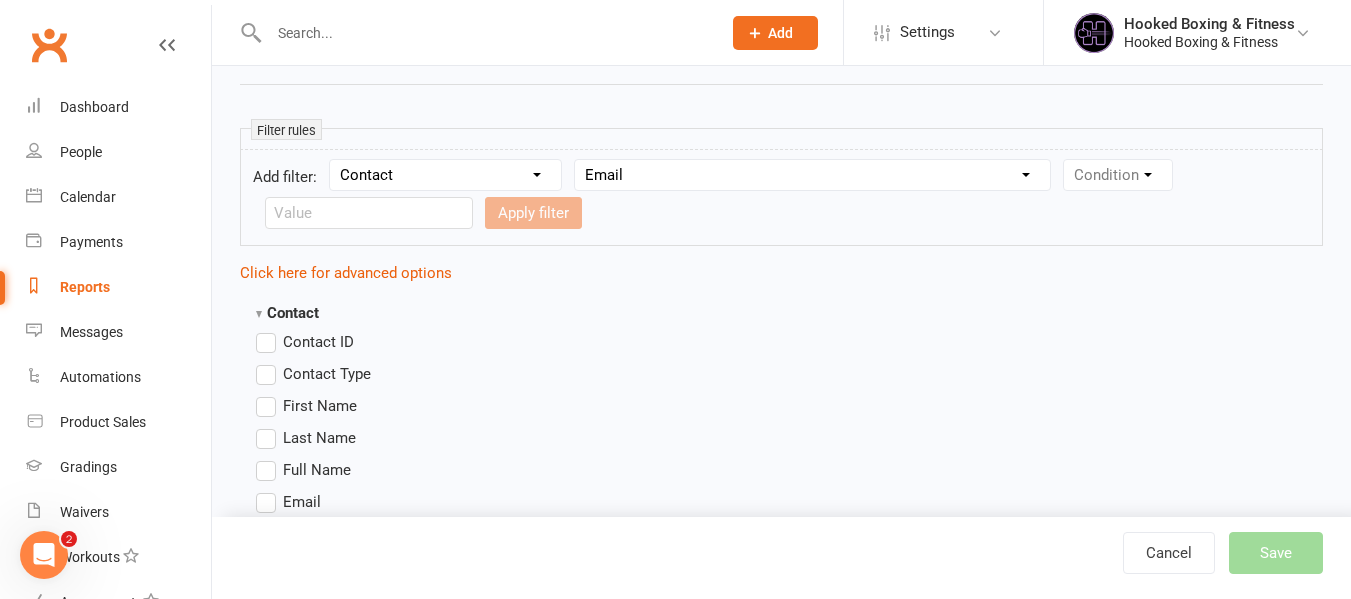 click on "Column name Contact Type First Name Last Name Full Name Email Phone Number Address (Full) Address (Street 1) Address (Street 2) Address (City / Suburb) Address (State / Province) Address (Postal / Zip code) Created First Activated Days since added to Clubworx Days since First Activated Days since Last Activated Status Previous Status (Prospects only) Prospect Status Last Changed Trial Status Member Number Date of Birth Age Next Birthday Birth Month Unsubscribed from Email Unsubscribed from SMS Owner Location Converted to Member Converted to NAC Wallet Details Credit Card Expires Source Related contacts exist? Related members exist? Related active members exist? Related prospects exist? Related non-attending contacts exist? Related non-attending contacts (with active memberships) exist? Parent(s) exist in Clubworx? Children exist in Clubworx? Profile picture attached? Credit balance Flagged? Flag Titles Ezidebit Payer Reference" at bounding box center (812, 175) 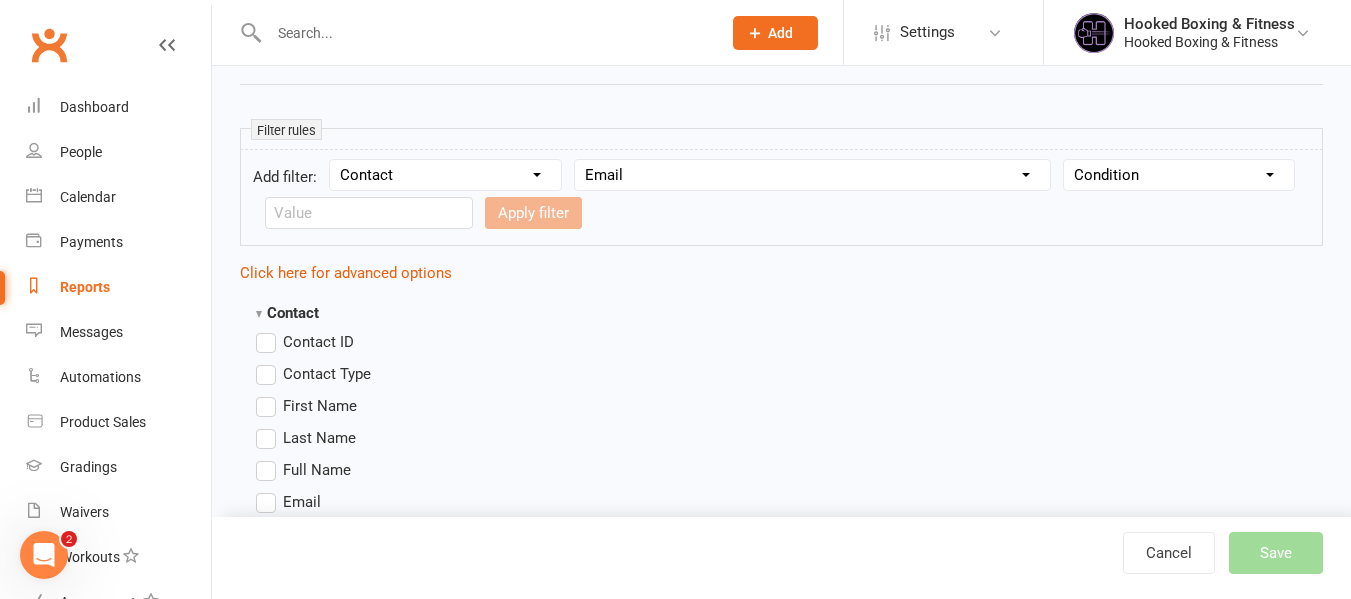 click on "Condition Equals Does not equal Contains Does not contain Is blank or does not contain Is blank Is not blank Before After" at bounding box center [1179, 175] 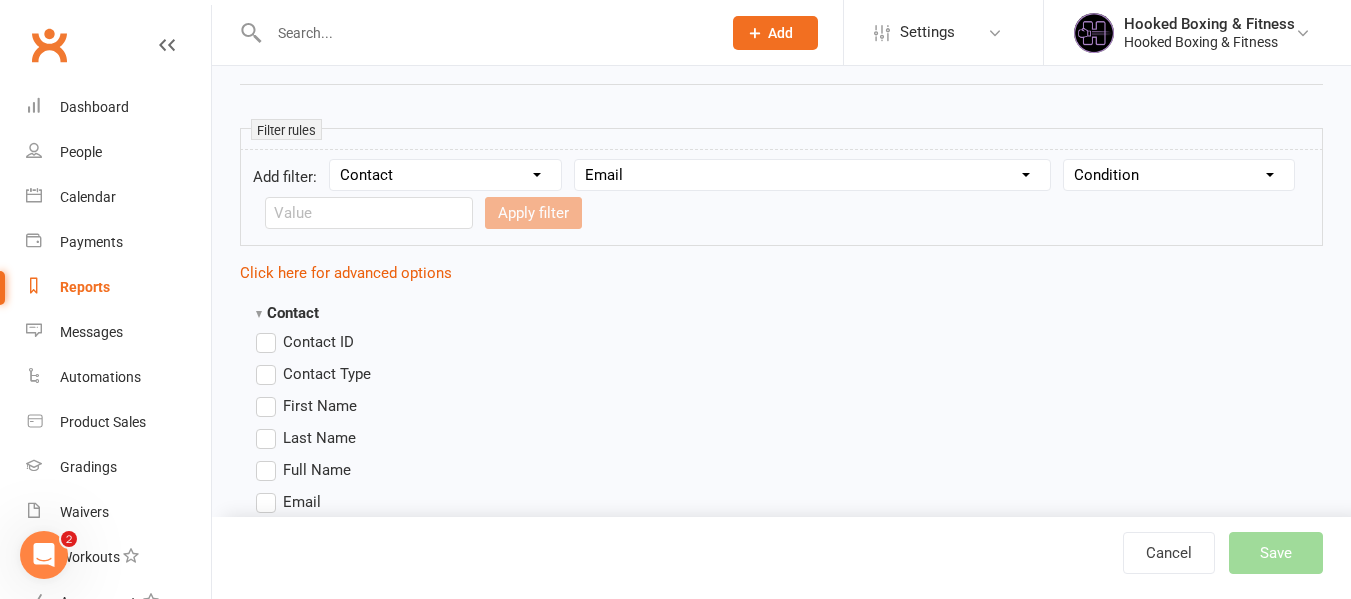 select on "0" 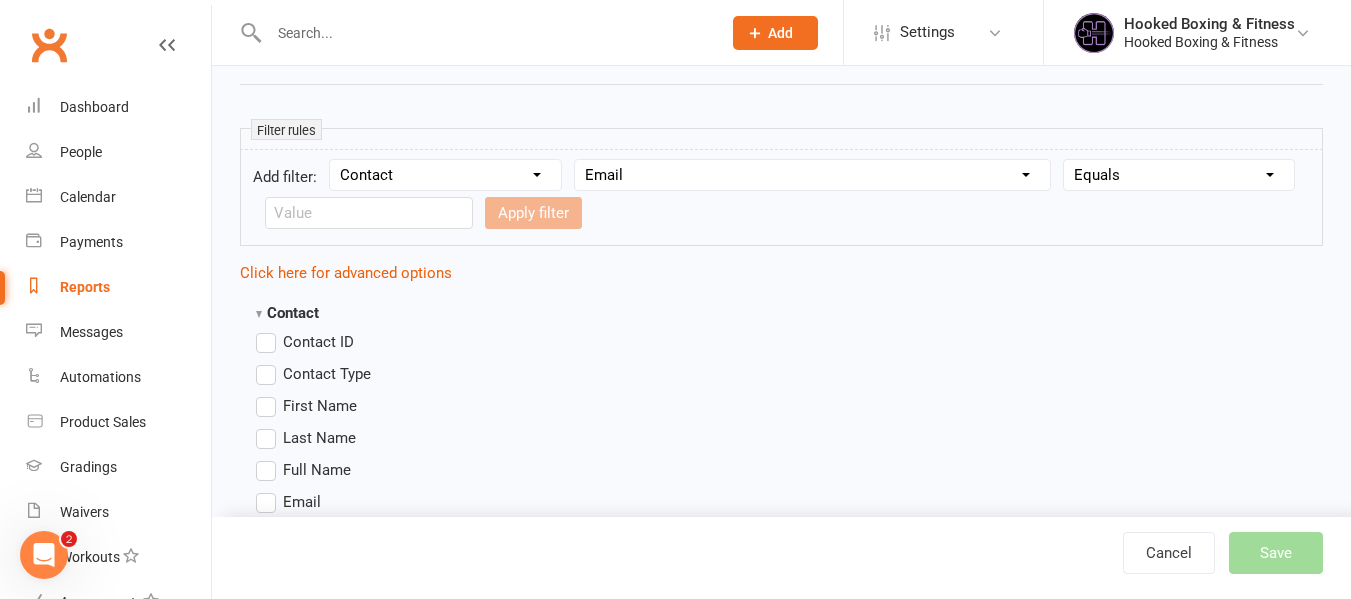 click on "Condition Equals Does not equal Contains Does not contain Is blank or does not contain Is blank Is not blank Before After" at bounding box center [1179, 175] 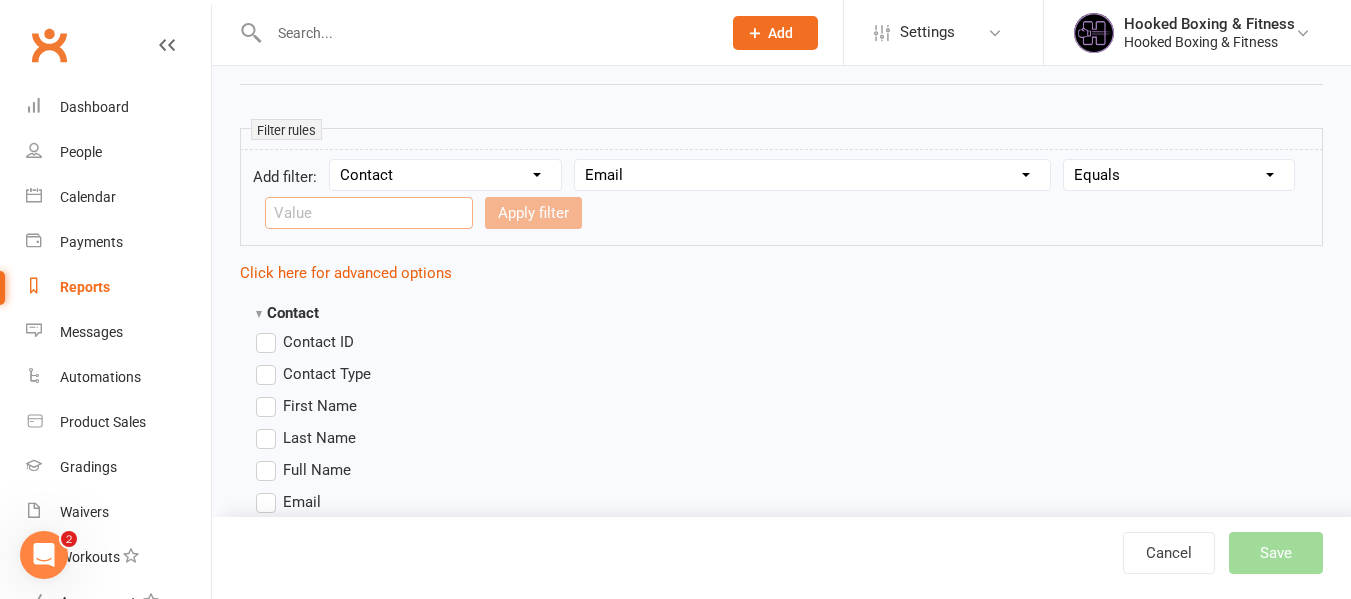 click at bounding box center (369, 213) 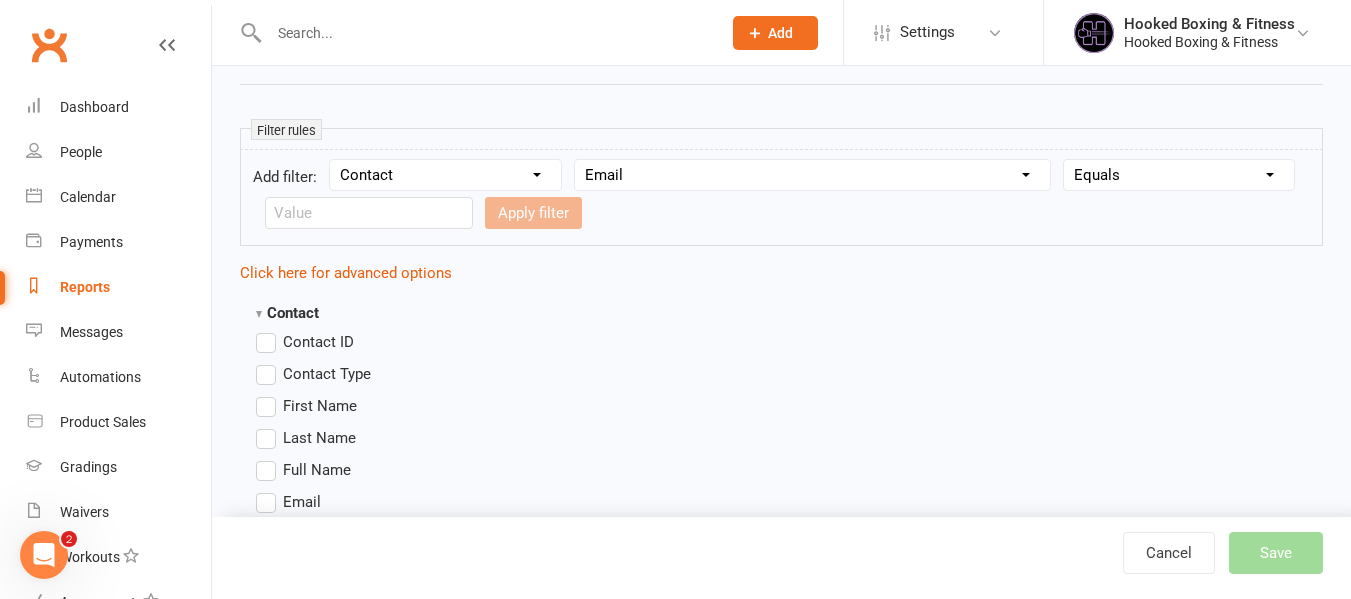click on "Column name Contact Type First Name Last Name Full Name Email Phone Number Address (Full) Address (Street 1) Address (Street 2) Address (City / Suburb) Address (State / Province) Address (Postal / Zip code) Created First Activated Days since added to Clubworx Days since First Activated Days since Last Activated Status Previous Status (Prospects only) Prospect Status Last Changed Trial Status Member Number Date of Birth Age Next Birthday Birth Month Unsubscribed from Email Unsubscribed from SMS Owner Location Converted to Member Converted to NAC Wallet Details Credit Card Expires Source Related contacts exist? Related members exist? Related active members exist? Related prospects exist? Related non-attending contacts exist? Related non-attending contacts (with active memberships) exist? Parent(s) exist in Clubworx? Children exist in Clubworx? Profile picture attached? Credit balance Flagged? Flag Titles Ezidebit Payer Reference" at bounding box center [812, 175] 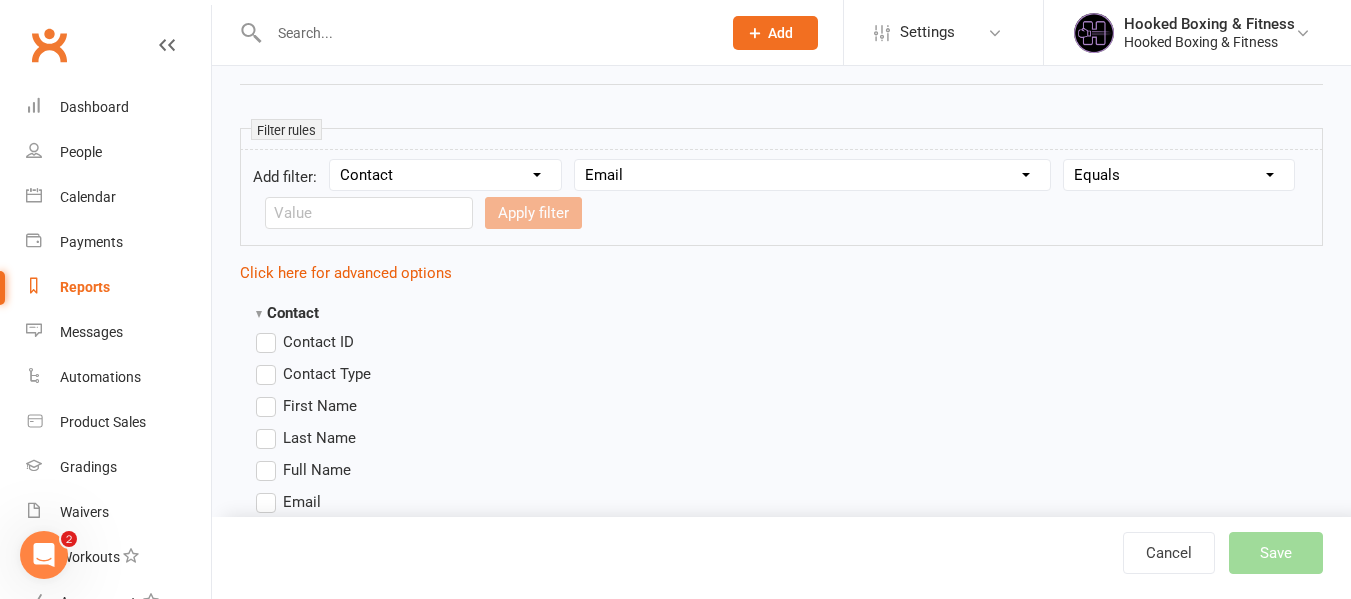 select on "26" 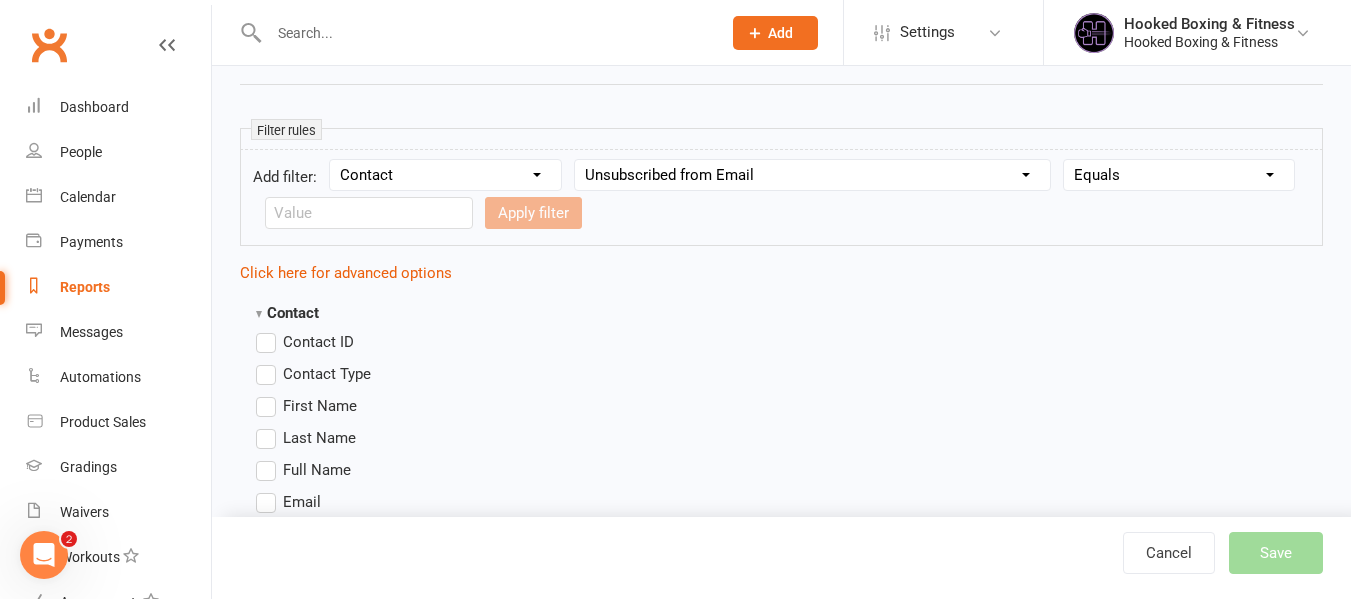 click on "Column name Contact Type First Name Last Name Full Name Email Phone Number Address (Full) Address (Street 1) Address (Street 2) Address (City / Suburb) Address (State / Province) Address (Postal / Zip code) Created First Activated Days since added to Clubworx Days since First Activated Days since Last Activated Status Previous Status (Prospects only) Prospect Status Last Changed Trial Status Member Number Date of Birth Age Next Birthday Birth Month Unsubscribed from Email Unsubscribed from SMS Owner Location Converted to Member Converted to NAC Wallet Details Credit Card Expires Source Related contacts exist? Related members exist? Related active members exist? Related prospects exist? Related non-attending contacts exist? Related non-attending contacts (with active memberships) exist? Parent(s) exist in Clubworx? Children exist in Clubworx? Profile picture attached? Credit balance Flagged? Flag Titles Ezidebit Payer Reference" at bounding box center [812, 175] 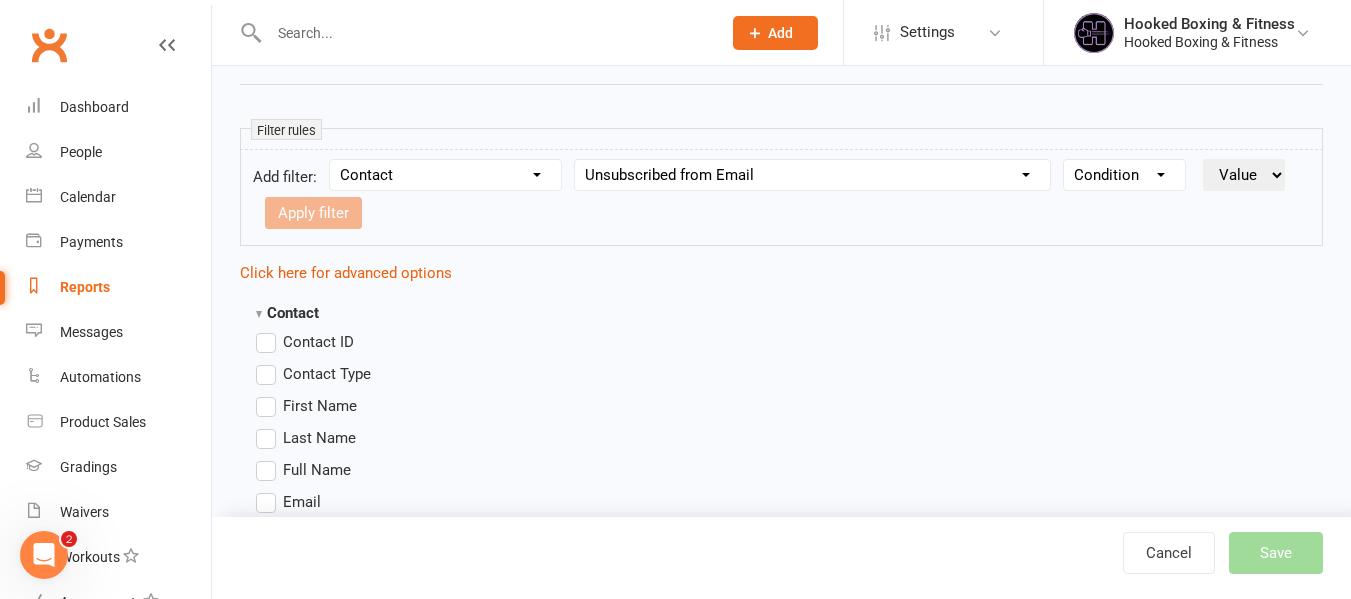 click on "Condition Is Is not Is blank Is not blank" at bounding box center [1124, 175] 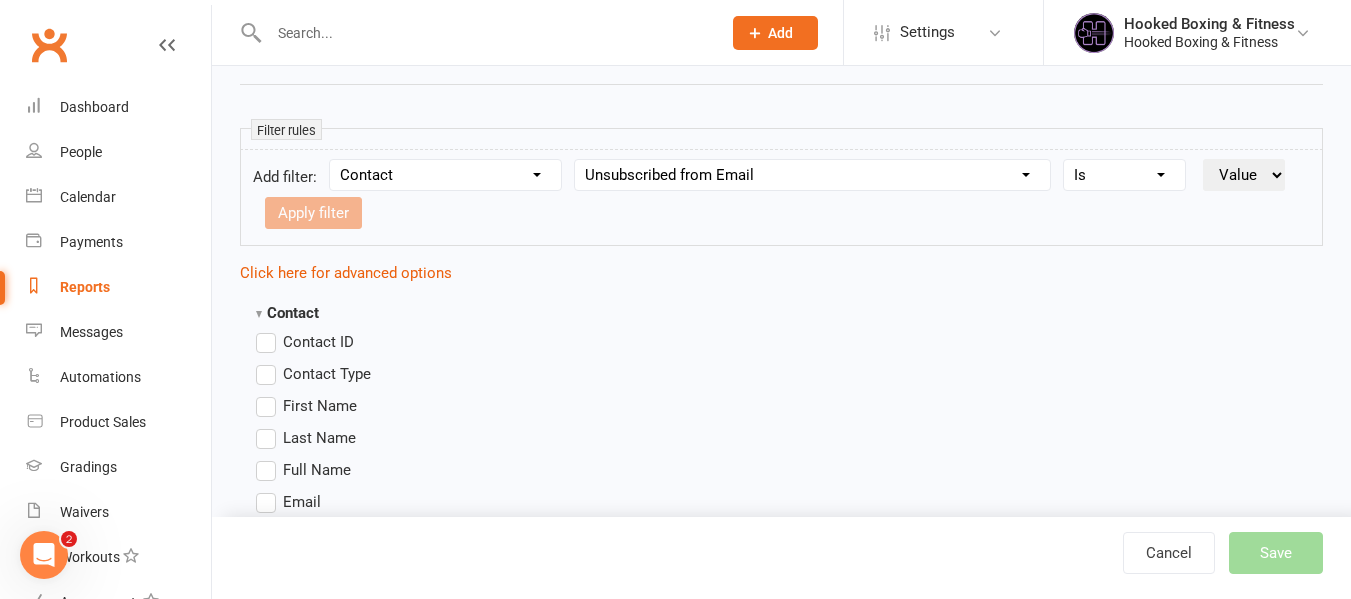 click on "Condition Is Is not Is blank Is not blank" at bounding box center (1124, 175) 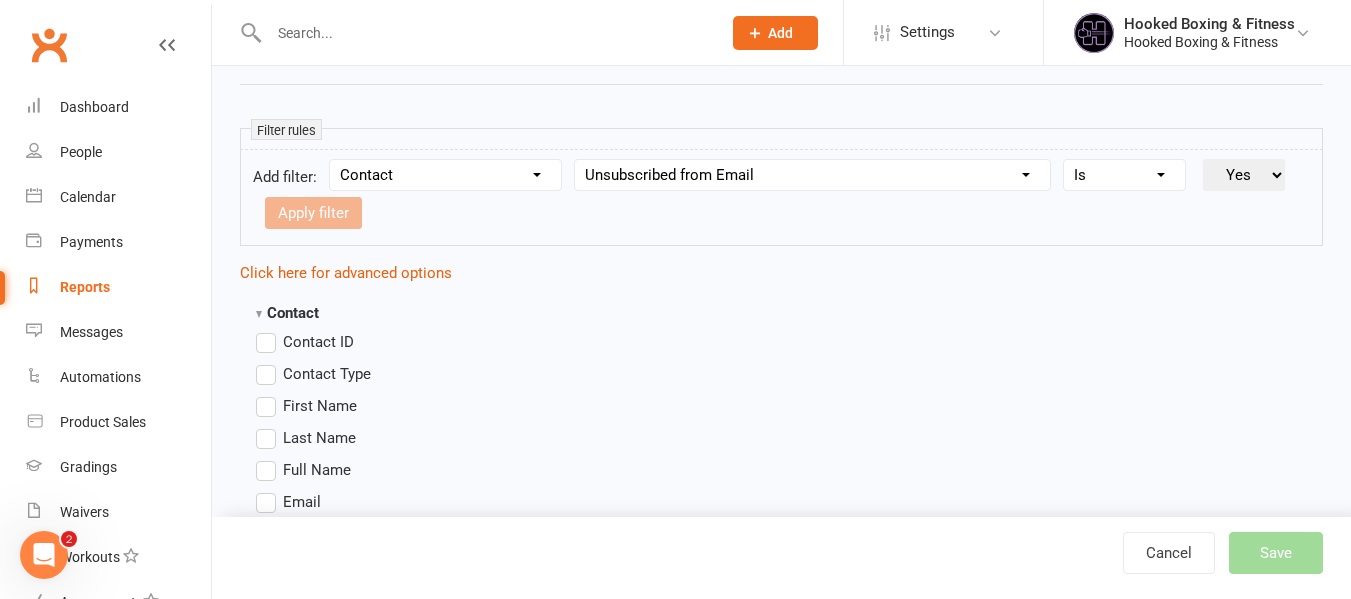 click on "Value Yes No" at bounding box center [1244, 175] 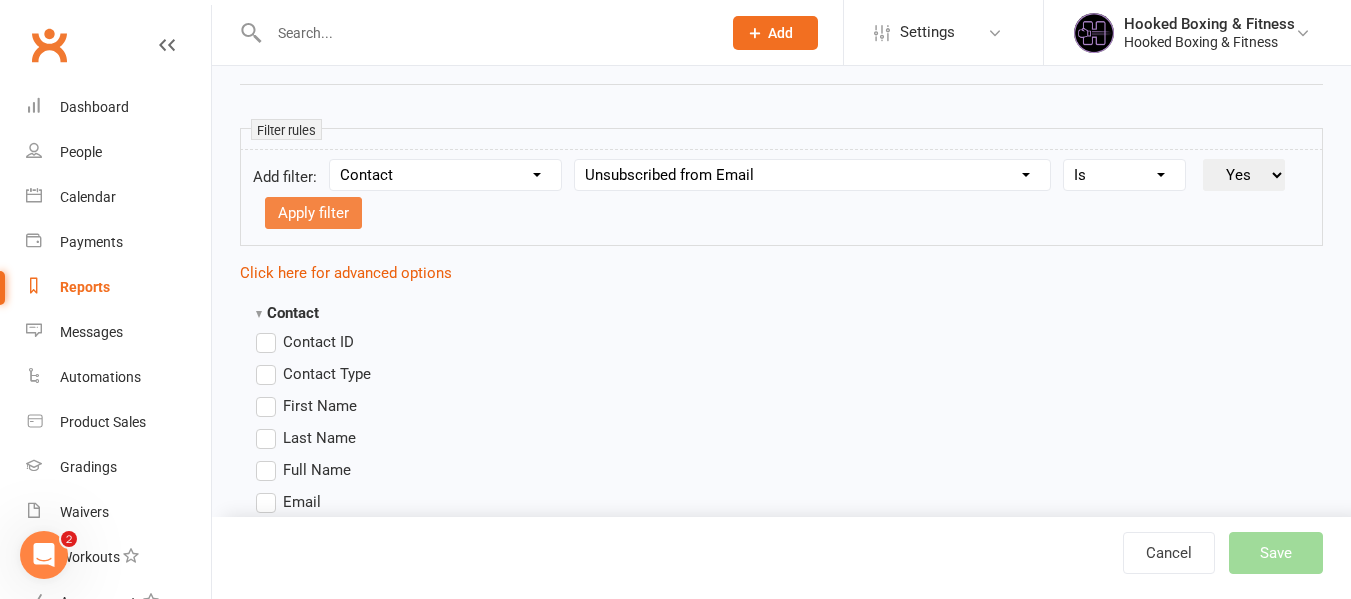 click on "Apply filter" at bounding box center (313, 213) 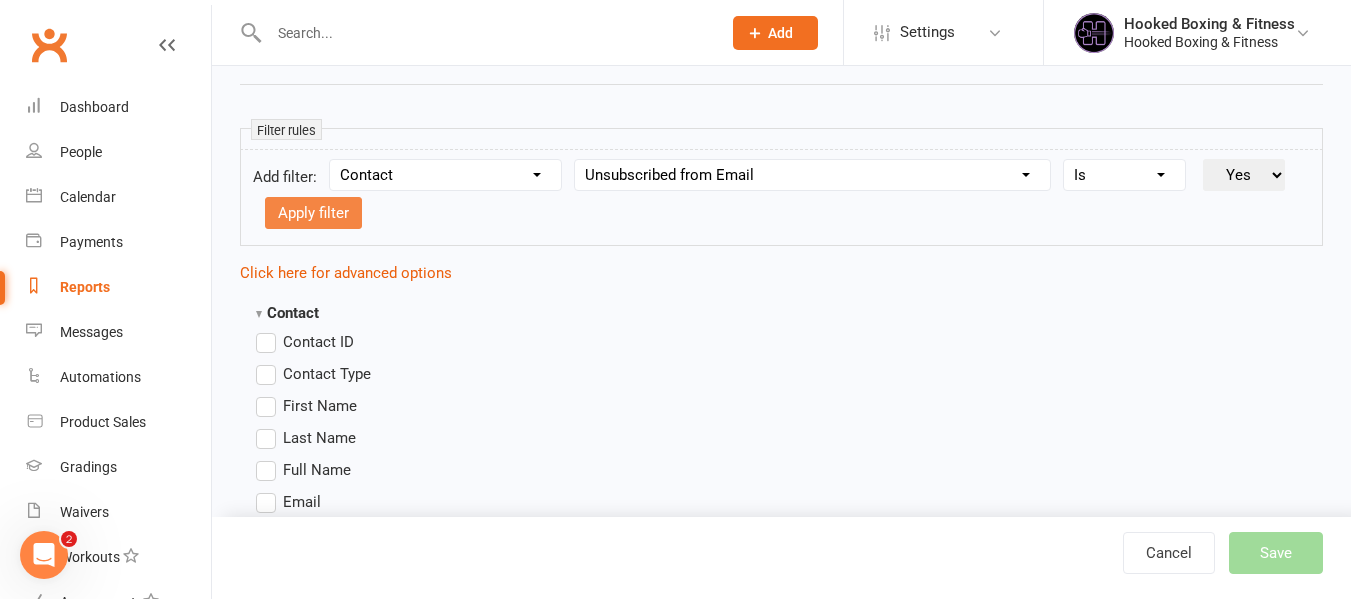 select 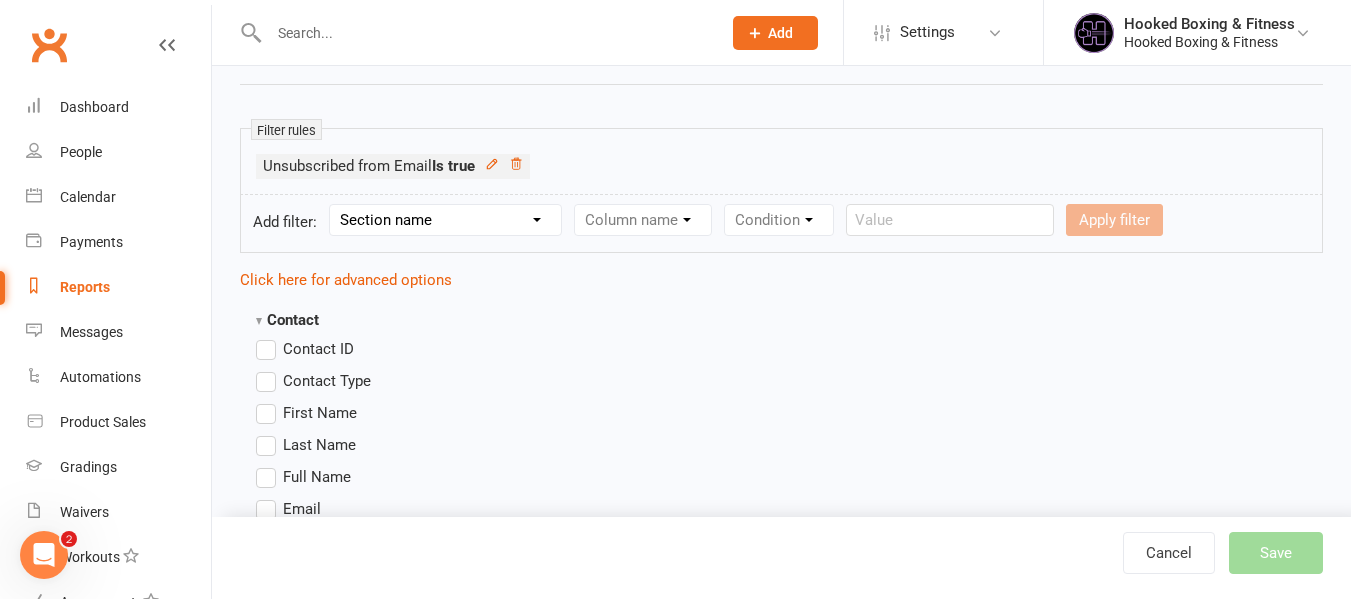 click on "Name of report Report tags Add a tag Private report  visible only for me Filter rules Unsubscribed from Email  Is true Add filter:  Section name Contact Attendance Aggregate Payment Booking Waitlist Attendees Cancelled Bookings Late-cancelled Bookings Recurring Booking Aggregate Booking Communication Comms Recipients Membership Payment Mobile App Styles And Ranks Aggregate Styles And Ranks Grading Events Promotions Suspensions Signed Waivers Family Members Credit Vouchers Enrolled Automations Public Tasks Body Composition Emergency Contact Details Fitness Goals Key Demographics Marketing Information Trial bookings Waiver Answers Column name Condition
Apply filter
Click here for advanced options
Contact  Contact ID Contact Type First Name Last Name Full Name Email Phone Number Address (Full) Address (Street 1) Address (Street 2) Address (City / Suburb) Address (State / Province) Address (Postal / Zip code) Created First Activated Days since added to Clubworx Days since First Activated Status Trial Status" at bounding box center [781, 1295] 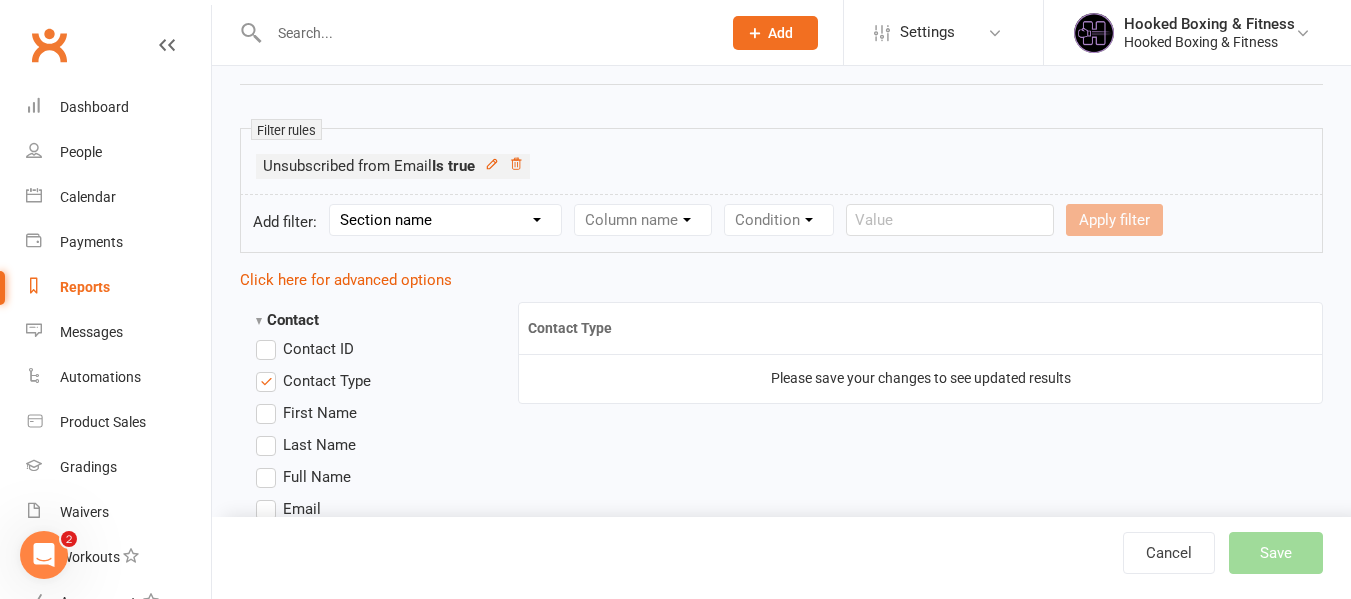 click on "Contact ID" at bounding box center (305, 349) 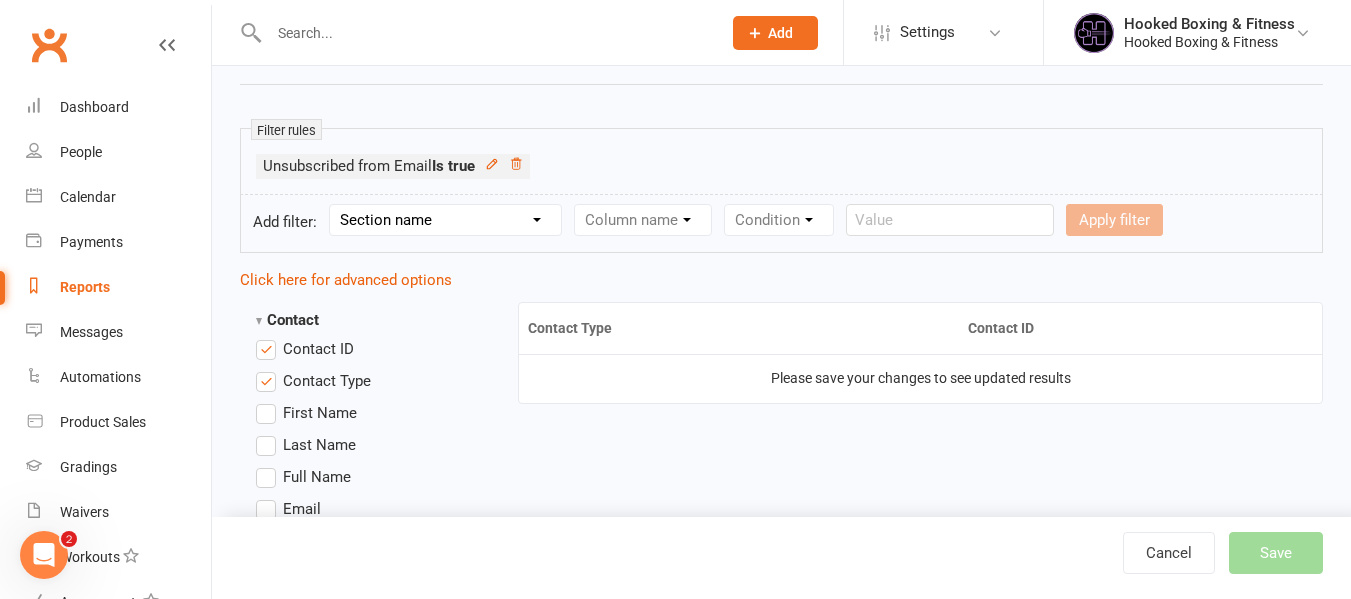 click on "First Name" at bounding box center [320, 411] 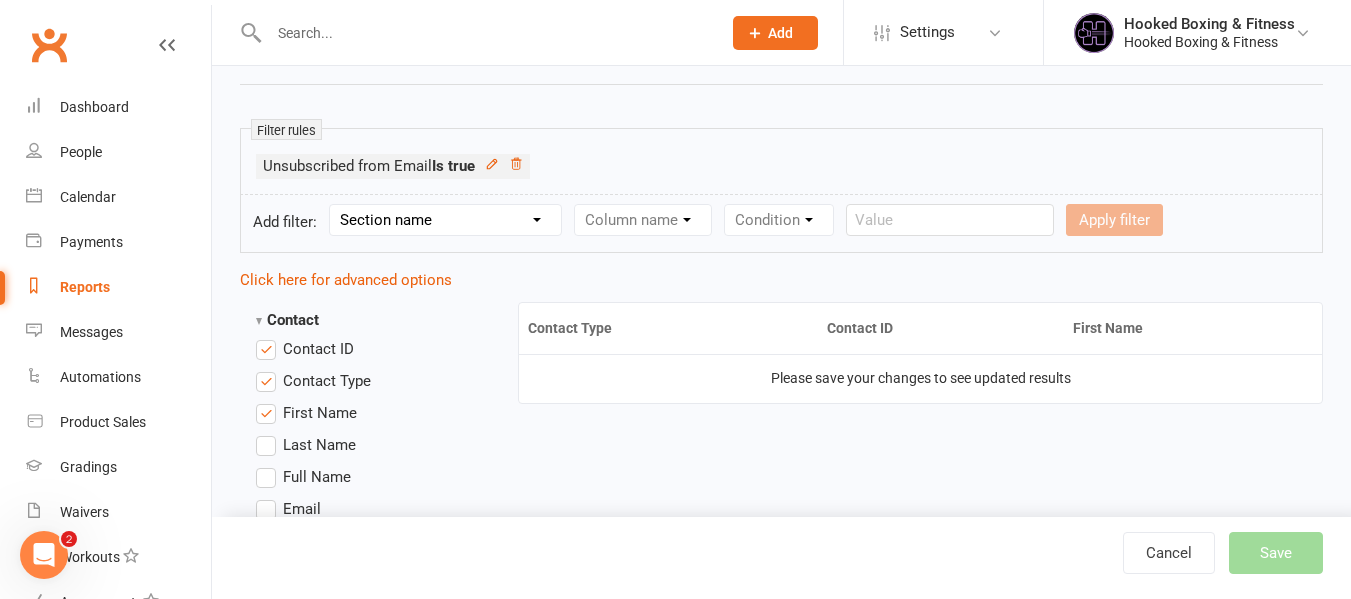 click on "Last Name" at bounding box center (319, 443) 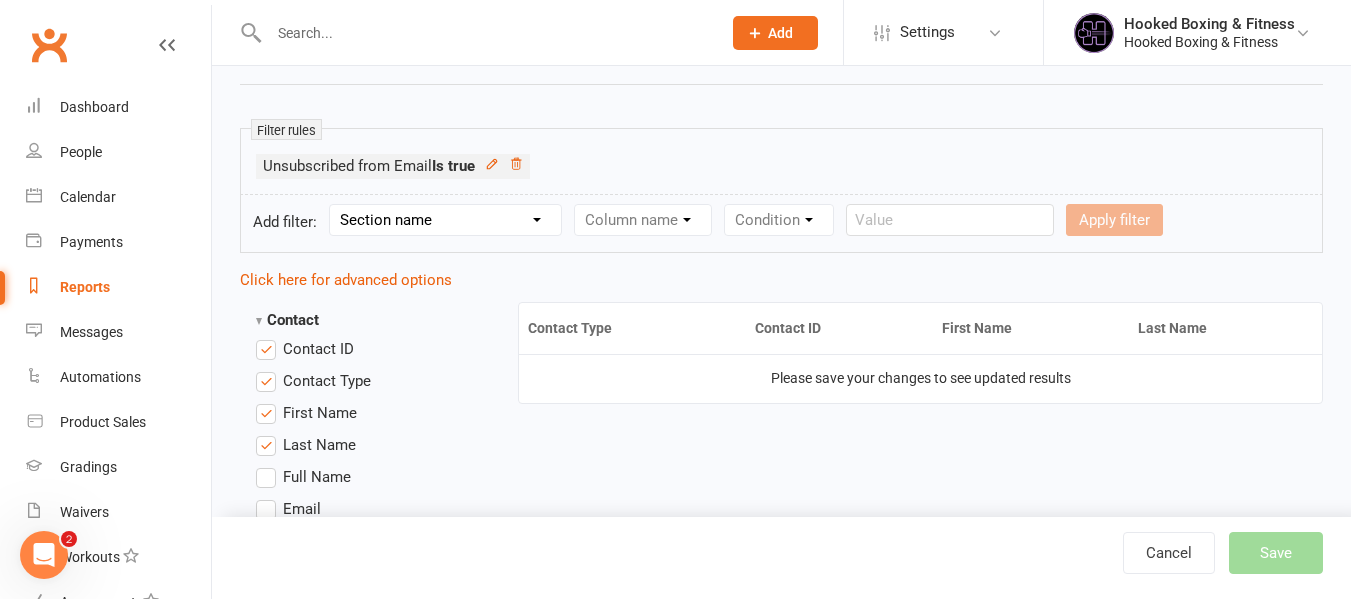 click on "Last Name" at bounding box center (319, 443) 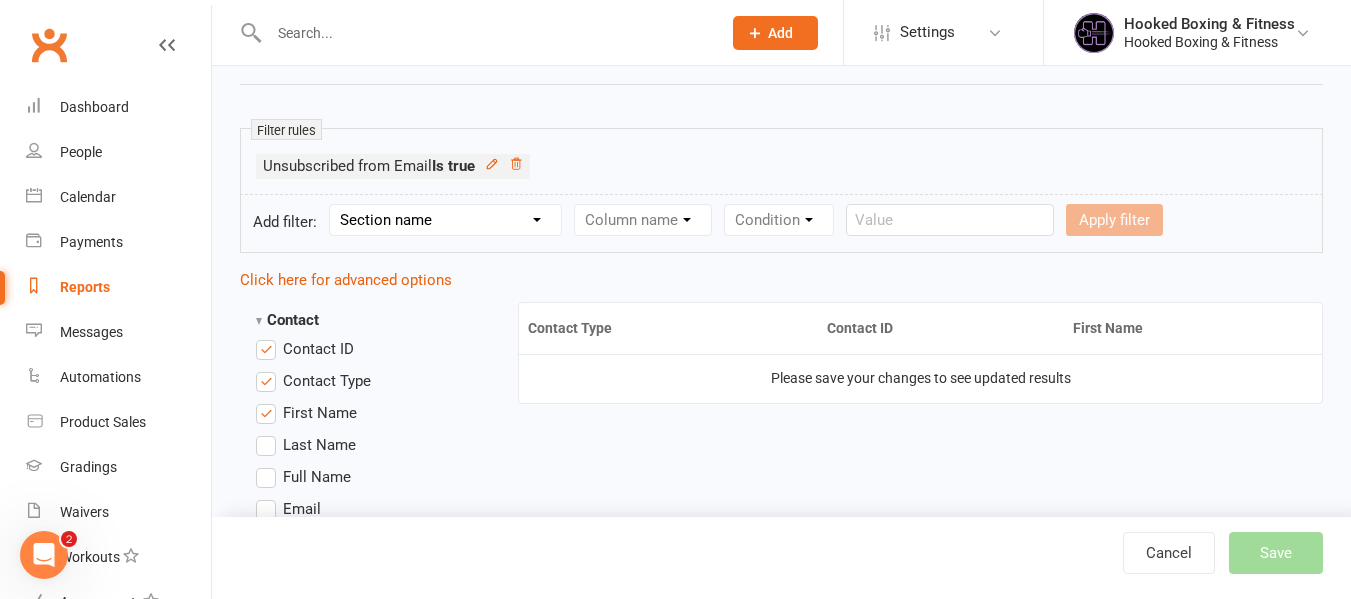 click on "First Name" at bounding box center (306, 413) 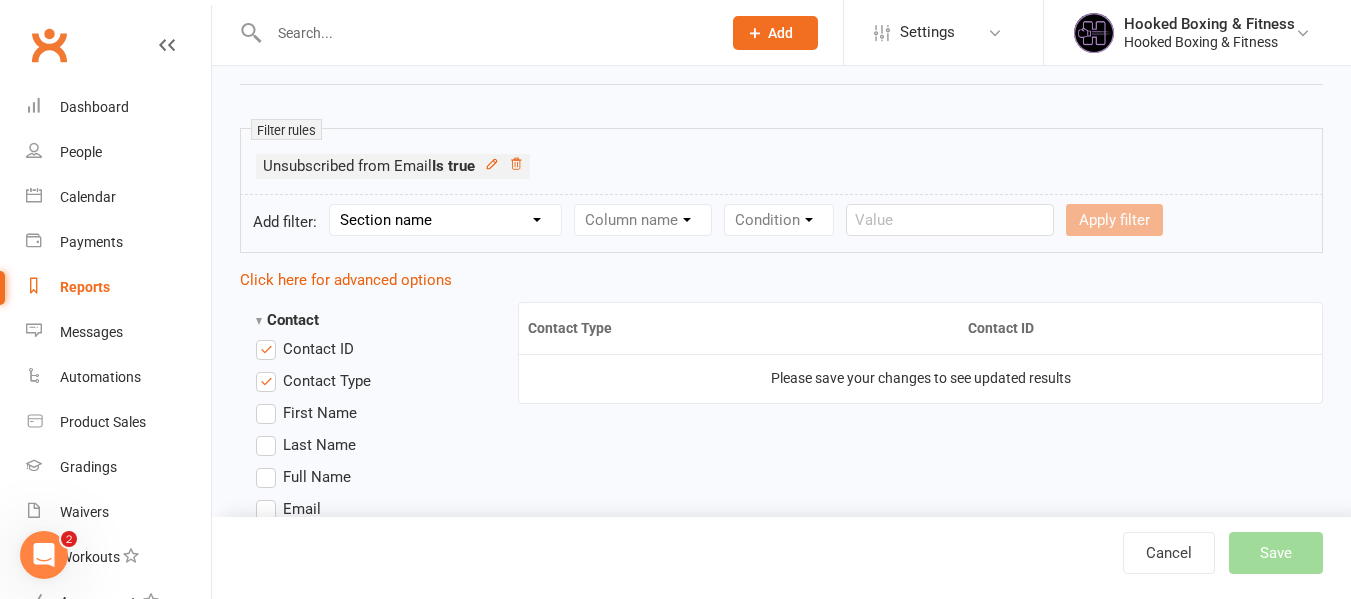 click on "Full Name" 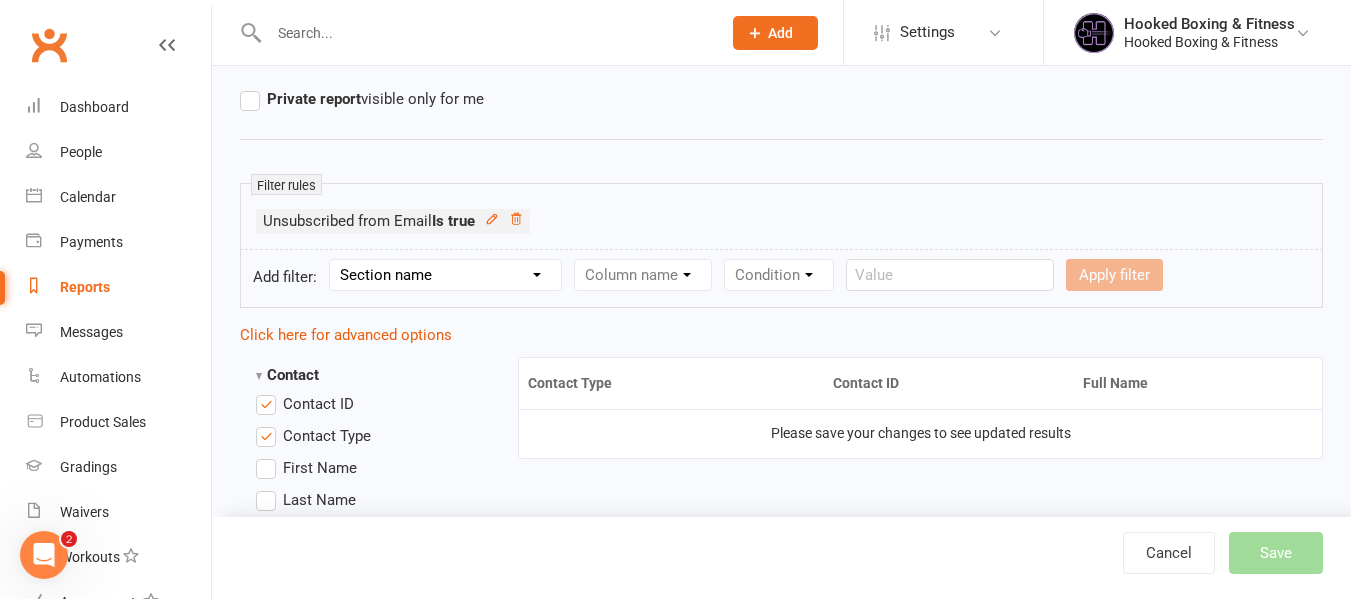 scroll, scrollTop: 0, scrollLeft: 0, axis: both 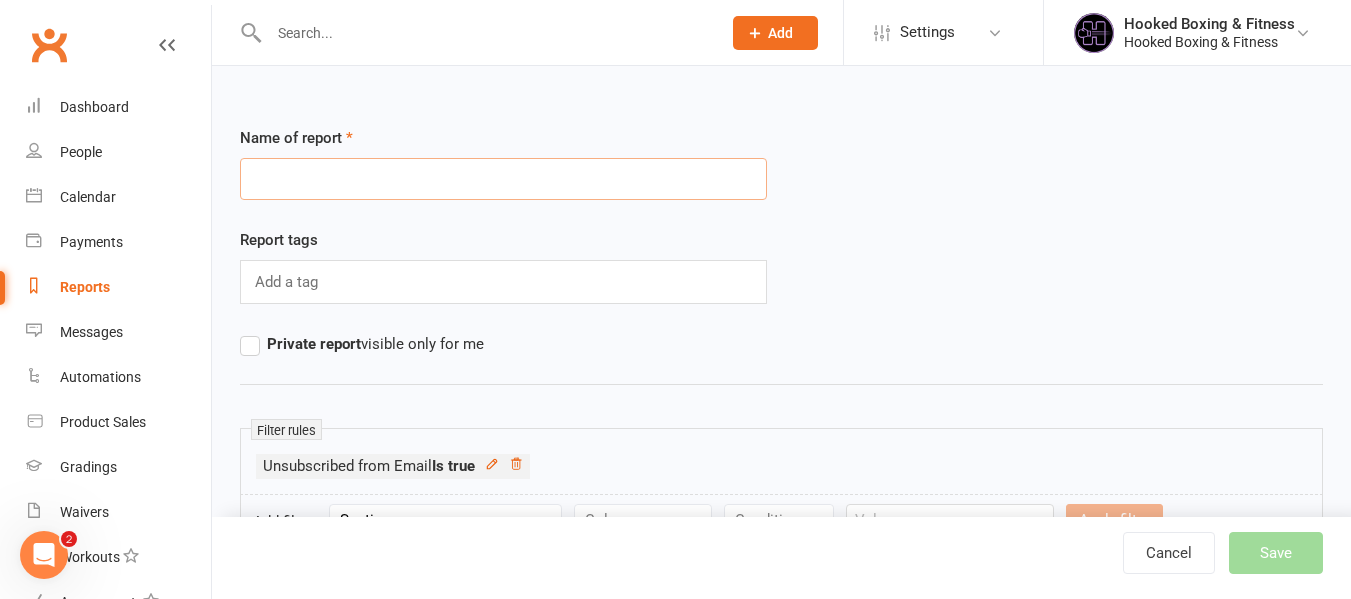 click 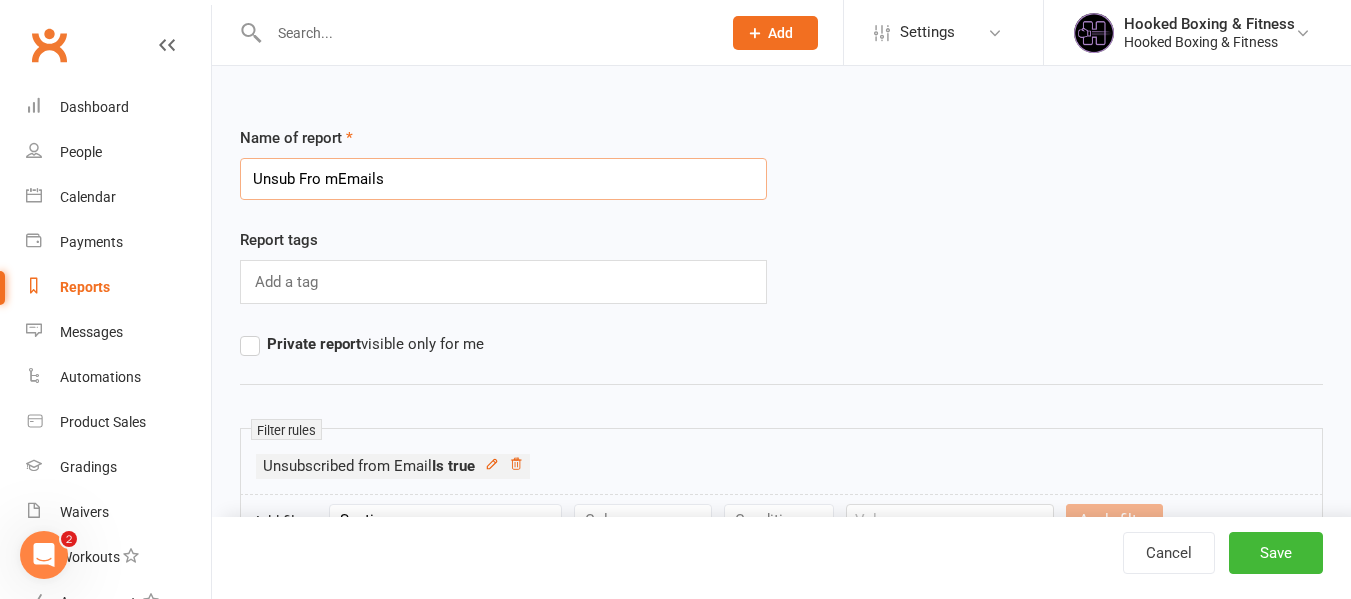 drag, startPoint x: 314, startPoint y: 181, endPoint x: 425, endPoint y: 188, distance: 111.220505 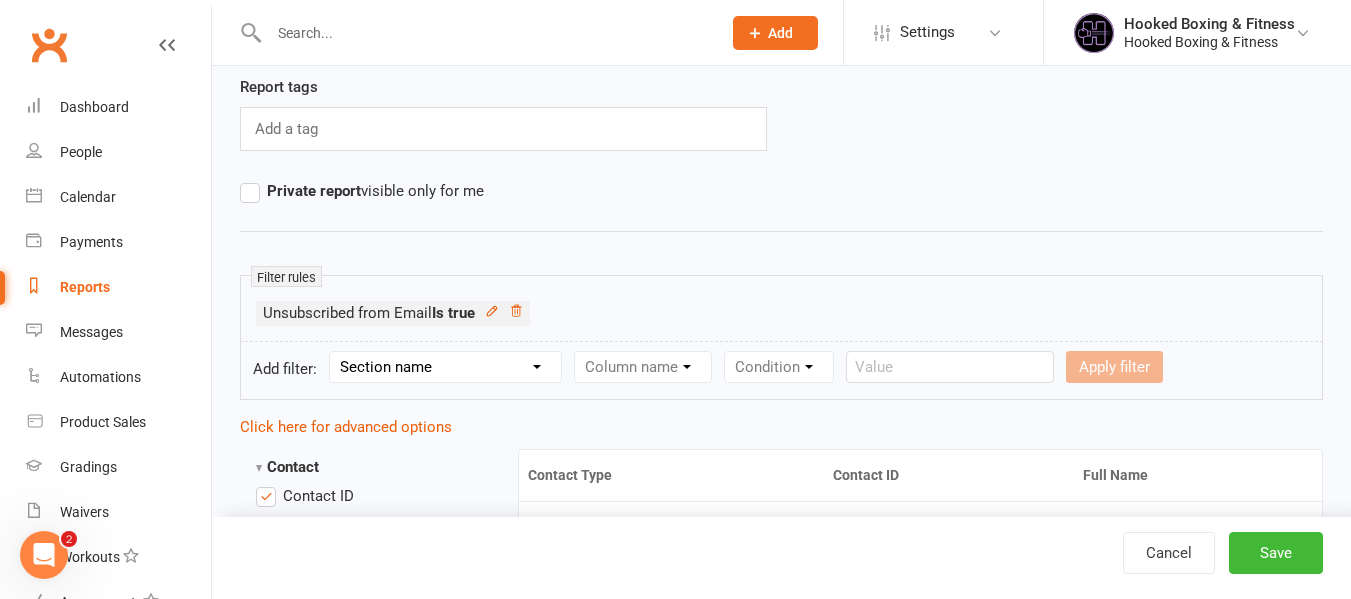 scroll, scrollTop: 0, scrollLeft: 0, axis: both 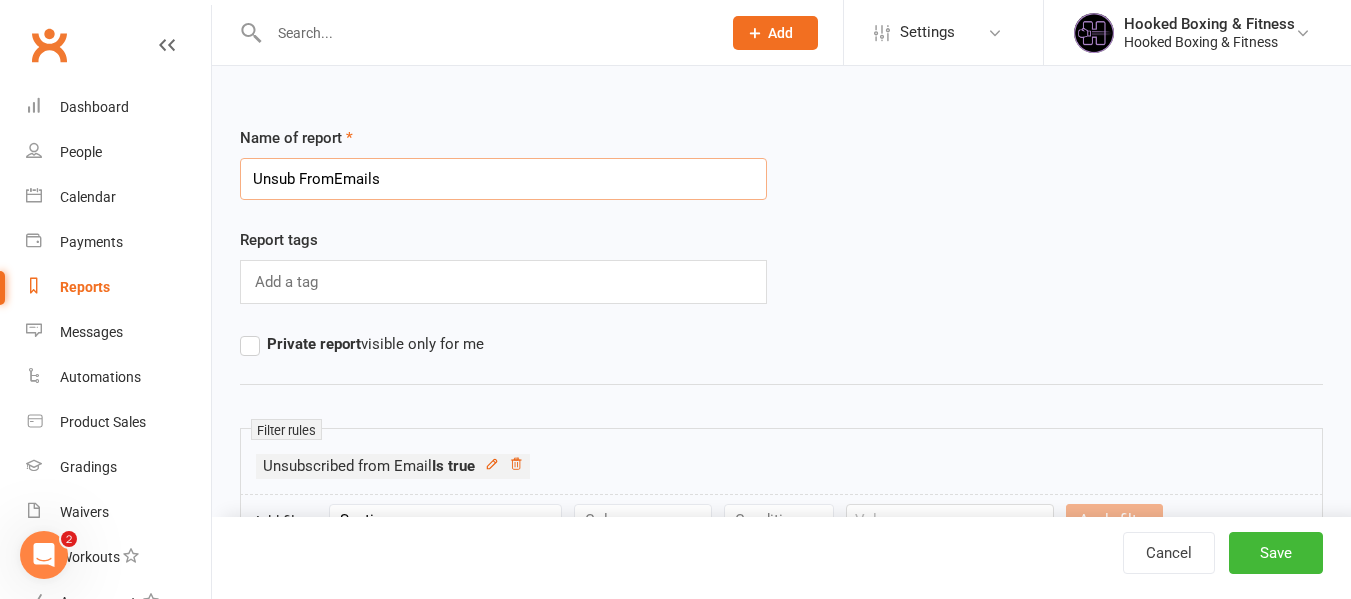 click on "Unsub FromEmails" 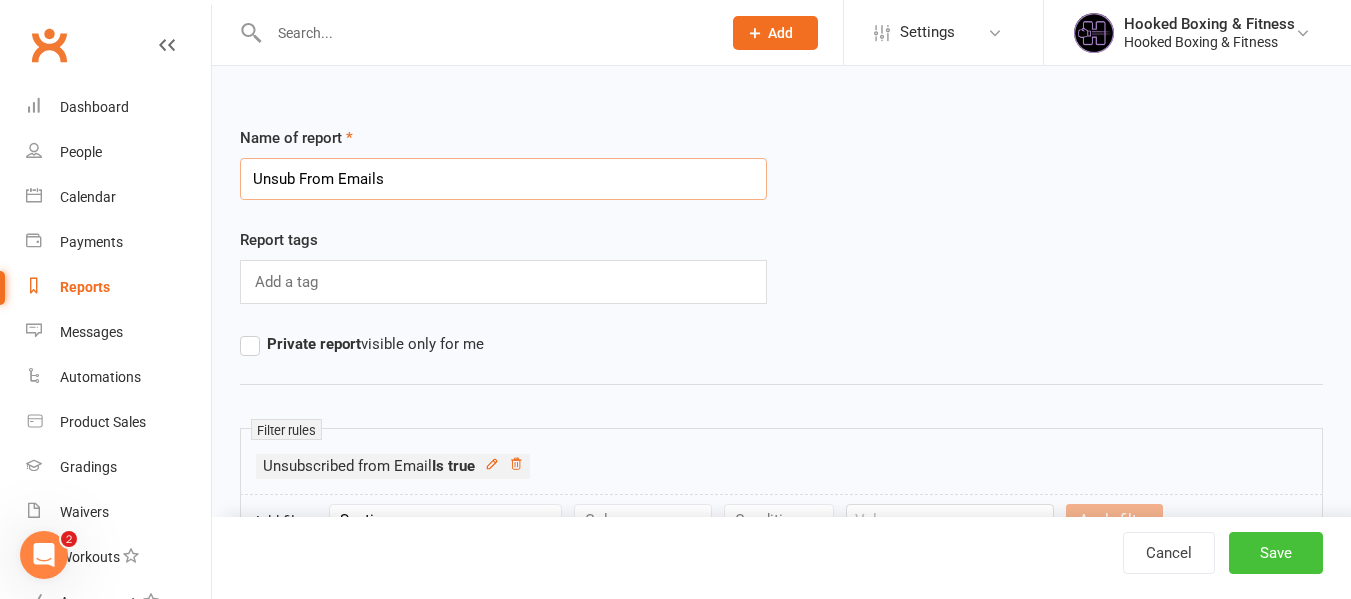 type on "Unsub From Emails" 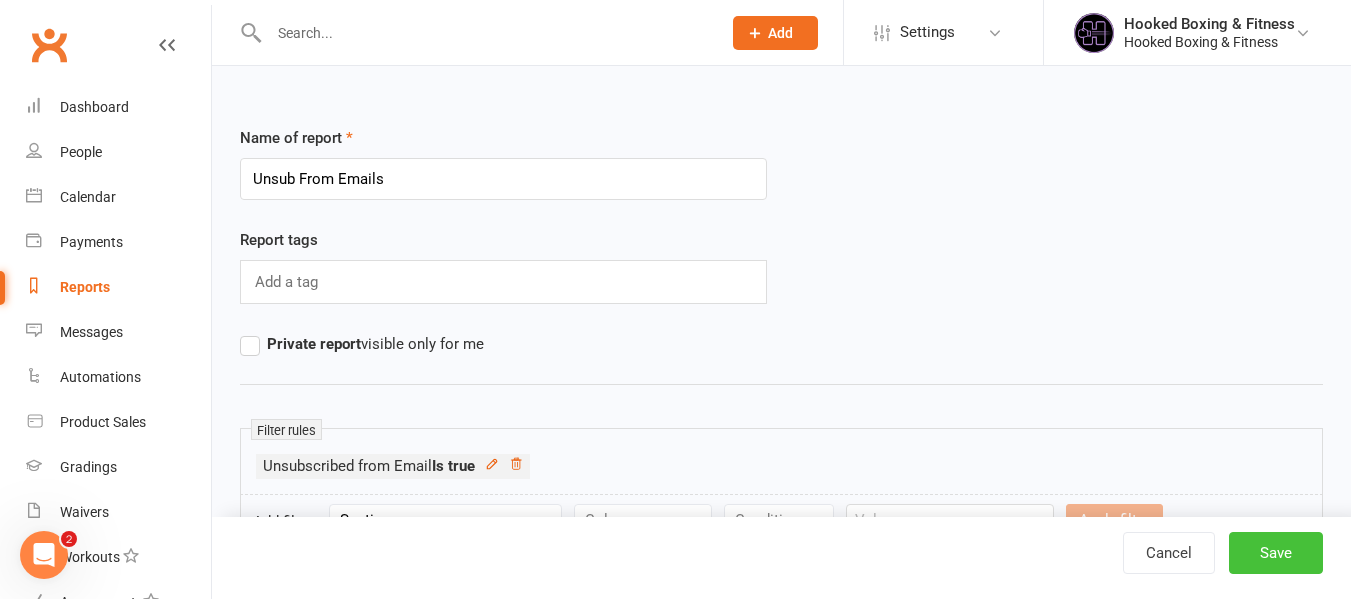 click on "Save" 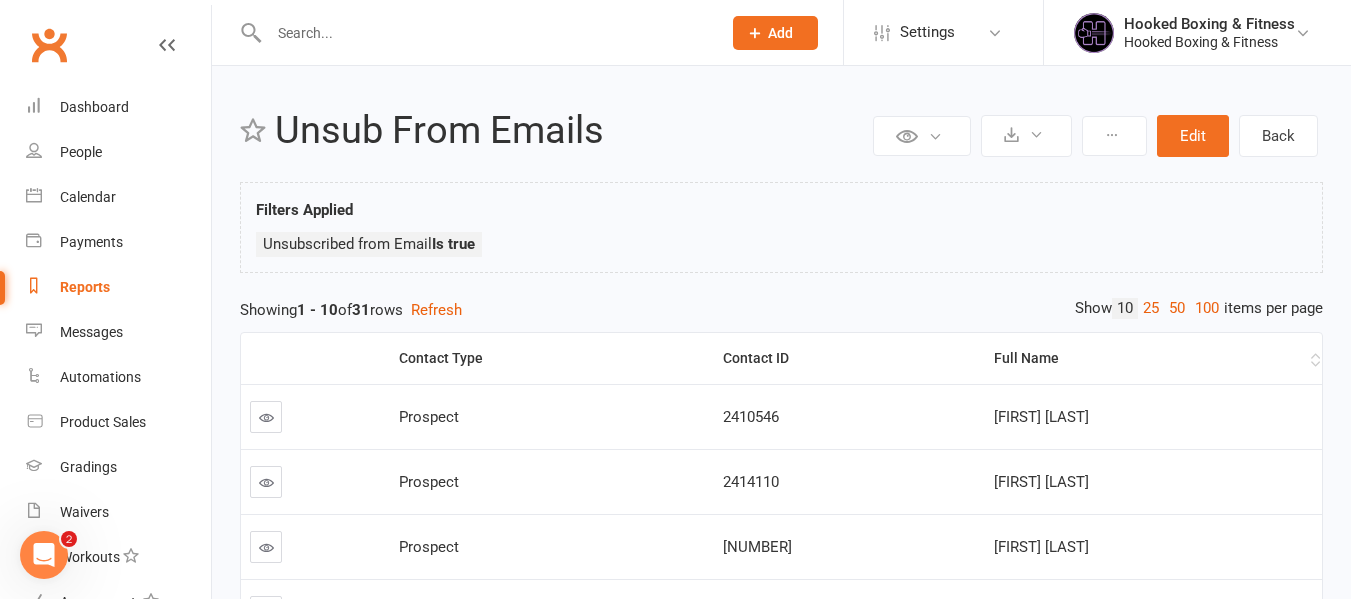 click on "Full Name" 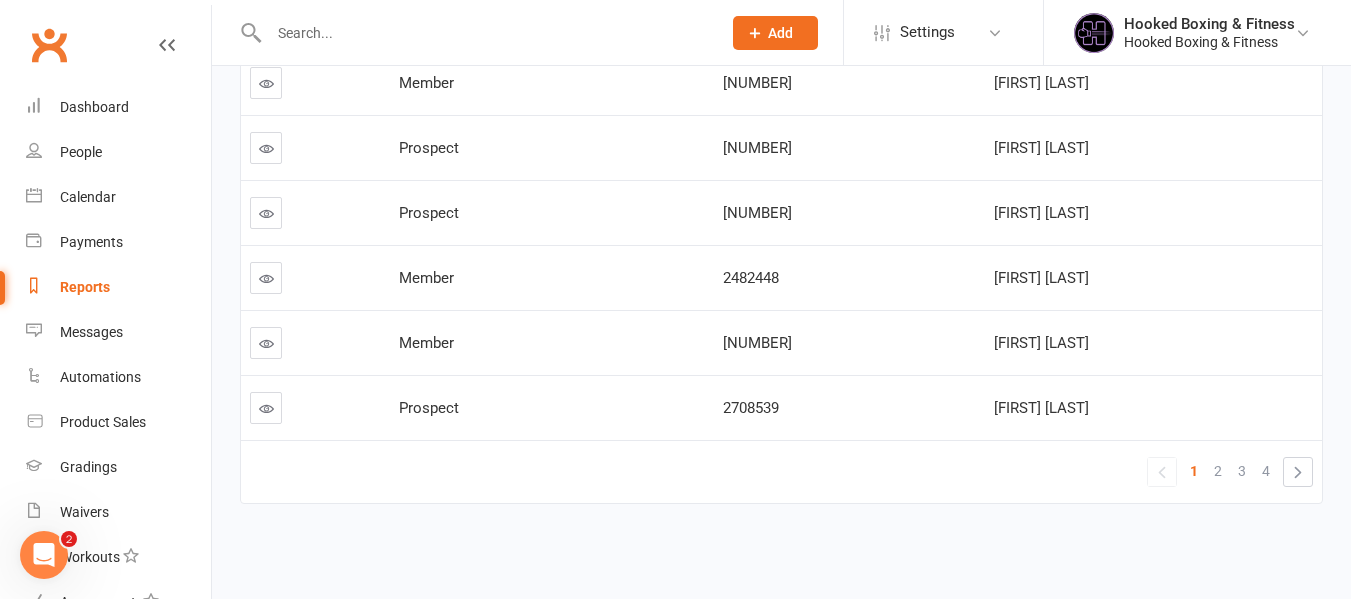 scroll, scrollTop: 0, scrollLeft: 0, axis: both 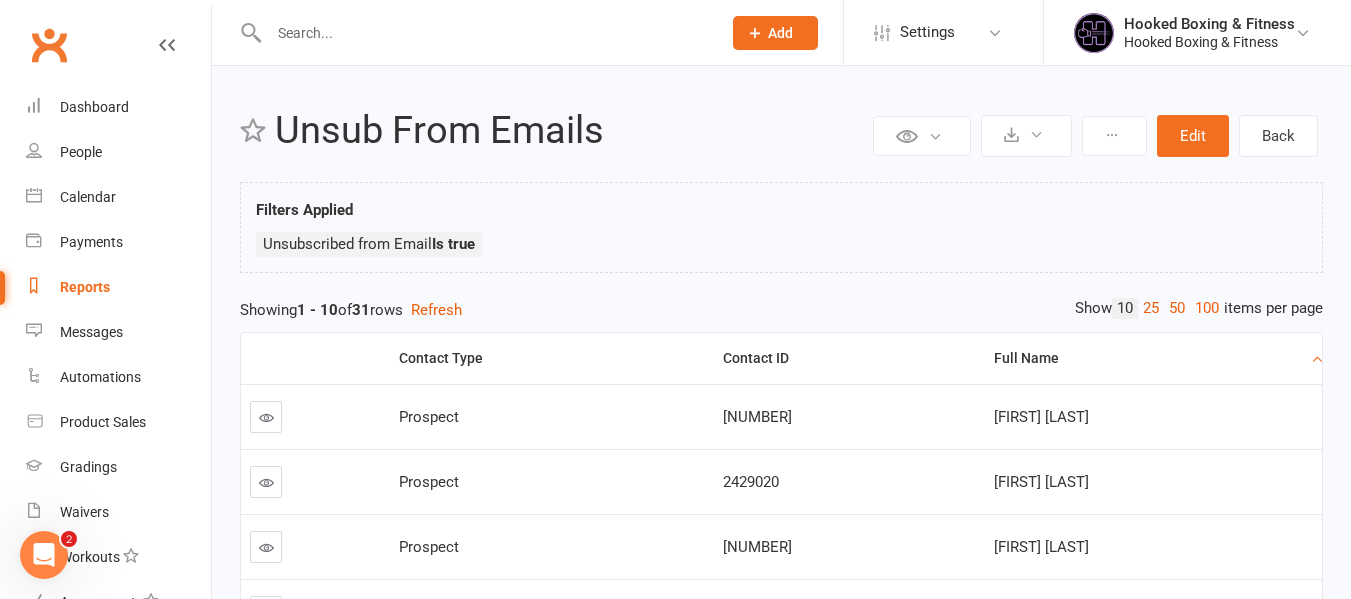 click on "Contact Type Contact ID Full Name Prospect
2603412
Andre Schwabe
Prospect
2429020
Anthea-Victoria Buttons
Prospect
2418139
Belinda Nelson
Member
2425269
Billie Stapleton
Member
2432196
Drew Ah Mai
Prospect
2488314
Emily Smith
Prospect
2426203
Emma Forsyth
Member
2482448
Esther Dube
Member
2586467
Hannah Green
Prospect
2708539
Jessica Bellamy
«                 1                 2               3                   4                 »" 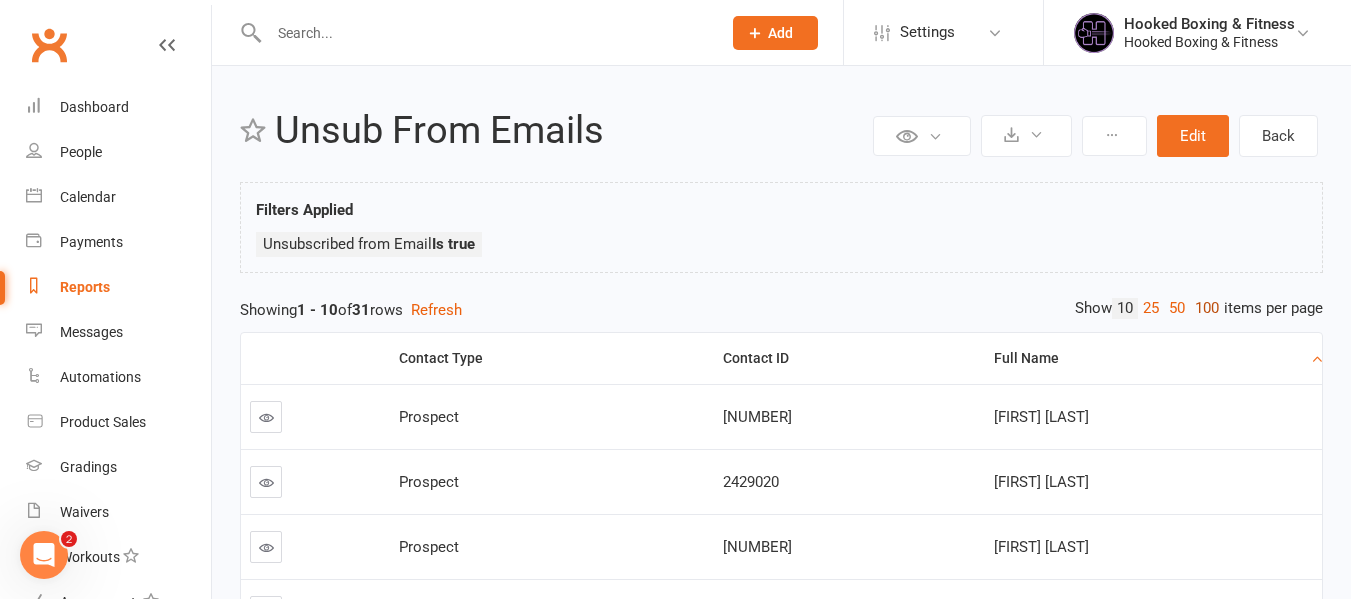 click on "100" 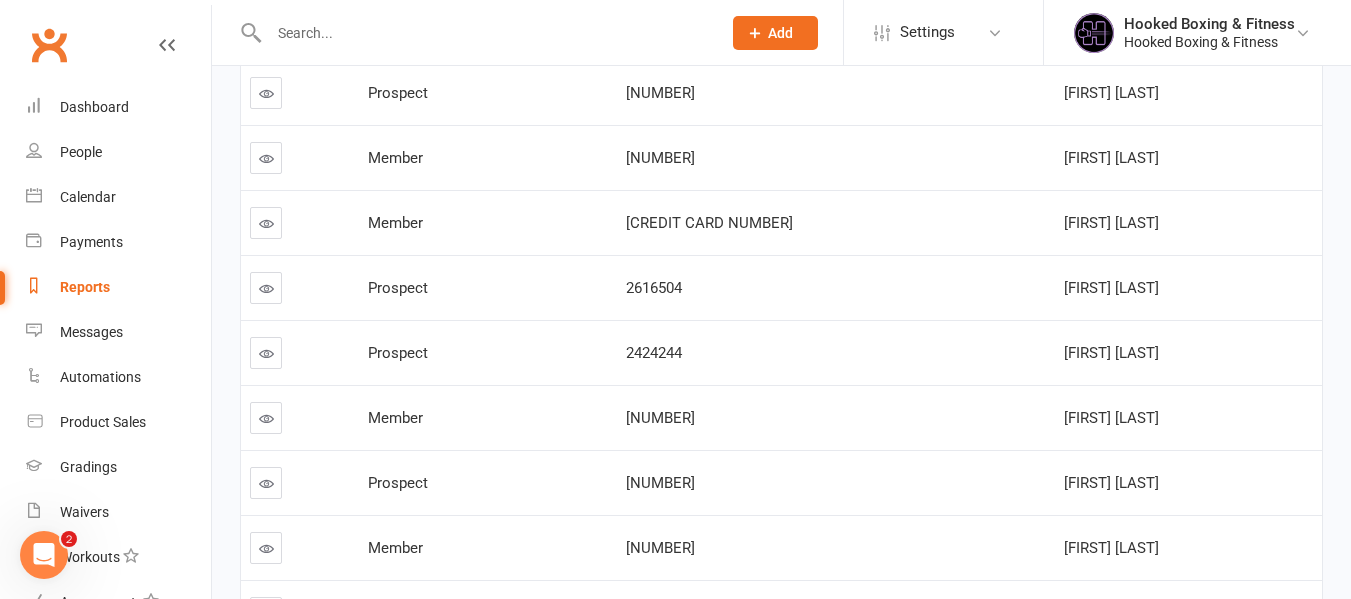 scroll, scrollTop: 644, scrollLeft: 0, axis: vertical 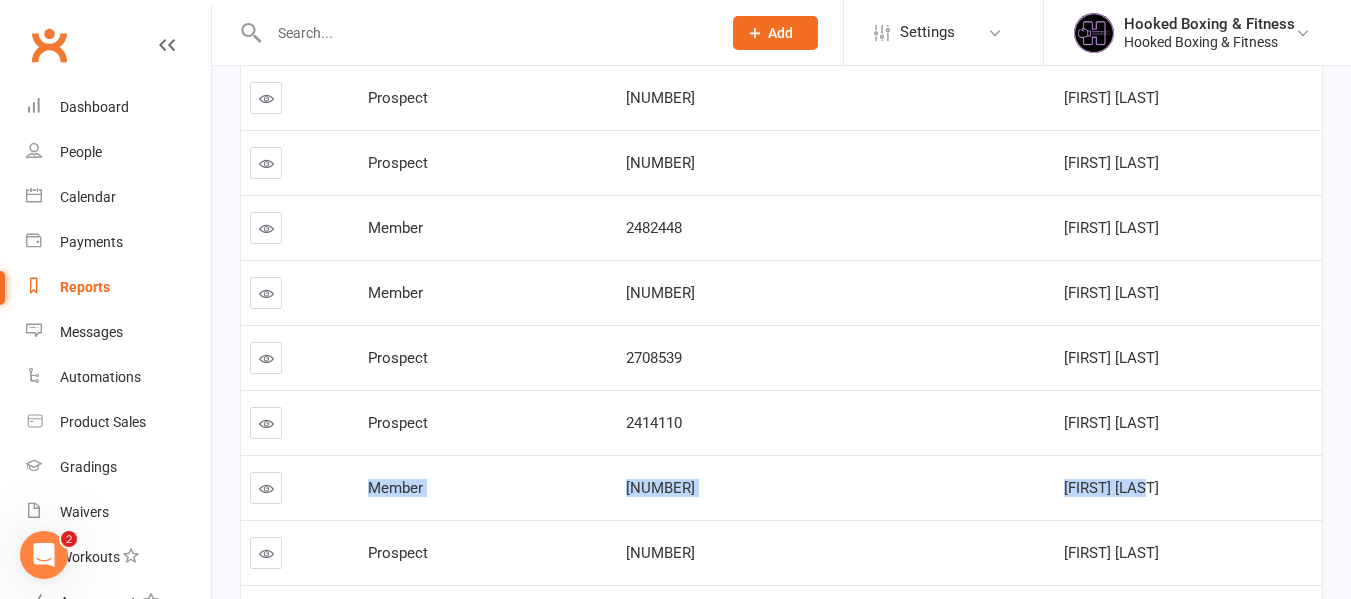 drag, startPoint x: 932, startPoint y: 507, endPoint x: 365, endPoint y: 487, distance: 567.3526 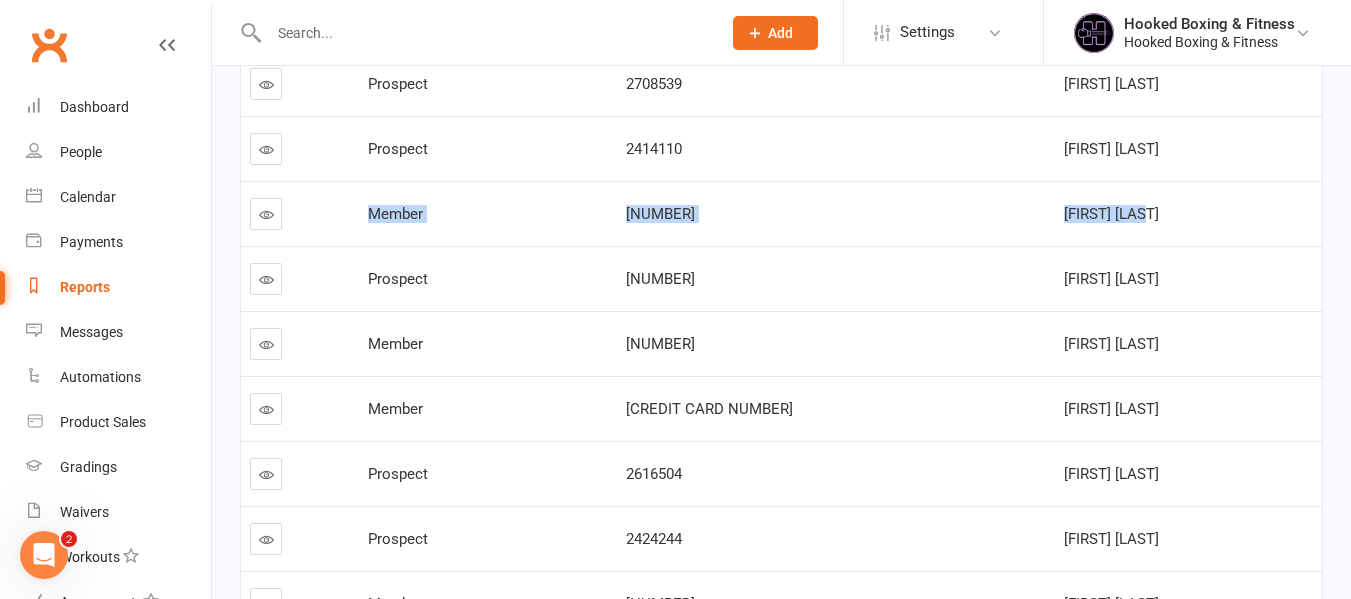 scroll, scrollTop: 800, scrollLeft: 0, axis: vertical 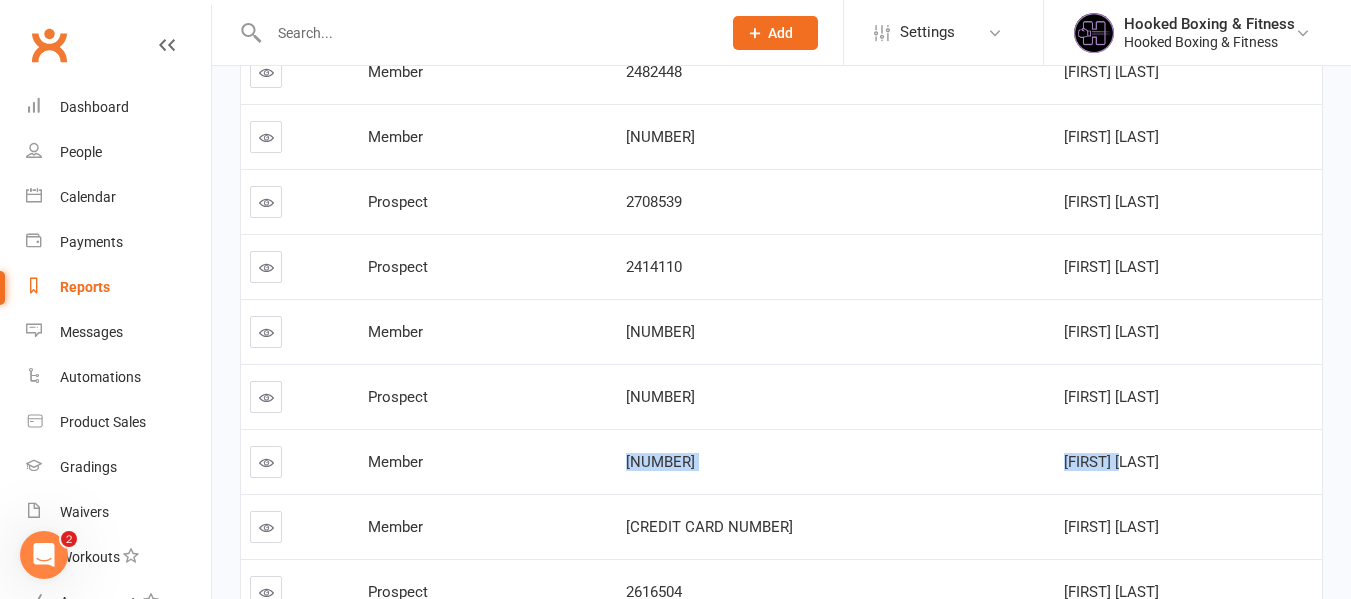 drag, startPoint x: 758, startPoint y: 463, endPoint x: 947, endPoint y: 466, distance: 189.0238 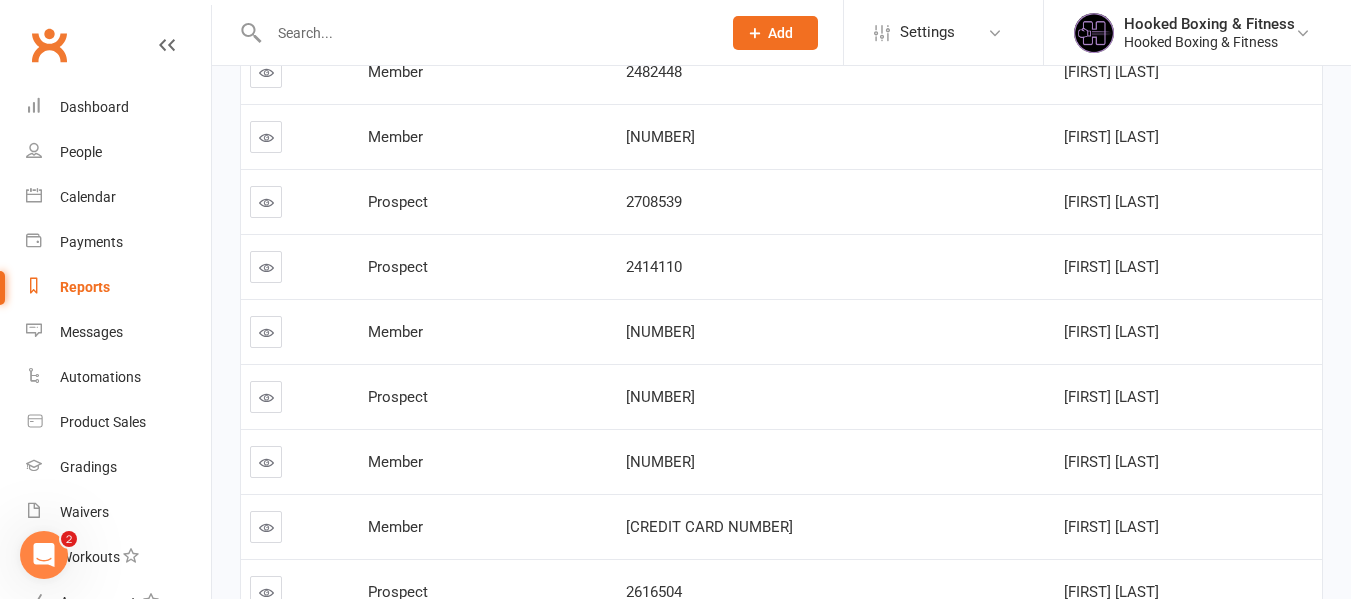drag, startPoint x: 273, startPoint y: 331, endPoint x: 660, endPoint y: 350, distance: 387.46613 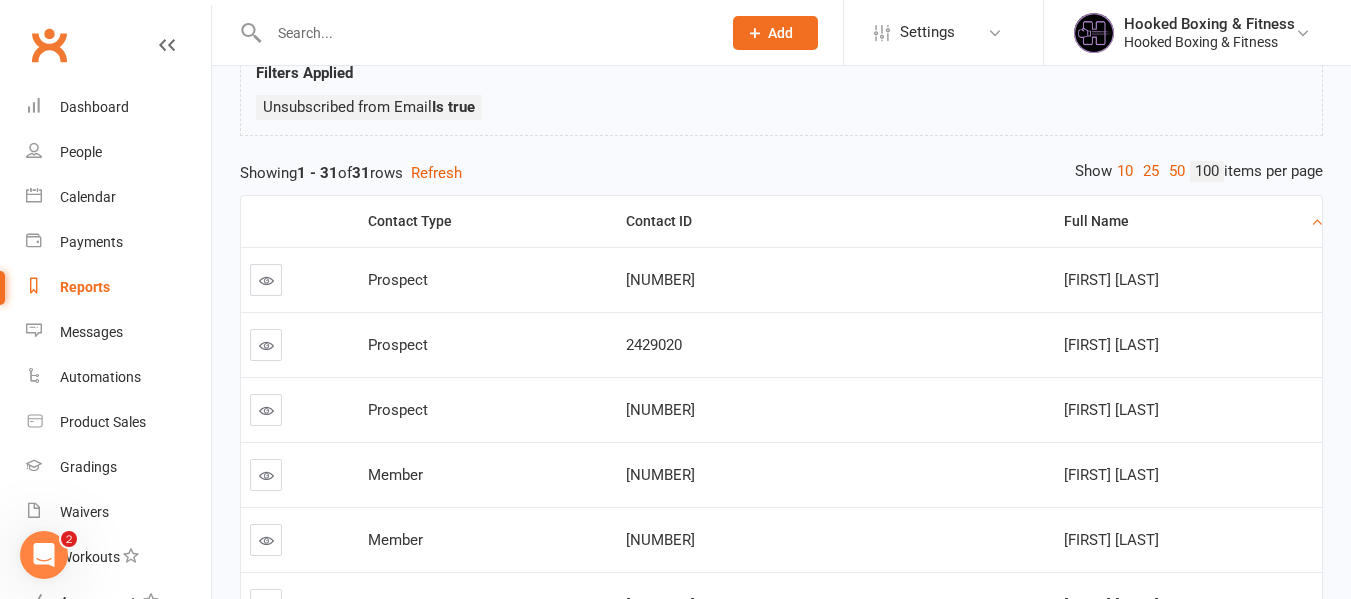 scroll, scrollTop: 100, scrollLeft: 0, axis: vertical 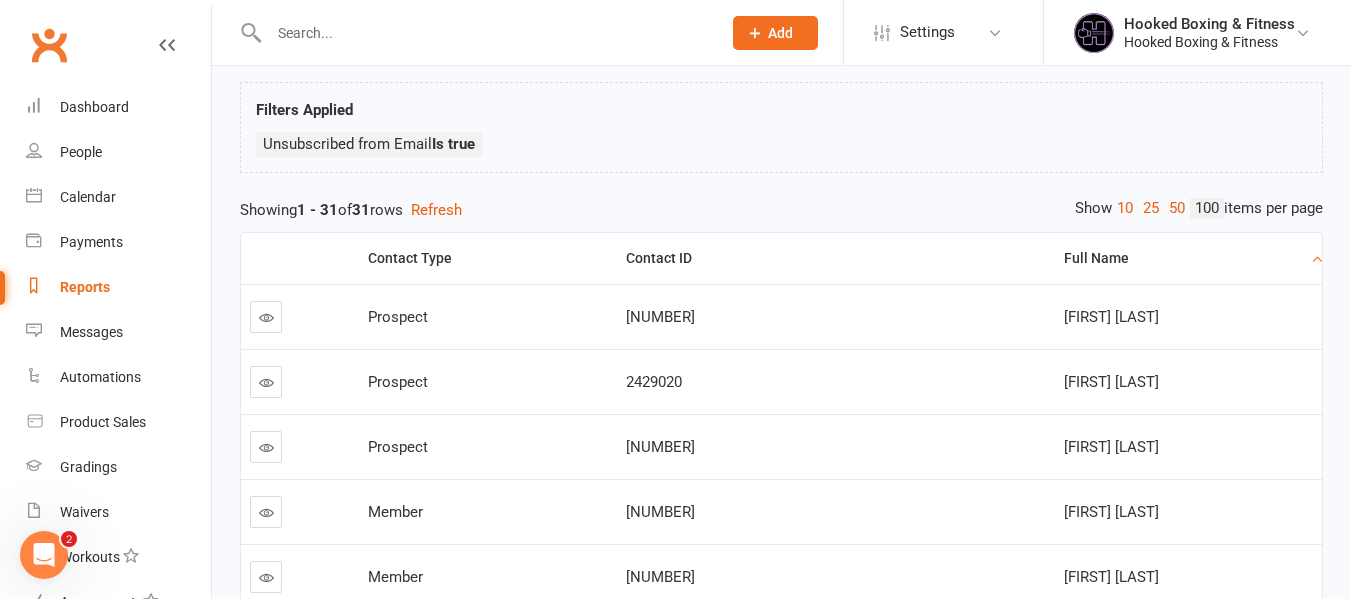 click 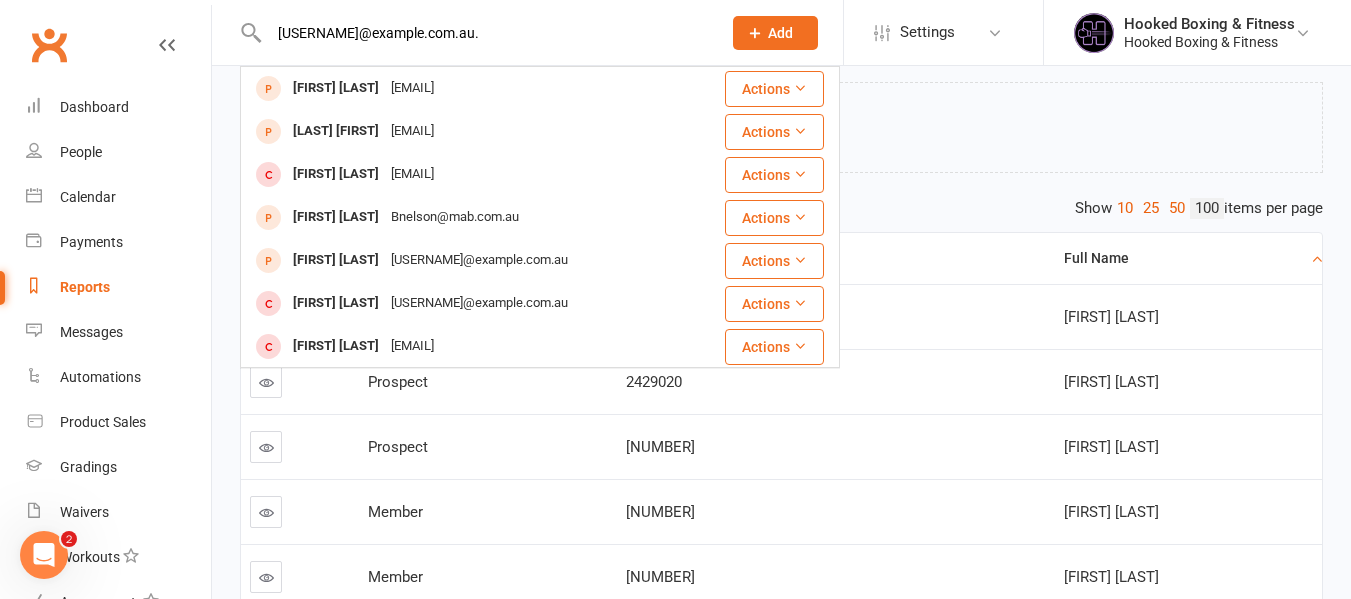 click on "mitchell.nunis@entaingroup.com.au." 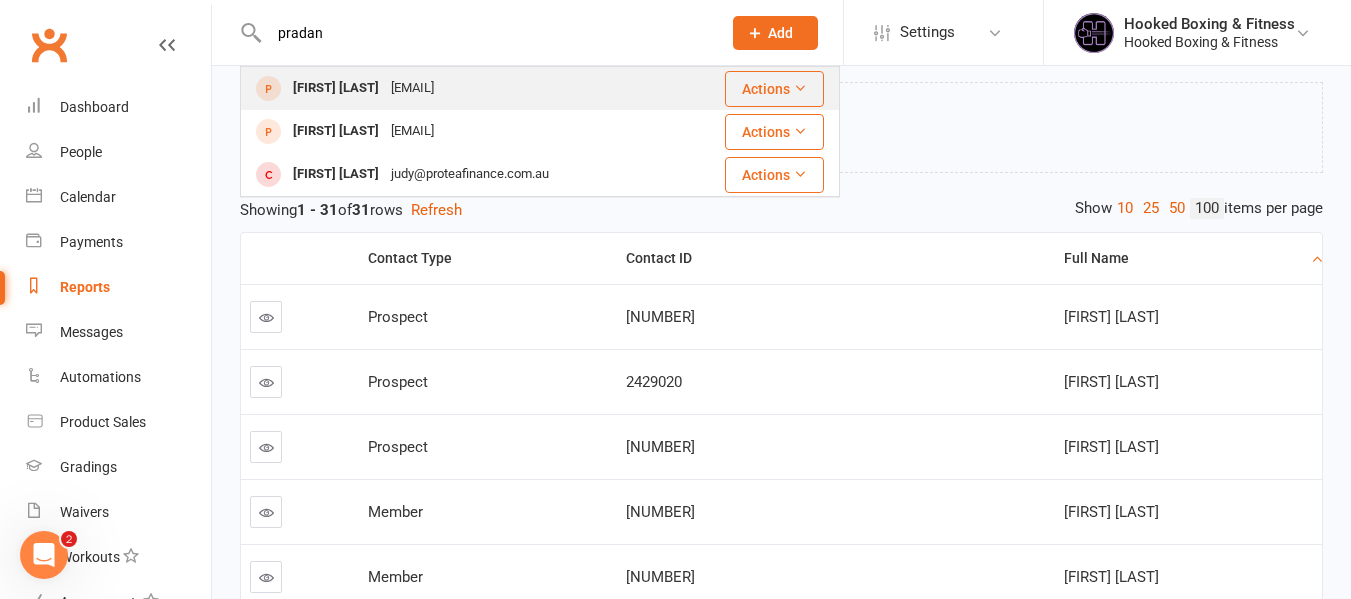 type on "pradan" 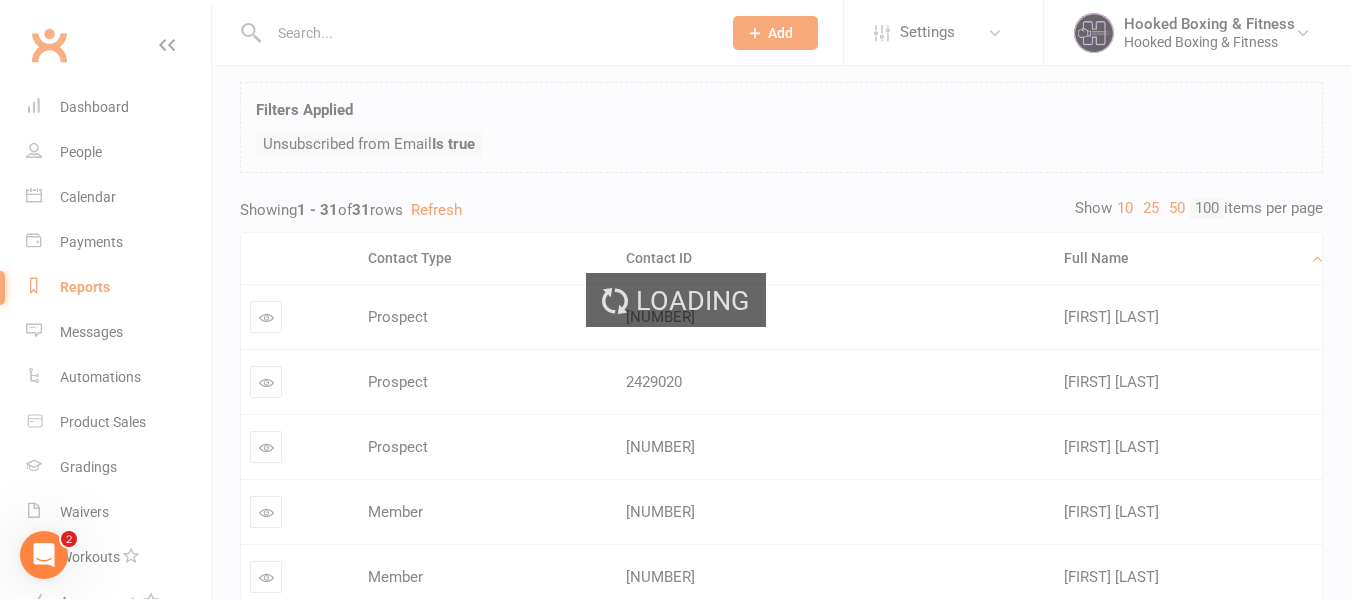 scroll, scrollTop: 0, scrollLeft: 0, axis: both 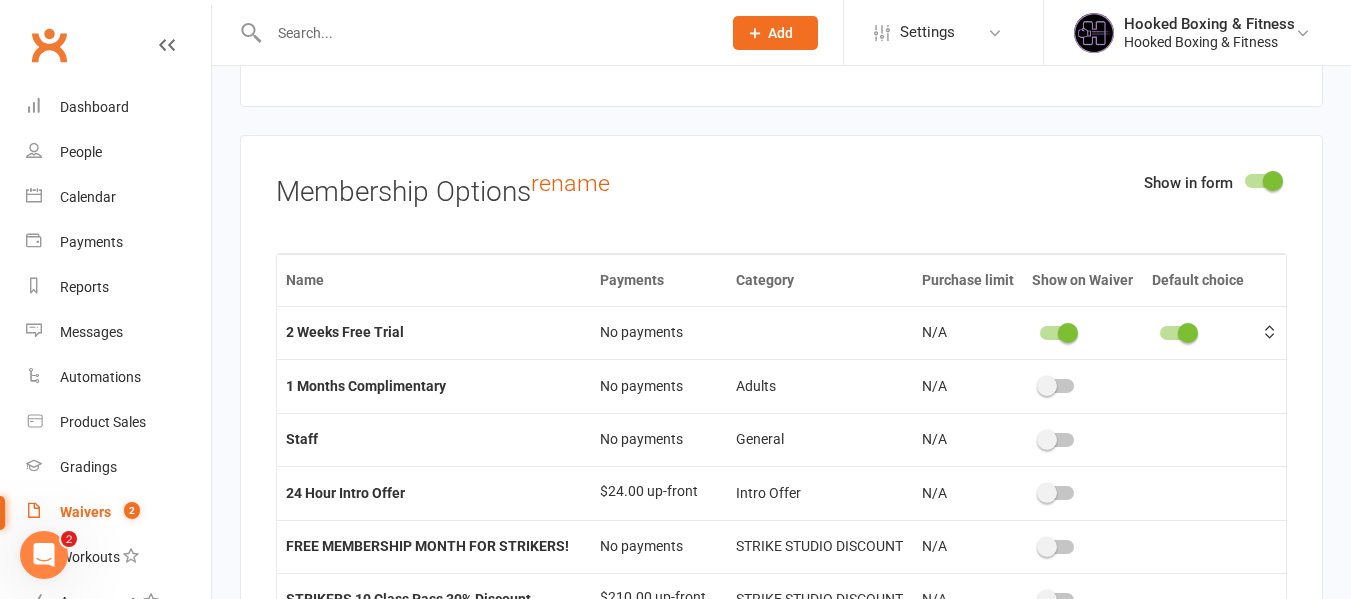 click at bounding box center (1068, 333) 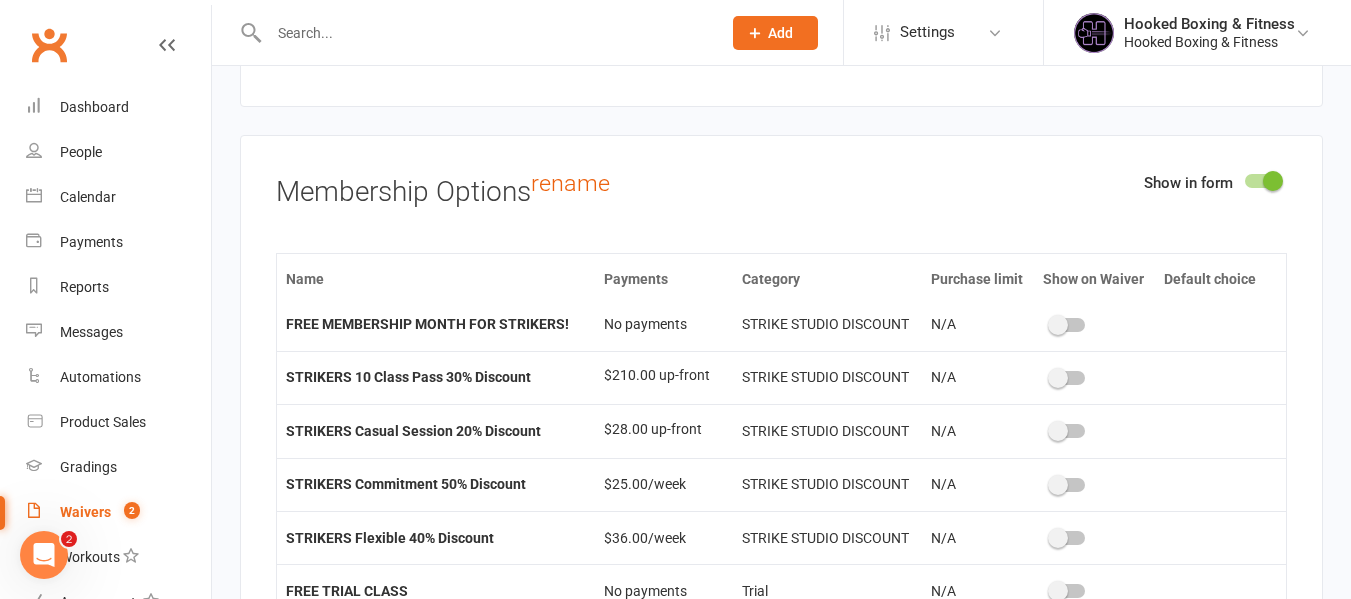 scroll, scrollTop: 308, scrollLeft: 0, axis: vertical 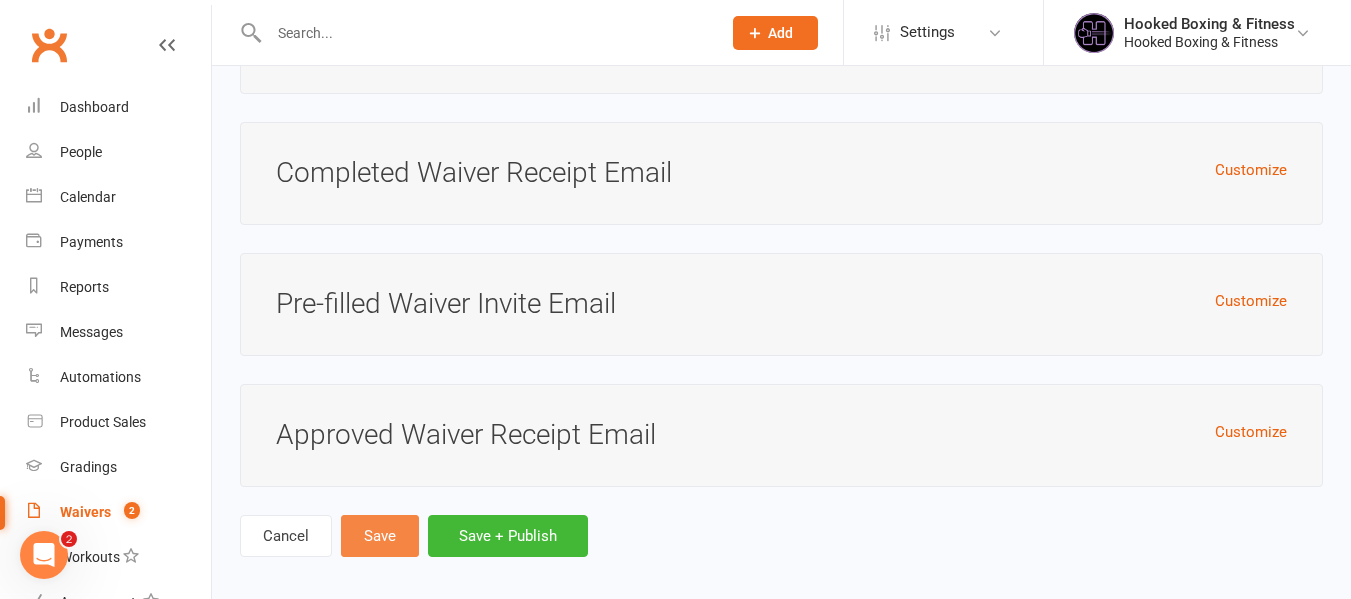 click on "Save" at bounding box center (380, 536) 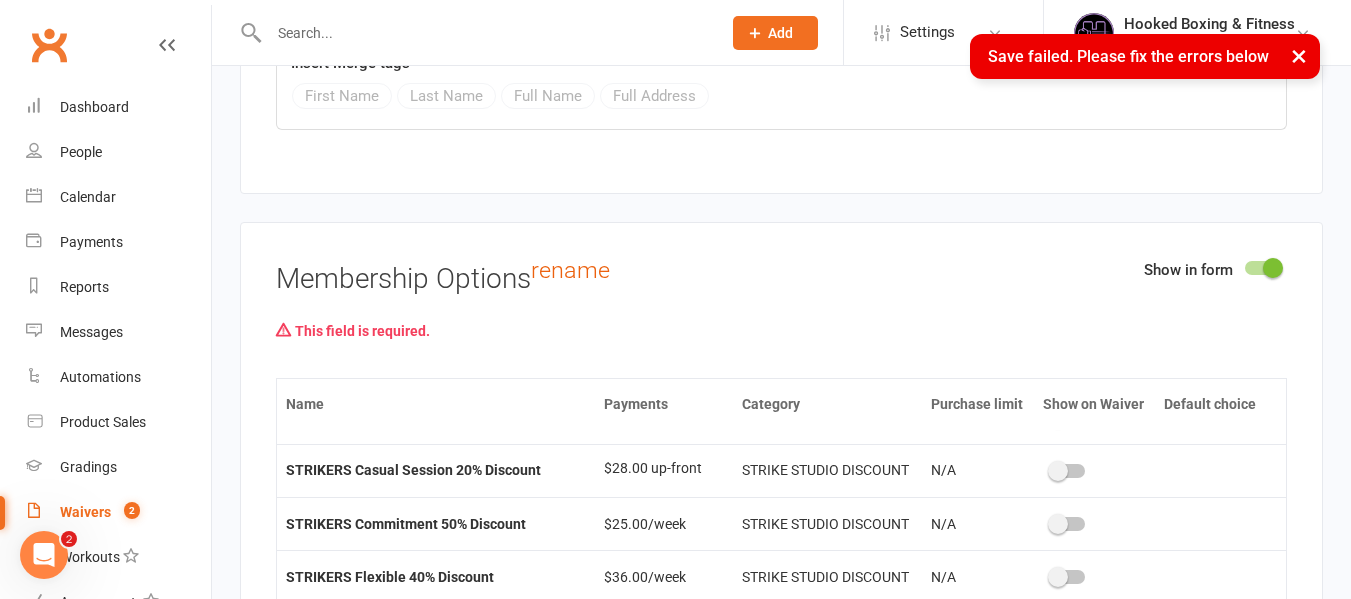 scroll, scrollTop: 5737, scrollLeft: 0, axis: vertical 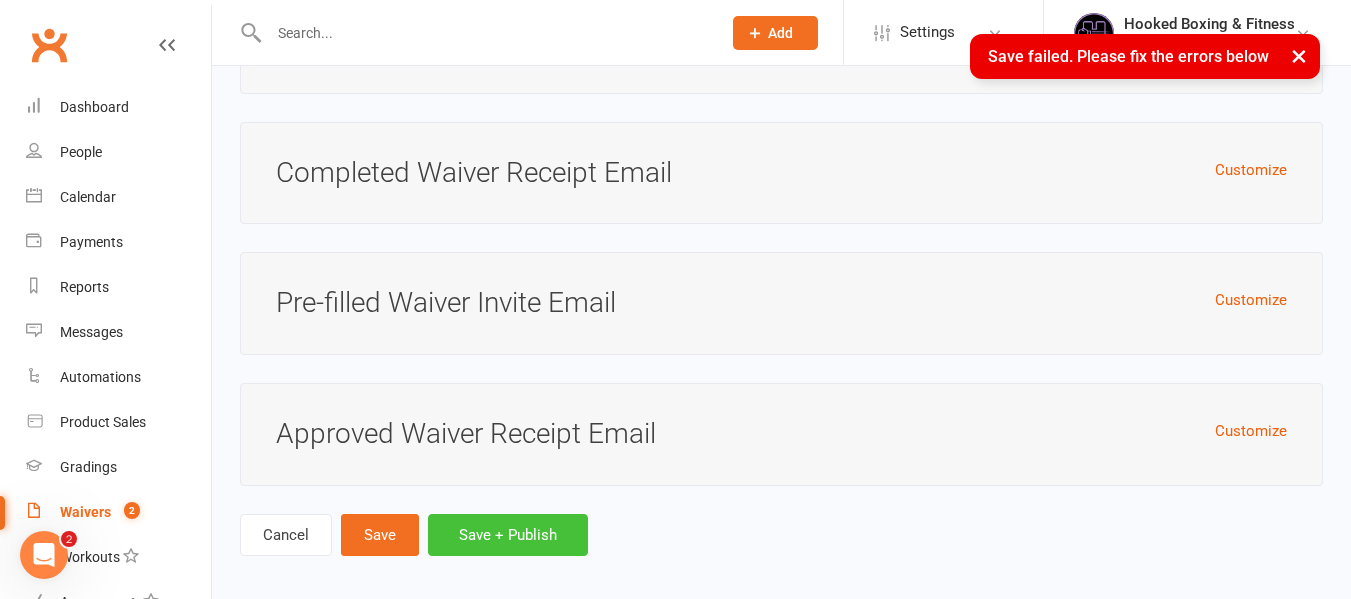click on "Save + Publish" at bounding box center (508, 535) 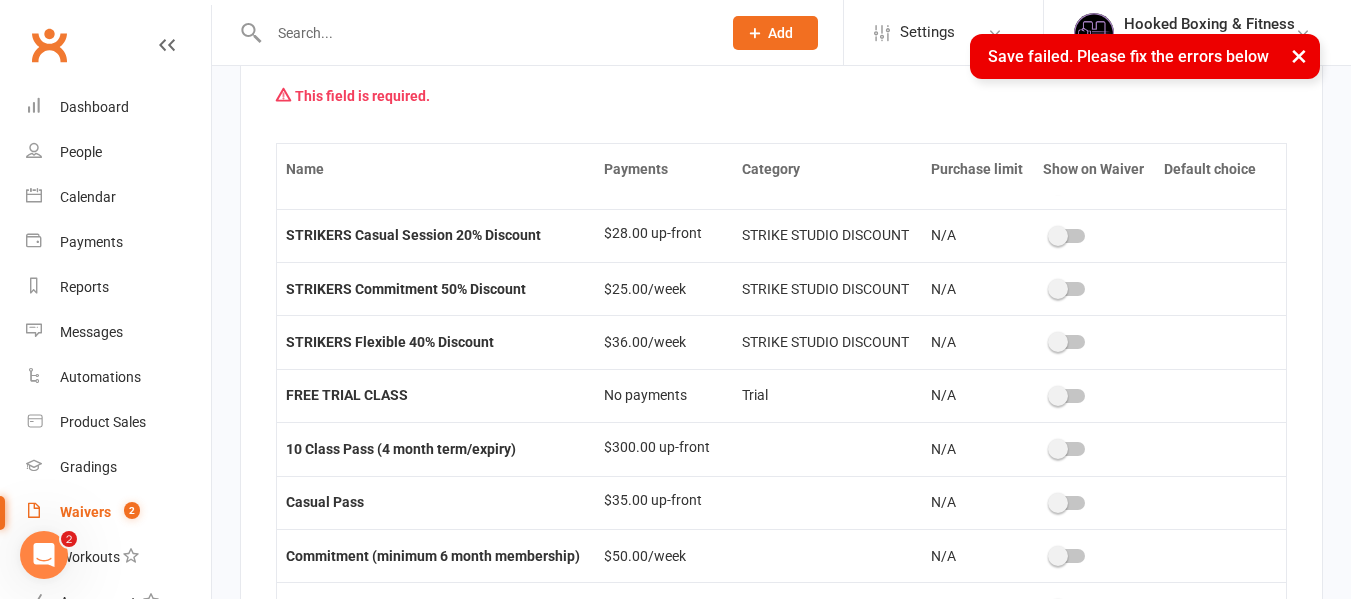 scroll, scrollTop: 6037, scrollLeft: 0, axis: vertical 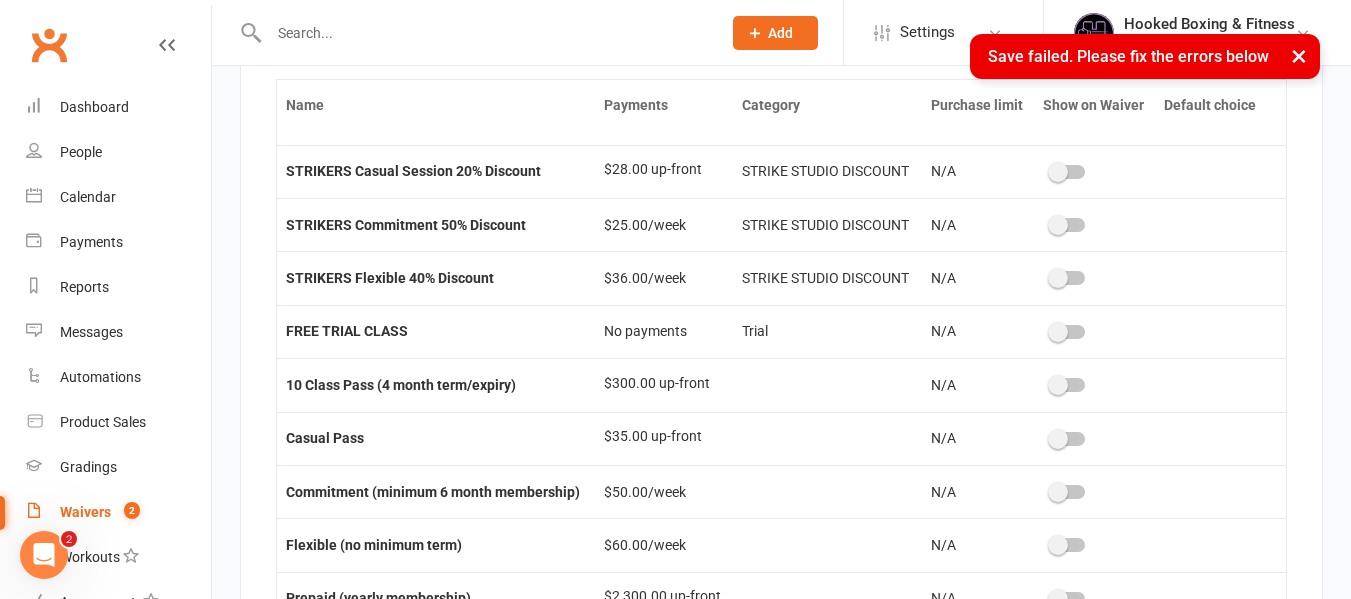 click at bounding box center [1058, 332] 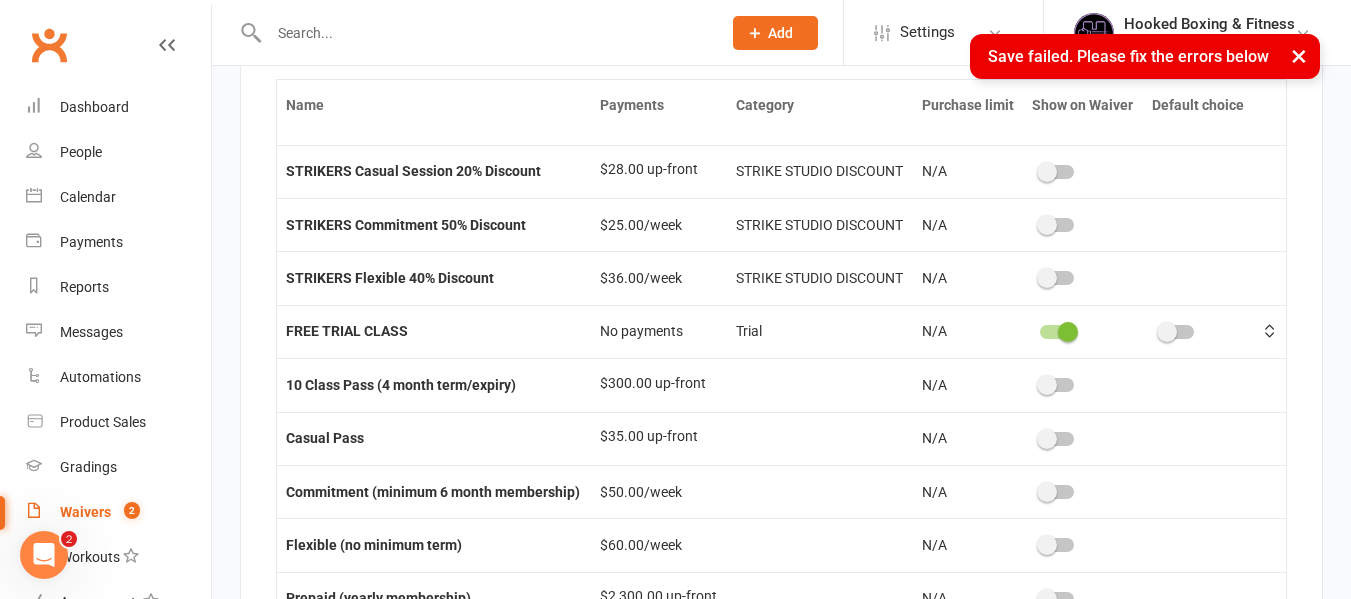 scroll, scrollTop: 400, scrollLeft: 0, axis: vertical 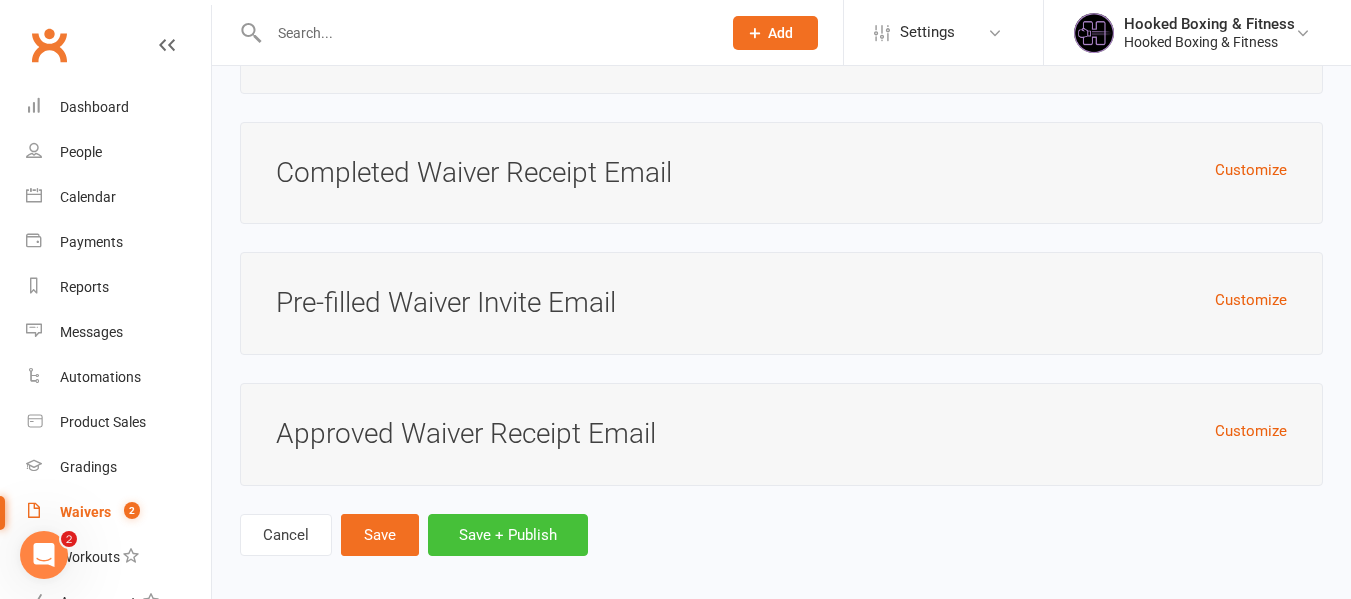 click on "Save + Publish" at bounding box center [508, 535] 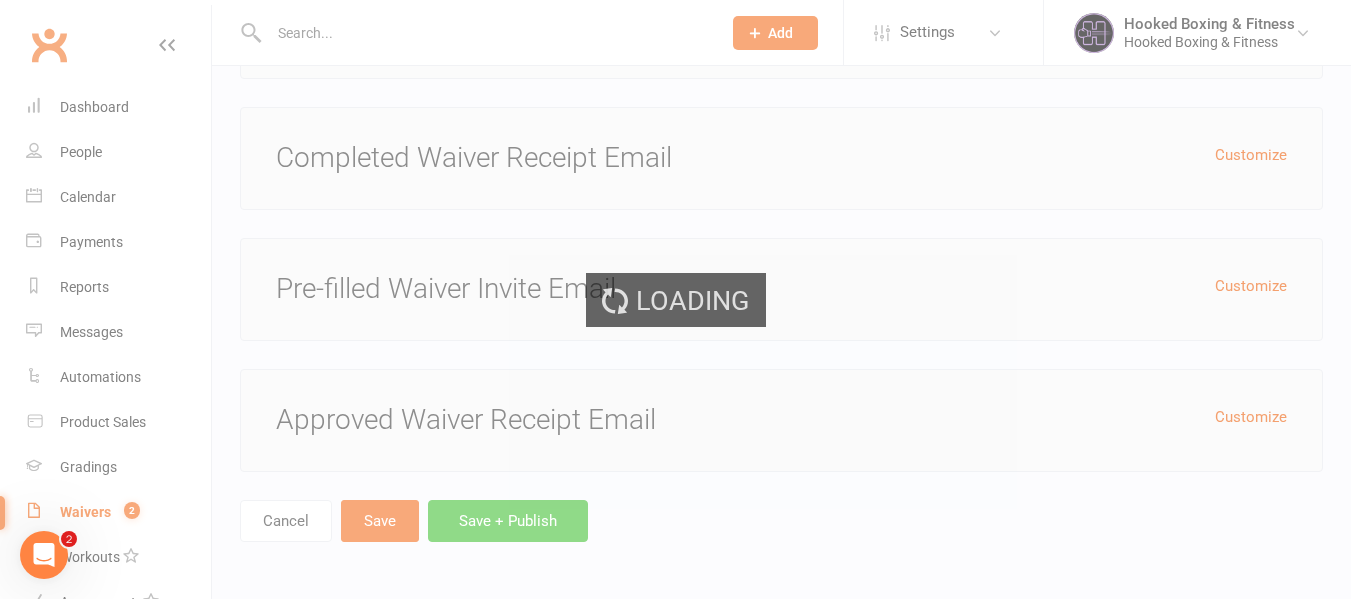 scroll, scrollTop: 8178, scrollLeft: 0, axis: vertical 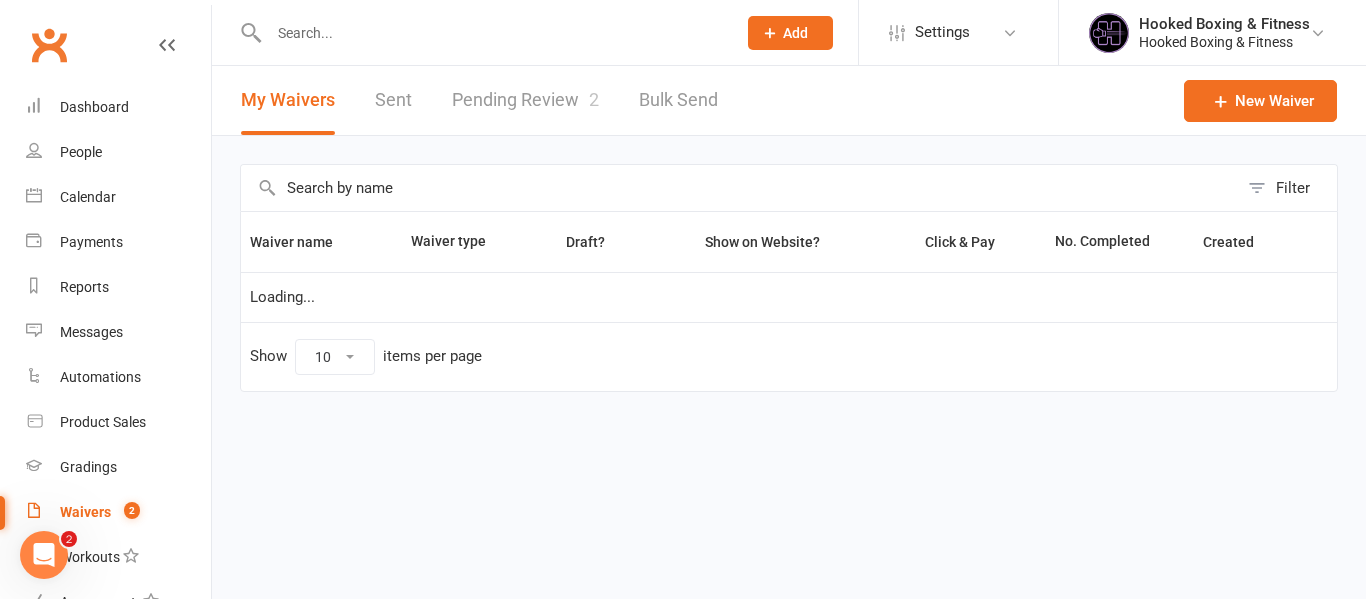 select on "100" 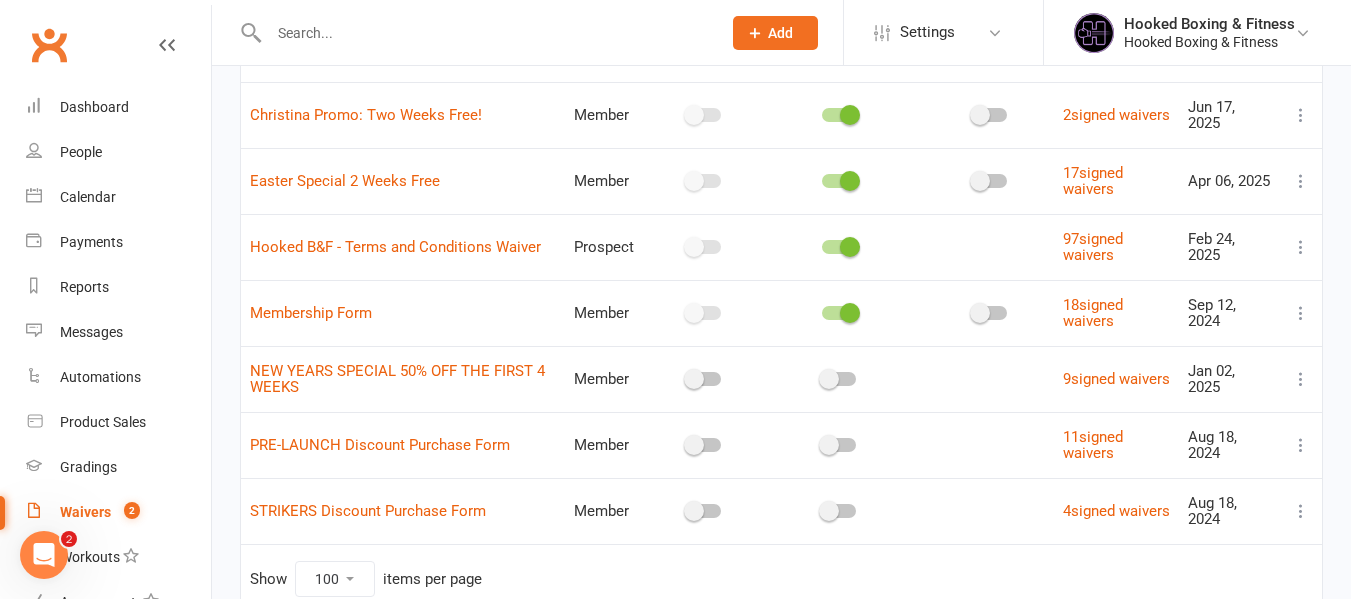 scroll, scrollTop: 300, scrollLeft: 0, axis: vertical 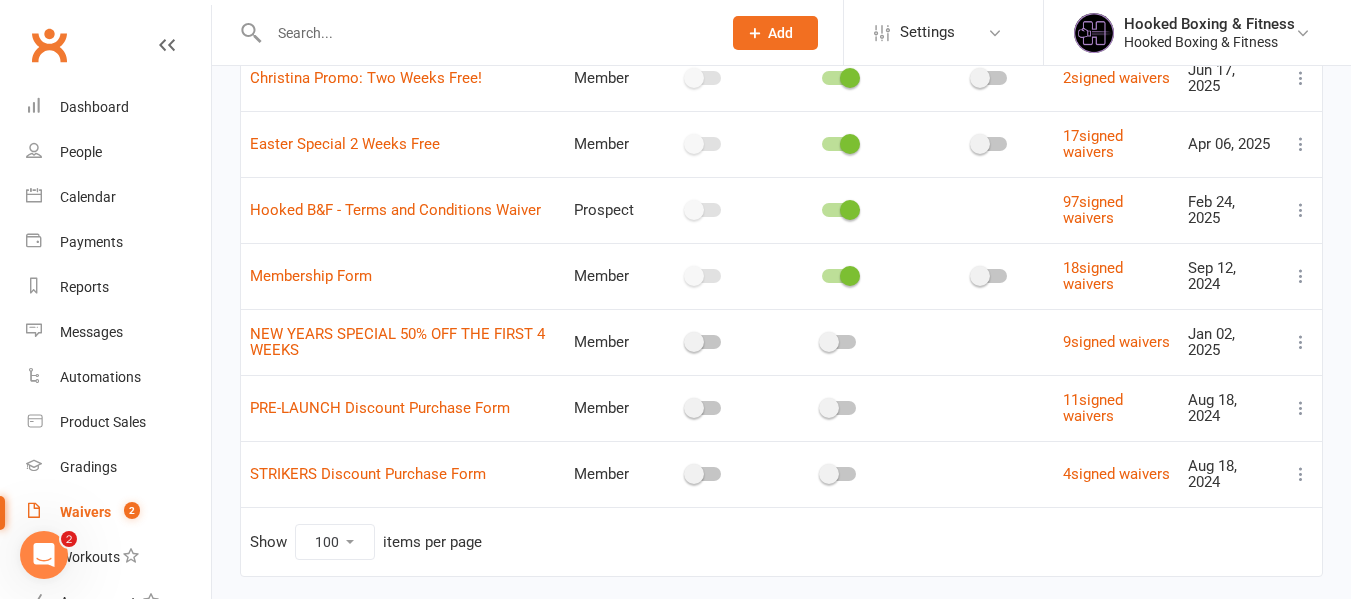 drag, startPoint x: 859, startPoint y: 135, endPoint x: 825, endPoint y: 139, distance: 34.234486 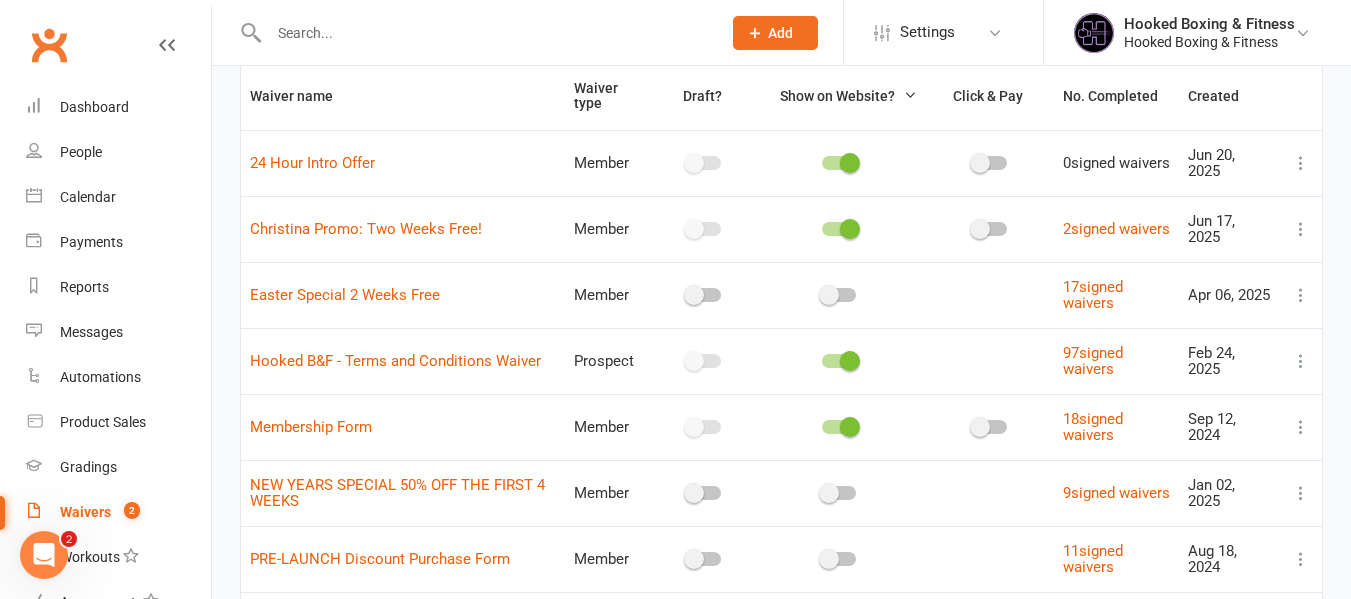 scroll, scrollTop: 0, scrollLeft: 0, axis: both 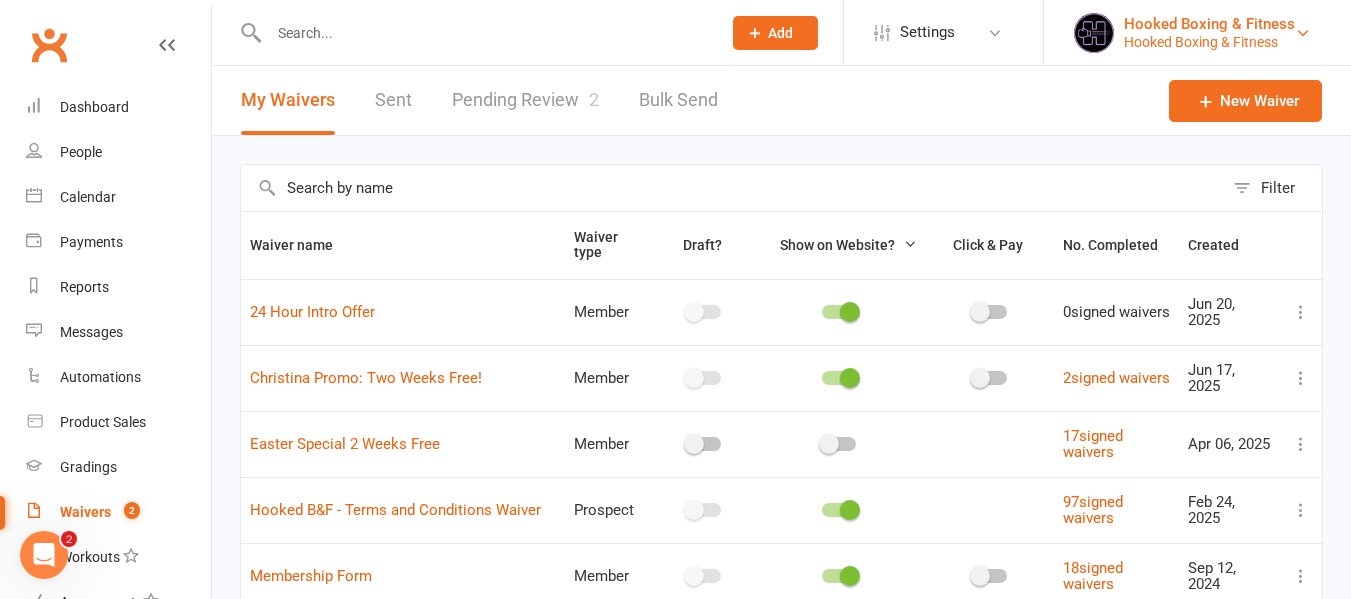 click on "Hooked Boxing & Fitness" at bounding box center (1209, 42) 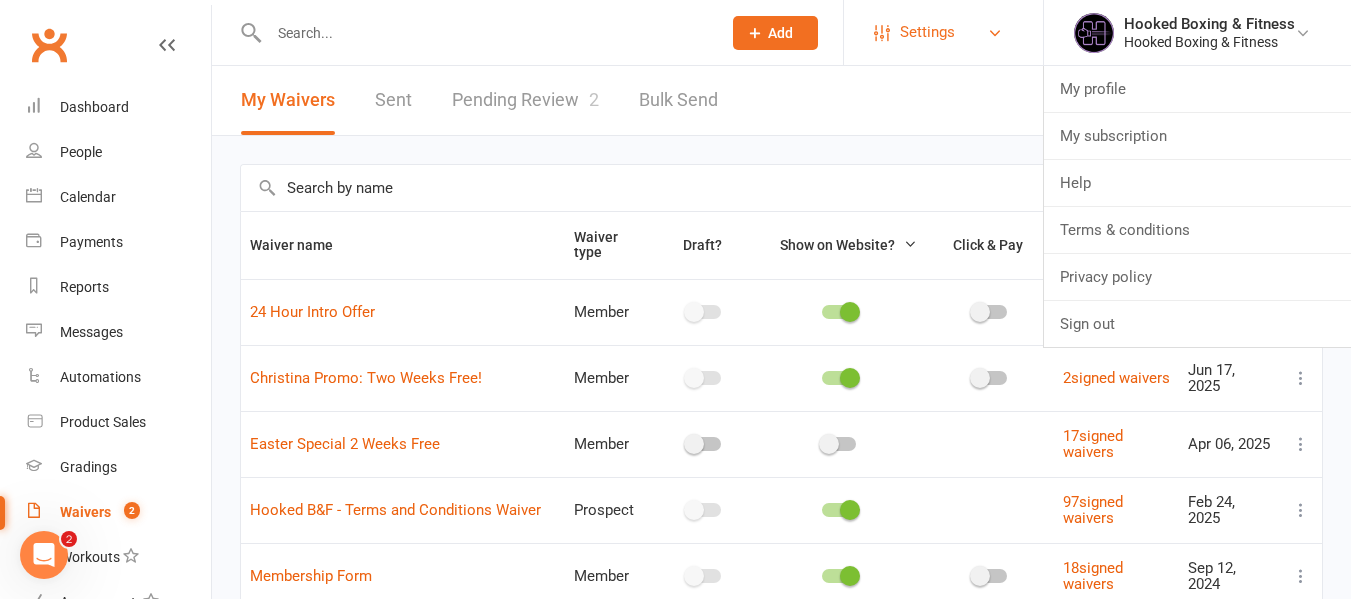 click on "Settings" at bounding box center [927, 32] 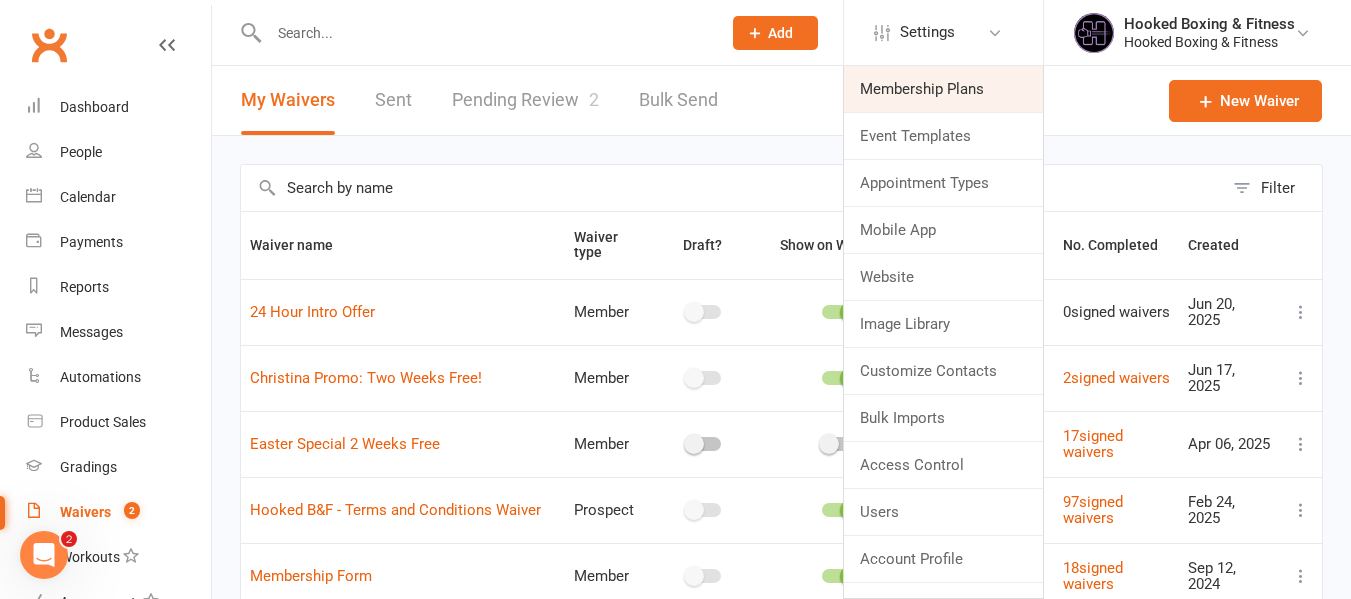 click on "Membership Plans" at bounding box center (943, 89) 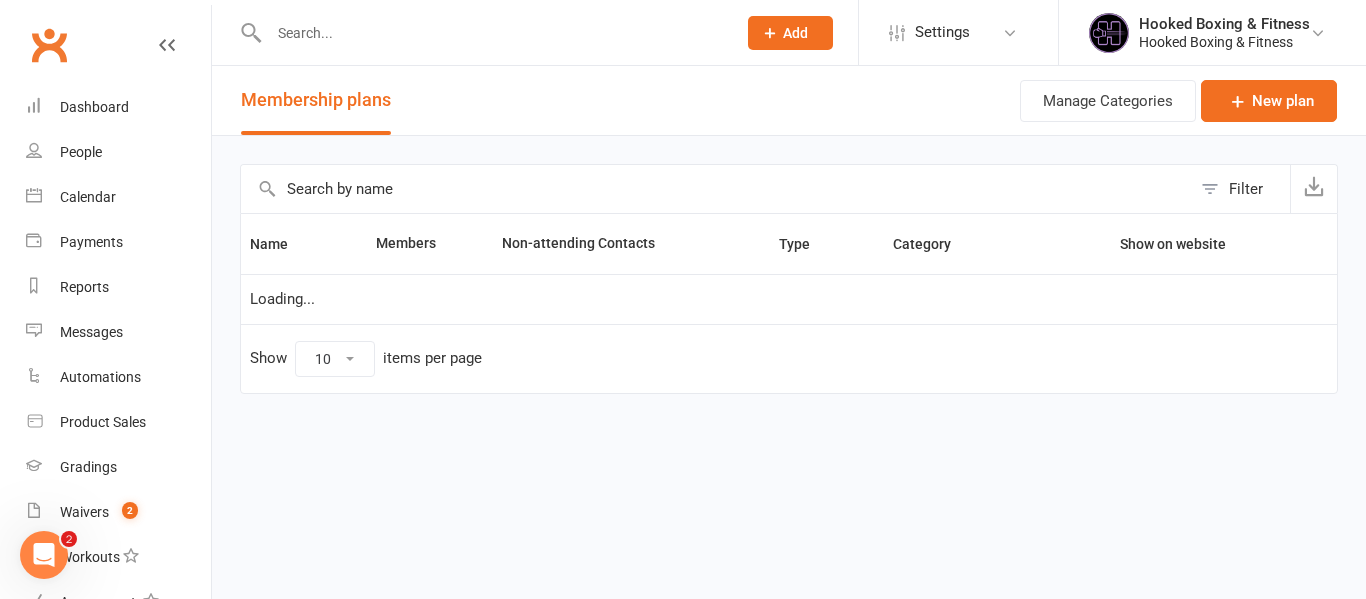 select on "100" 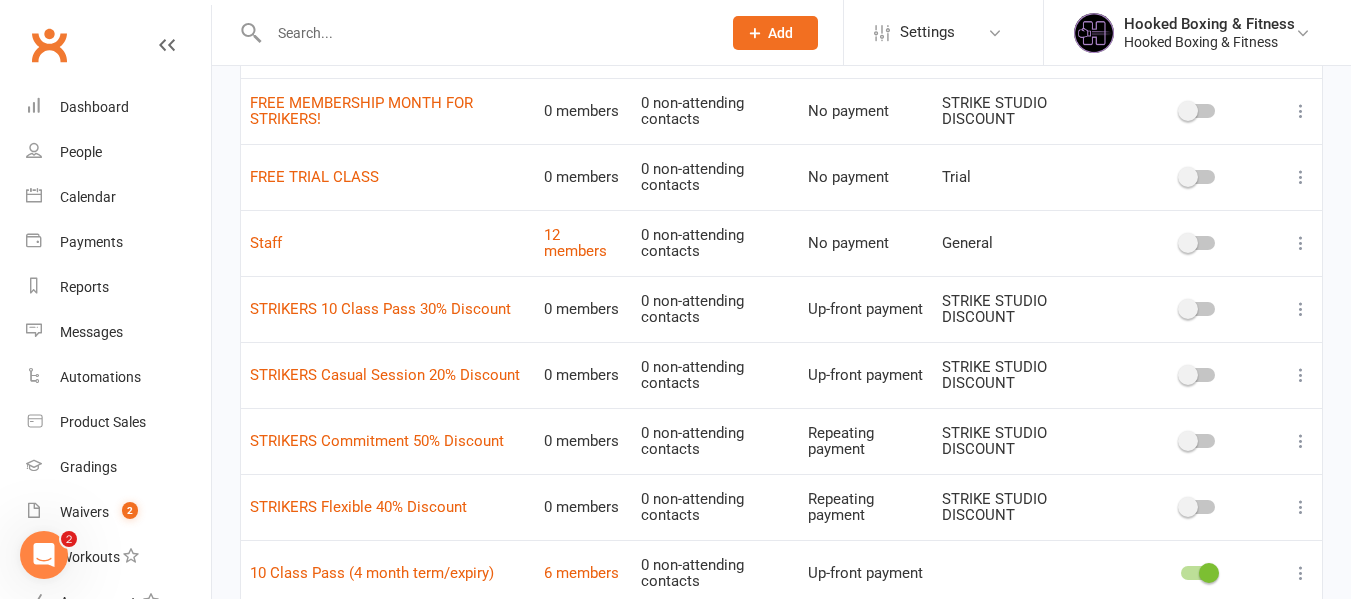 scroll, scrollTop: 400, scrollLeft: 0, axis: vertical 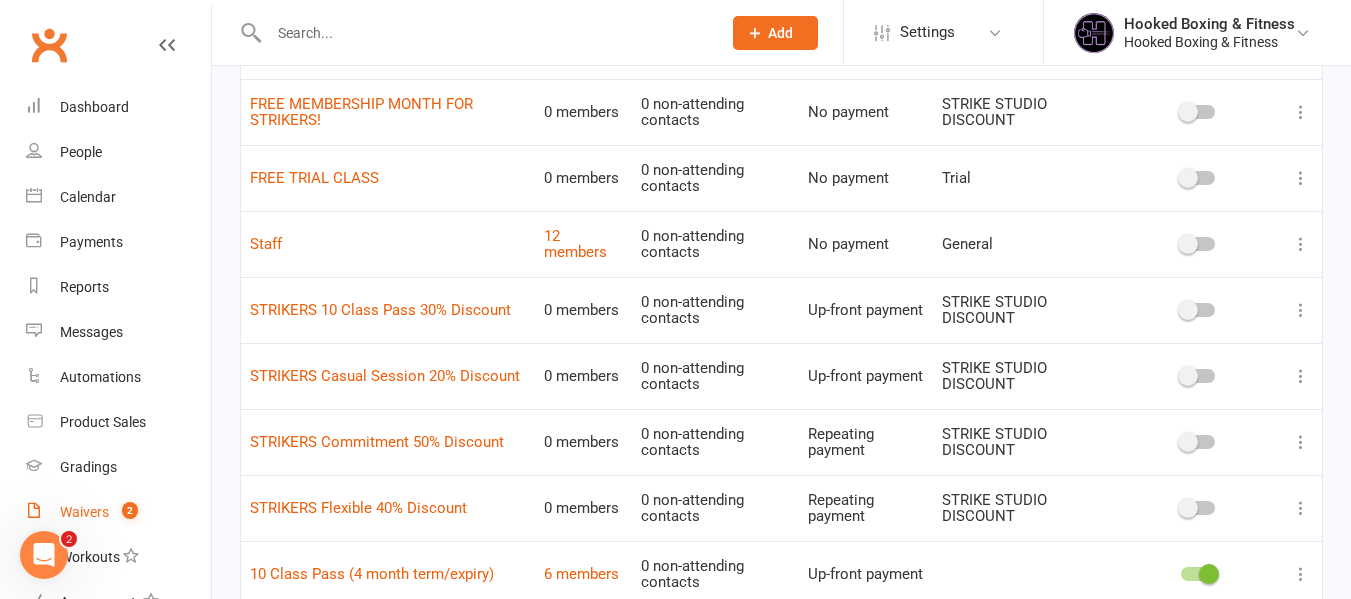 click on "2" at bounding box center [125, 512] 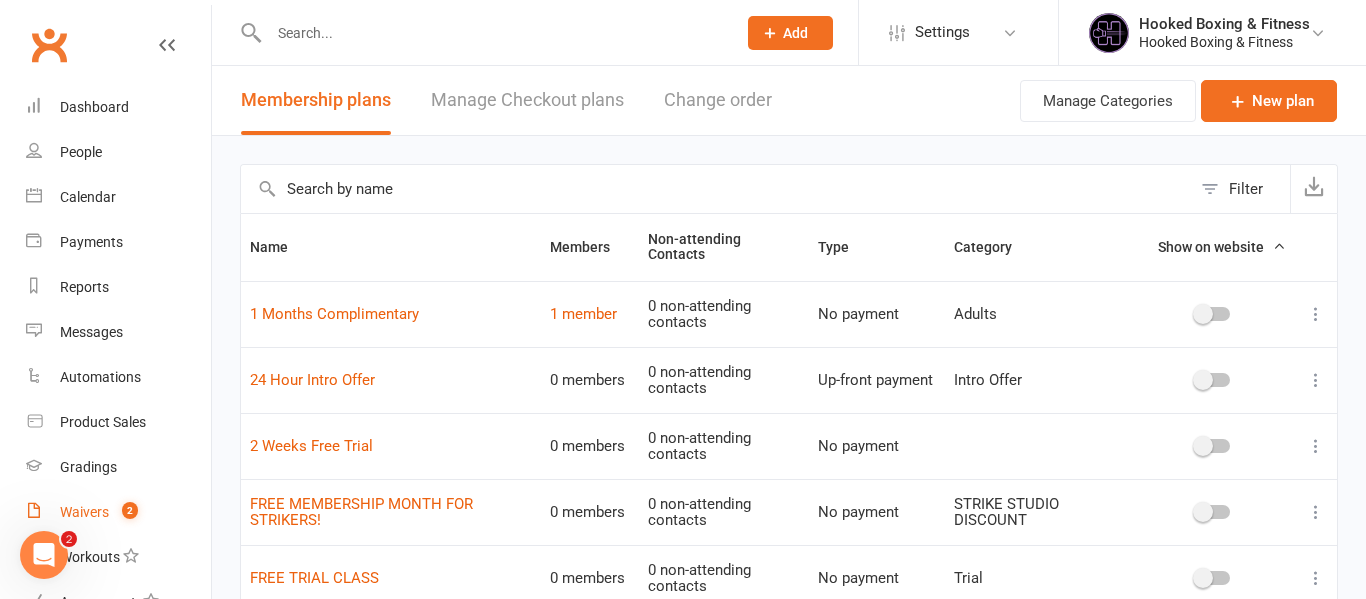 select on "100" 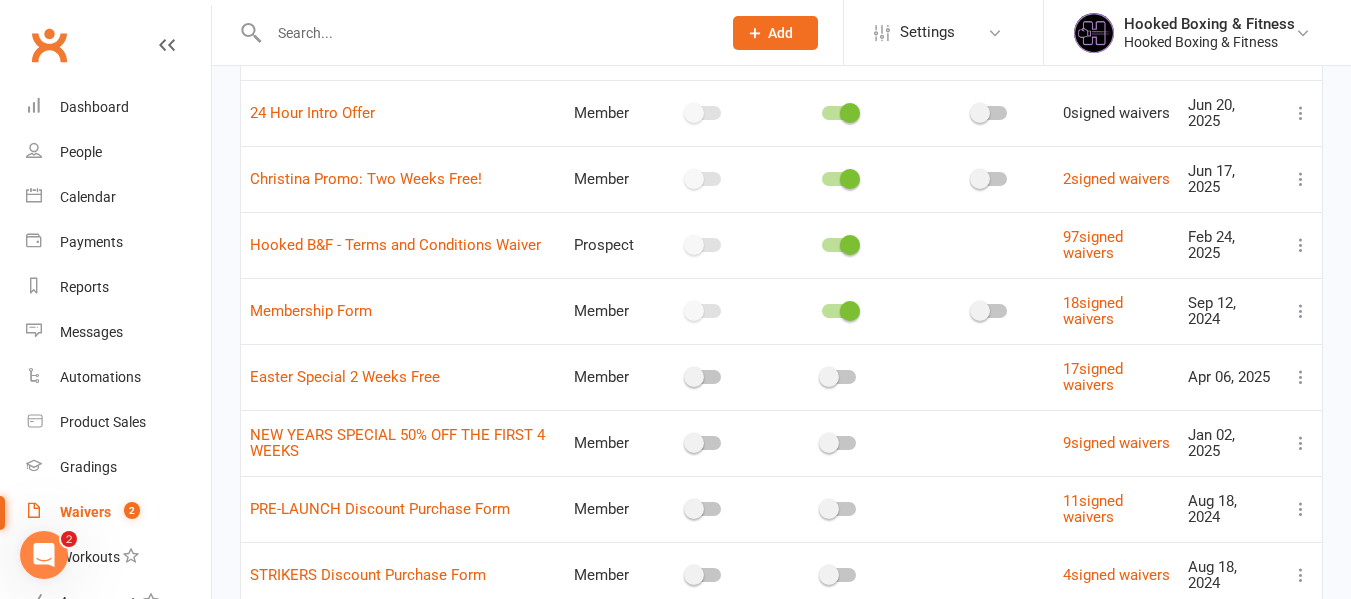 scroll, scrollTop: 200, scrollLeft: 0, axis: vertical 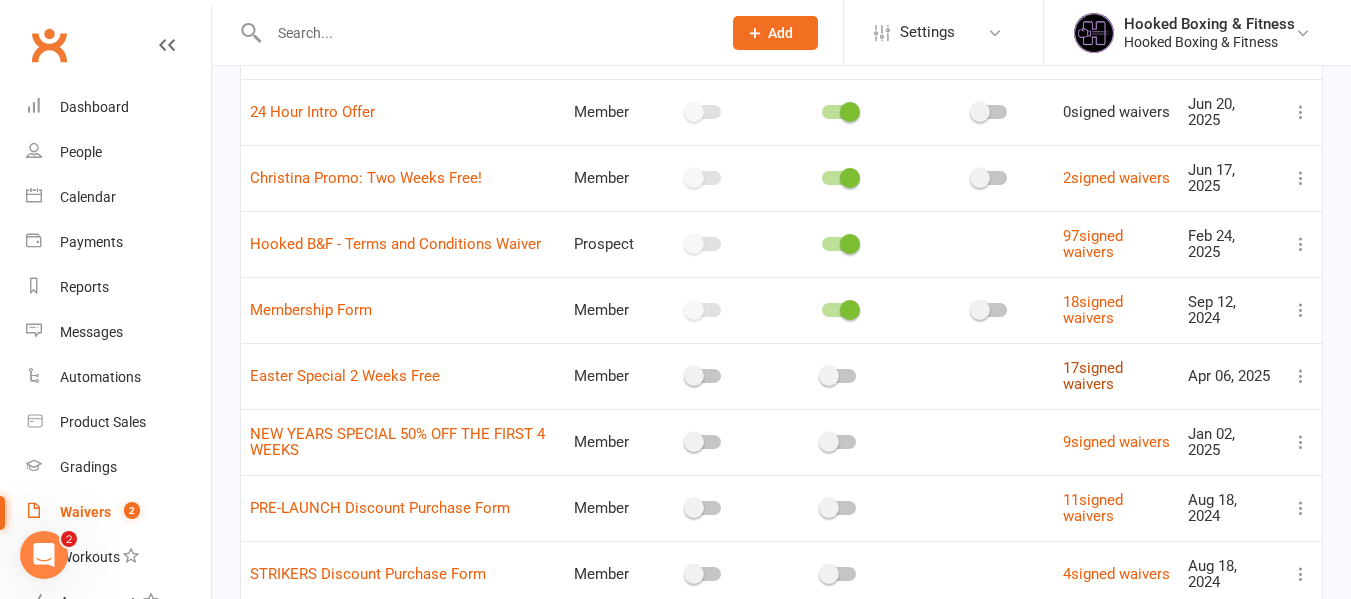 click on "17  signed   waivers" at bounding box center [1093, 376] 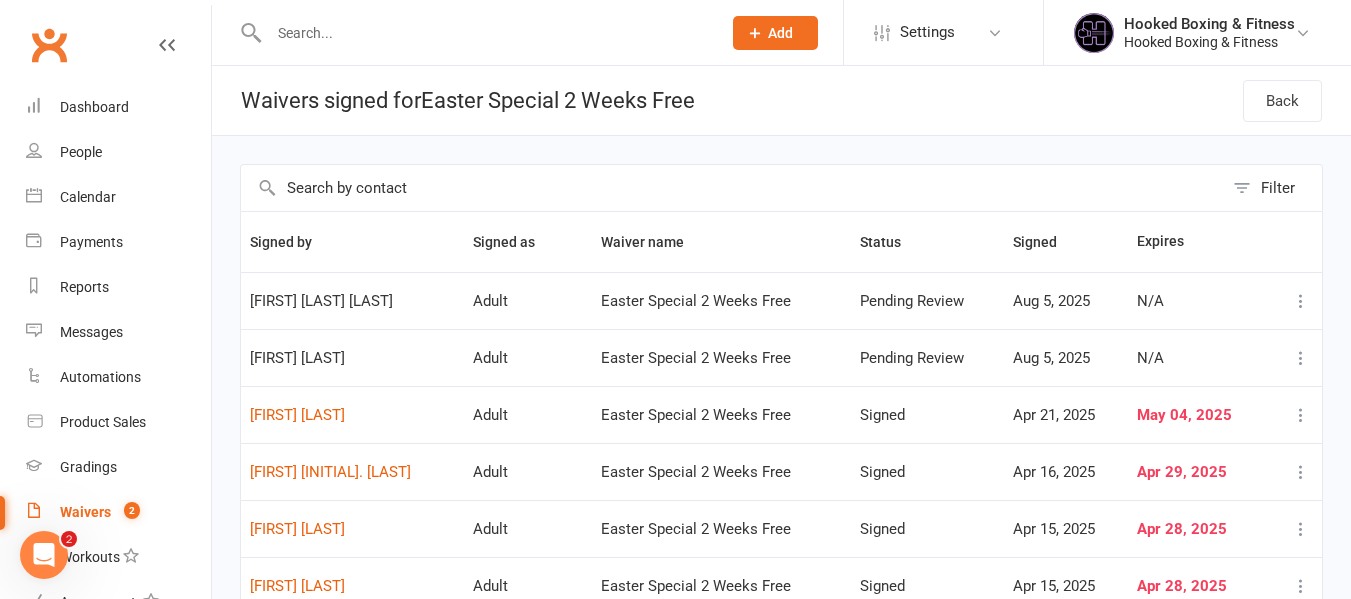 scroll, scrollTop: 100, scrollLeft: 0, axis: vertical 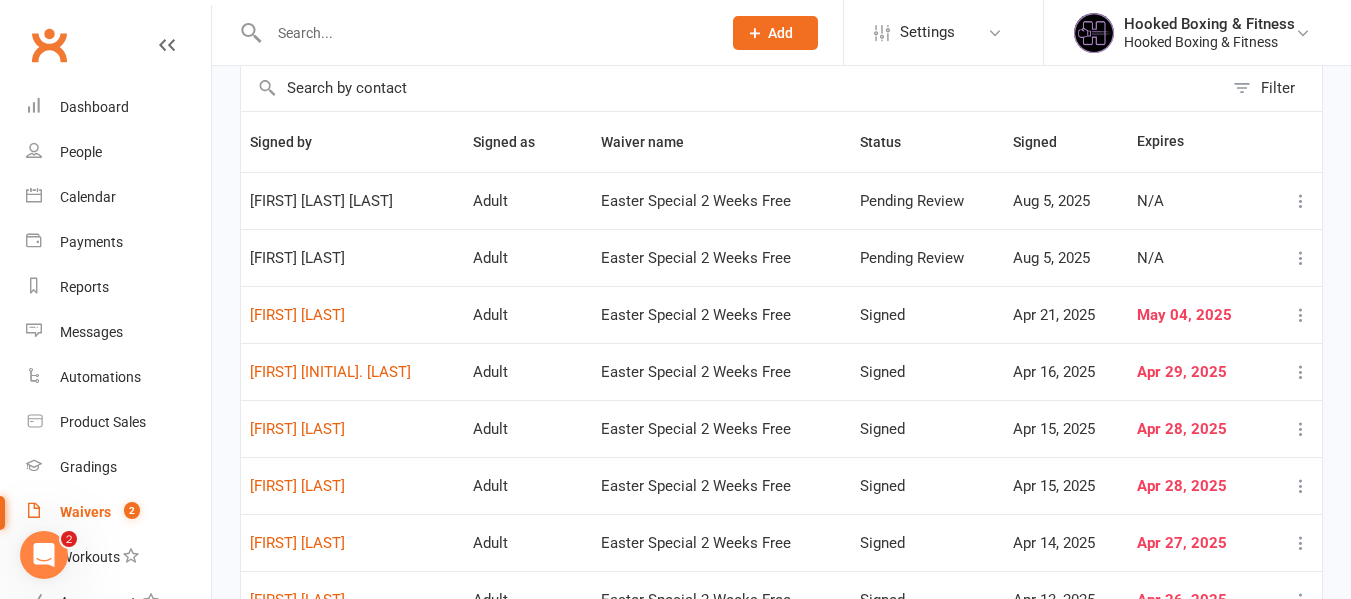 click at bounding box center [485, 33] 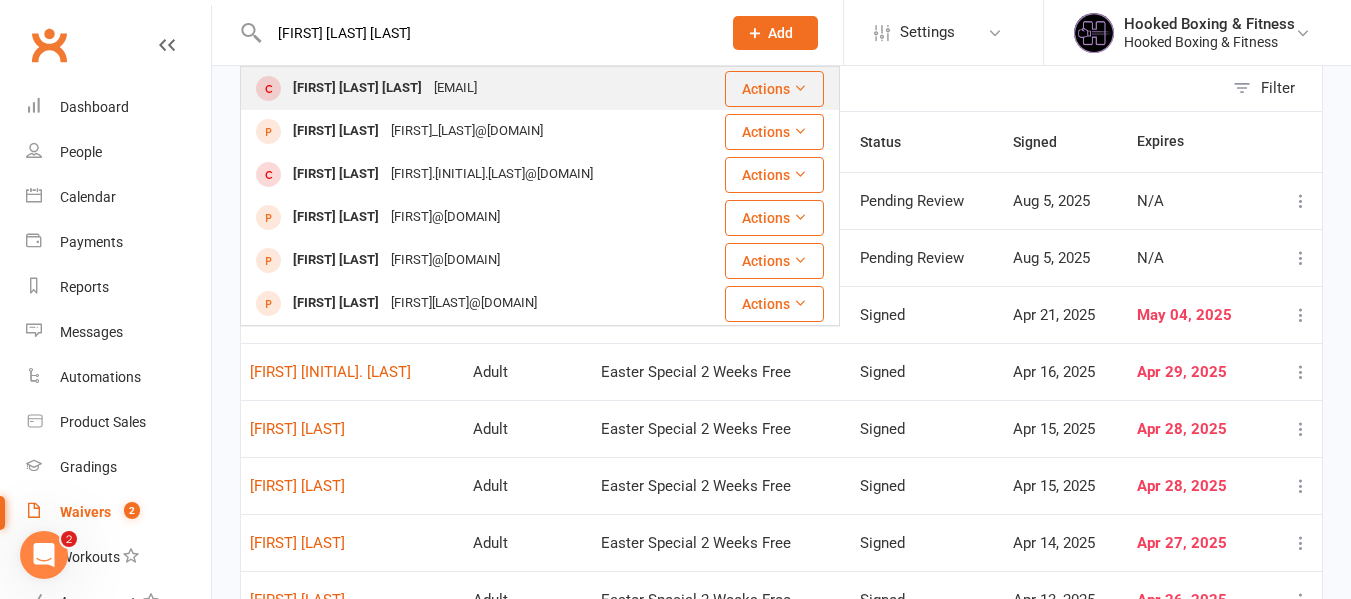 type on "Anderson Kaleb Acosta Osorio" 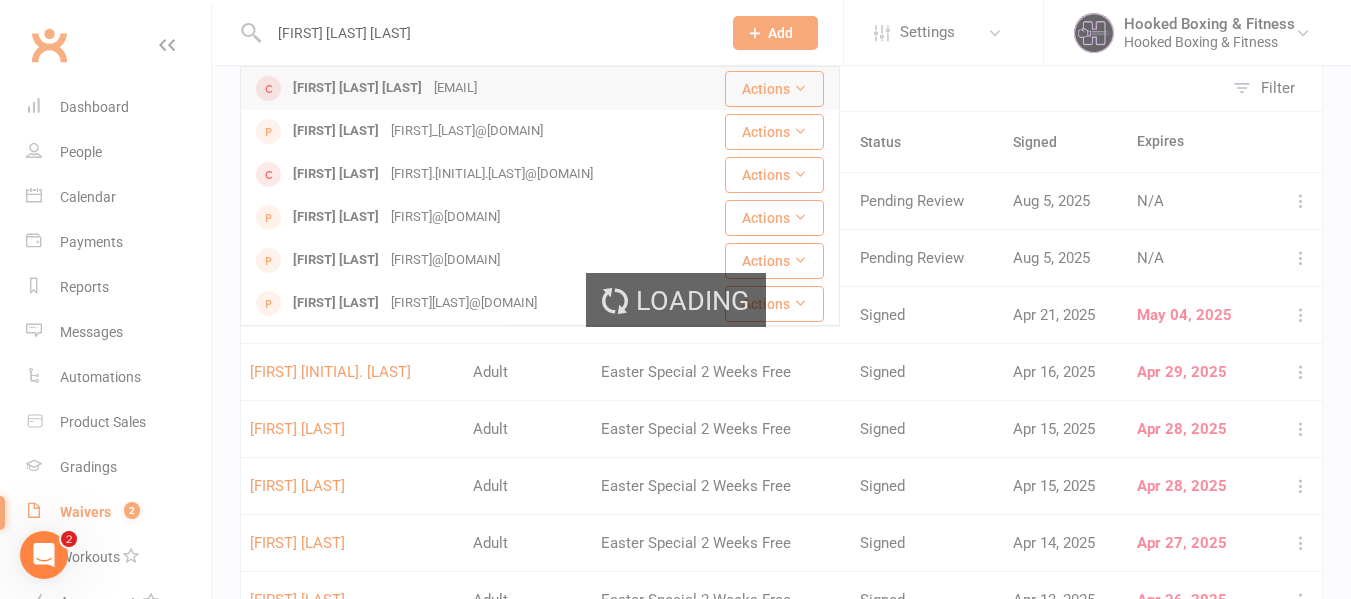 type 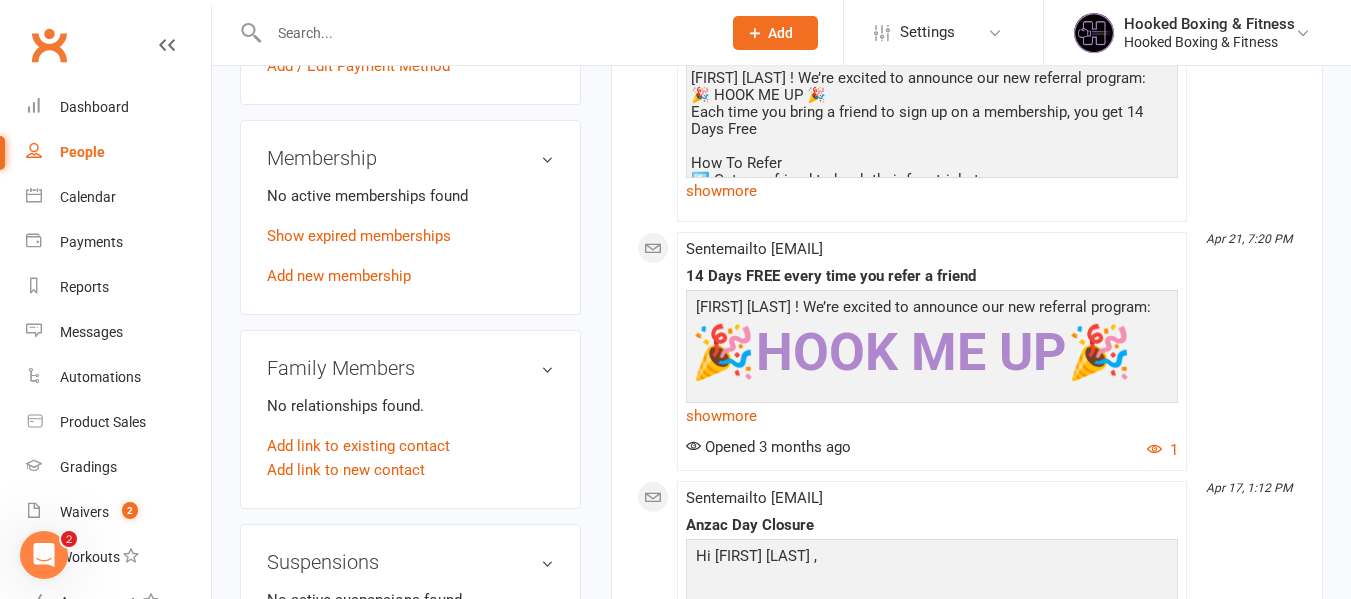 scroll, scrollTop: 800, scrollLeft: 0, axis: vertical 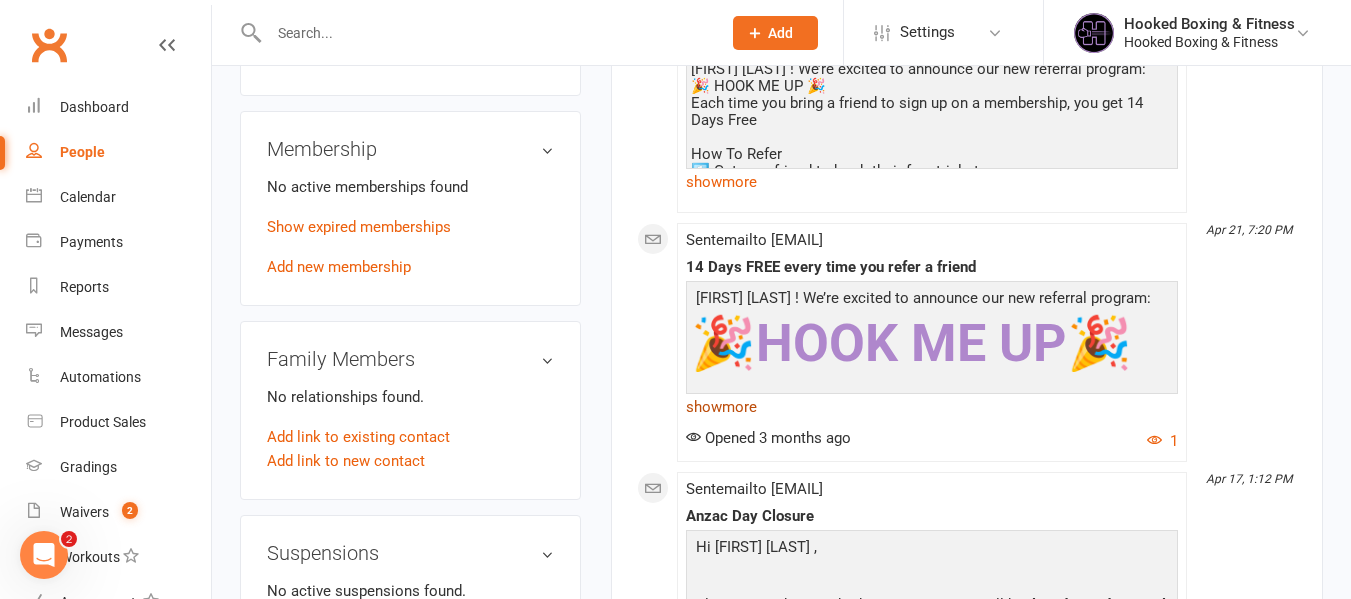 click on "show  more" at bounding box center (932, 407) 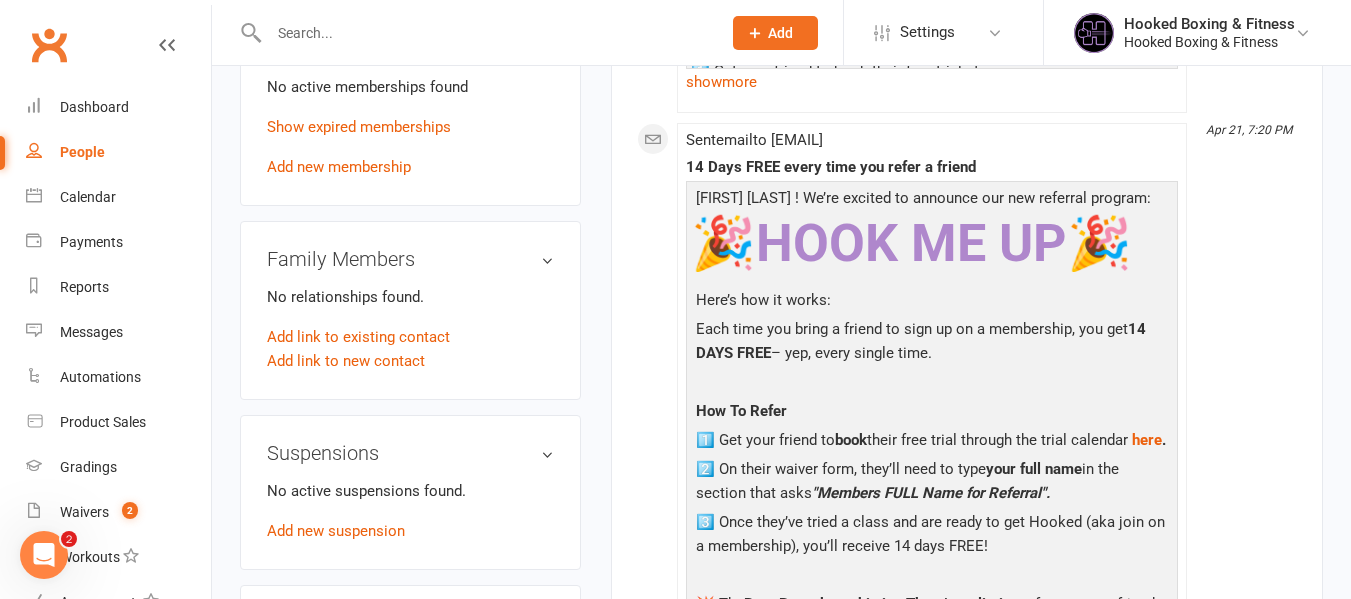 scroll, scrollTop: 1000, scrollLeft: 0, axis: vertical 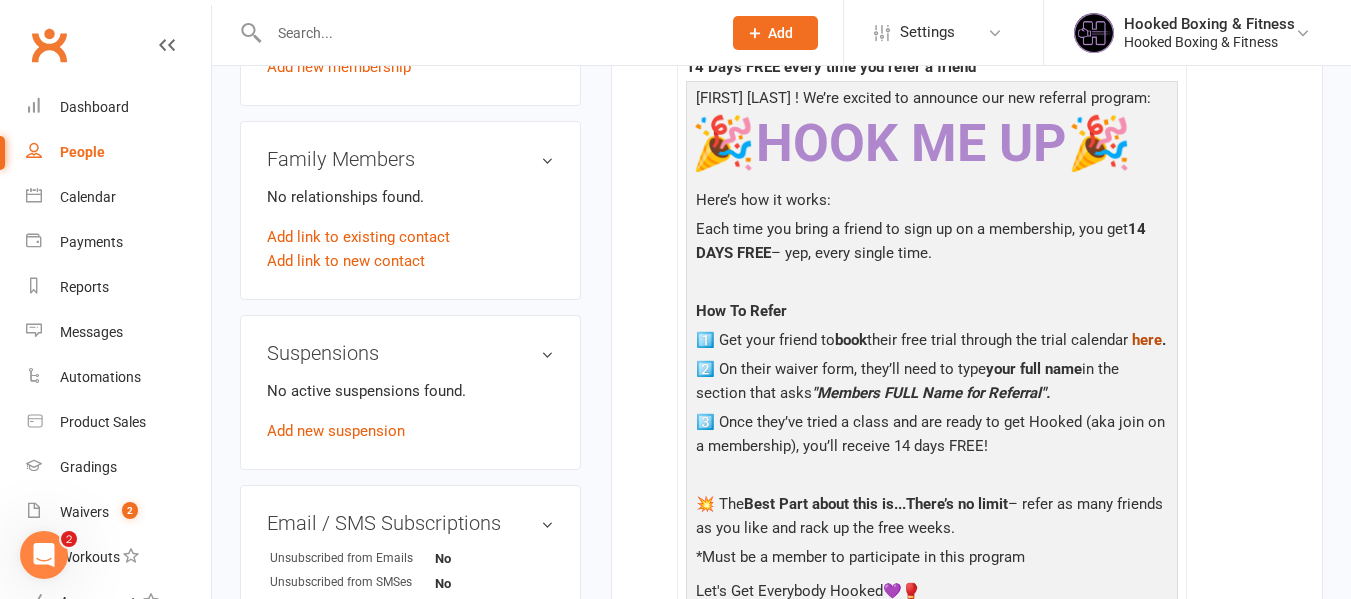 click on "here" at bounding box center (1147, 340) 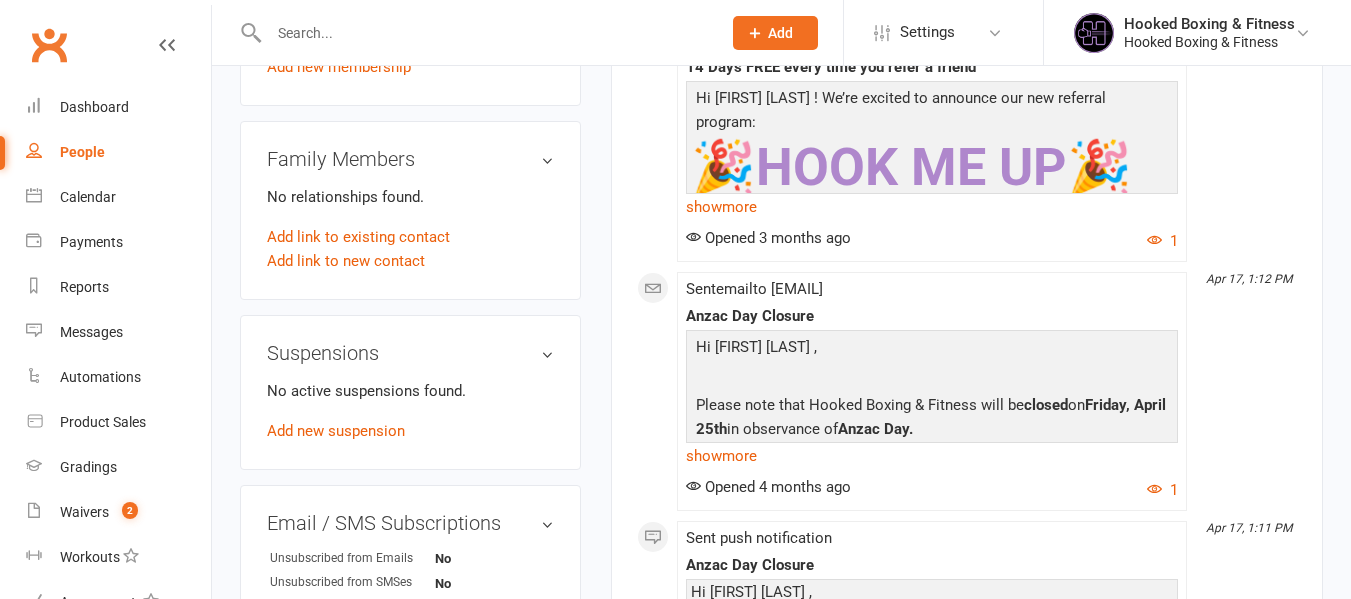 scroll, scrollTop: 1000, scrollLeft: 0, axis: vertical 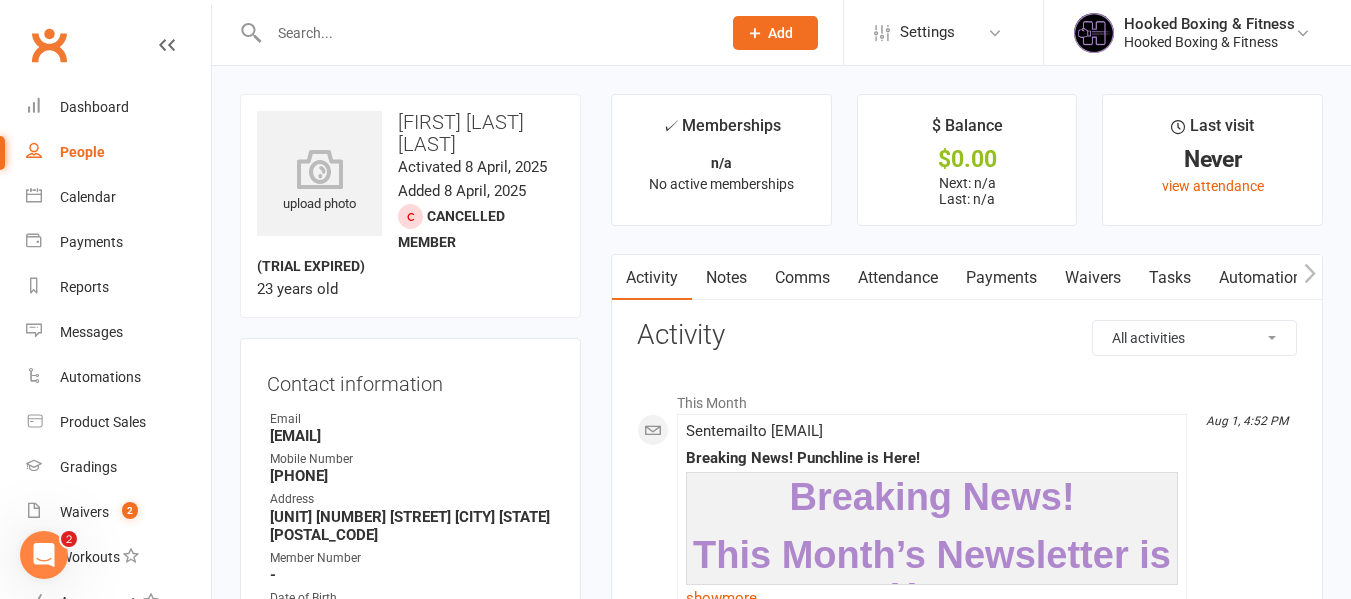 click on "Activity" at bounding box center [652, 278] 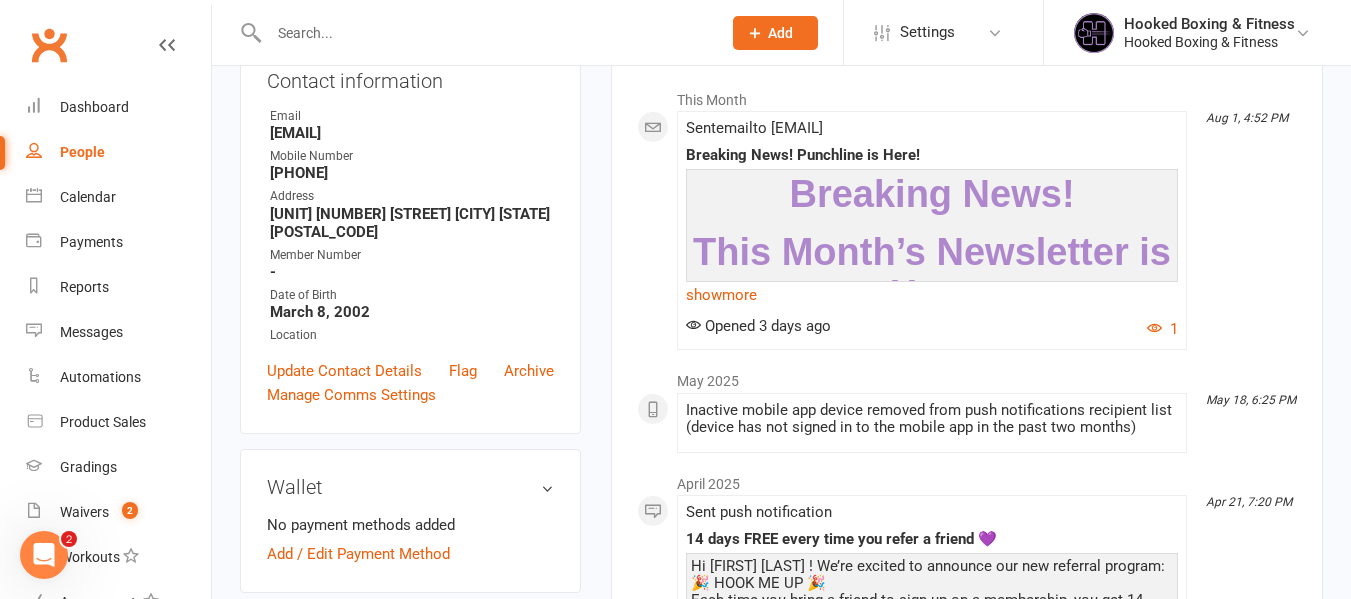 scroll, scrollTop: 500, scrollLeft: 0, axis: vertical 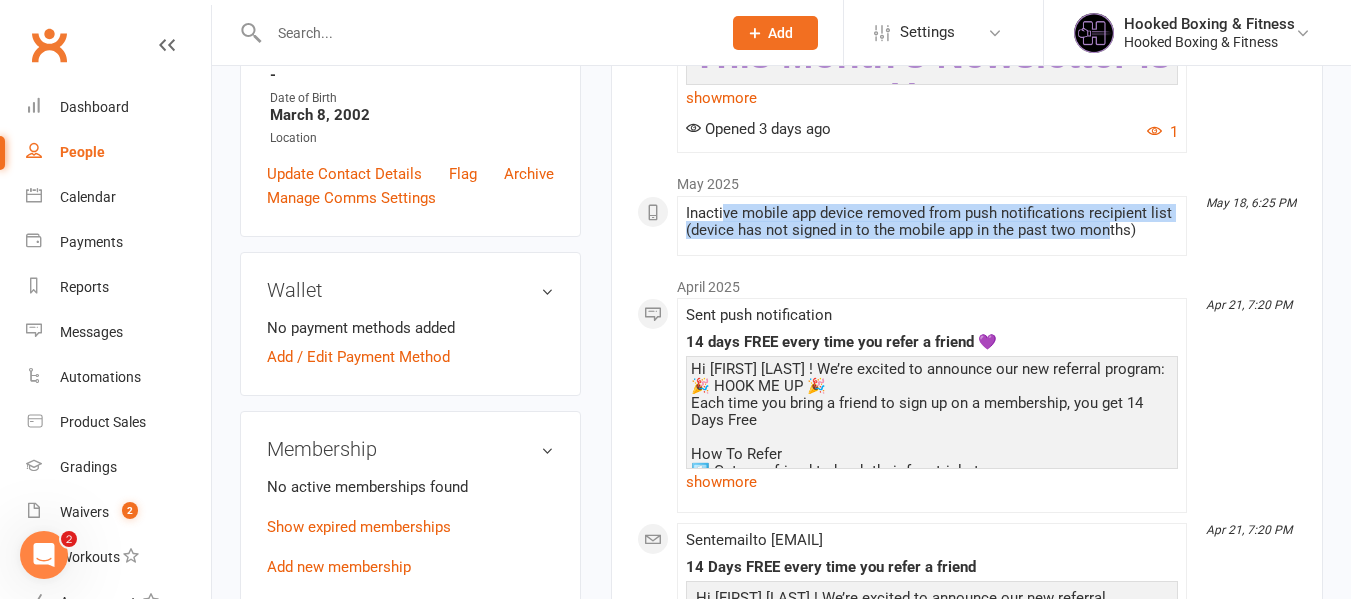 drag, startPoint x: 1106, startPoint y: 237, endPoint x: 715, endPoint y: 208, distance: 392.07397 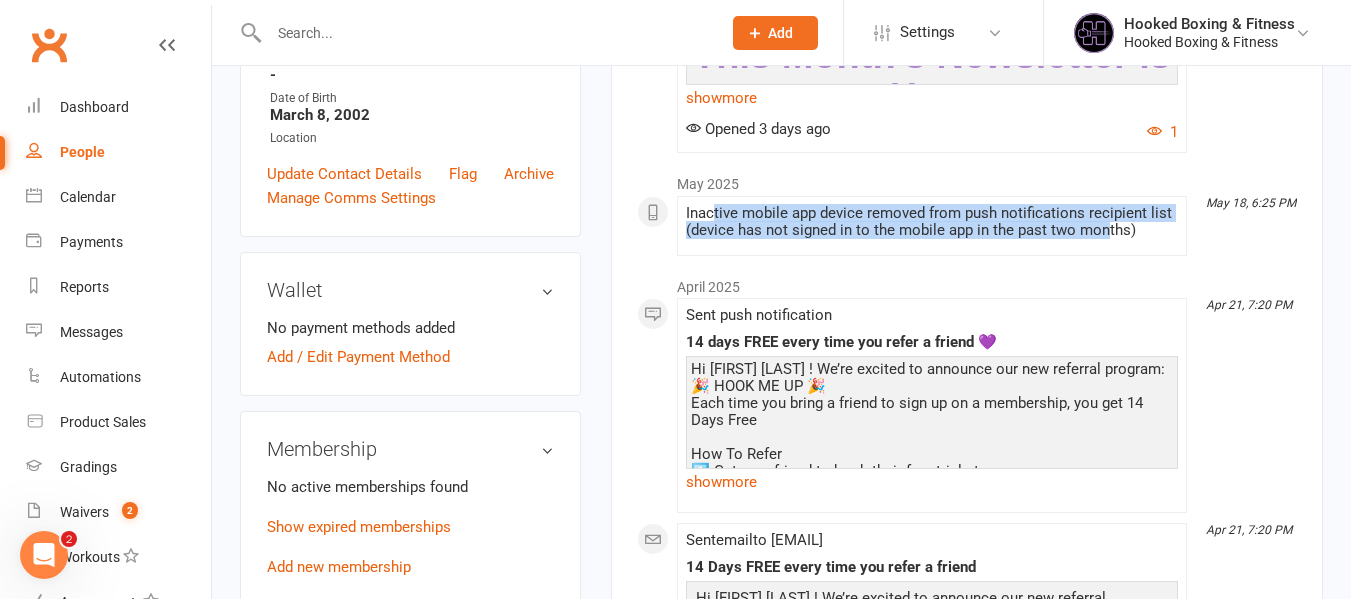 click on "Inactive mobile app device removed from push notifications recipient list (device has not signed in to the mobile app in the past two months)" at bounding box center [932, 222] 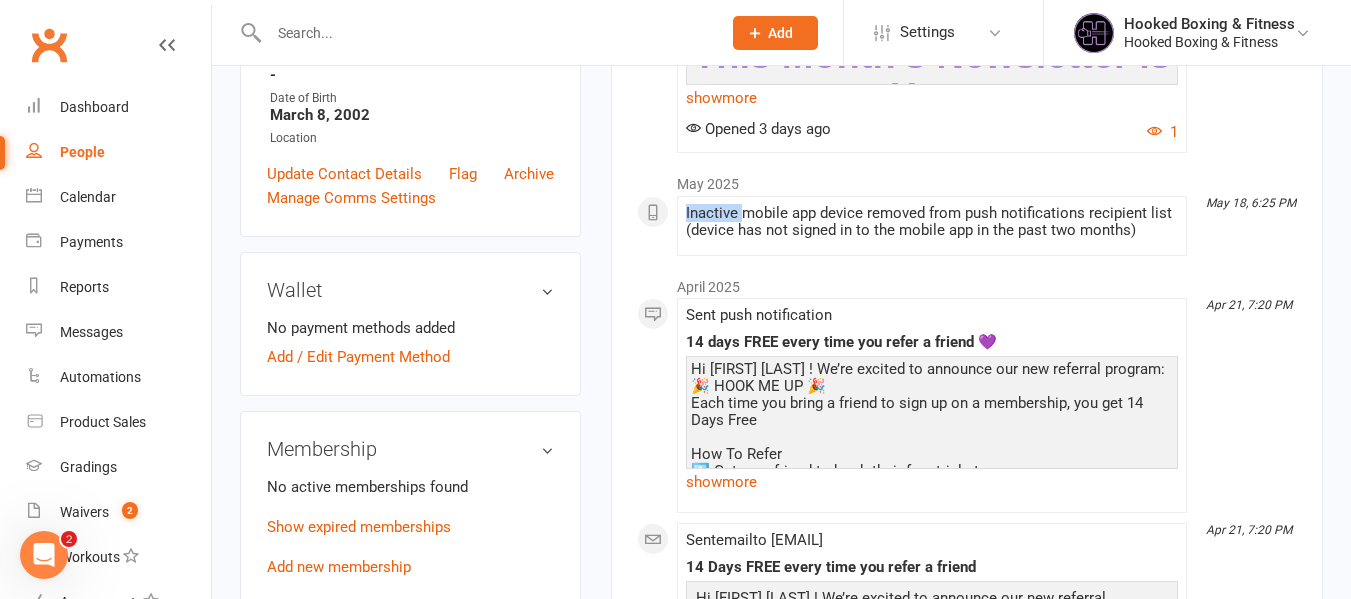 click on "Inactive mobile app device removed from push notifications recipient list (device has not signed in to the mobile app in the past two months)" at bounding box center (932, 222) 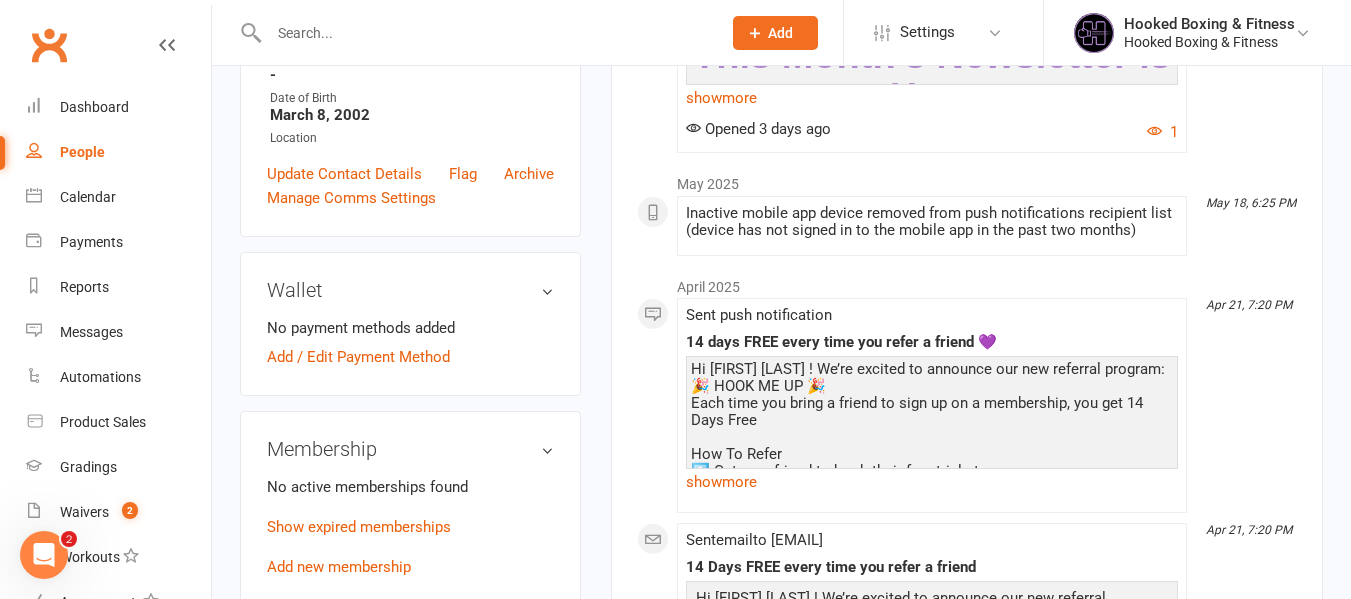 click on "Inactive mobile app device removed from push notifications recipient list (device has not signed in to the mobile app in the past two months)" at bounding box center (932, 222) 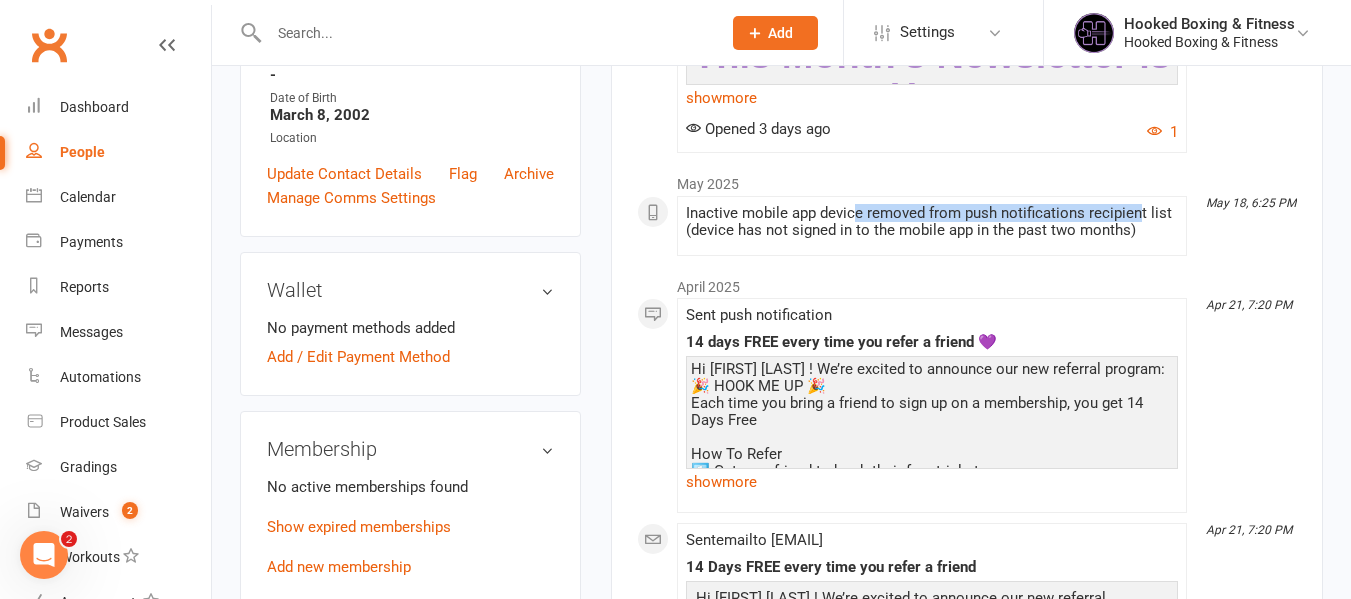 drag, startPoint x: 1133, startPoint y: 223, endPoint x: 856, endPoint y: 198, distance: 278.1259 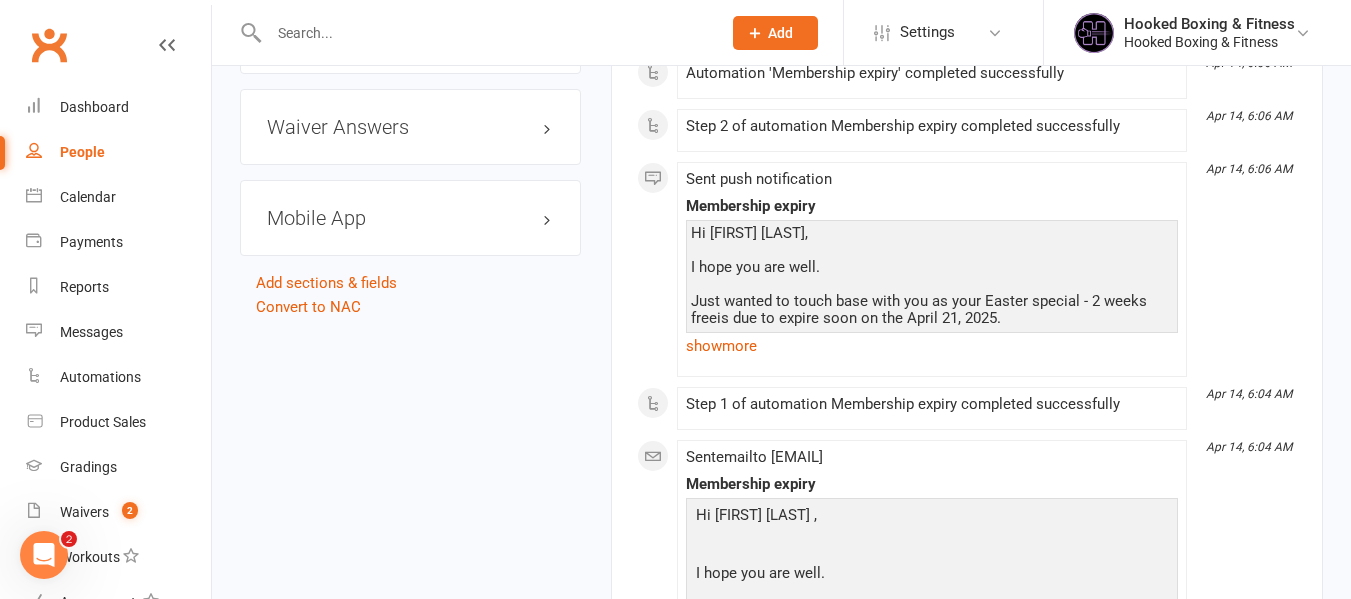 scroll, scrollTop: 1700, scrollLeft: 0, axis: vertical 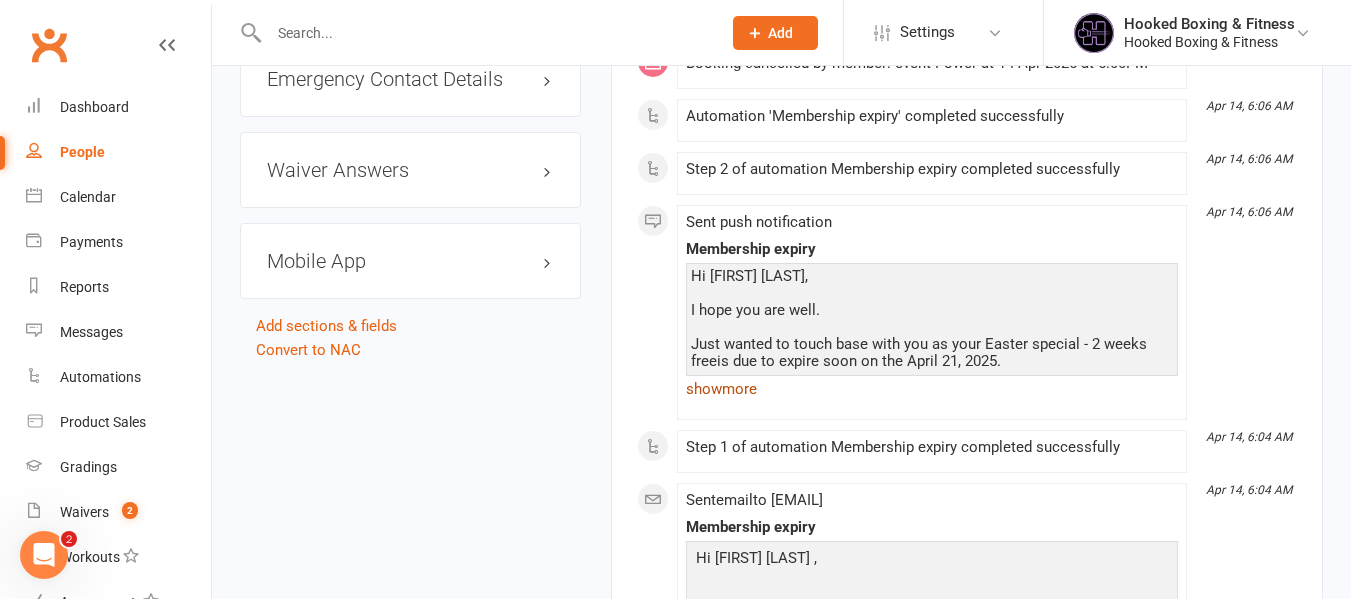 click on "show  more" at bounding box center (932, 389) 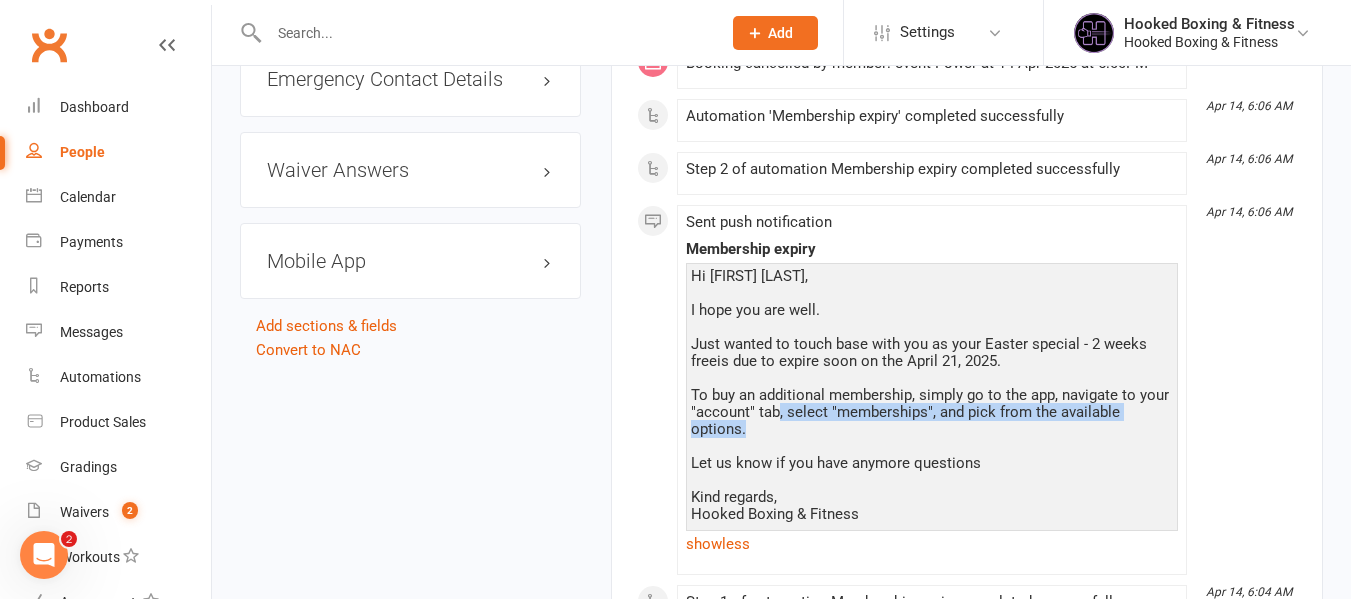 drag, startPoint x: 777, startPoint y: 409, endPoint x: 1149, endPoint y: 429, distance: 372.53723 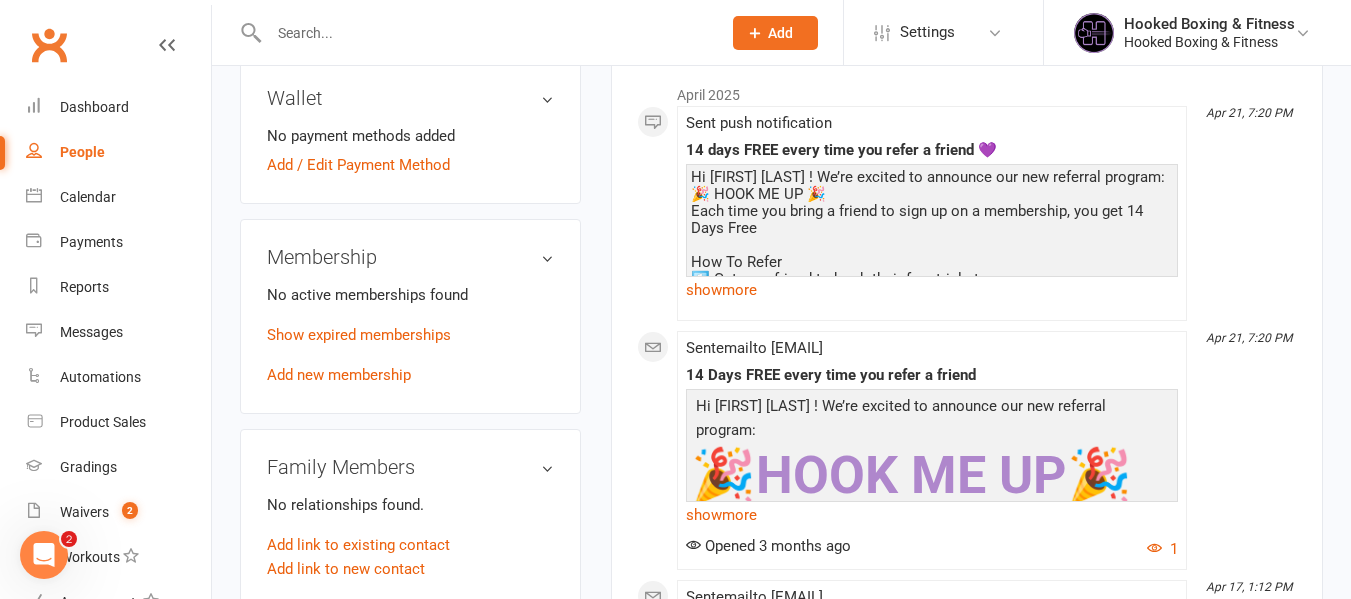scroll, scrollTop: 700, scrollLeft: 0, axis: vertical 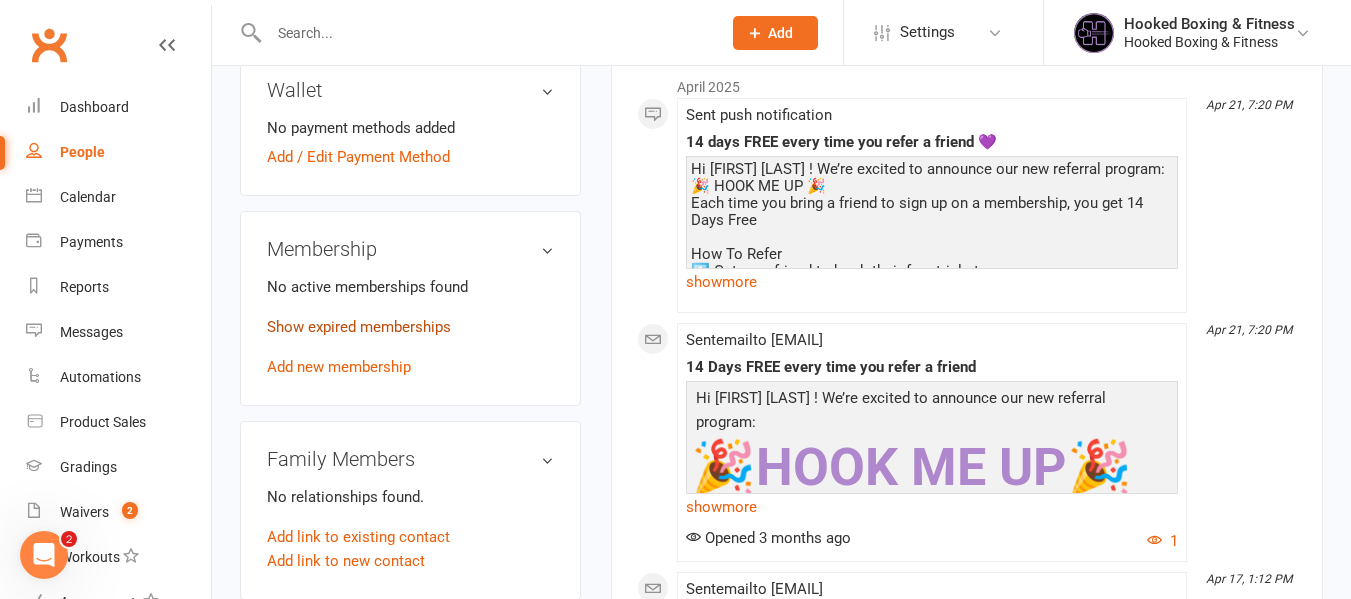 click on "Show expired memberships" at bounding box center [359, 327] 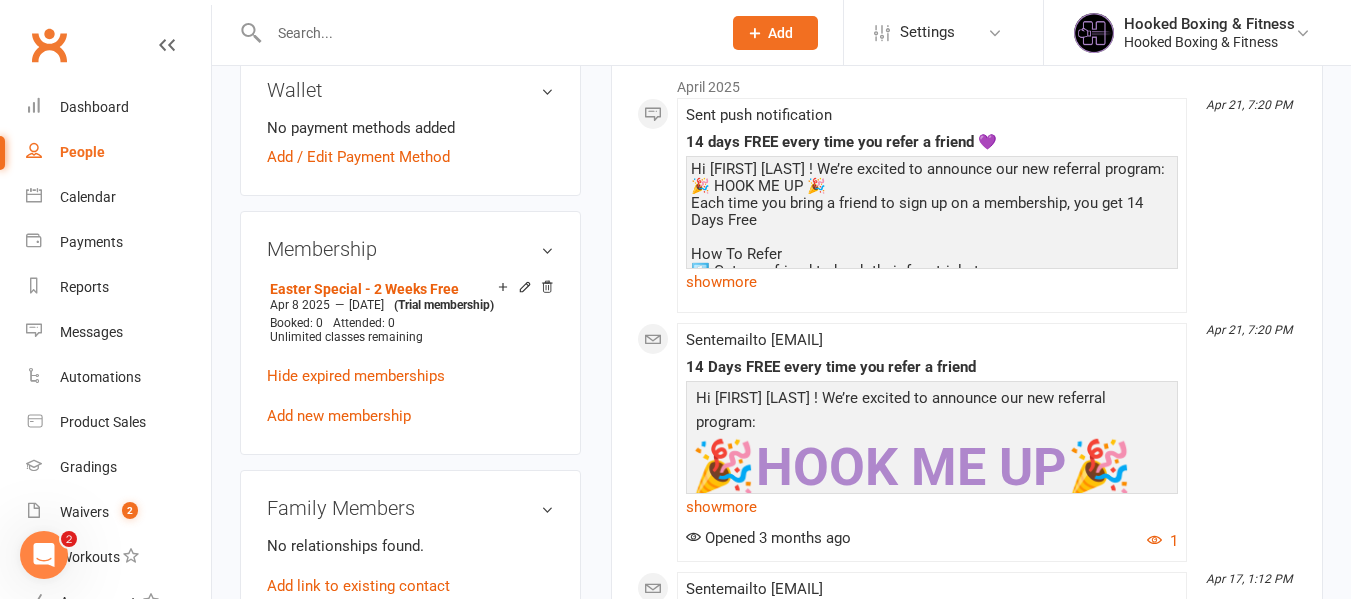 click on "upload photo Anderson Kaleb Acosta Osorio Activated 8 April, 2025 Added 8 April, 2025   Cancelled member (trial expired) 23 years old  Contact information Owner   Email  Kalebacosta3000@gmail.com
Mobile Number  0451917740
Address  U9 12 navigator st Melbourne Vic 3032
Member Number  -
Date of Birth  March 8, 2002
Location
Update Contact Details Flag Archive Manage Comms Settings
Wallet No payment methods added
Add / Edit Payment Method
Membership      Easter Special - 2 Weeks Free Apr 8 2025 — Apr 21 2025 (Trial membership) Booked: 0 Attended: 0 Unlimited classes remaining   Hide expired memberships Add new membership
Family Members  No relationships found. Add link to existing contact  Add link to new contact
Suspensions  No active suspensions found. Add new suspension
Email / SMS Subscriptions  edit Unsubscribed from Emails No
Unsubscribed from SMSes No
Styles & Ranks  Emergency Contact Details  edit Waiver Answers  edit Mobile App  Add sections & fields Convert to NAC" at bounding box center [410, 403] 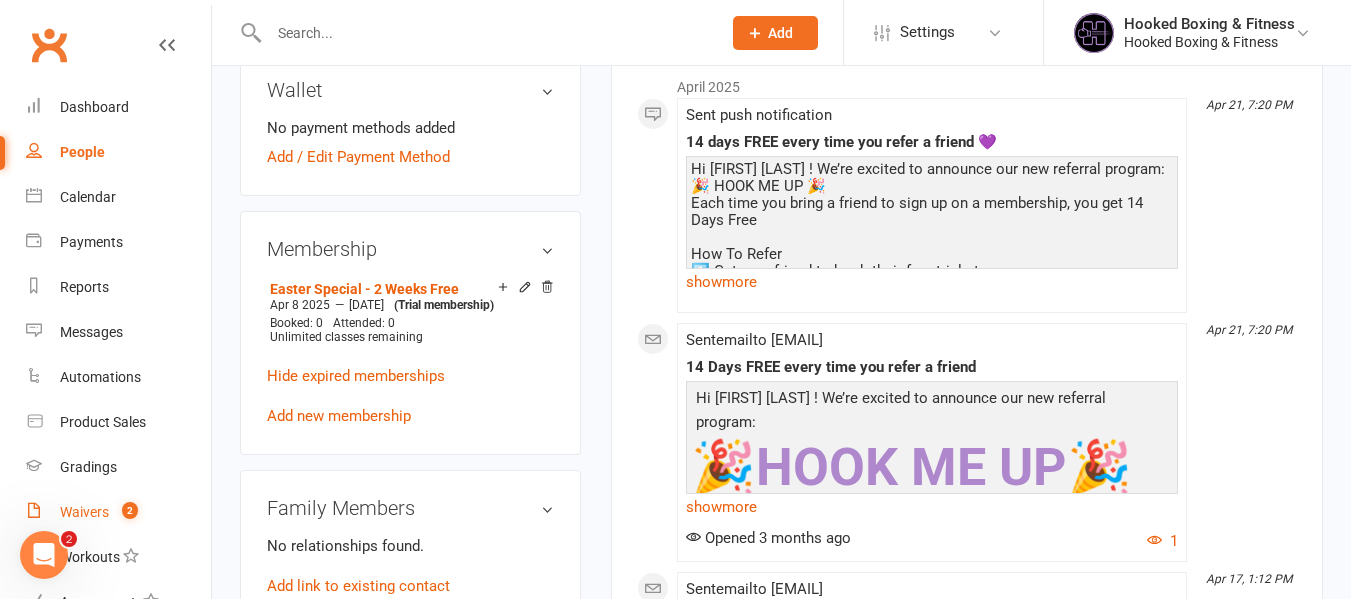 click on "Waivers" at bounding box center [84, 512] 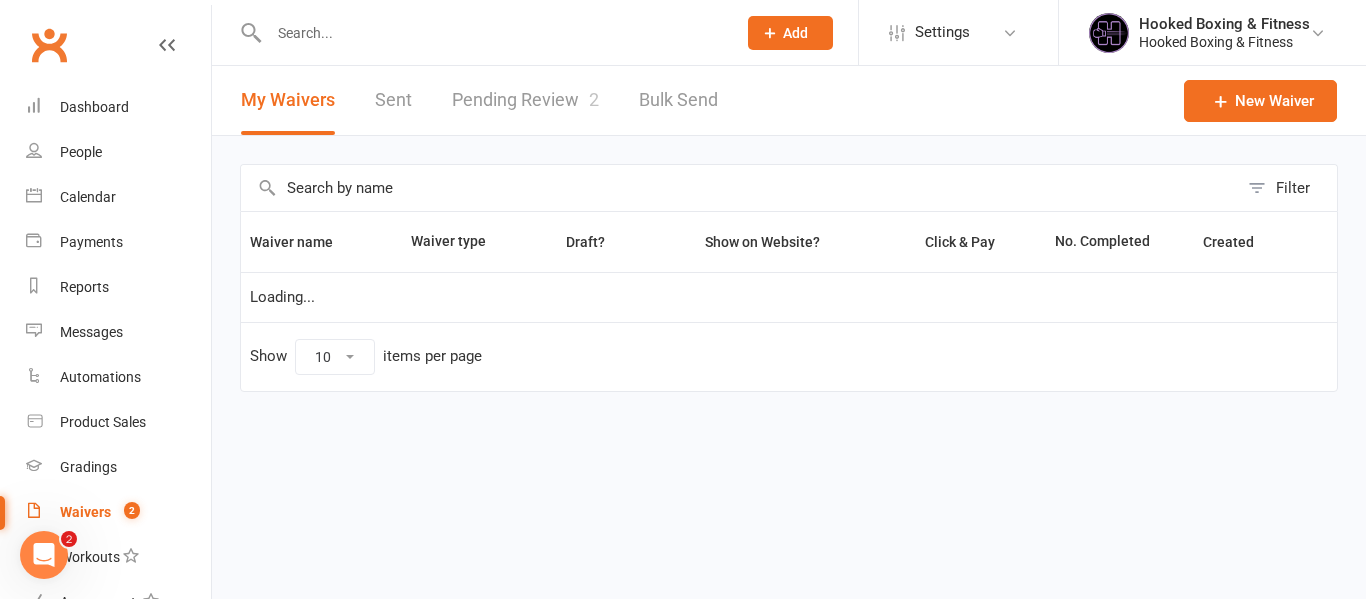 select on "100" 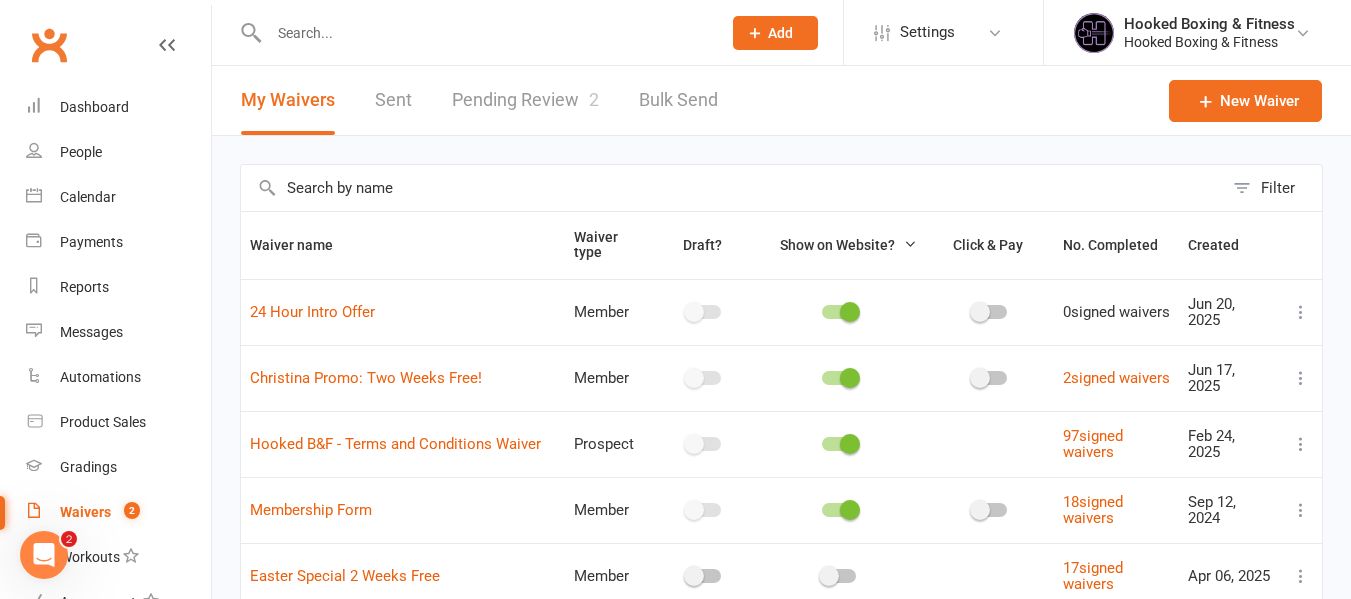 click on "Pending Review 2" at bounding box center (525, 100) 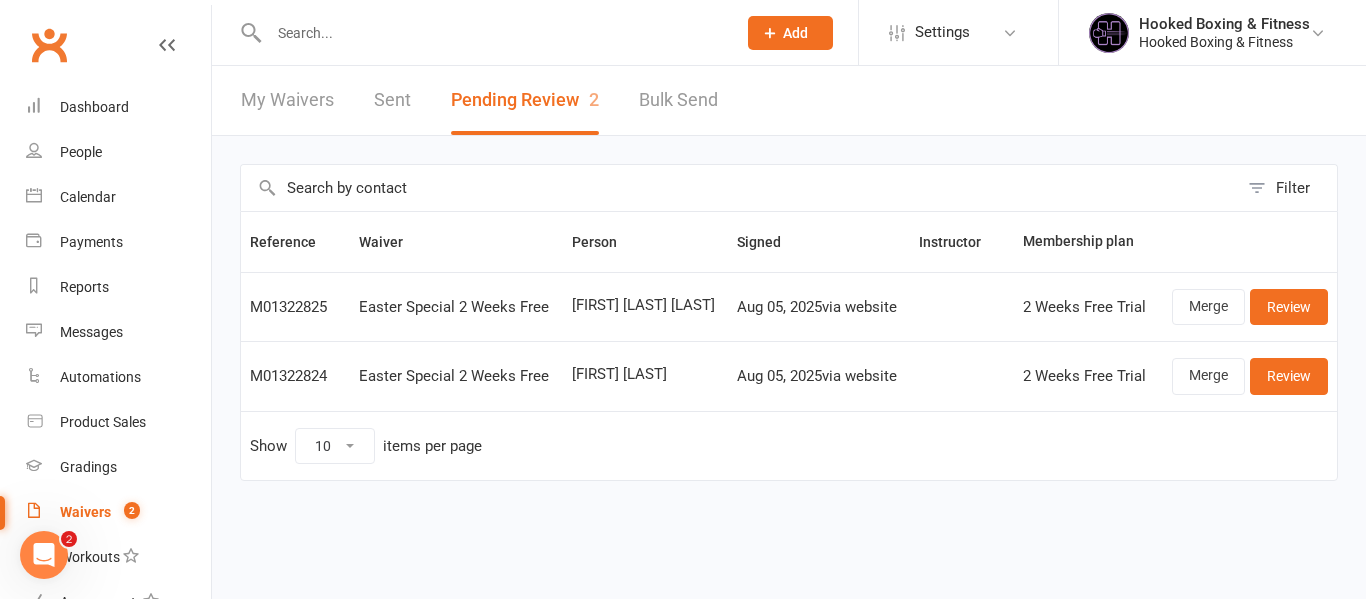 drag, startPoint x: 663, startPoint y: 375, endPoint x: 546, endPoint y: 388, distance: 117.72001 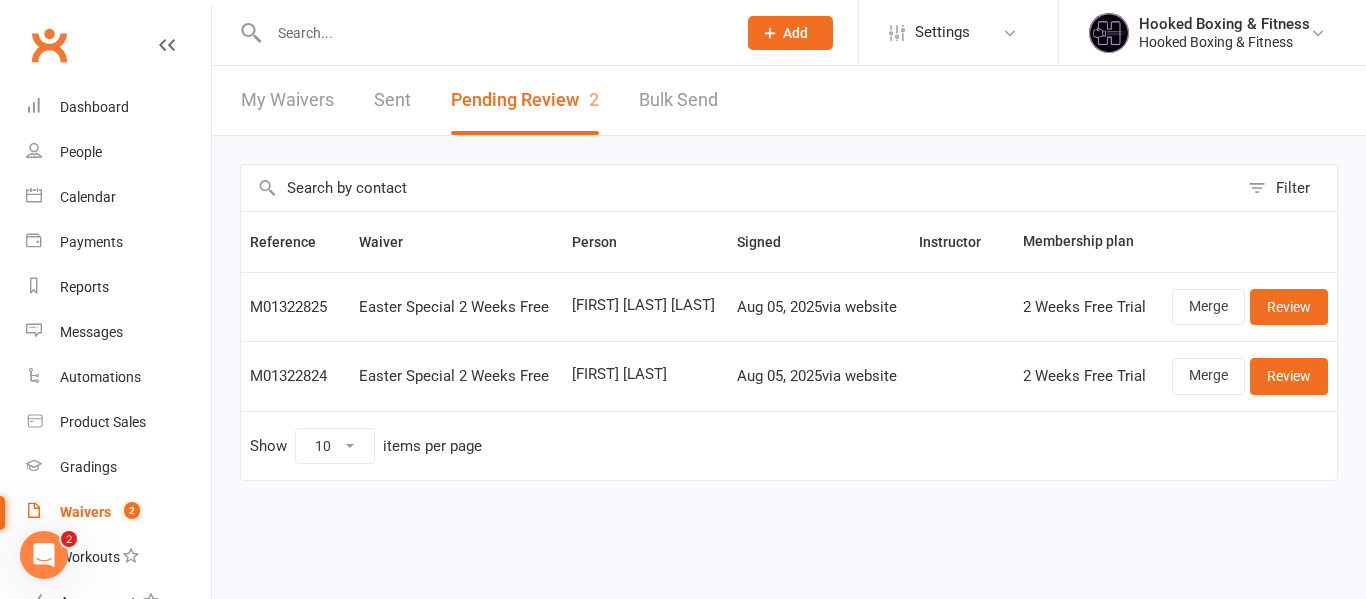 click at bounding box center (492, 33) 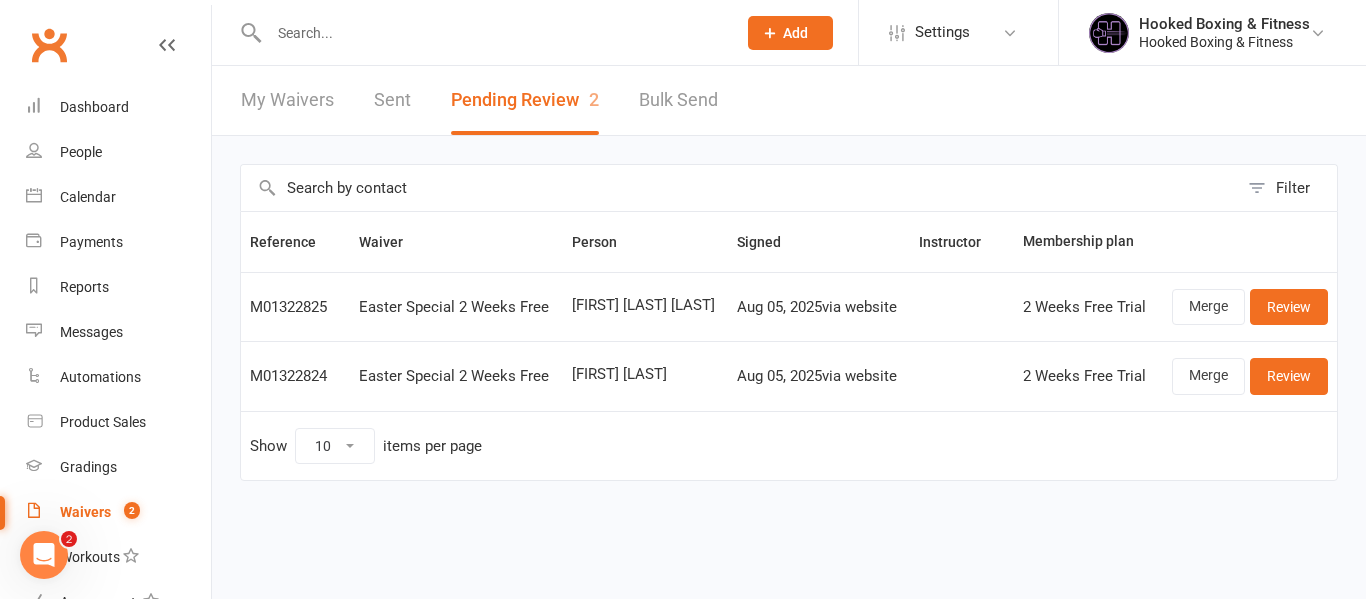 paste on "[FIRST] [LAST]" 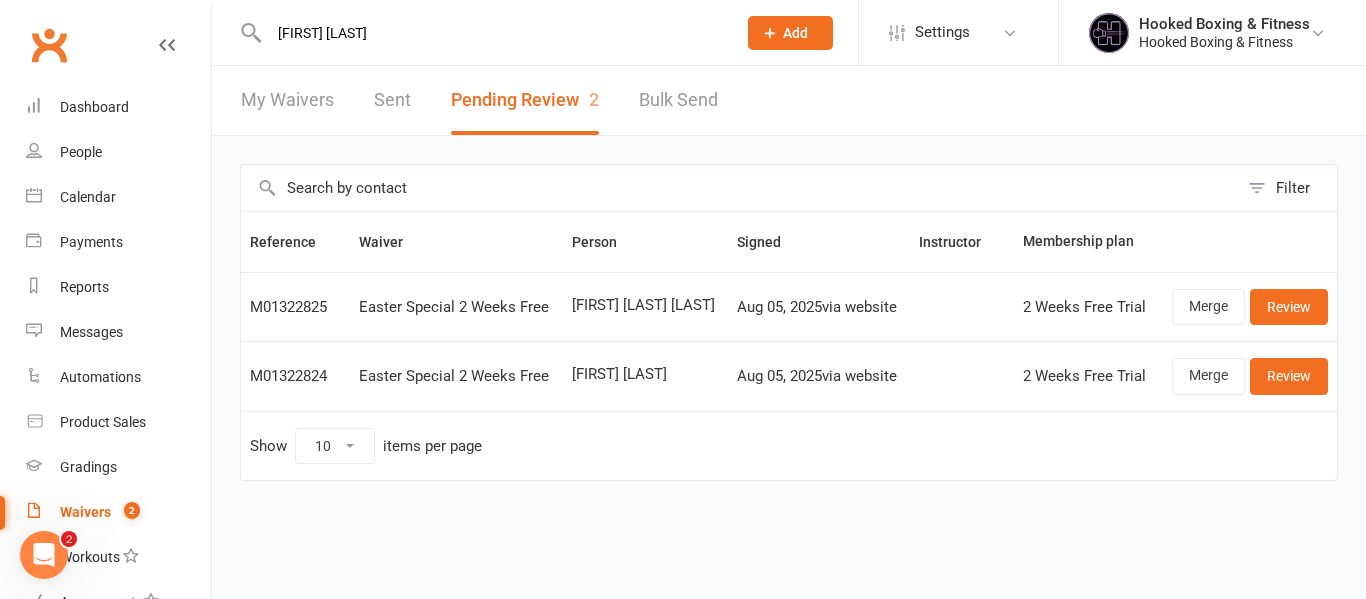 click on "[FIRST] [LAST]" at bounding box center [492, 33] 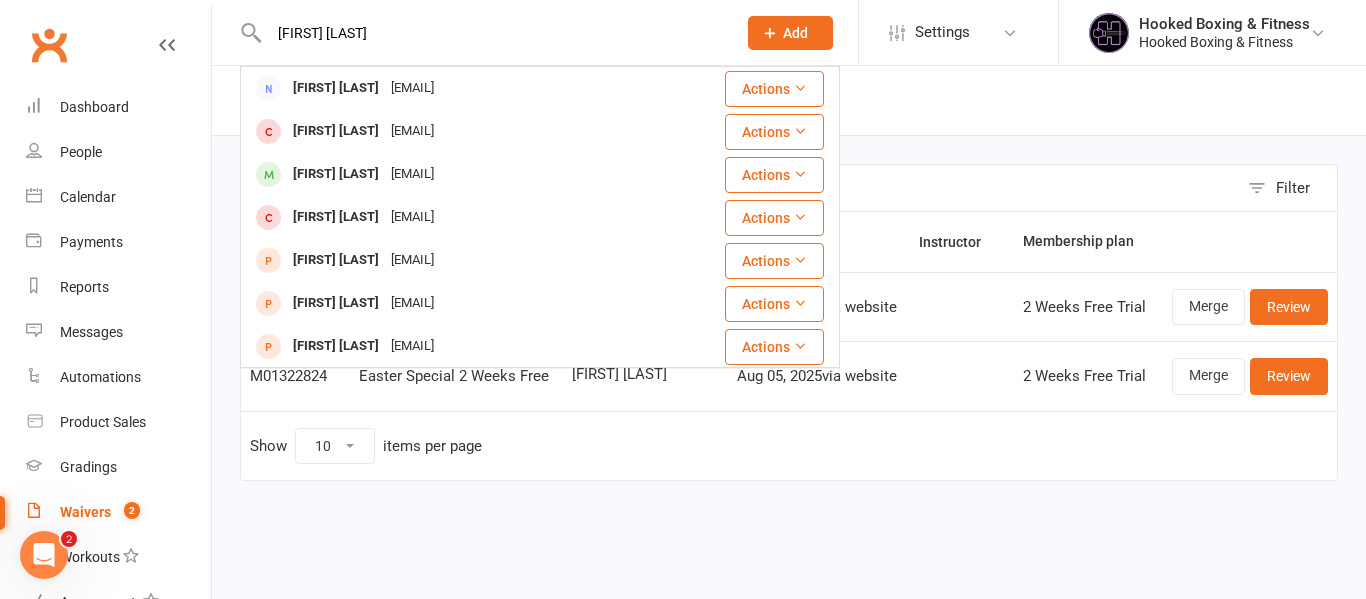 type on "[FIRST] [LAST]" 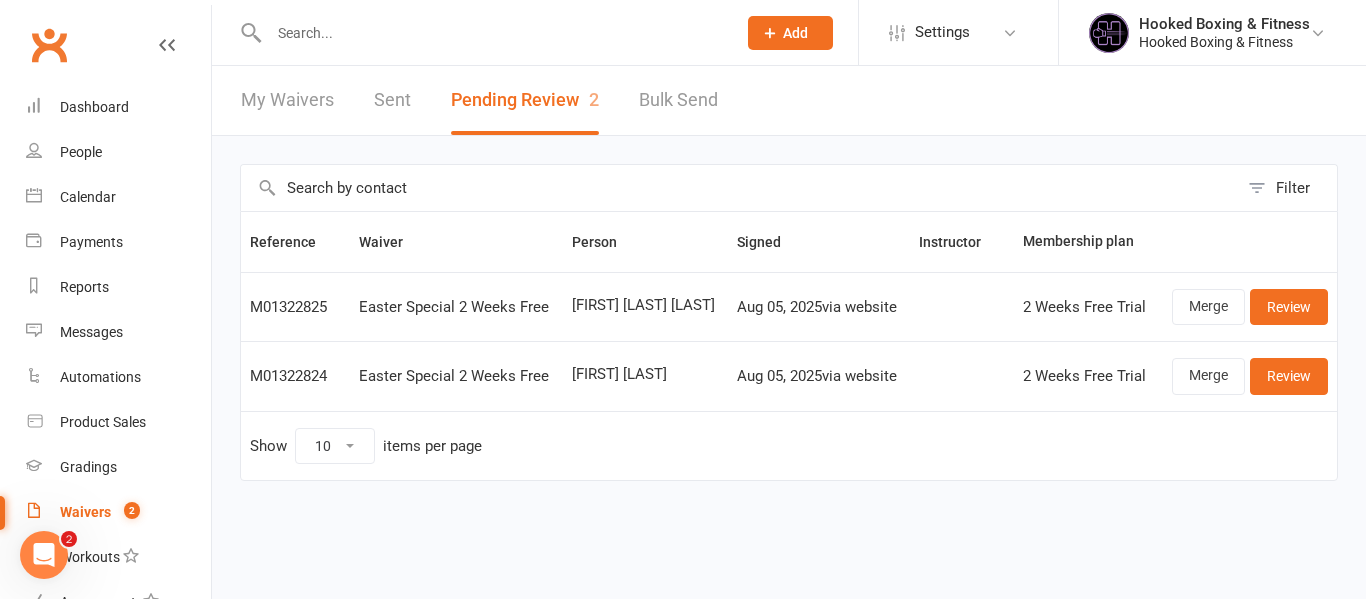 drag, startPoint x: 683, startPoint y: 381, endPoint x: 522, endPoint y: 381, distance: 161 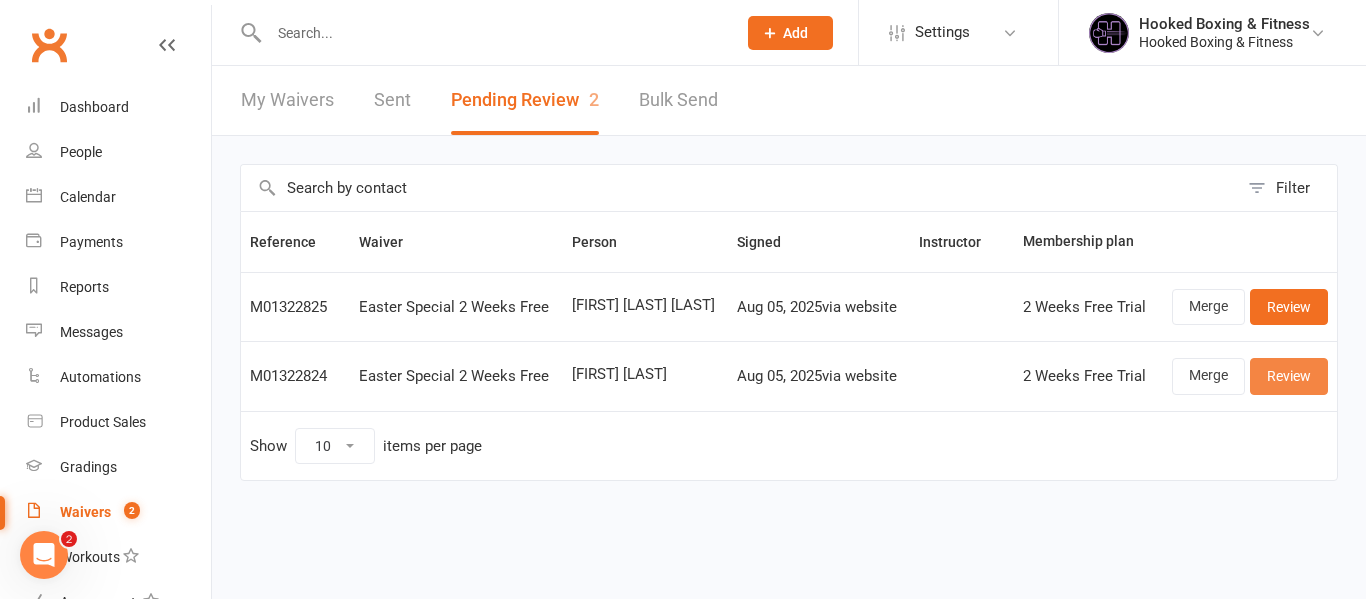click on "Review" at bounding box center (1289, 376) 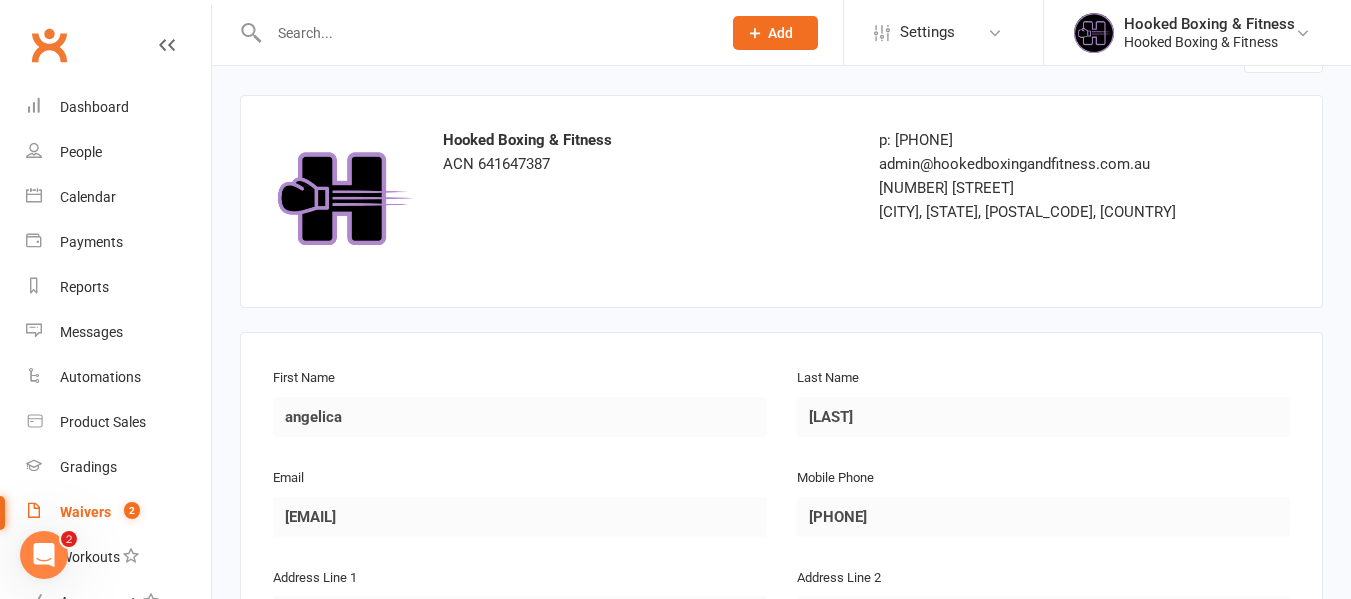 scroll, scrollTop: 0, scrollLeft: 0, axis: both 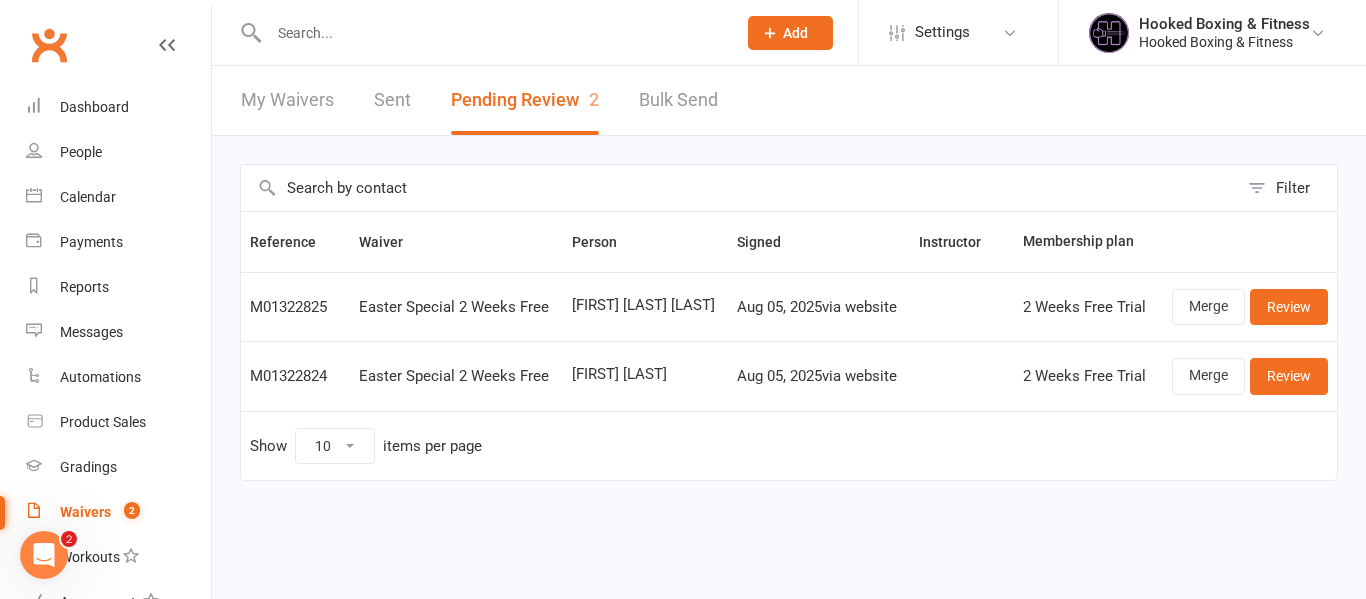 drag, startPoint x: 702, startPoint y: 316, endPoint x: 1151, endPoint y: 315, distance: 449.0011 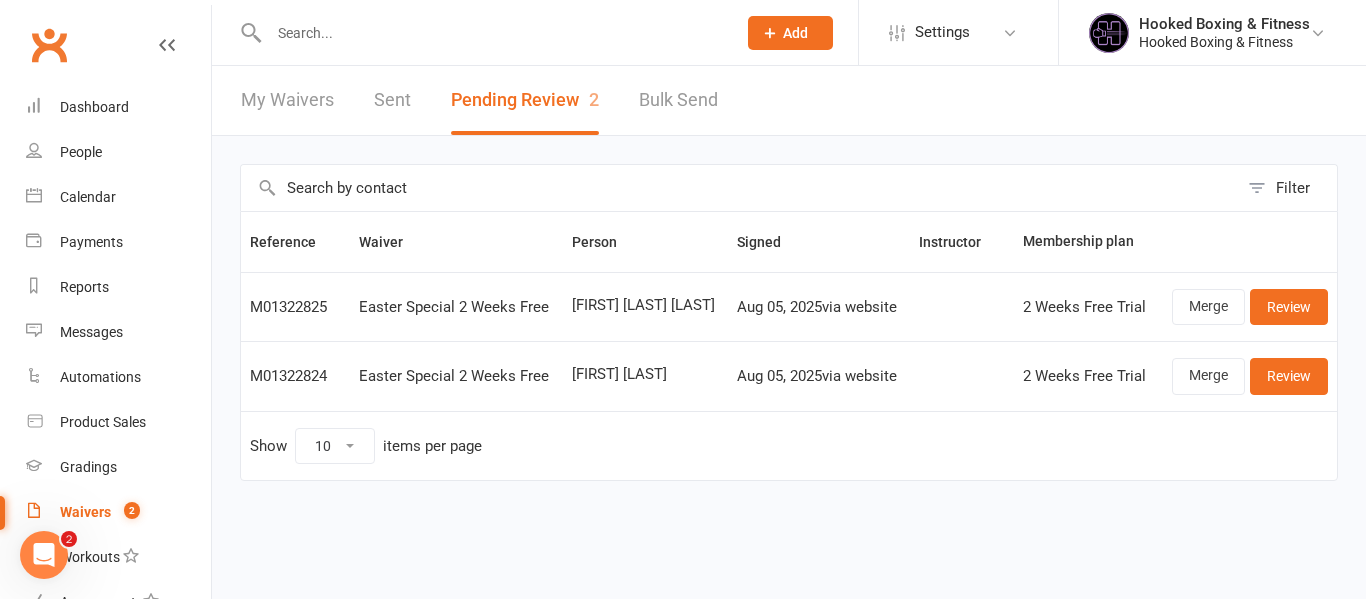 drag, startPoint x: 347, startPoint y: 323, endPoint x: 363, endPoint y: 323, distance: 16 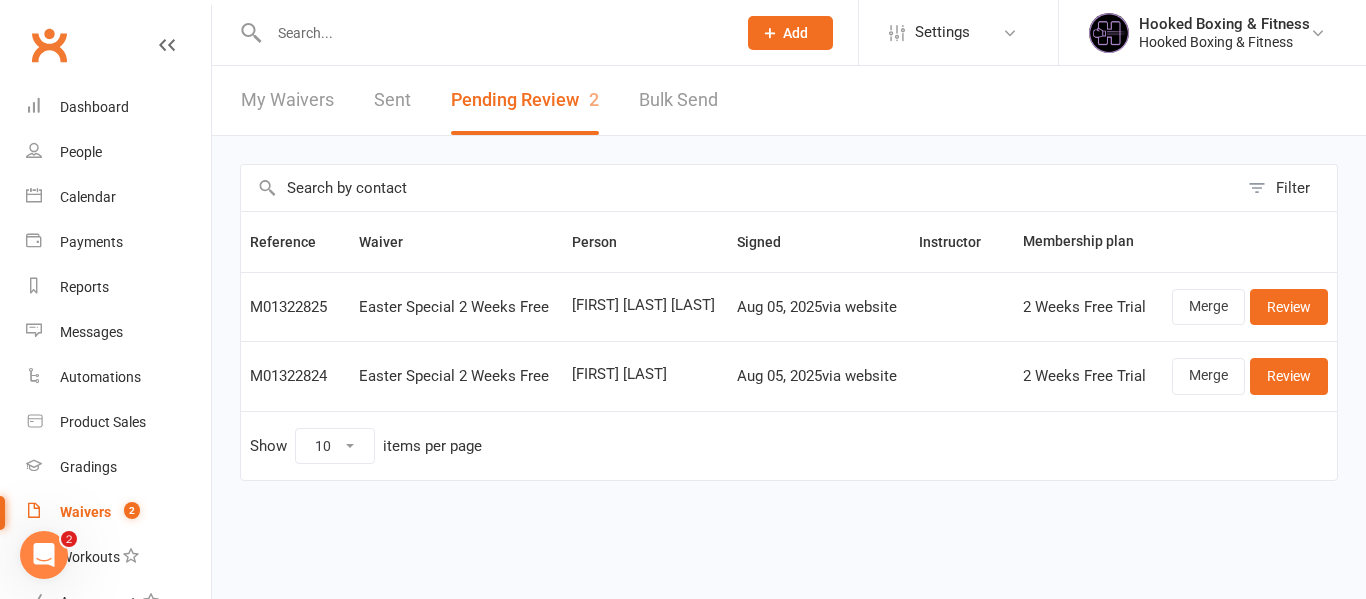 click at bounding box center [492, 33] 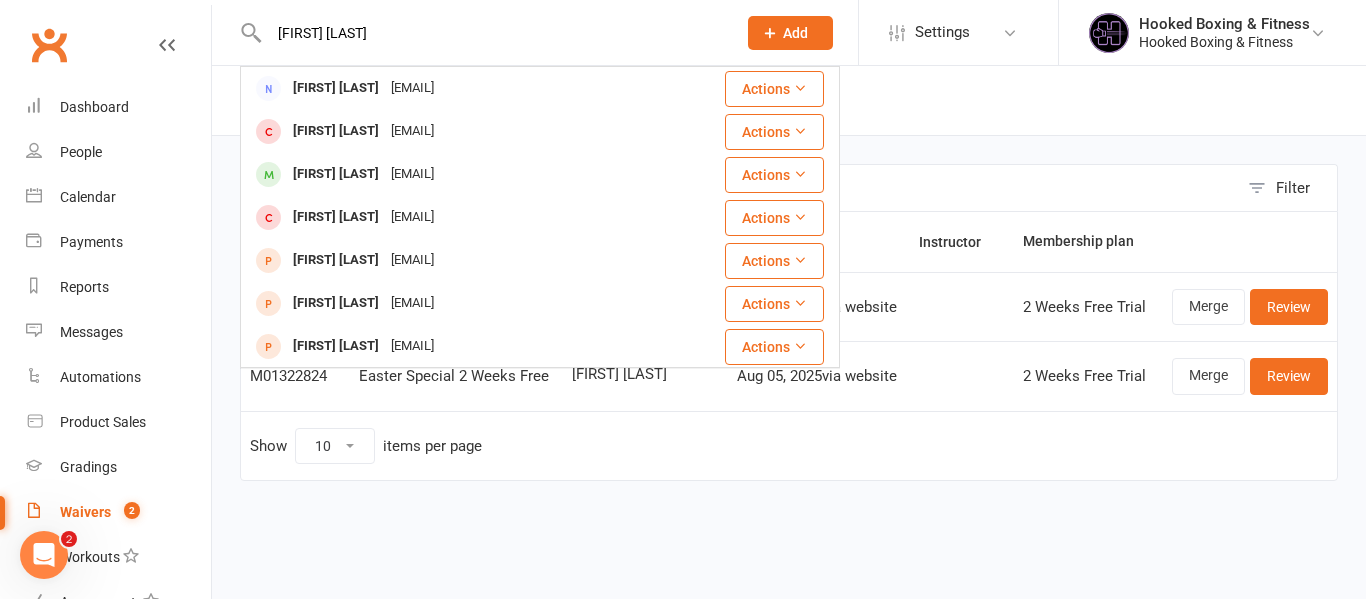 type on "angelica quintero" 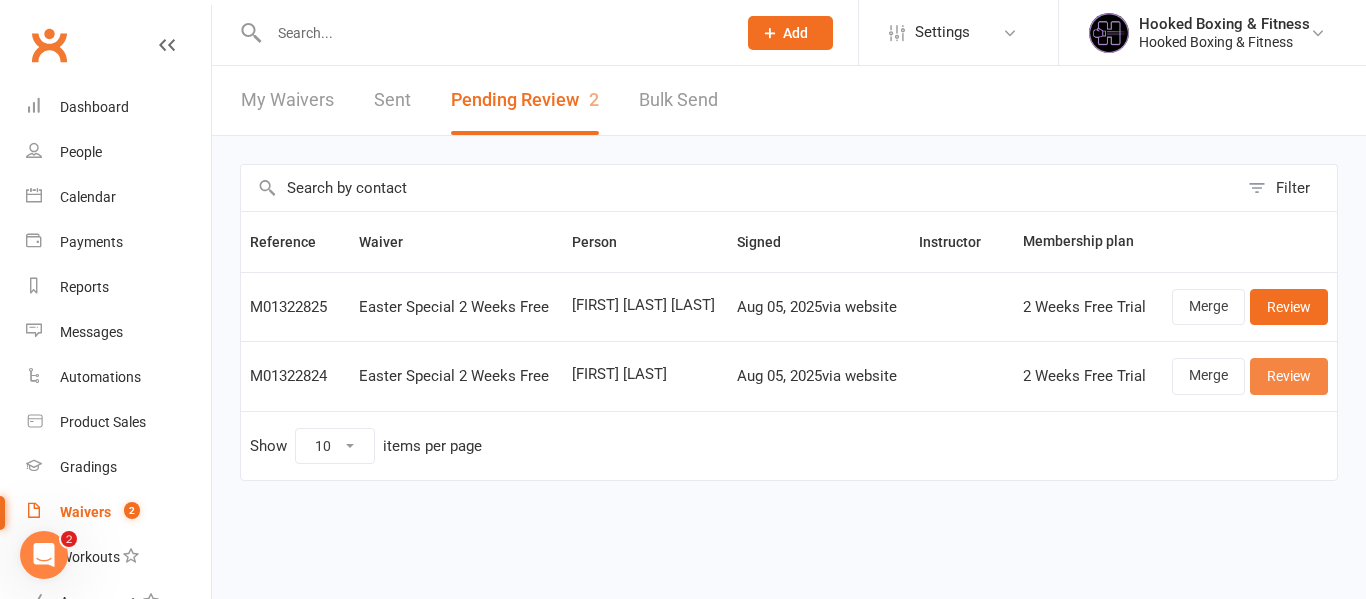 click on "Review" at bounding box center (1289, 376) 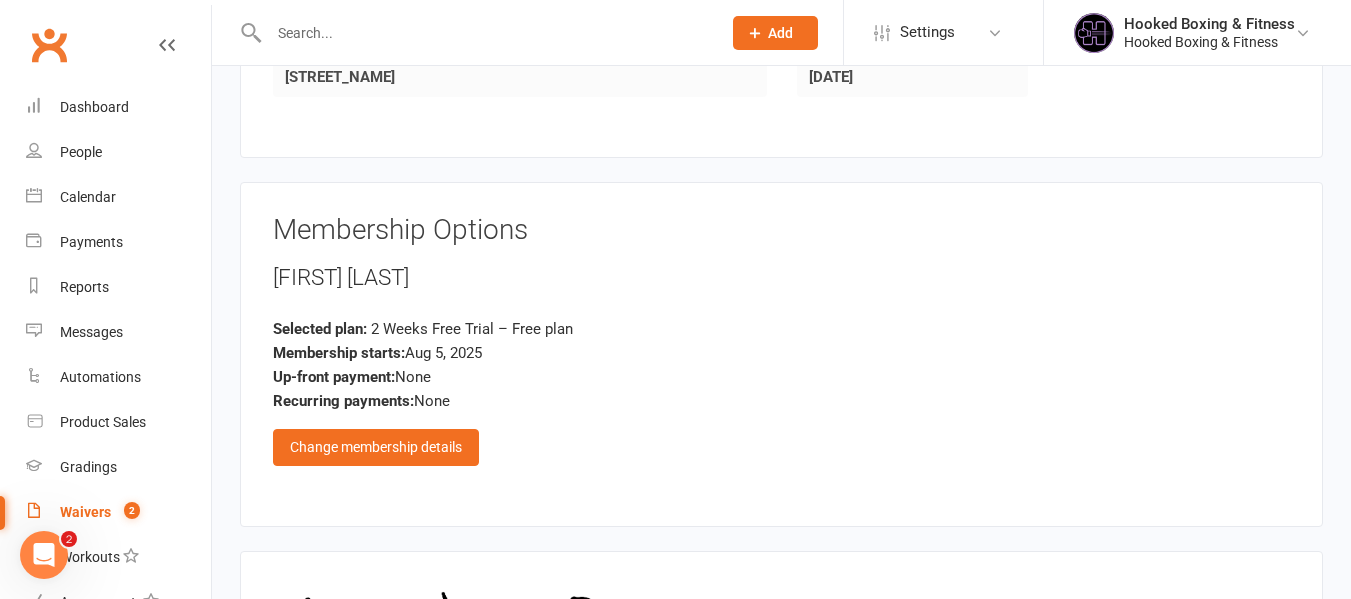 scroll, scrollTop: 800, scrollLeft: 0, axis: vertical 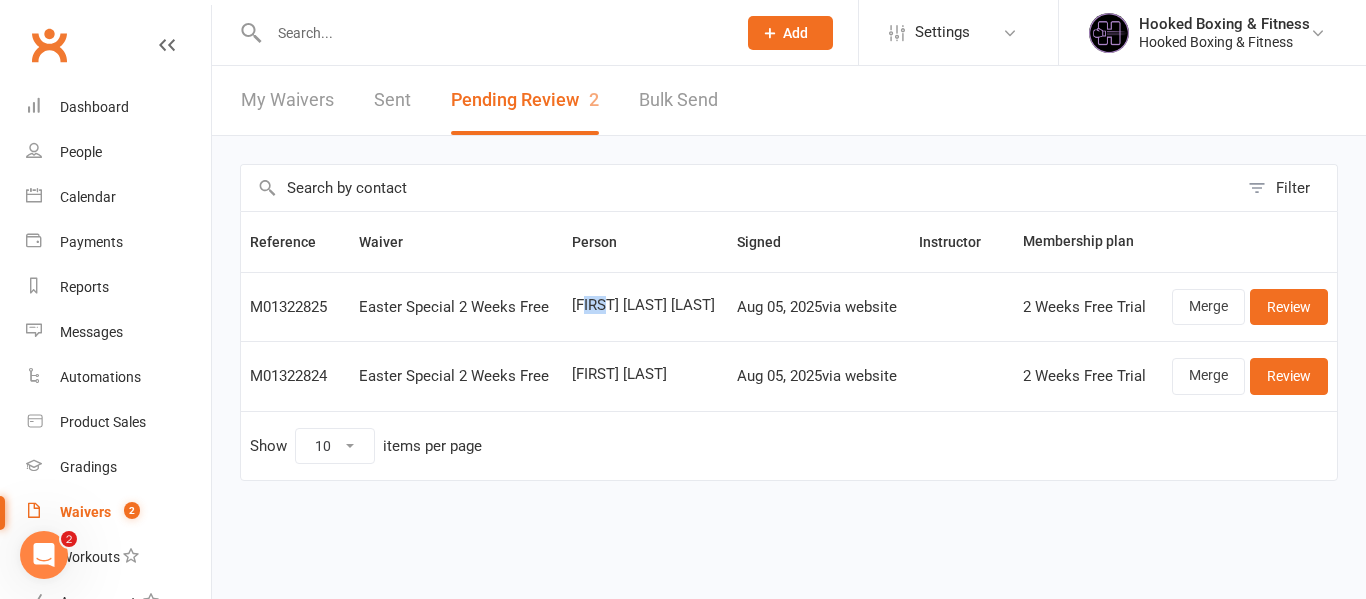 drag, startPoint x: 586, startPoint y: 303, endPoint x: 566, endPoint y: 301, distance: 20.09975 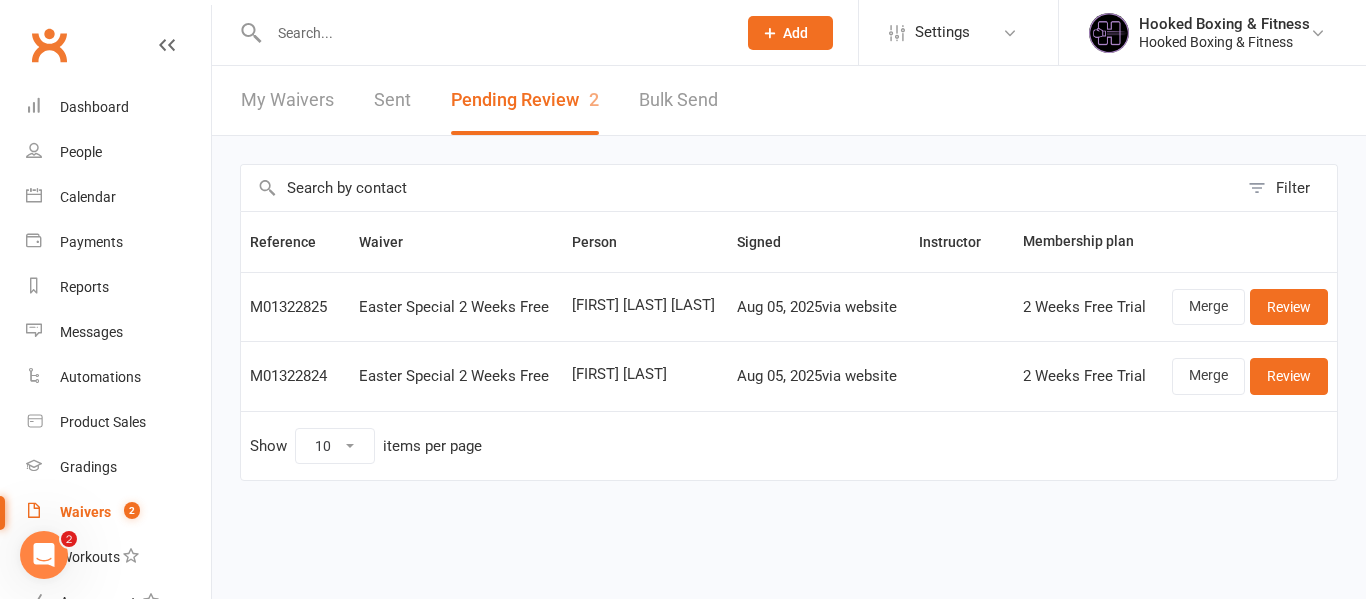 click on "Anderson Kaleb Acosta Osorio" at bounding box center (645, 305) 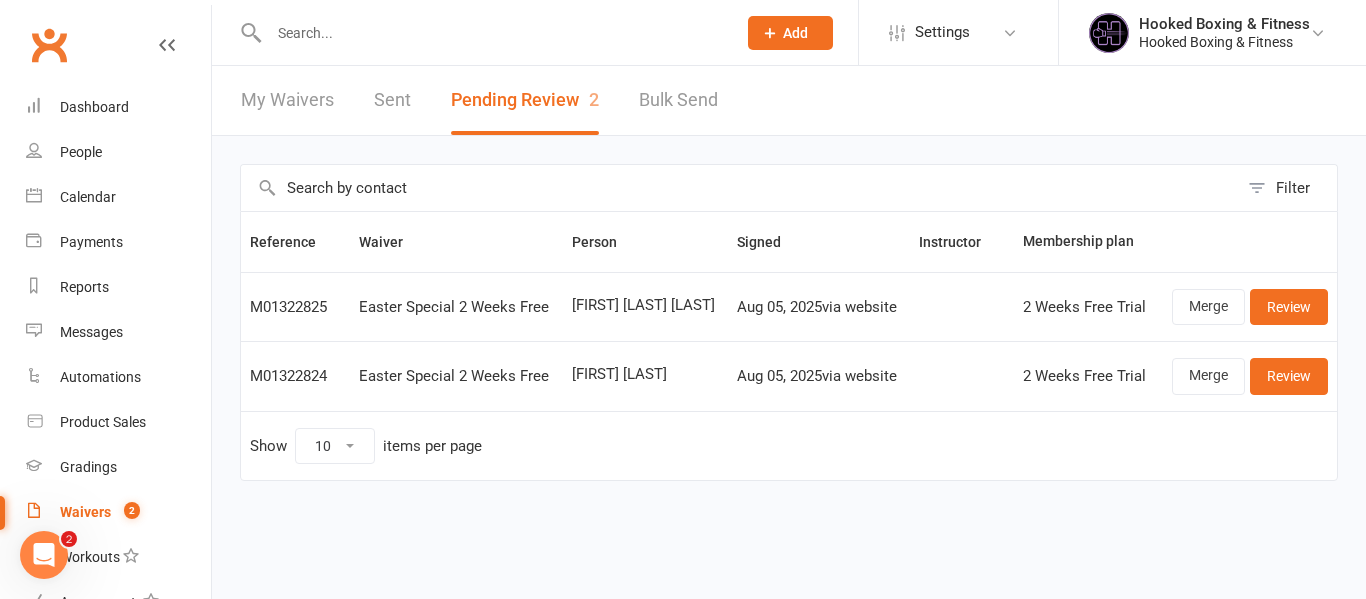 drag, startPoint x: 602, startPoint y: 314, endPoint x: 549, endPoint y: 295, distance: 56.302753 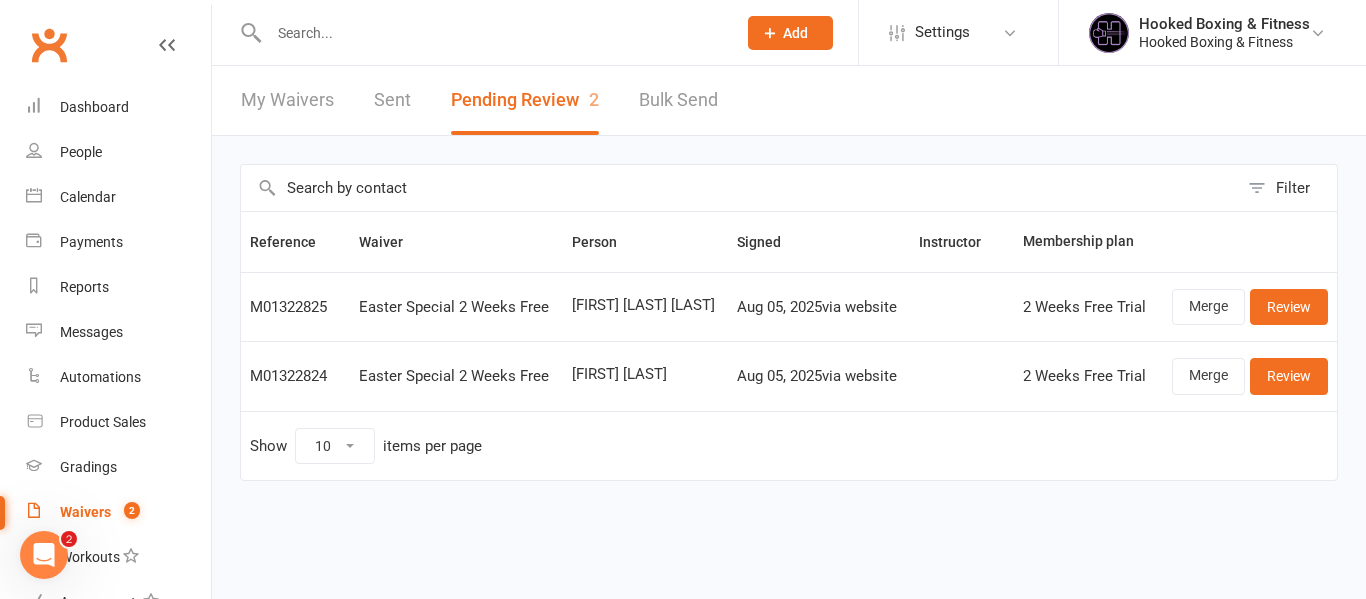 click at bounding box center (492, 33) 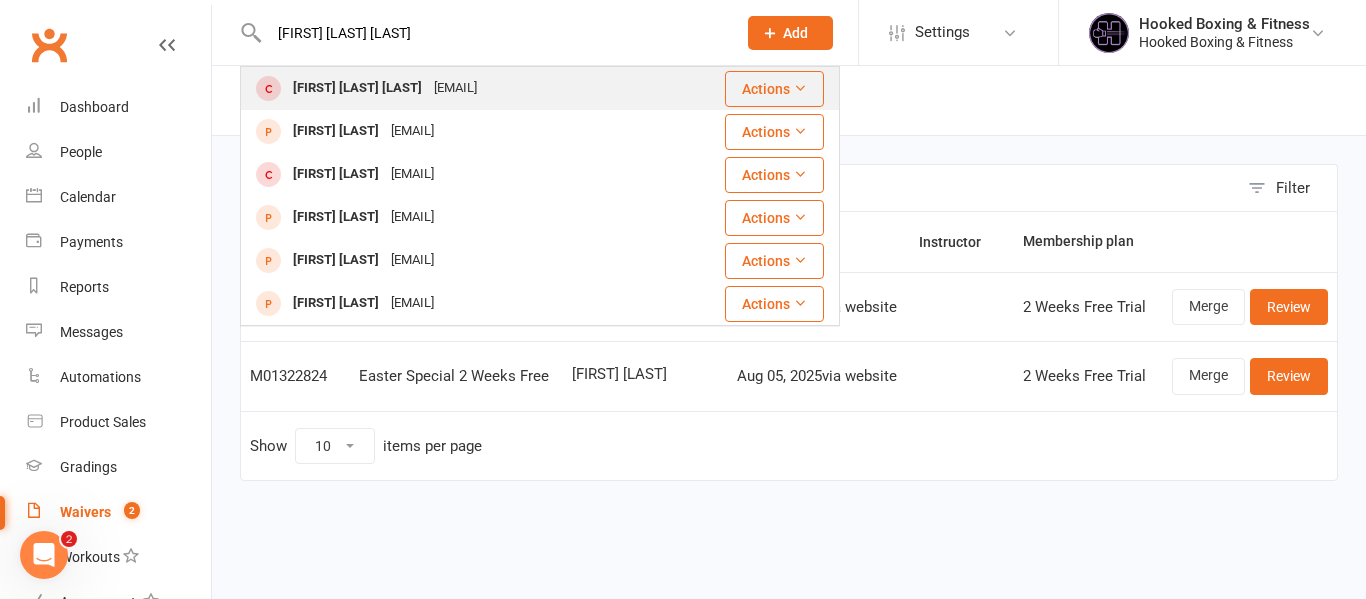 type on "Anderson Kaleb Acosta Osorio" 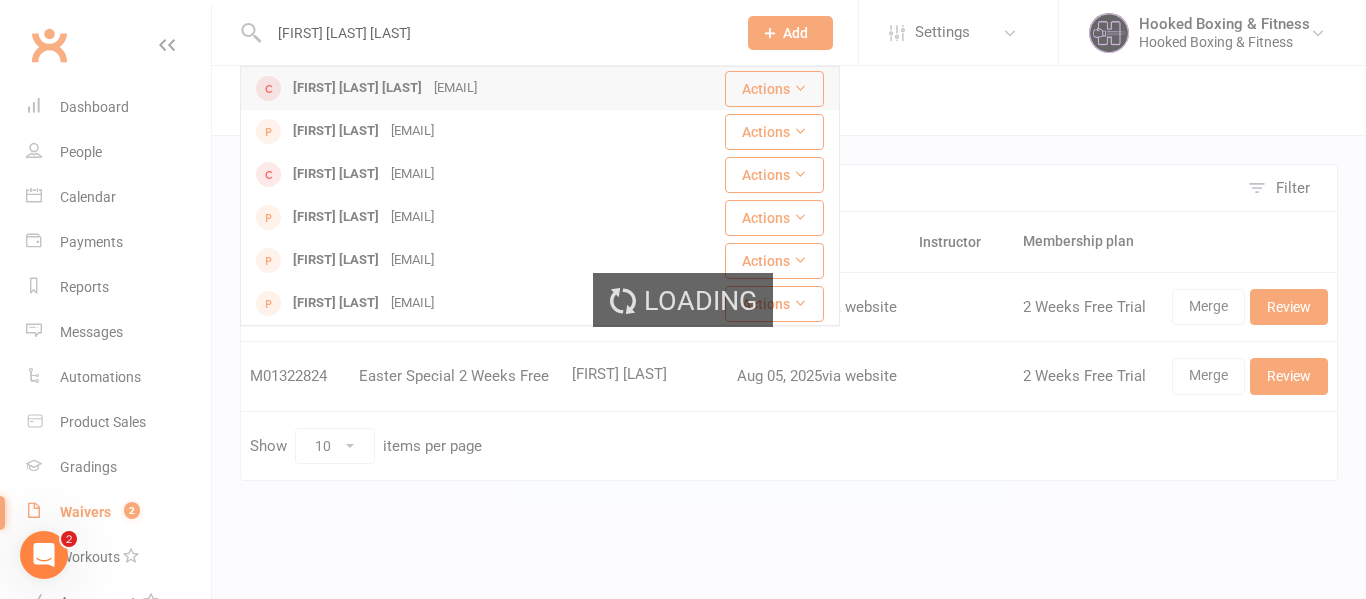 type 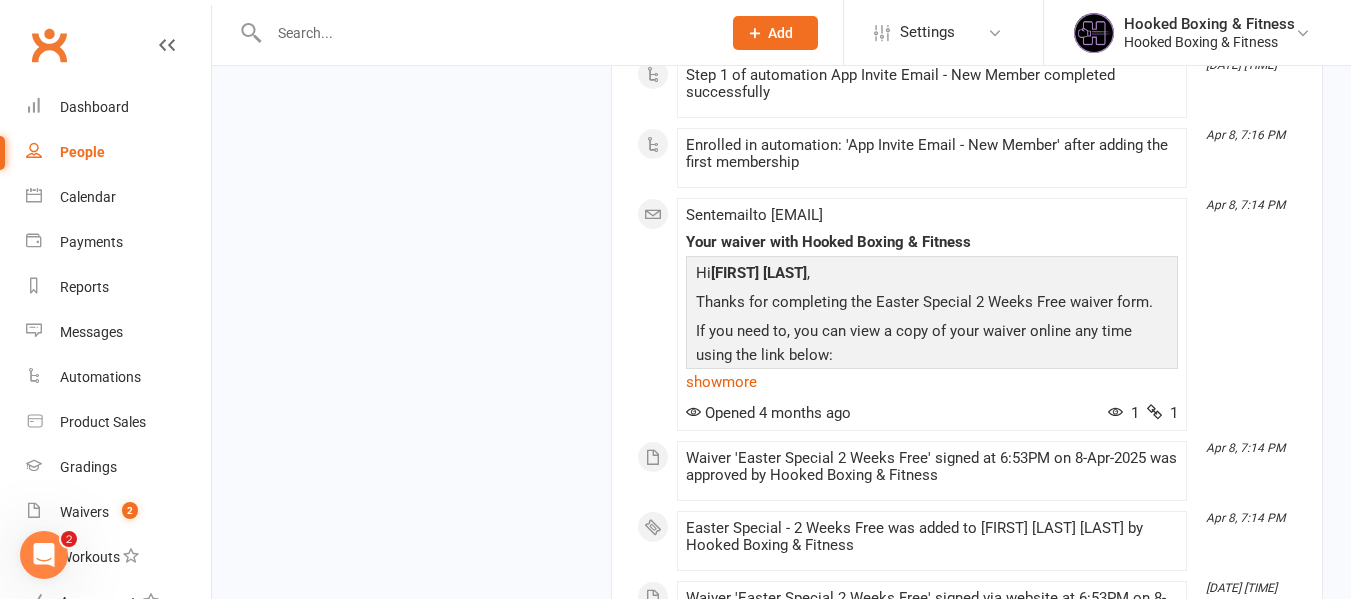 scroll, scrollTop: 3793, scrollLeft: 0, axis: vertical 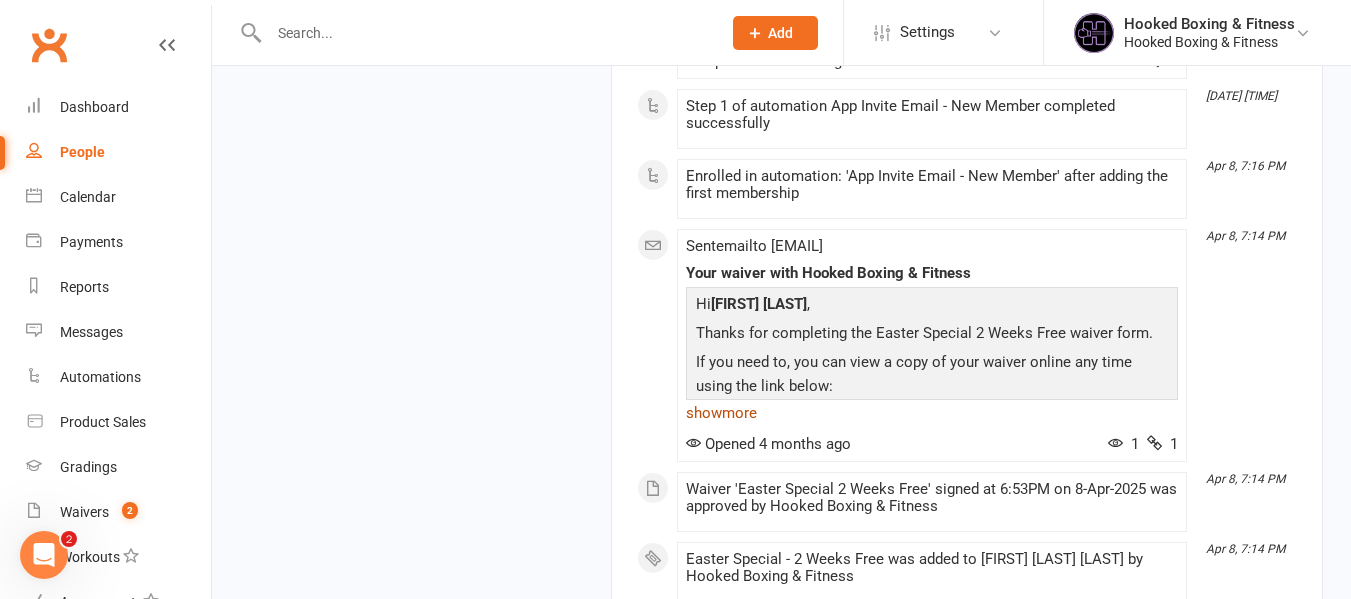 click on "show  more" at bounding box center [932, 413] 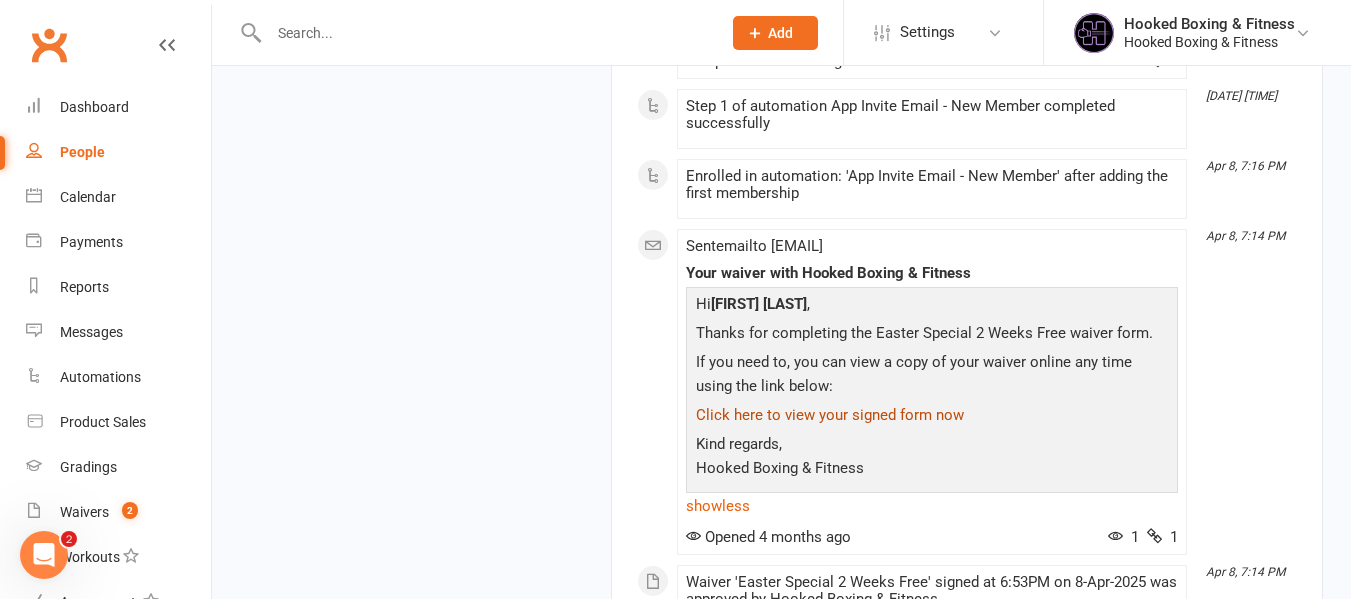 click on "Click here to view your signed form now" at bounding box center [830, 415] 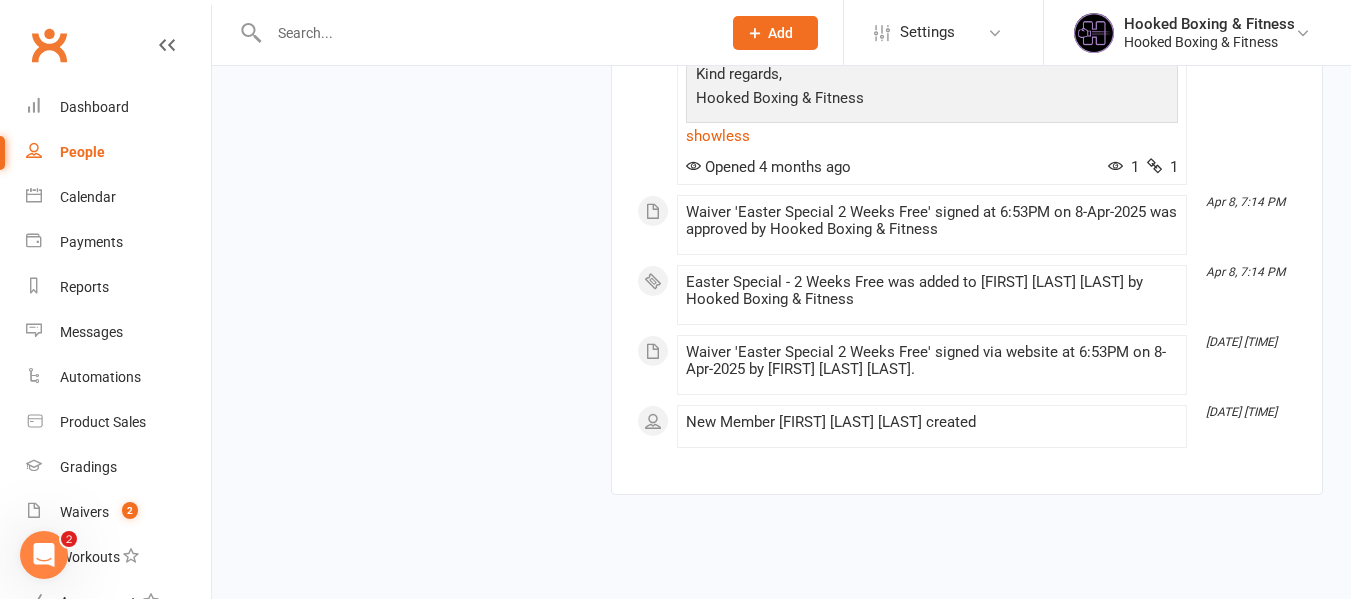 scroll, scrollTop: 4186, scrollLeft: 0, axis: vertical 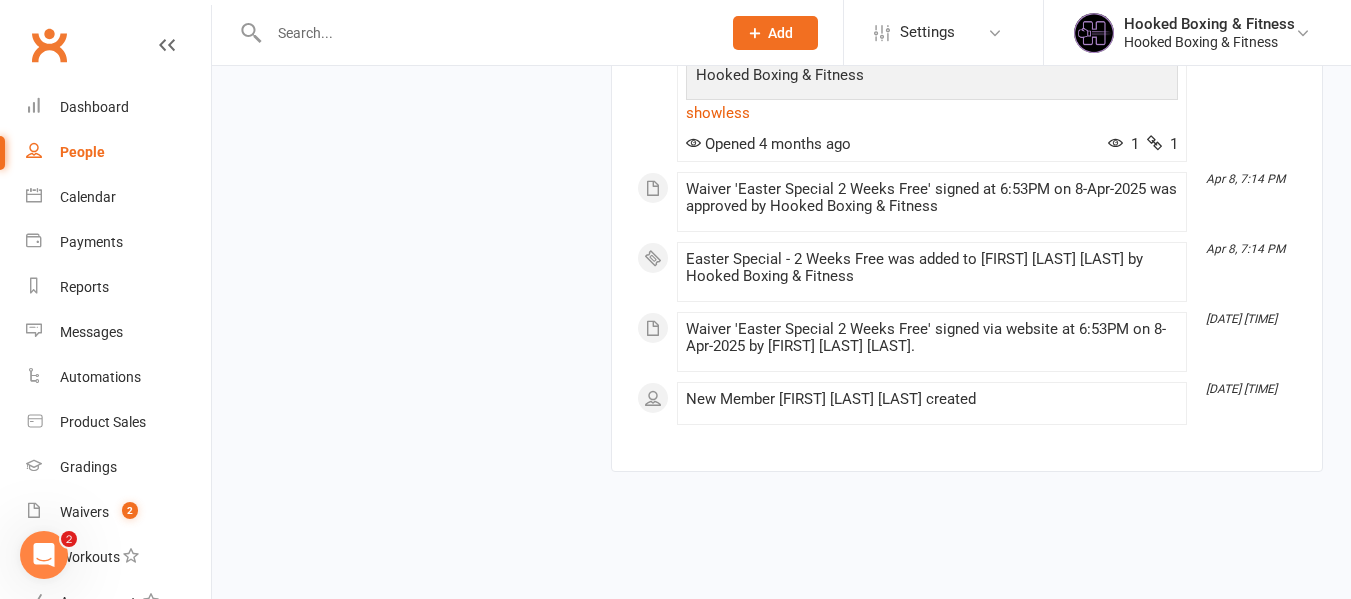 drag, startPoint x: 1009, startPoint y: 345, endPoint x: 852, endPoint y: 332, distance: 157.5373 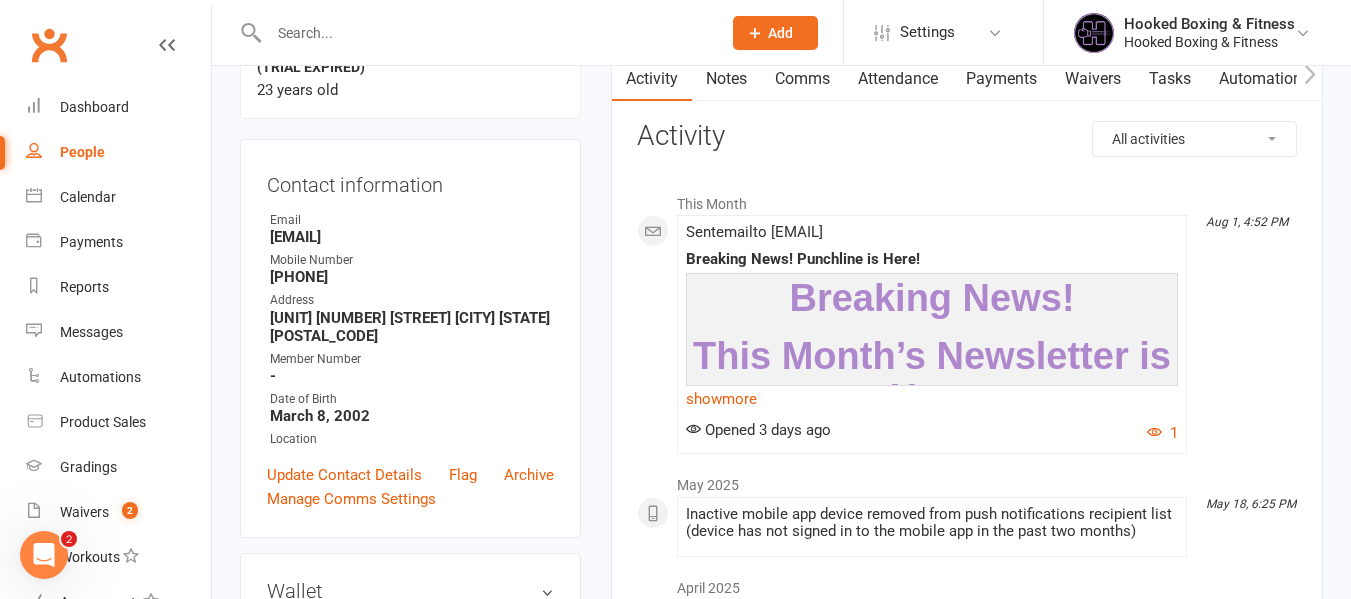scroll, scrollTop: 0, scrollLeft: 0, axis: both 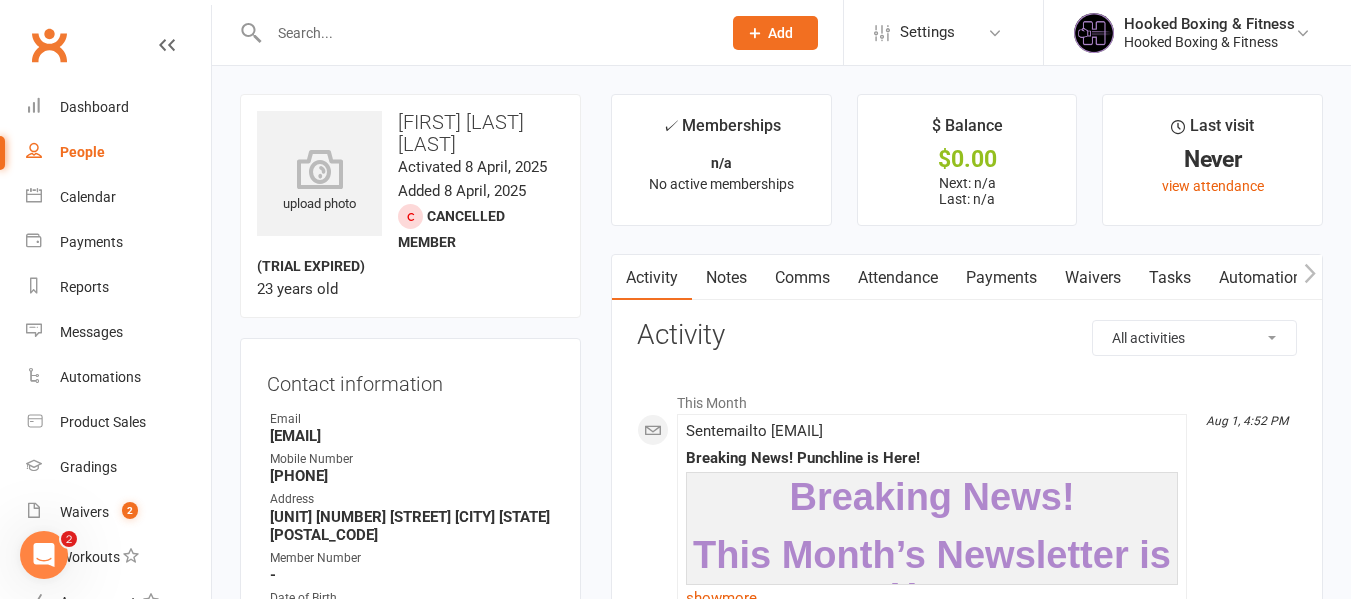 click on "Automations" at bounding box center (1264, 278) 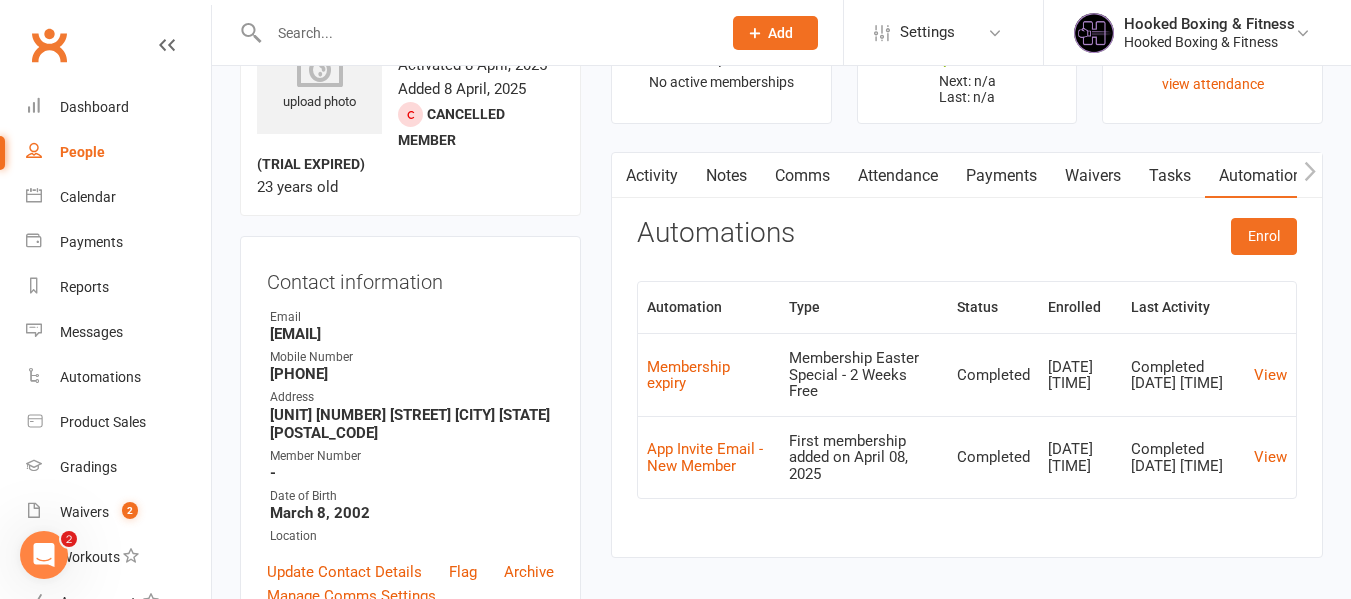 scroll, scrollTop: 100, scrollLeft: 0, axis: vertical 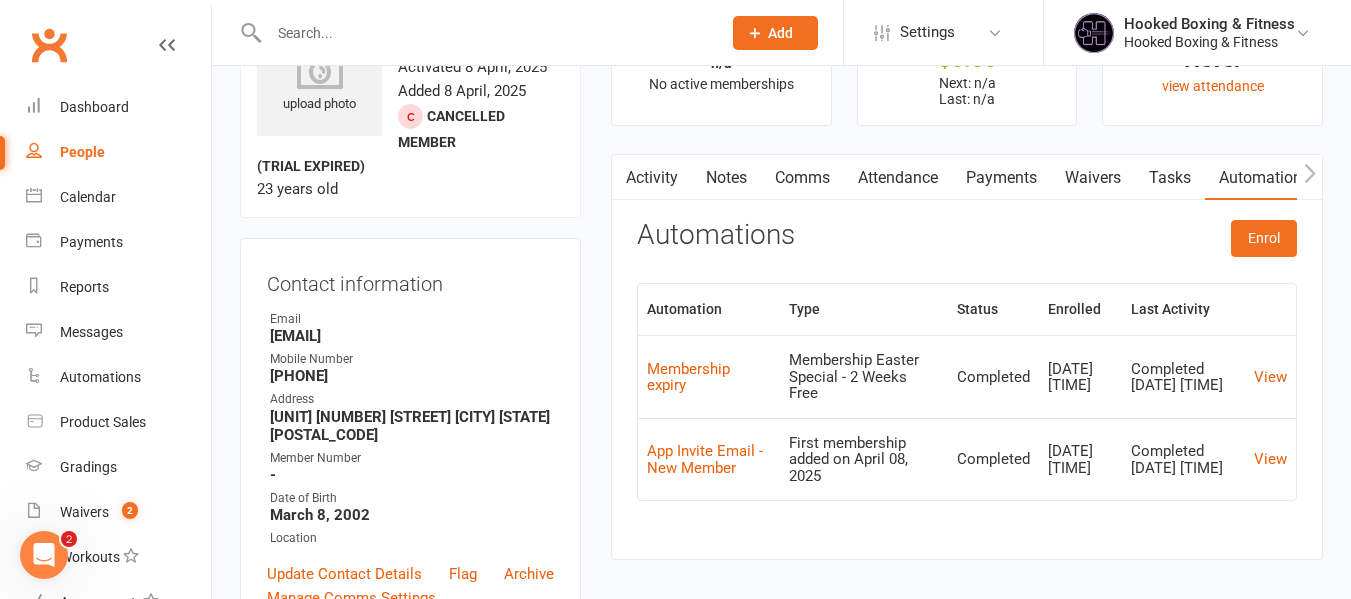 click on "Activity Notes Comms Attendance Payments Waivers Tasks Automations Gradings / Promotions Mobile App Credit balance
Automations Enrol Automation Type Status Enrolled Last Activity Membership expiry Membership Easter Special - 2 Weeks Free Completed Apr 14, 2025 6:04am Completed   Apr 14, 2025 6:06am View App Invite Email - New Member First membership added on April 08, 2025 Completed Apr 8, 2025 7:16pm Completed   Apr 8, 2025 7:21pm View" at bounding box center (967, 357) 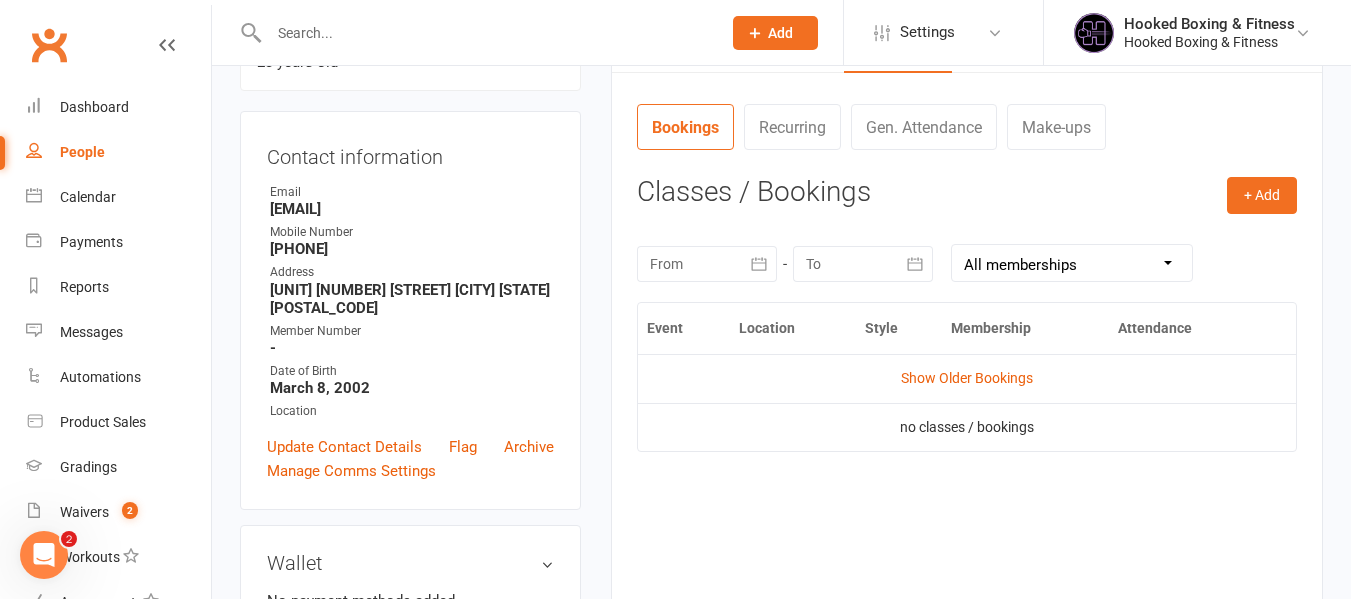 scroll, scrollTop: 400, scrollLeft: 0, axis: vertical 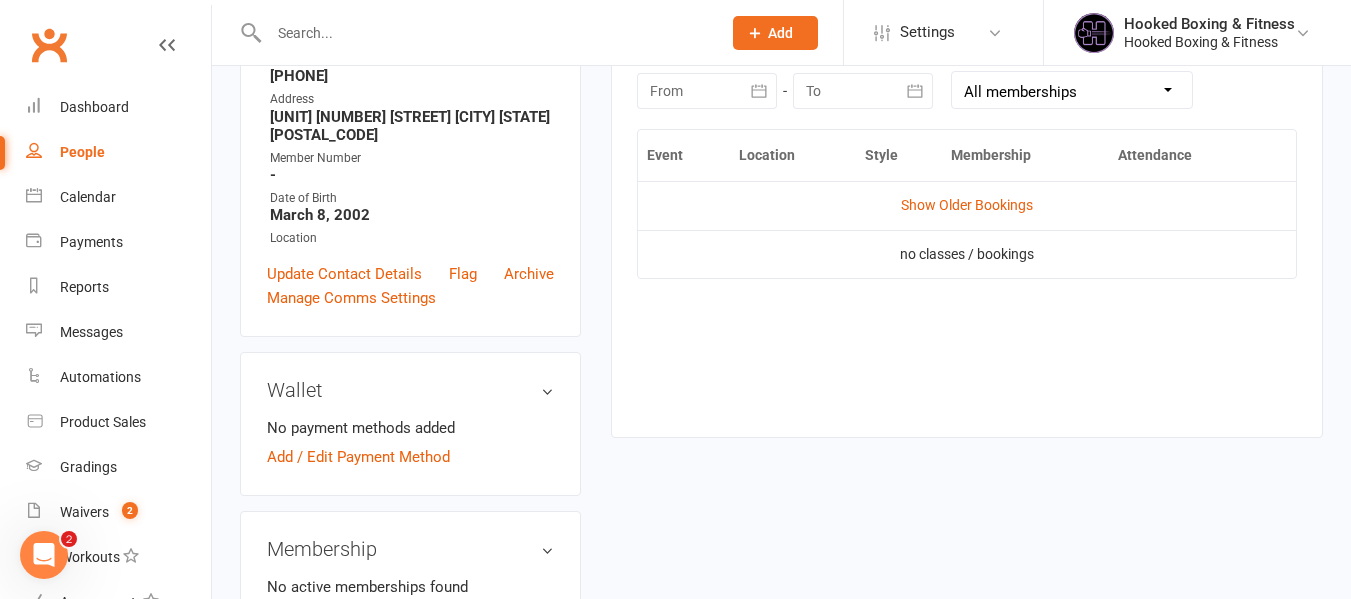 click on "Show Older Bookings" at bounding box center [967, 205] 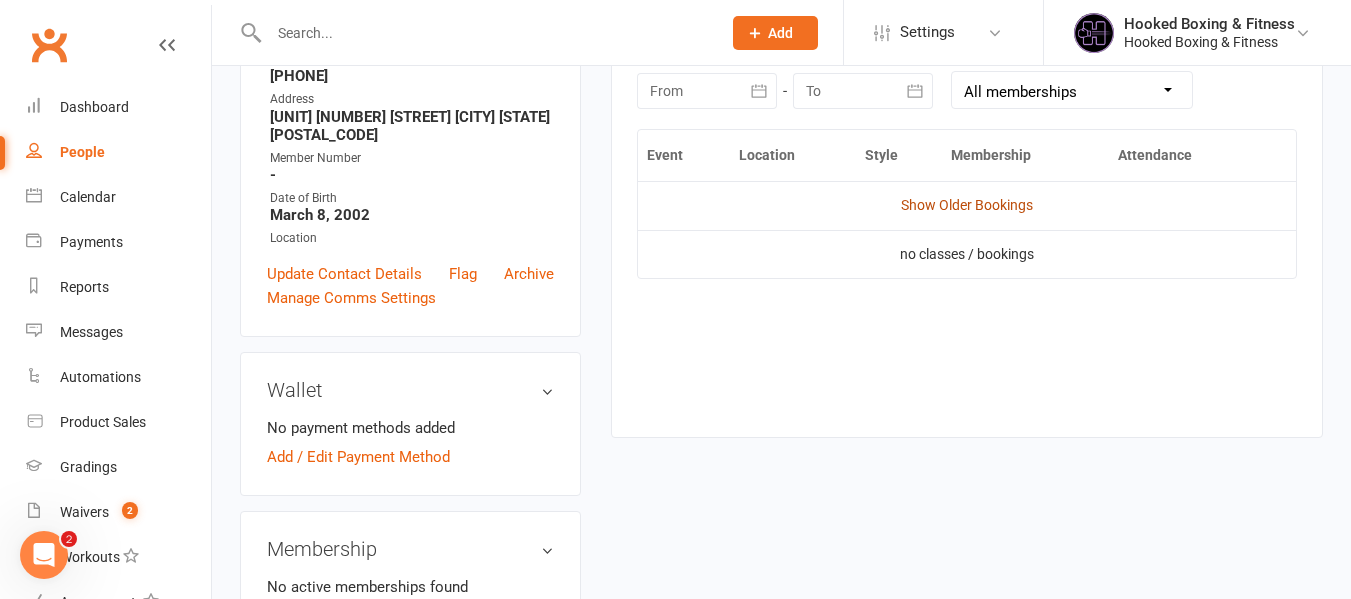 click on "Show Older Bookings" at bounding box center [967, 205] 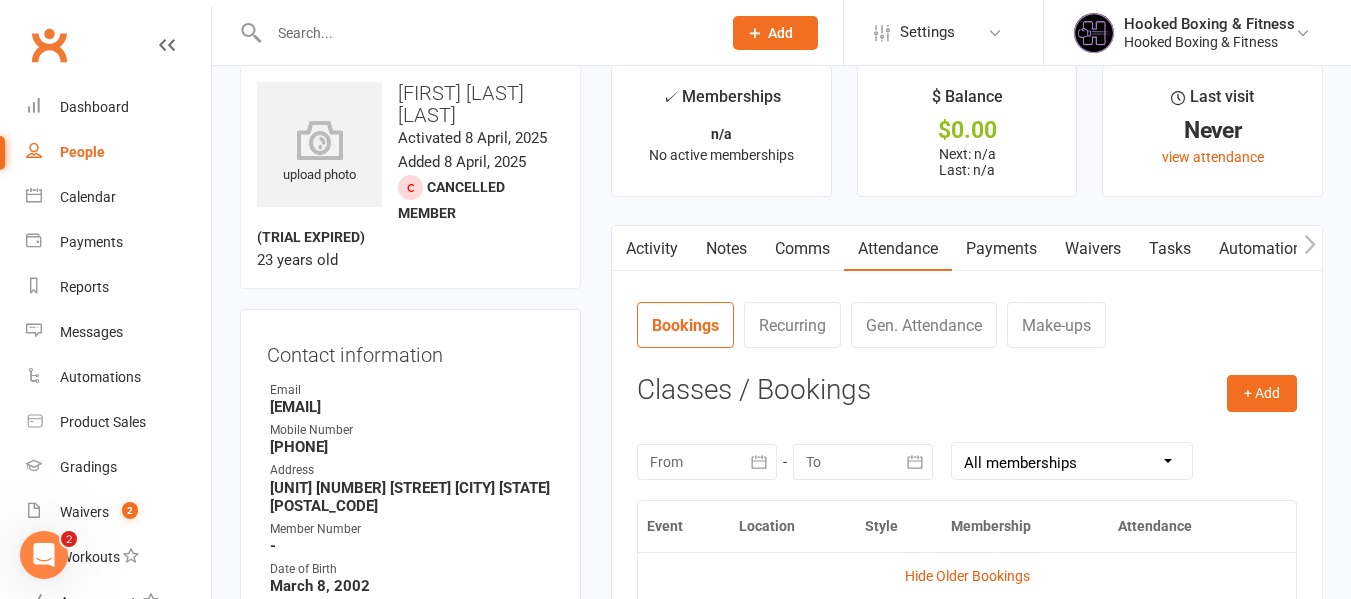 scroll, scrollTop: 0, scrollLeft: 0, axis: both 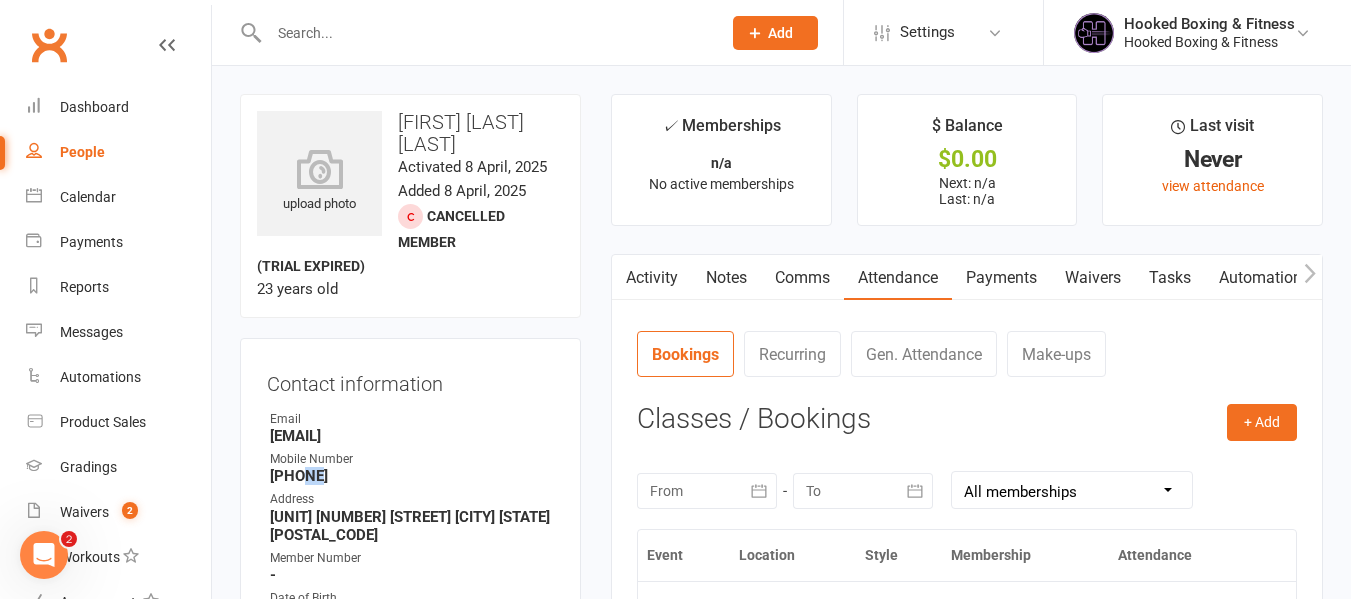 drag, startPoint x: 303, startPoint y: 479, endPoint x: 332, endPoint y: 476, distance: 29.15476 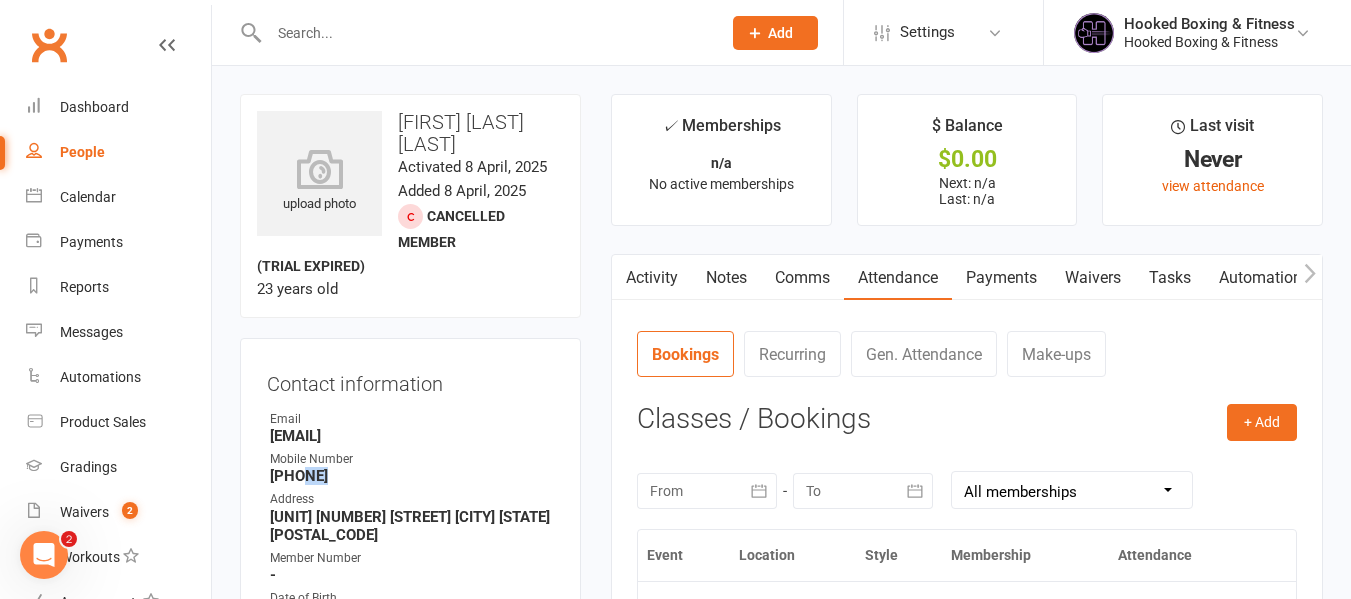 click on "Activity" at bounding box center (652, 278) 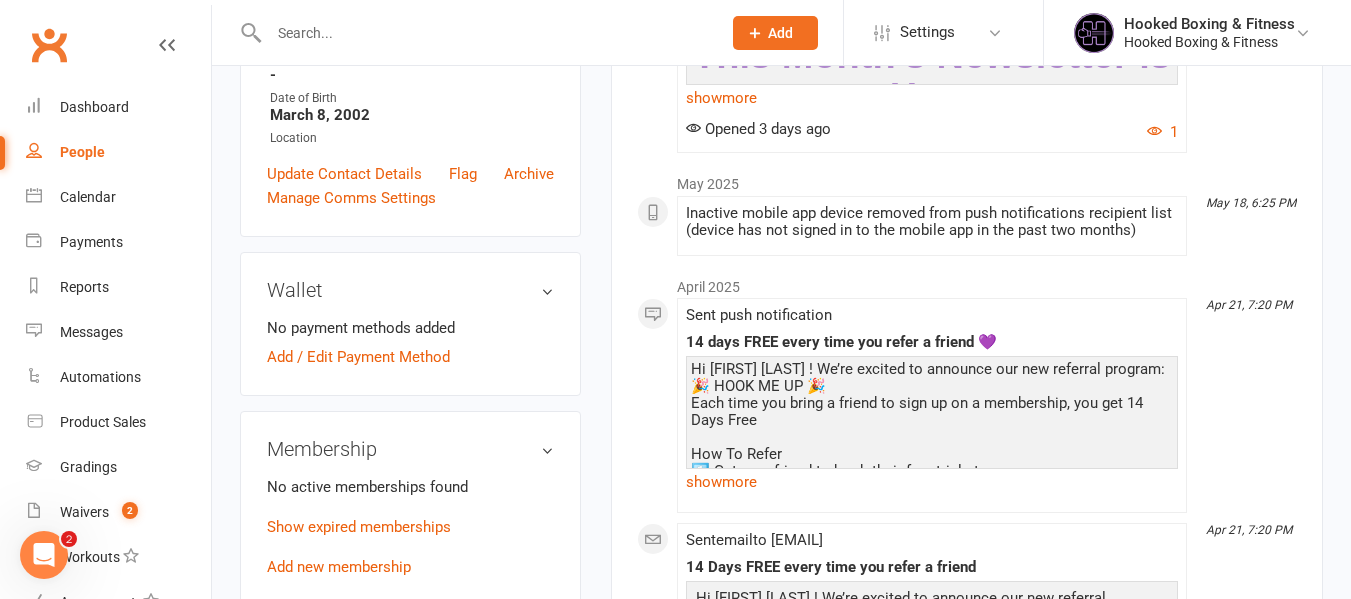 scroll, scrollTop: 200, scrollLeft: 0, axis: vertical 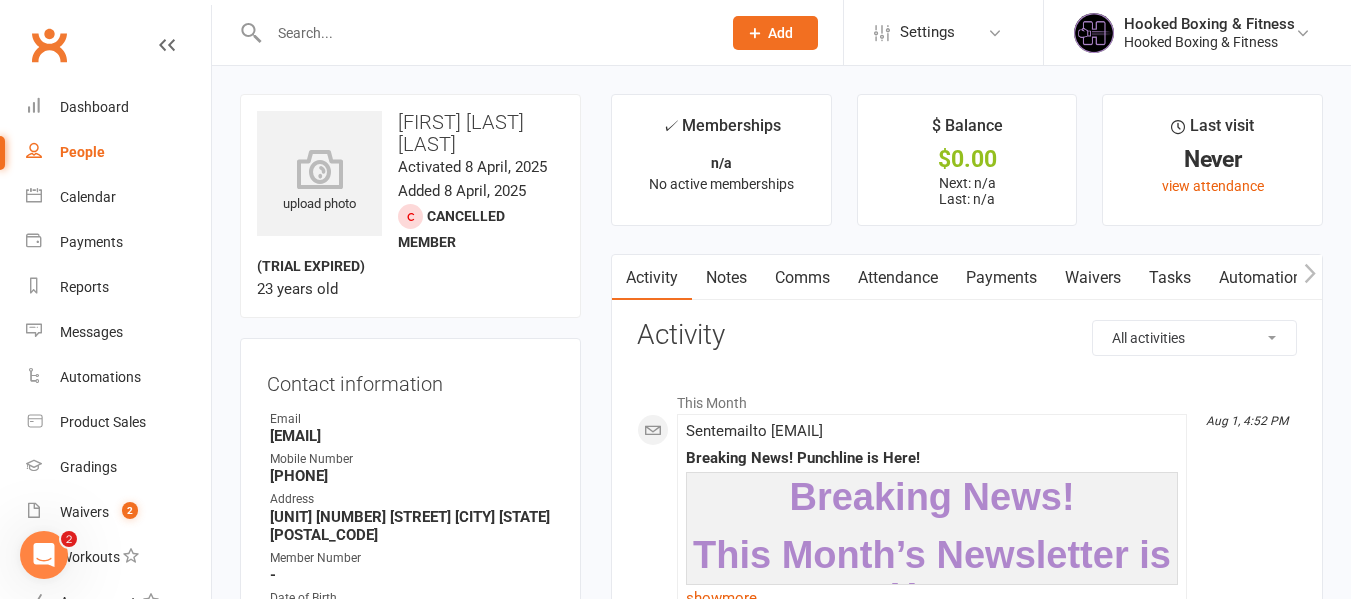 click on "Hooked Boxing & Fitness Hooked Boxing & Fitness My profile My subscription Help Terms & conditions  Privacy policy  Sign out" at bounding box center (1197, 32) 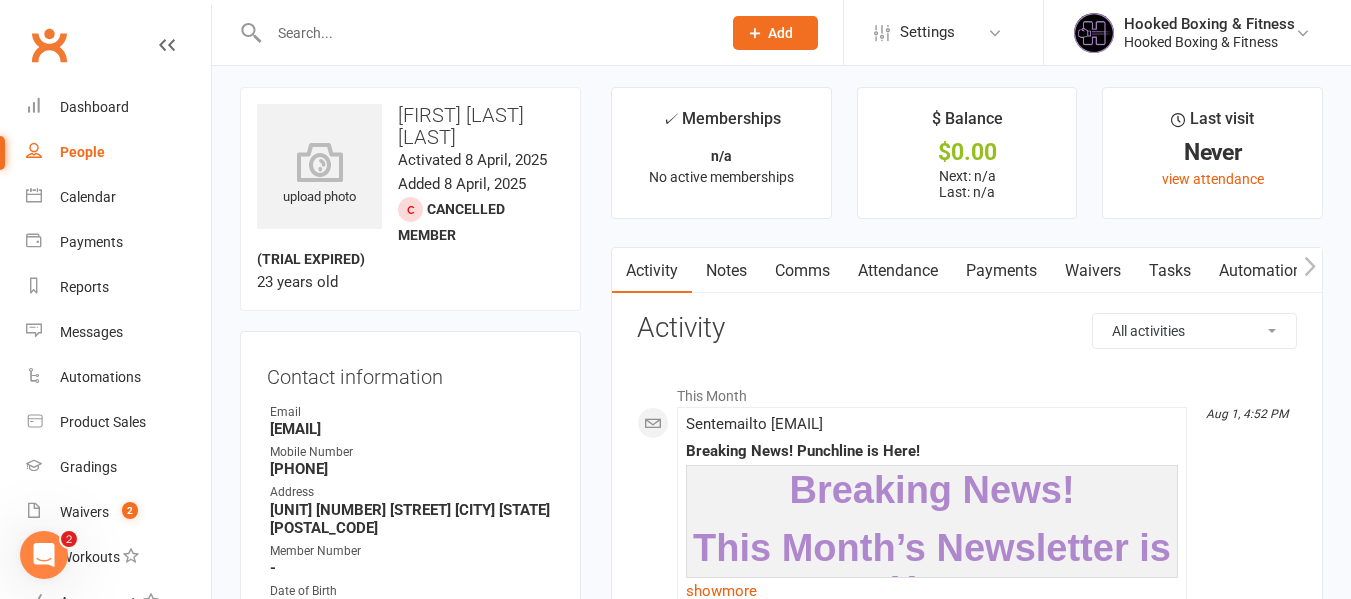 scroll, scrollTop: 15, scrollLeft: 0, axis: vertical 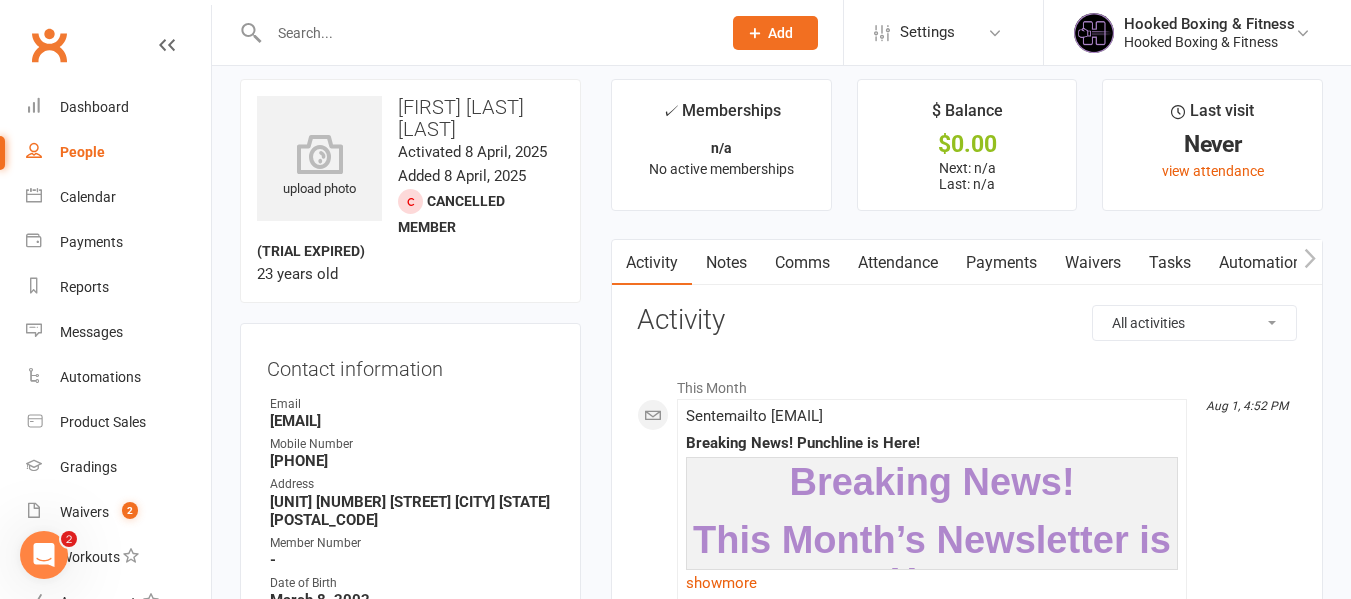 click on "✓ Memberships n/a No active memberships $ Balance $0.00 Next: n/a Last: n/a Last visit Never view attendance
Activity Notes Comms Attendance Payments Waivers Tasks Automations Gradings / Promotions Mobile App Credit balance
Attendance Number of visits past 12 months Jan Month Sep Aug  0 Export CSV Total visits since joining:  0 Last seen:  Never Bookings Recurring Gen. Attendance Make-ups + Add Book Event Add Appointment Book a Friend Classes / Bookings
August 2025
Sun Mon Tue Wed Thu Fri Sat
31
27
28
29
30
31
01
02
32
03
04
05
06
07
08
09
33
10
11
12
13 14" at bounding box center [967, 2071] 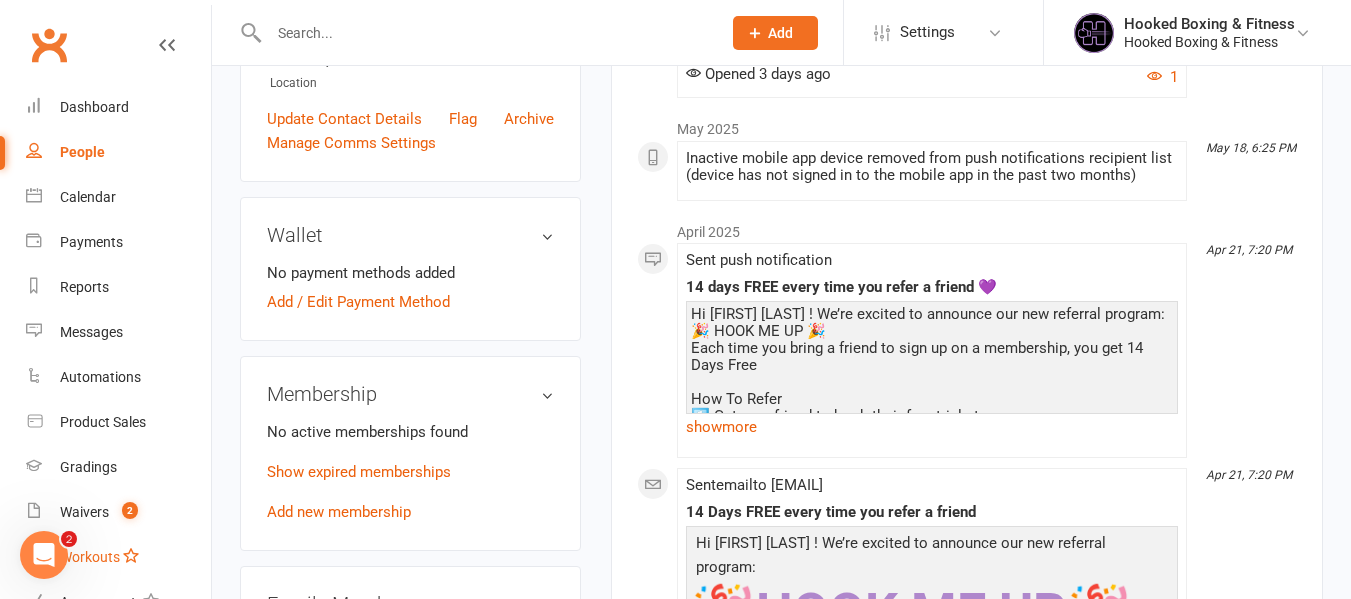 scroll, scrollTop: 560, scrollLeft: 0, axis: vertical 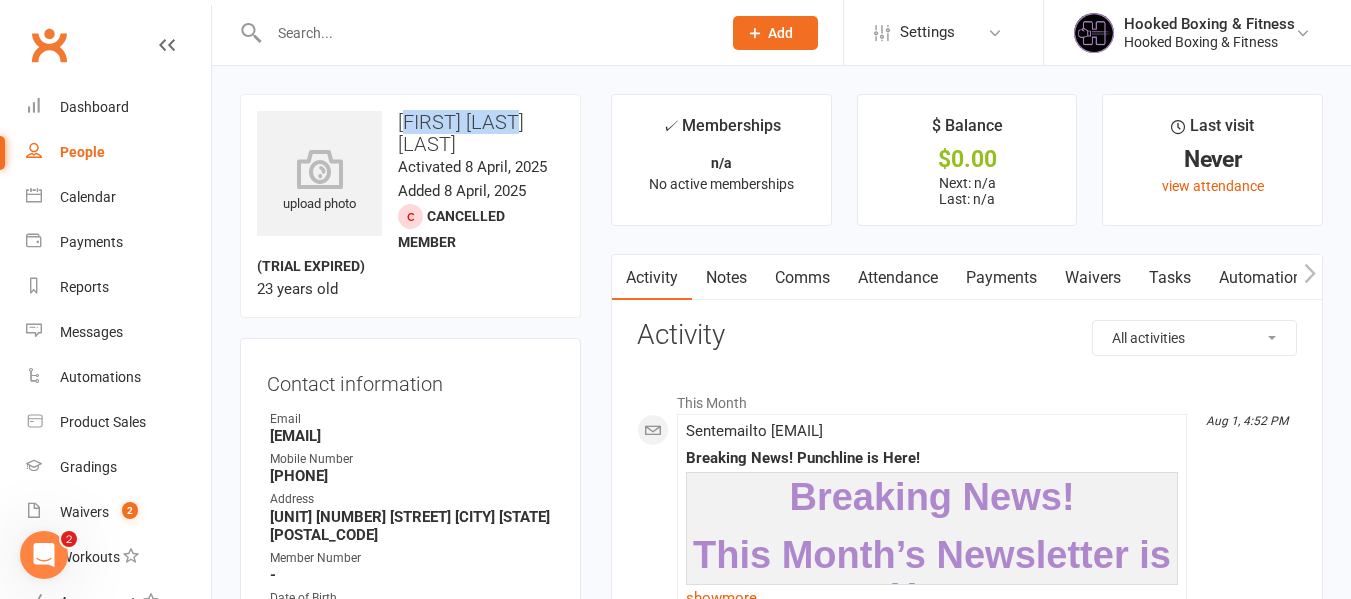 drag, startPoint x: 406, startPoint y: 121, endPoint x: 523, endPoint y: 116, distance: 117.10679 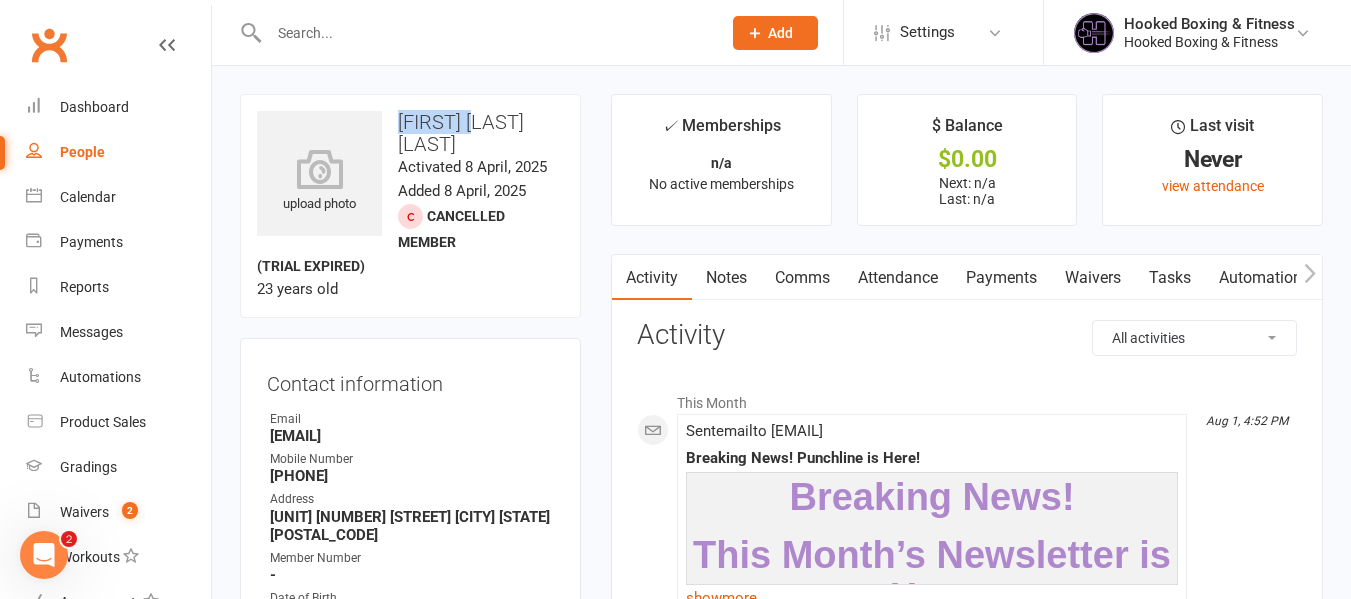 click on "Anderson Kaleb Acosta Osorio" at bounding box center (410, 133) 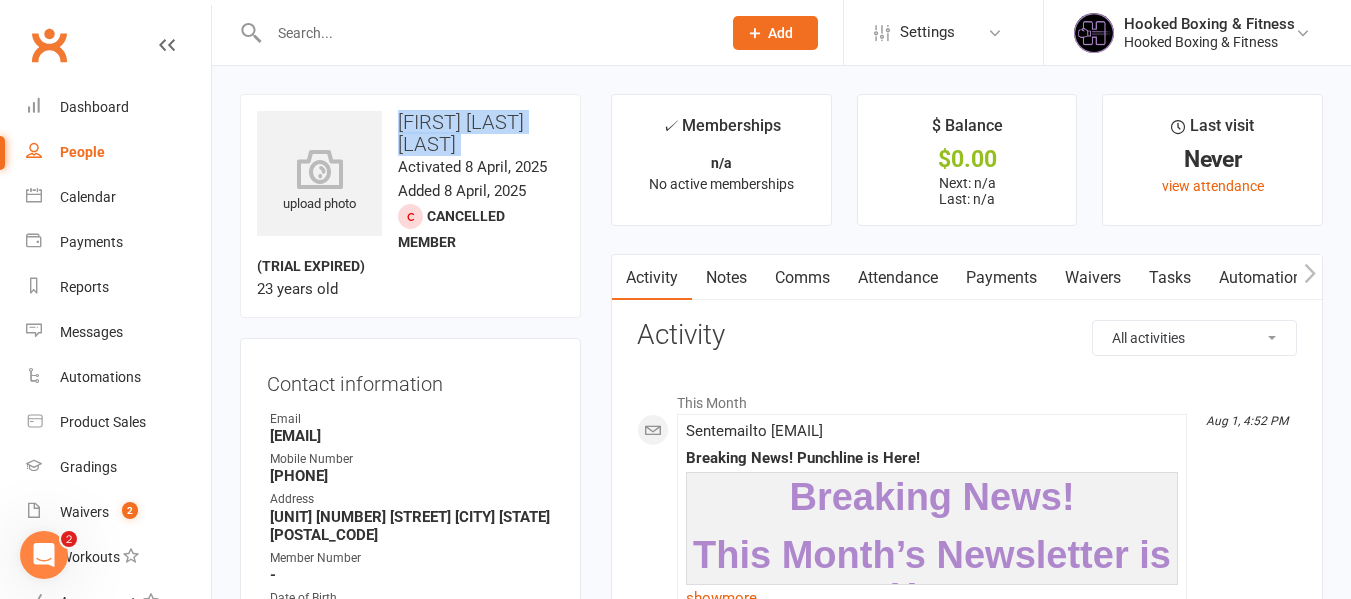 click on "Anderson Kaleb Acosta Osorio" at bounding box center (410, 133) 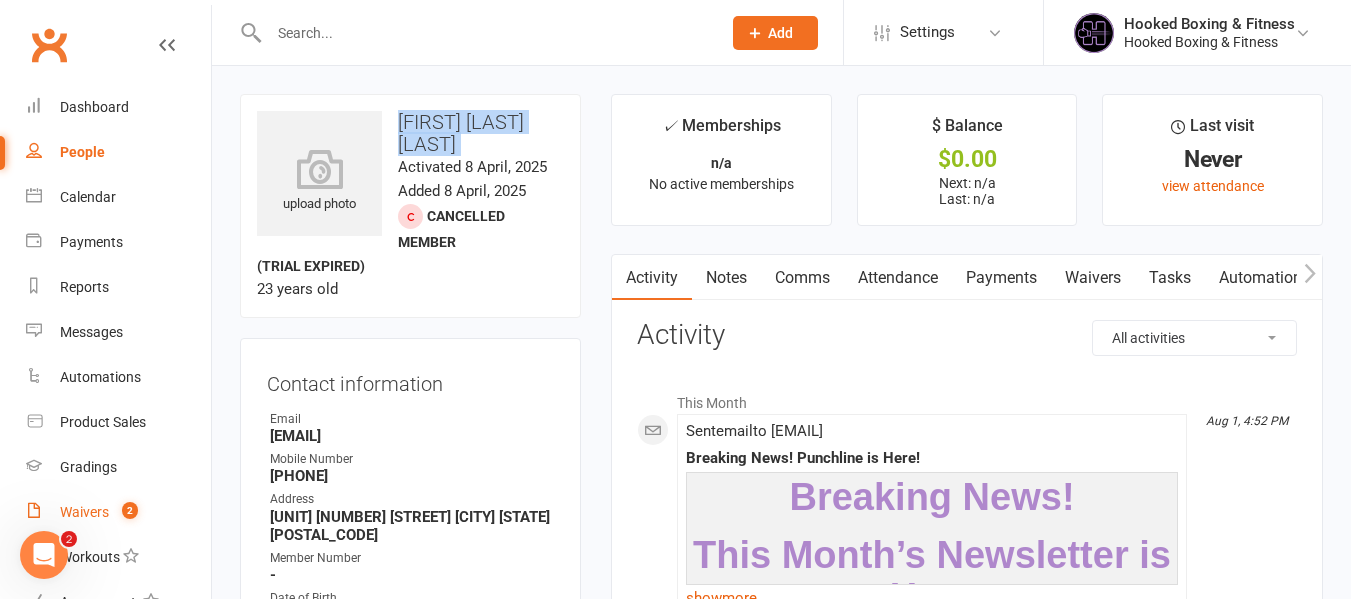 click on "Waivers   2" at bounding box center [118, 512] 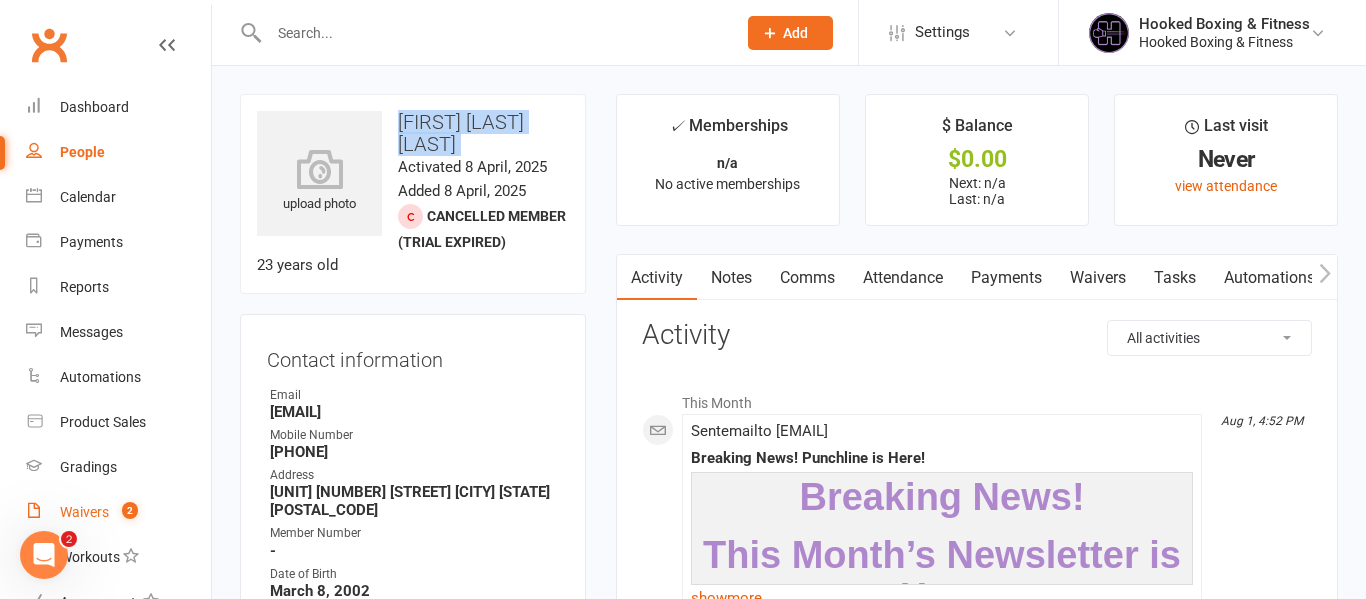 select on "100" 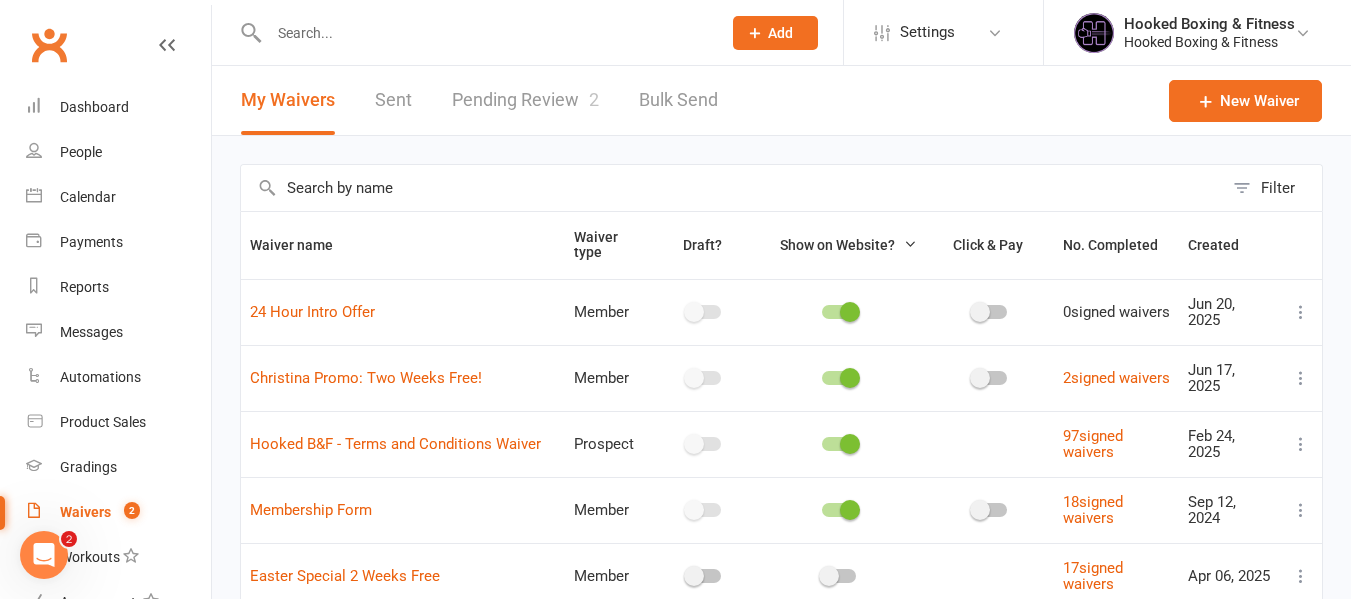 click on "Pending Review 2" at bounding box center [525, 100] 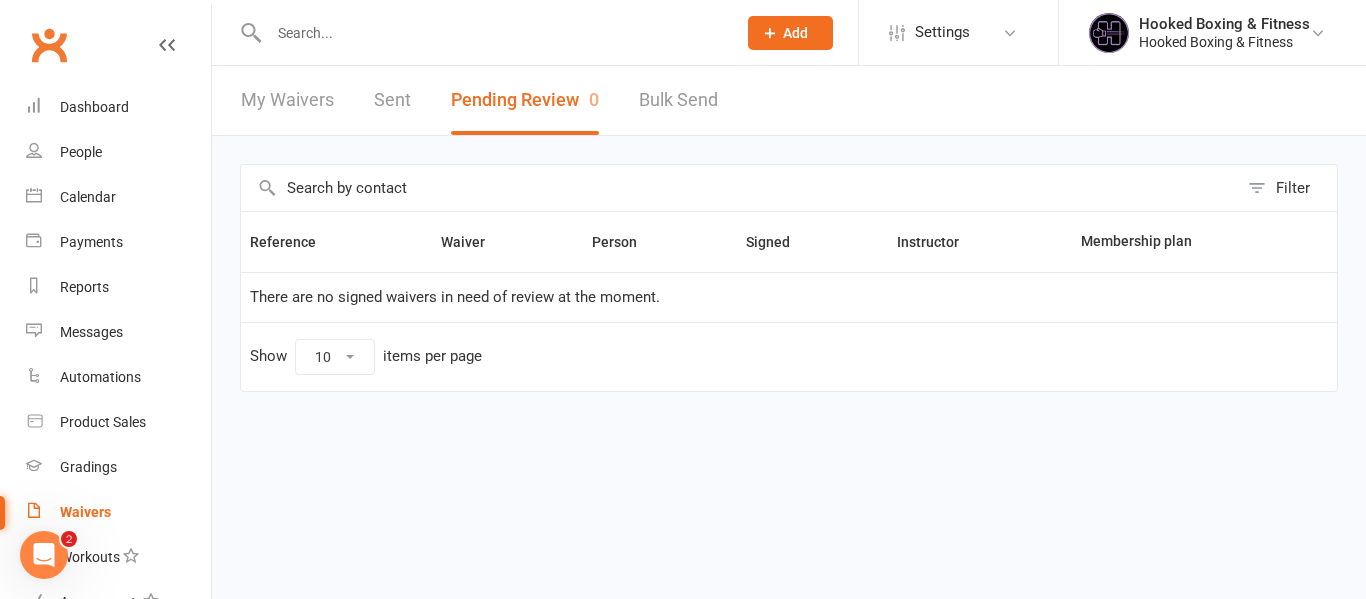 click at bounding box center (492, 33) 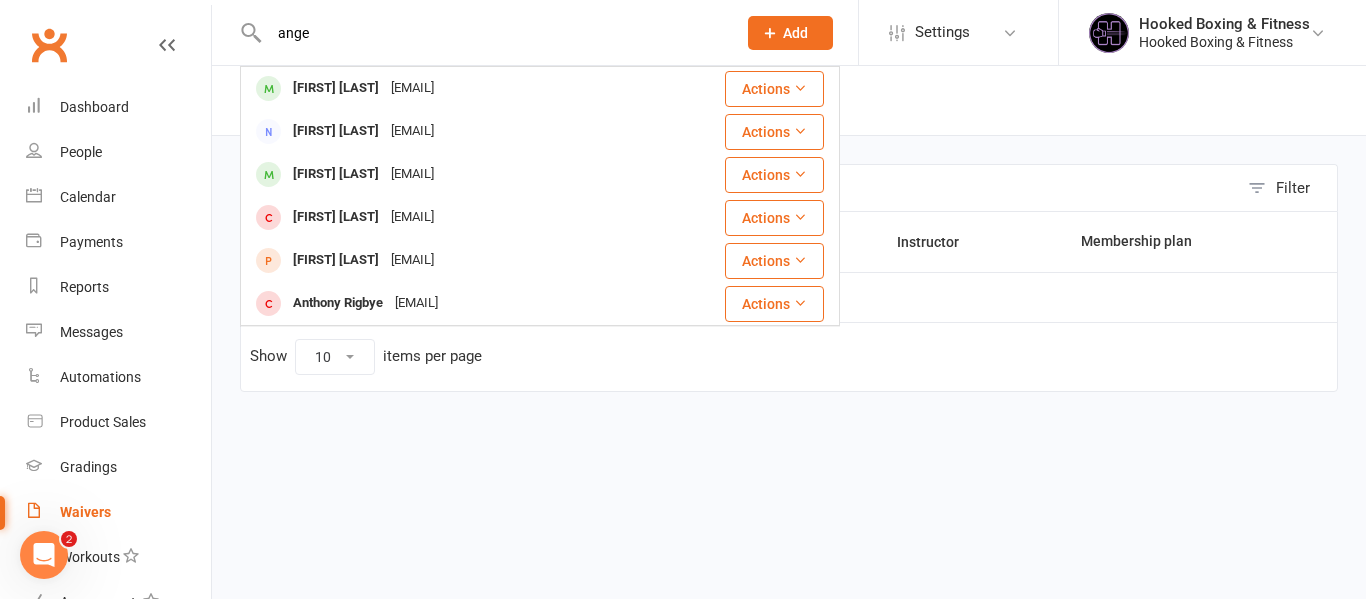 type on "ange" 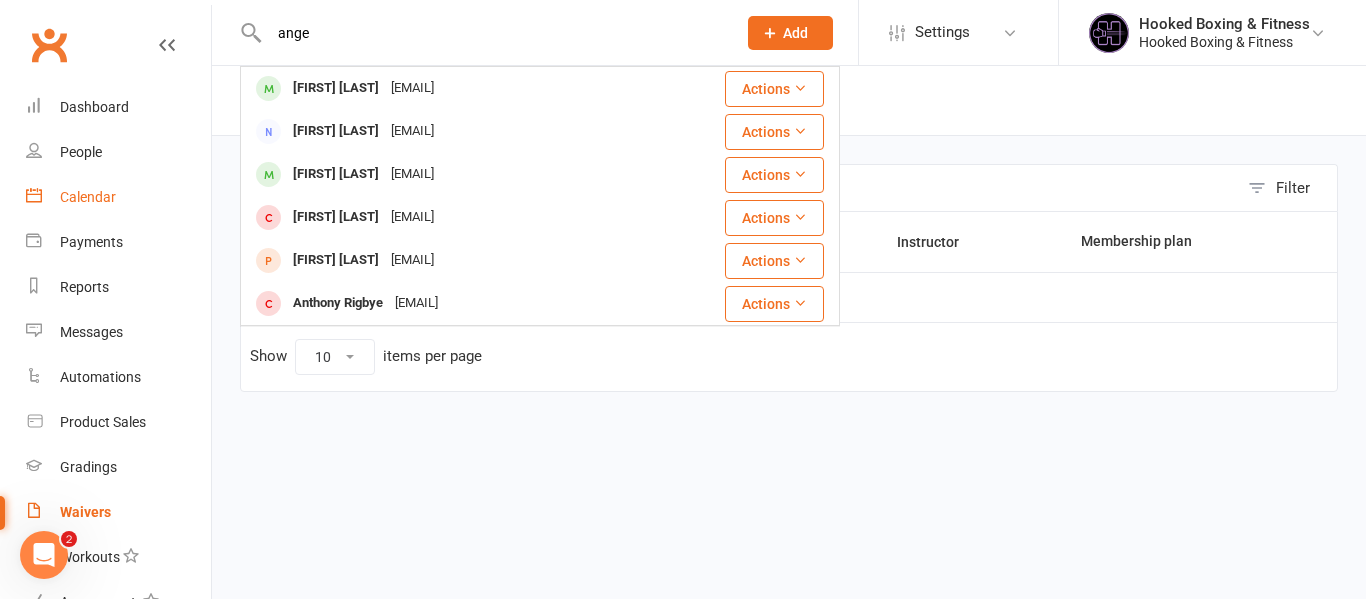 click on "Calendar" at bounding box center (88, 197) 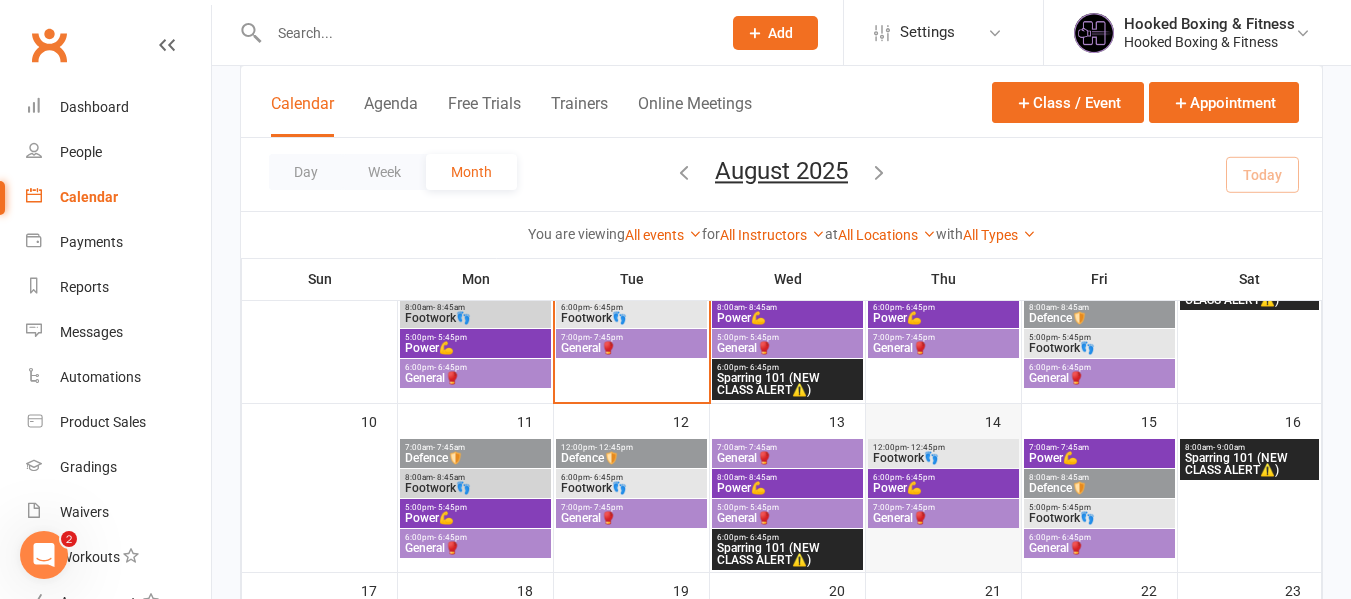 scroll, scrollTop: 300, scrollLeft: 0, axis: vertical 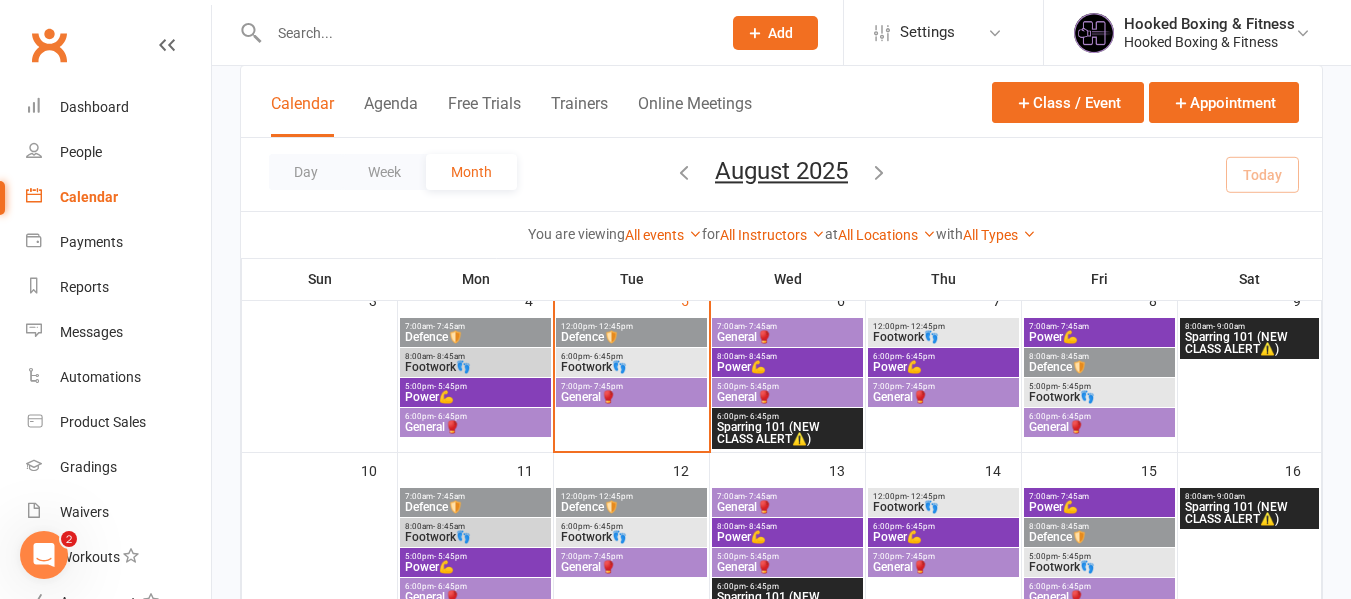 click on "Sparring 101 (NEW CLASS ALERT⚠️)" at bounding box center (787, 433) 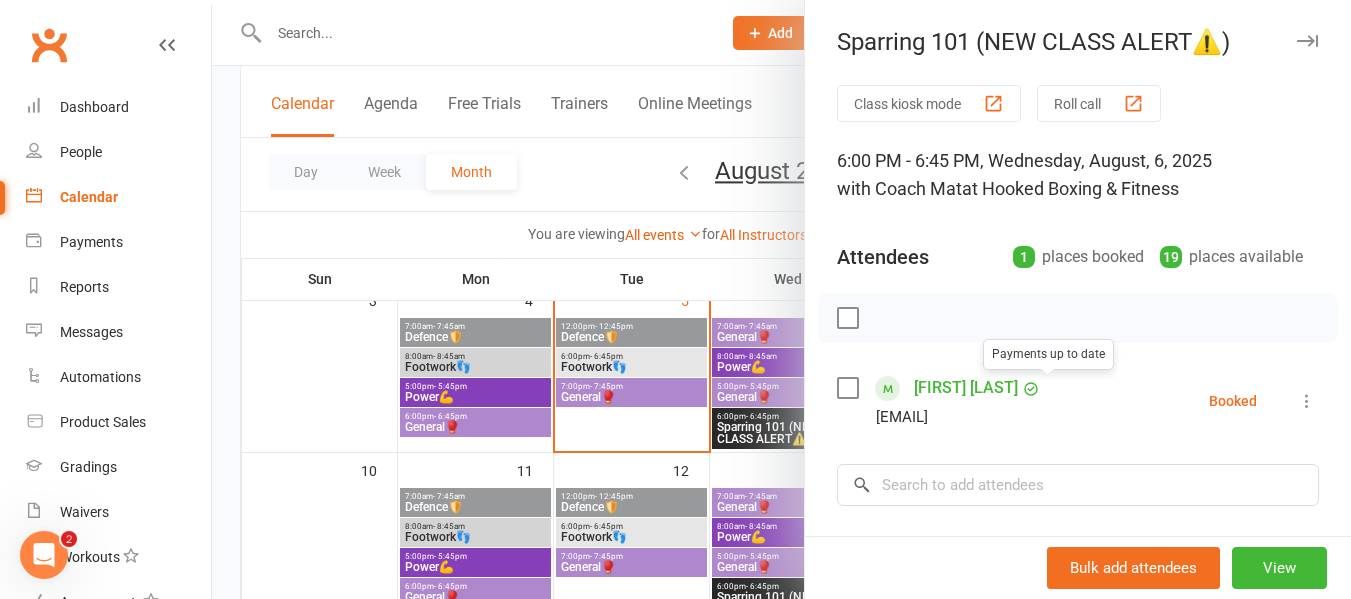 click at bounding box center [781, 299] 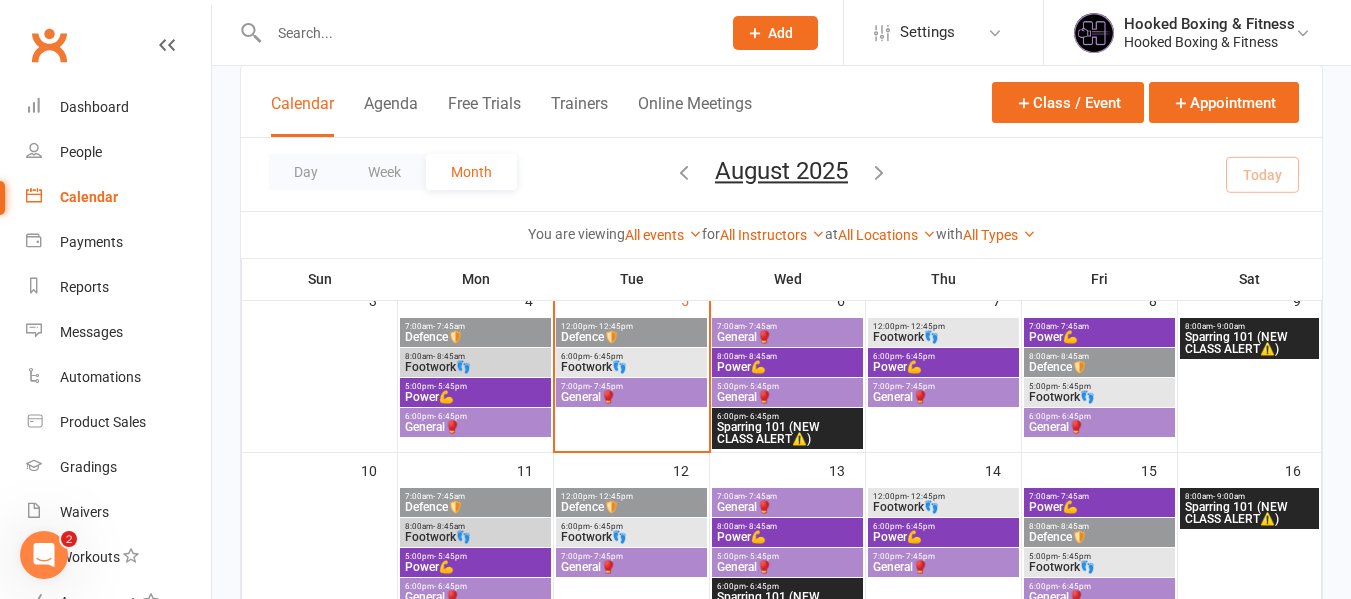 click on "General🥊" at bounding box center (787, 397) 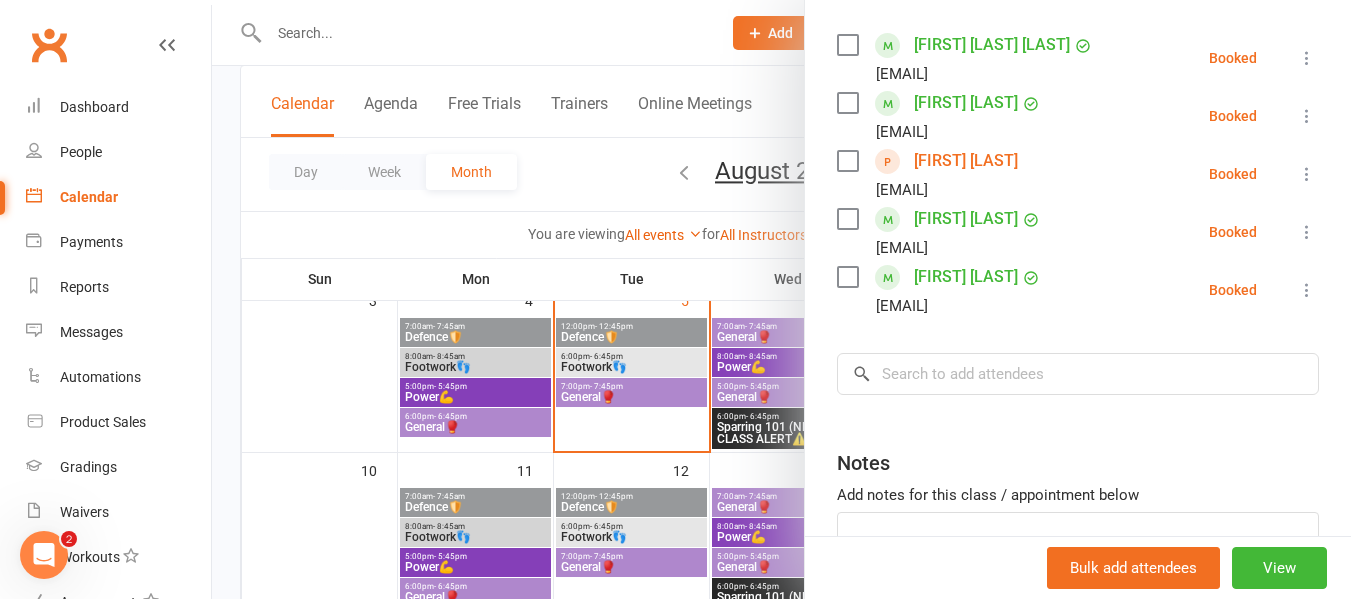 scroll, scrollTop: 400, scrollLeft: 0, axis: vertical 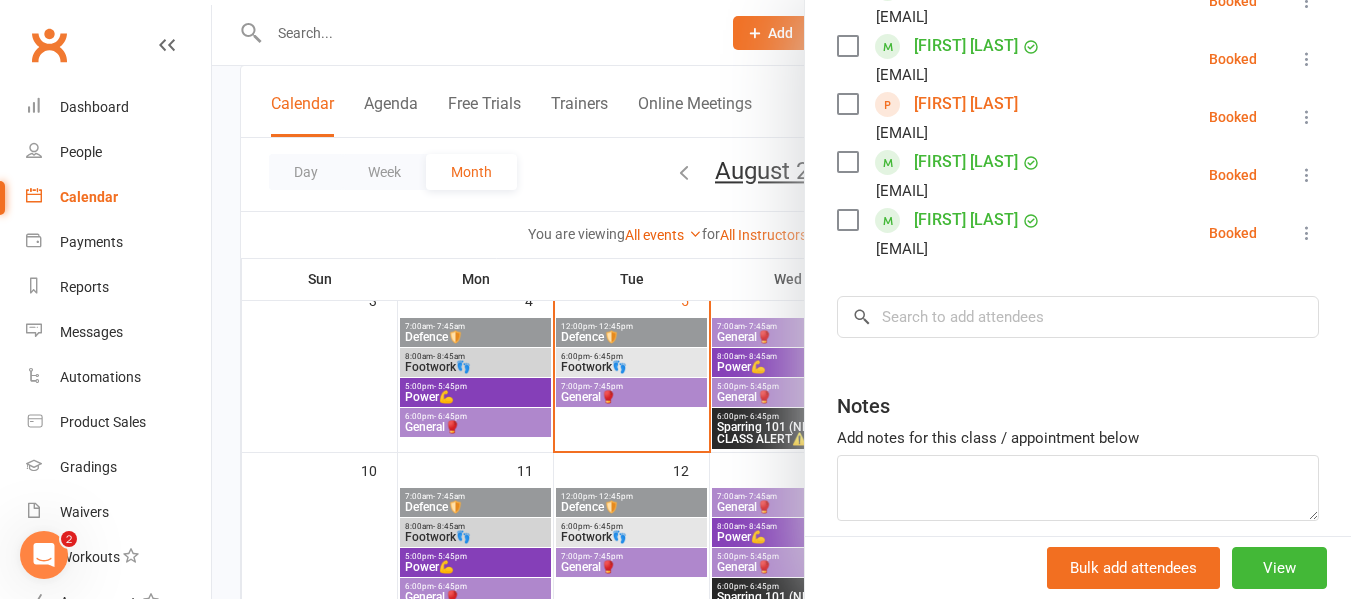 drag, startPoint x: 679, startPoint y: 429, endPoint x: 690, endPoint y: 422, distance: 13.038404 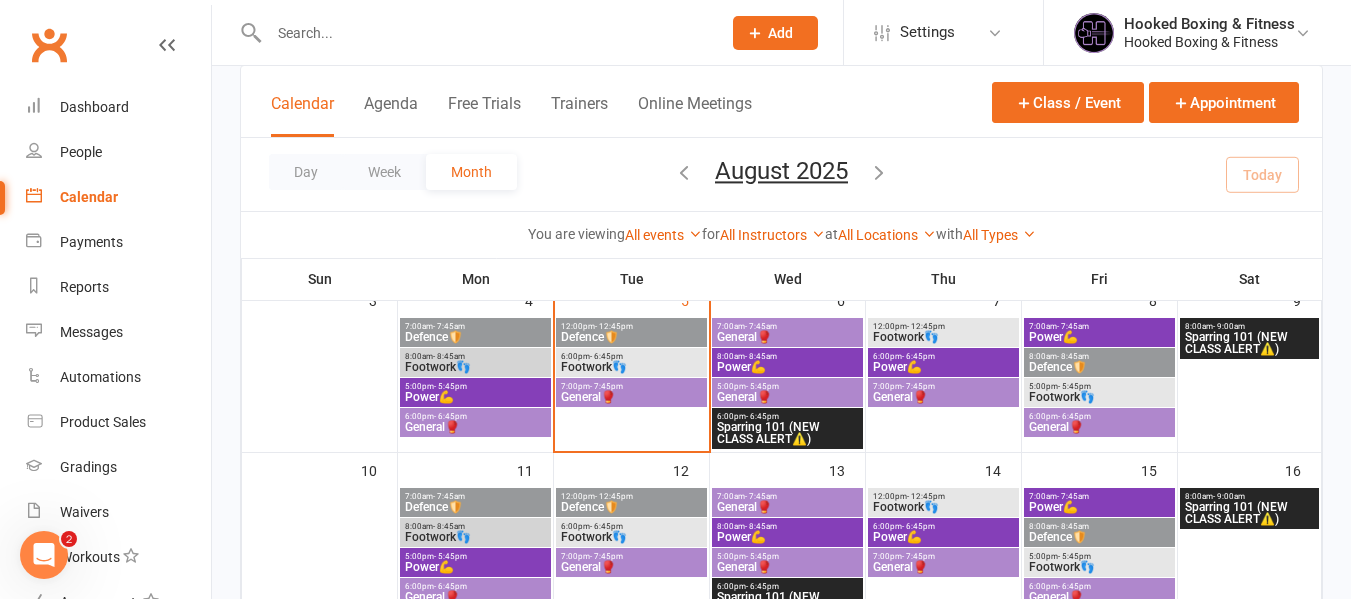 click on "General🥊" at bounding box center [787, 397] 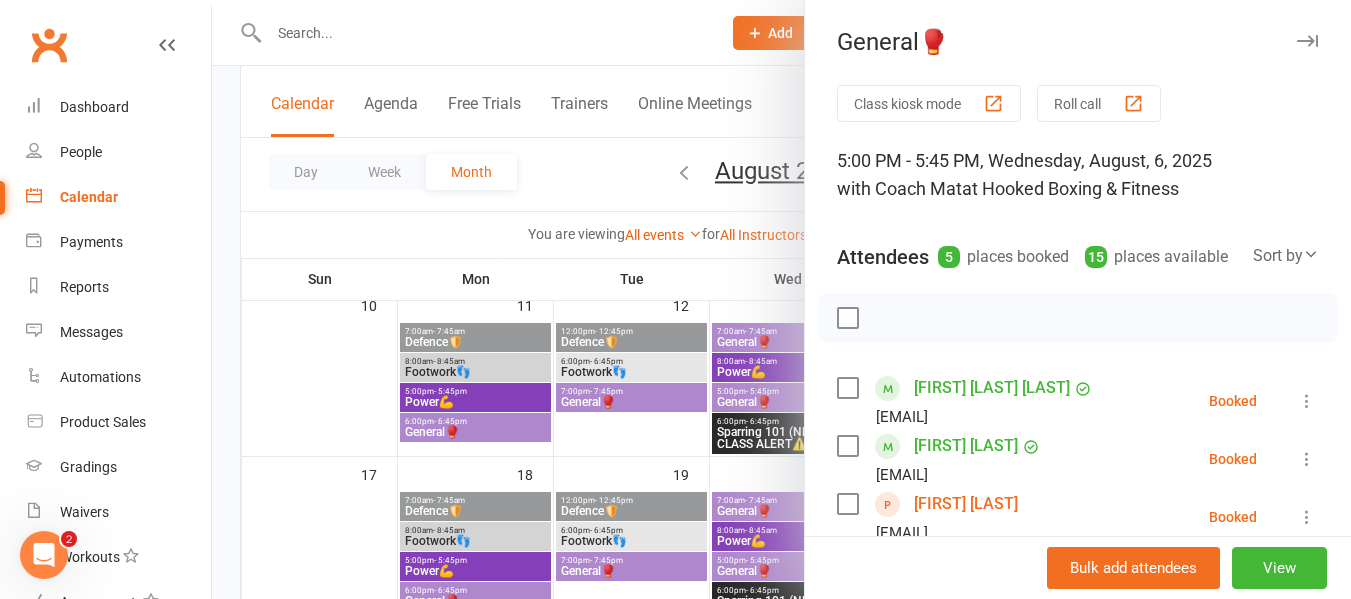 scroll, scrollTop: 600, scrollLeft: 0, axis: vertical 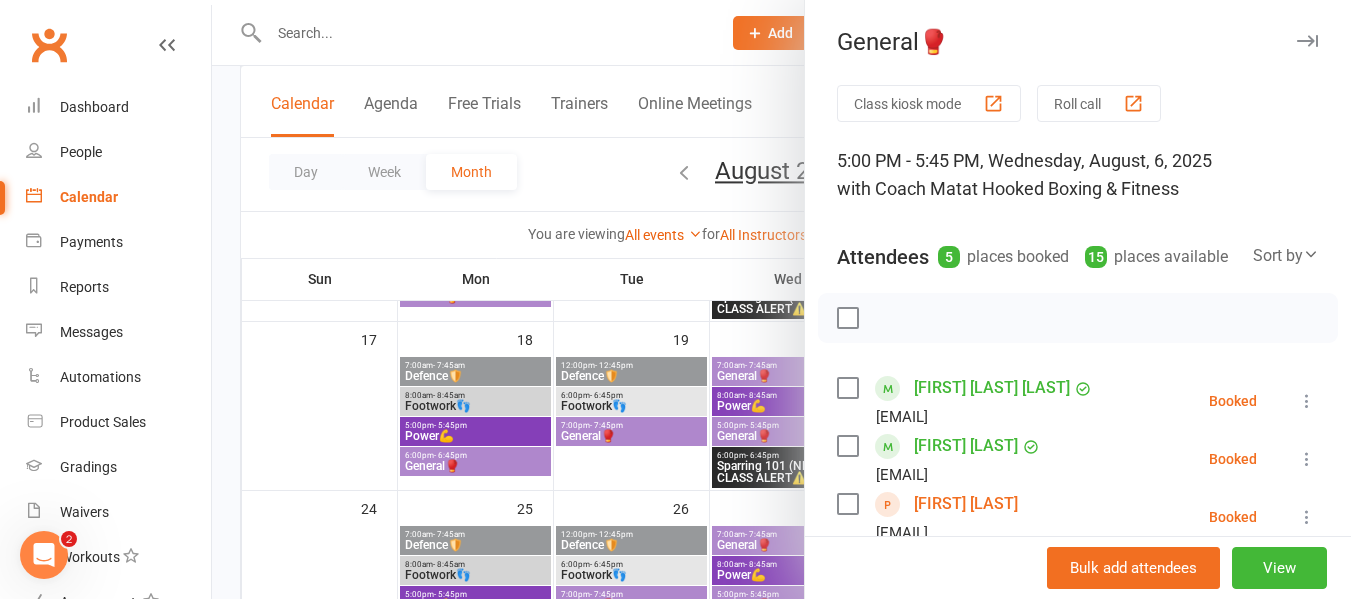 click on "Class kiosk mode  Roll call  5:00 PM - 5:45 PM, Wednesday, August, 6, 2025 with Coach Mat  at  Hooked Boxing & Fitness  Attendees  5  places booked 15  places available Sort by  Last name  First name  Booking created    Anderson Kaleb Acosta Osorio  Kalebacosta3000@gmail.com Booked More info  Remove  Check in  Mark absent  Send message  Enable recurring bookings  All bookings for series    Giles Field  gilesdavidfield@gmail.com Booked More info  Remove  Check in  Mark absent  Send message  Enable recurring bookings  All bookings for series    Cordelia Lees  cordeliarl@outlook.com Booked More info  Remove  Check in  Mark absent  Send message  Enable recurring bookings    Sanchia Morris  sanchiamorris@gmail.com Booked More info  Remove  Check in  Mark absent  Send message  Enable recurring bookings  All bookings for series    angelica quintero  angequintero67@gmail.com Booked More info  Remove  Check in  Mark absent  Send message  Enable recurring bookings  All bookings for series  × No results
Notes" at bounding box center (1078, 553) 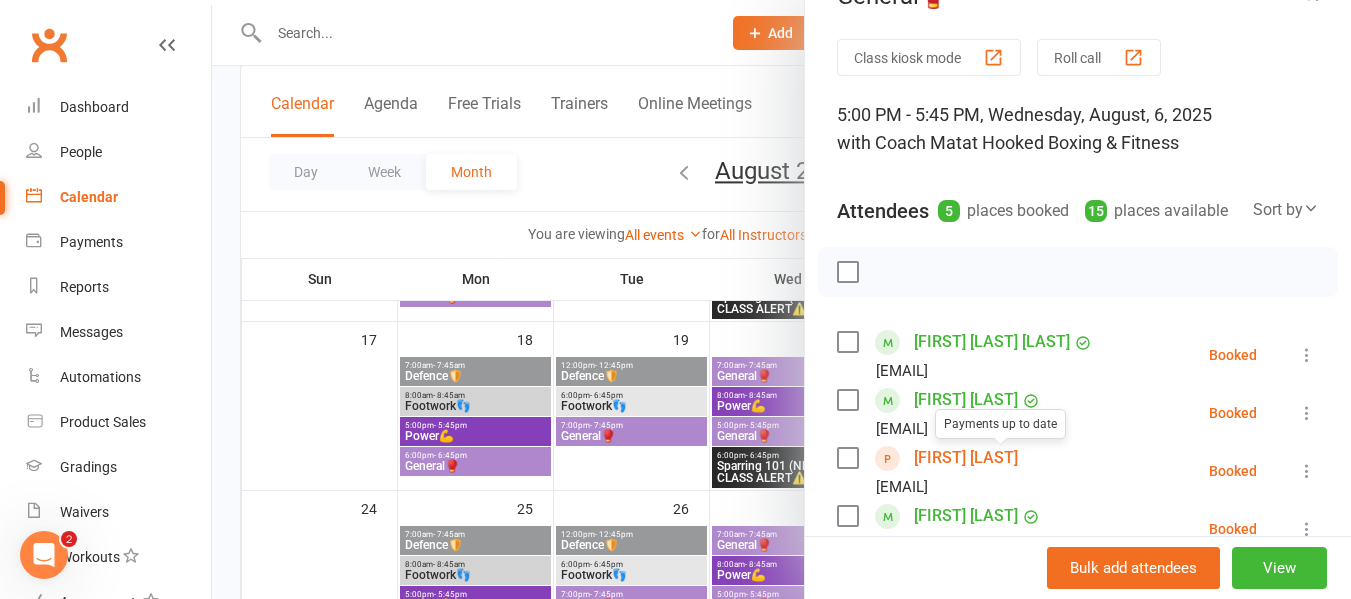 scroll, scrollTop: 0, scrollLeft: 0, axis: both 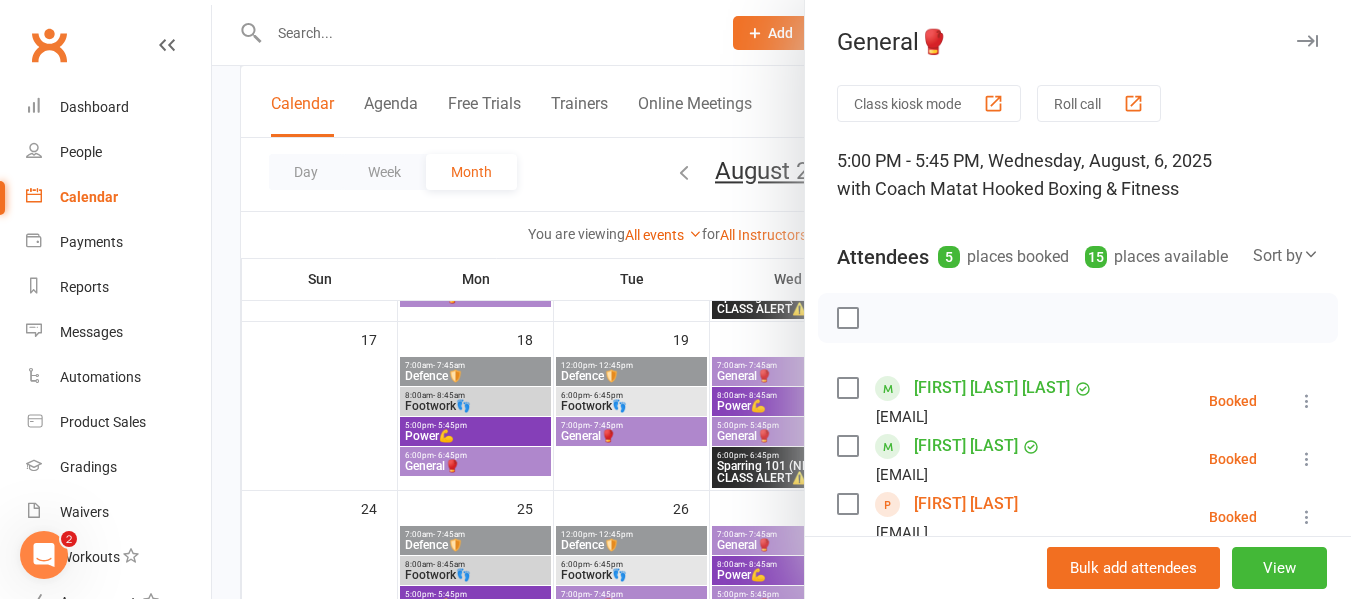 click at bounding box center (781, 299) 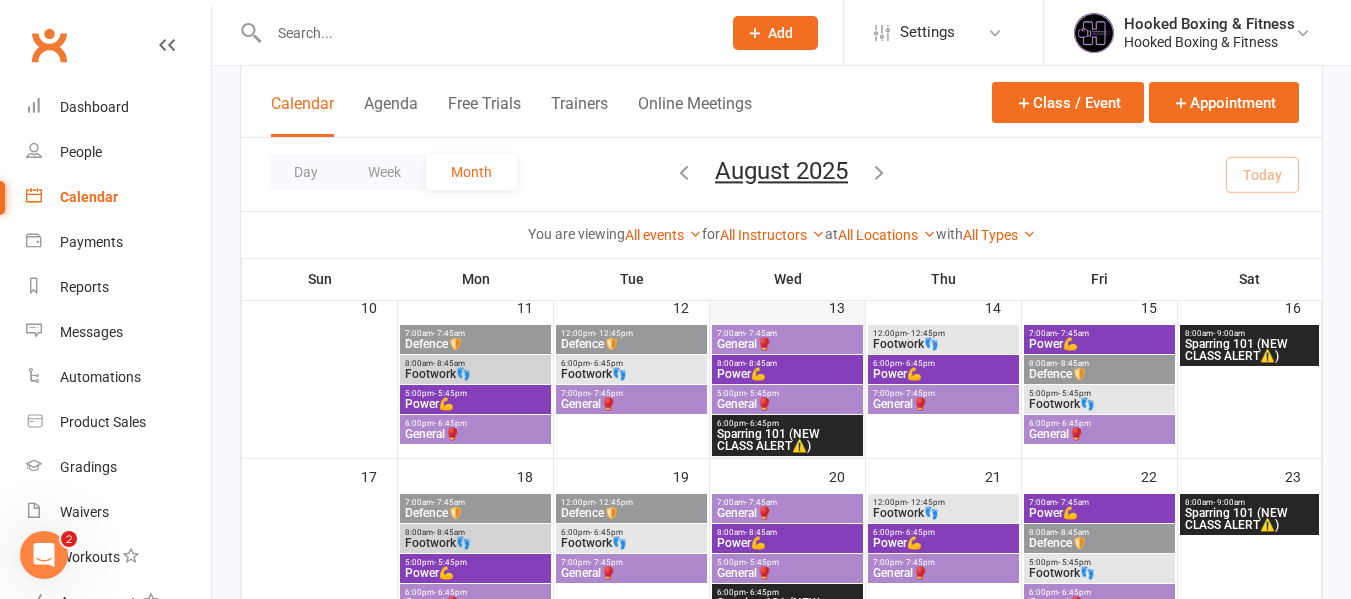 scroll, scrollTop: 400, scrollLeft: 0, axis: vertical 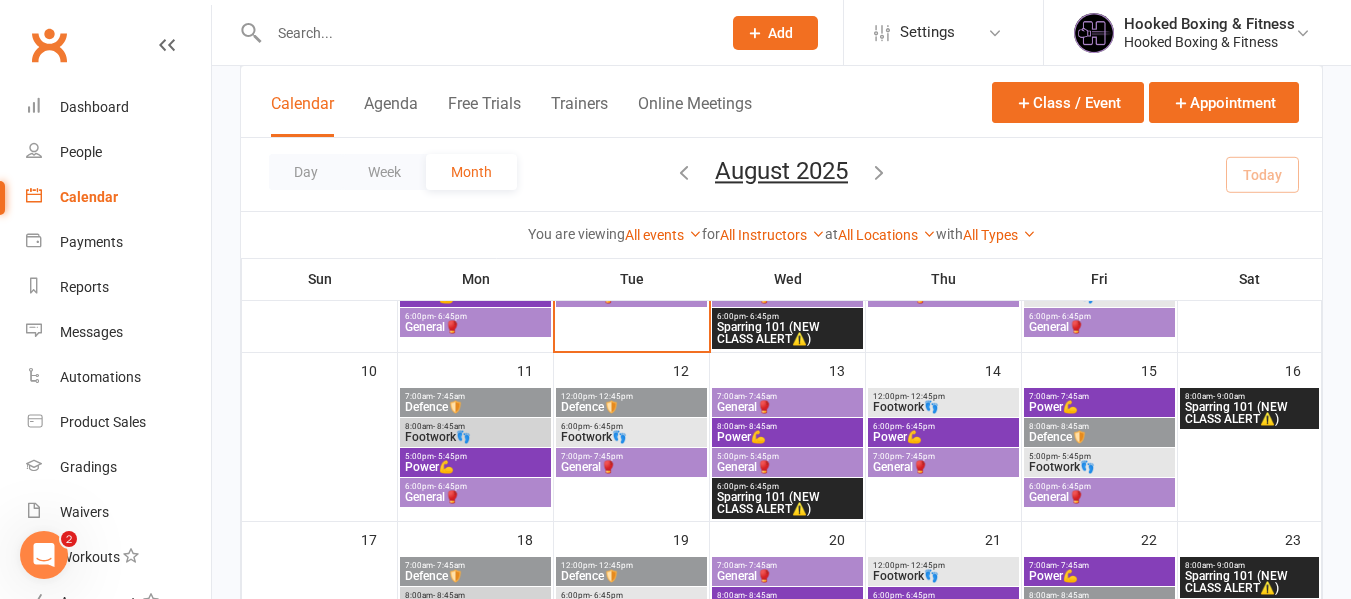 click on "General🥊" at bounding box center [787, 467] 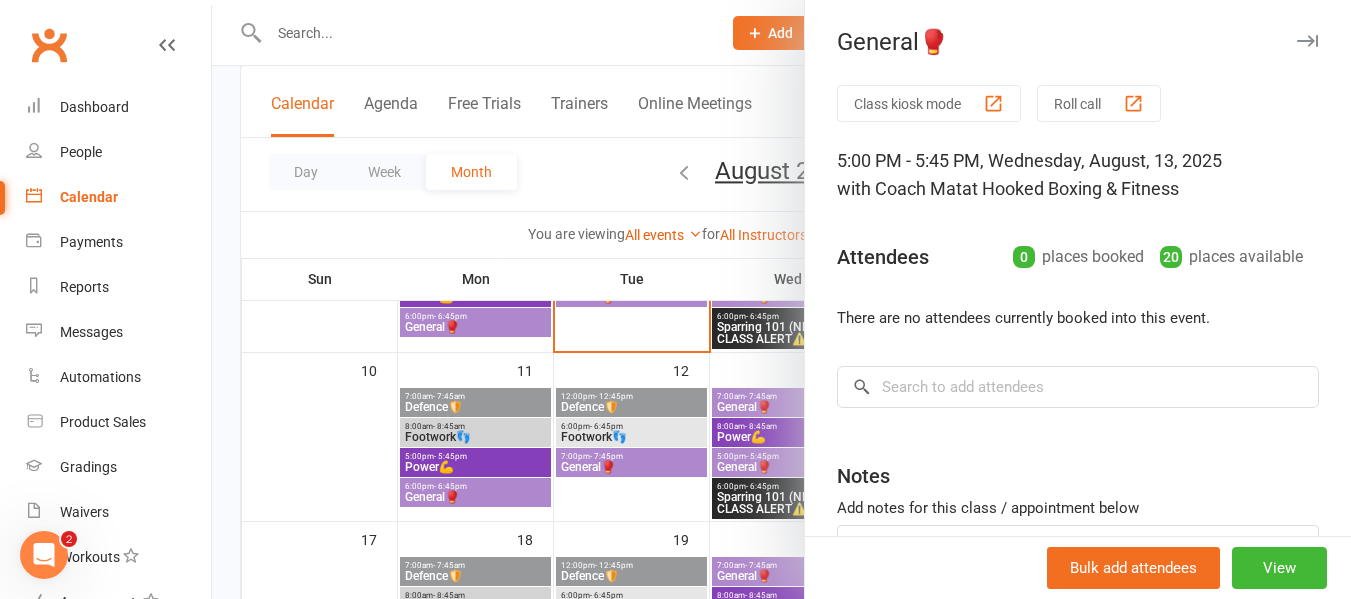 click at bounding box center [781, 299] 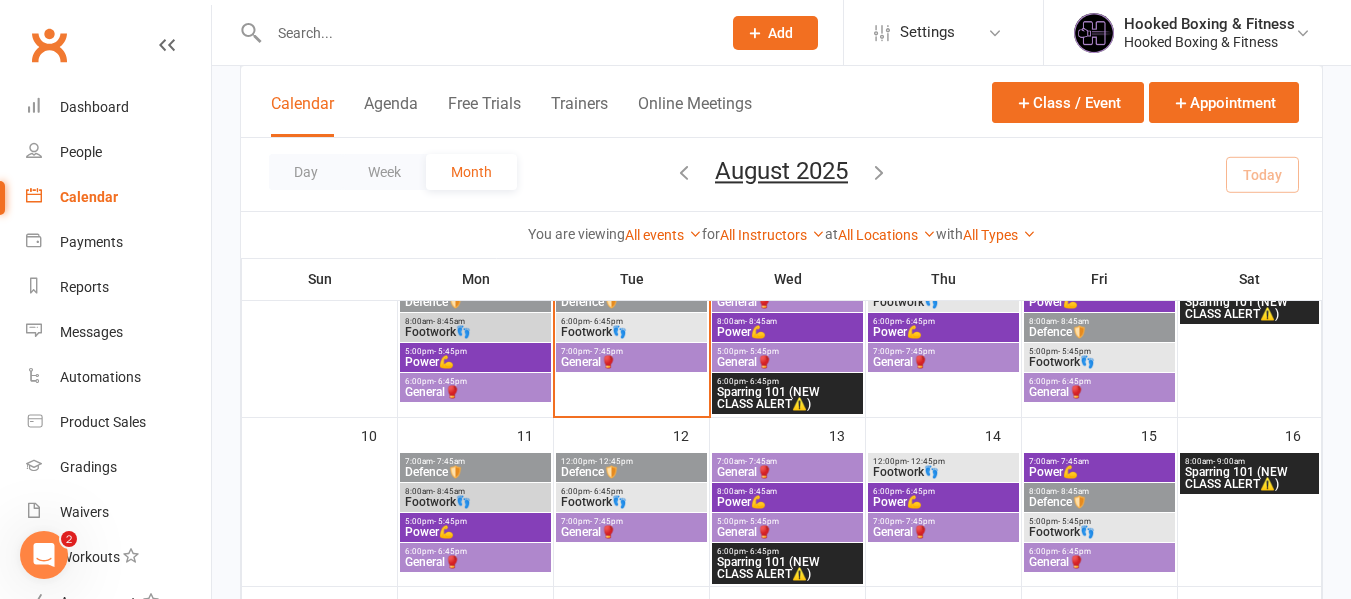 scroll, scrollTop: 300, scrollLeft: 0, axis: vertical 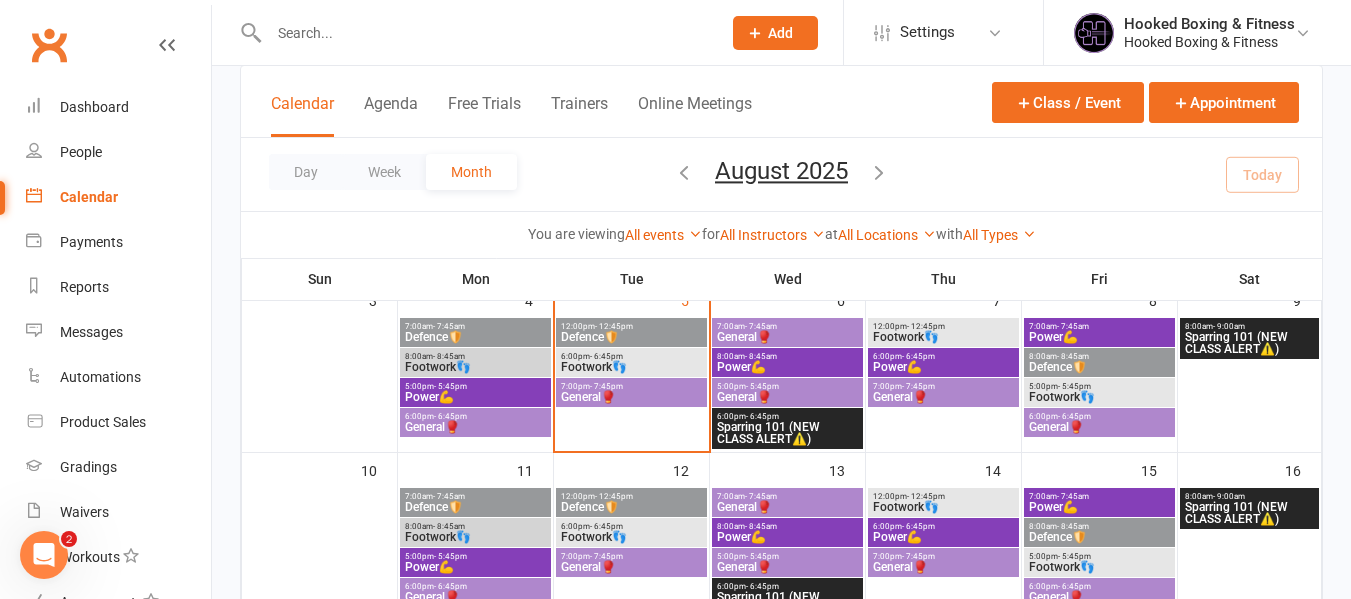 click on "General🥊" at bounding box center [631, 397] 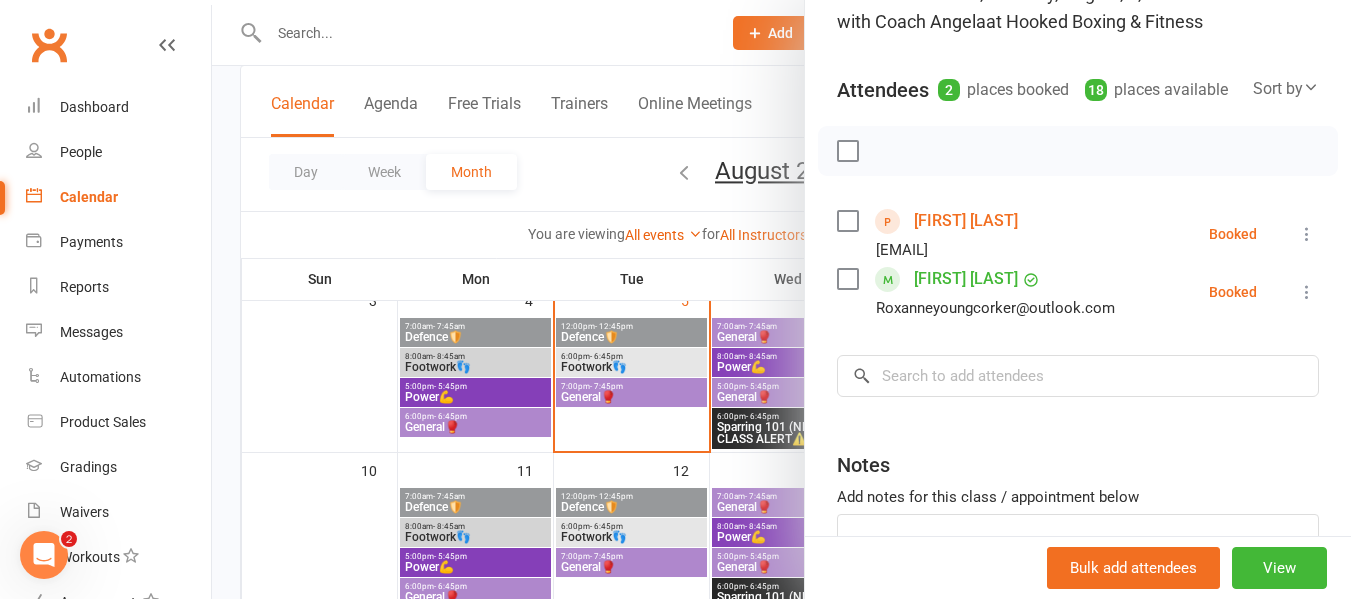 scroll, scrollTop: 200, scrollLeft: 0, axis: vertical 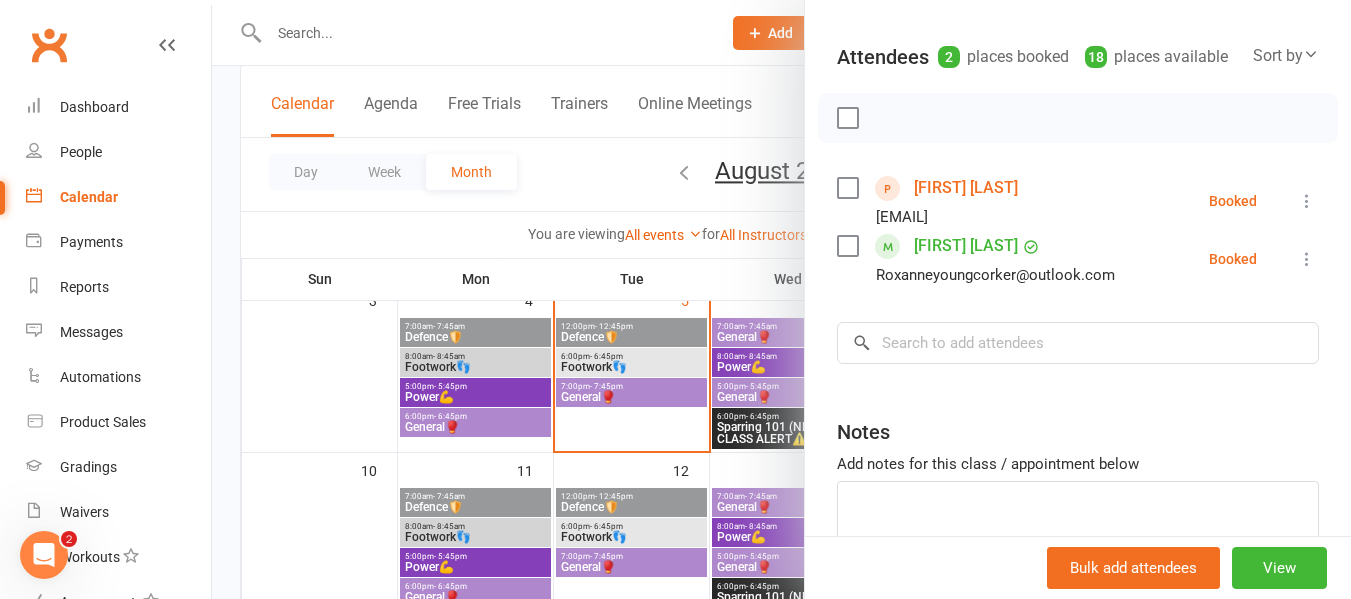 click at bounding box center (781, 299) 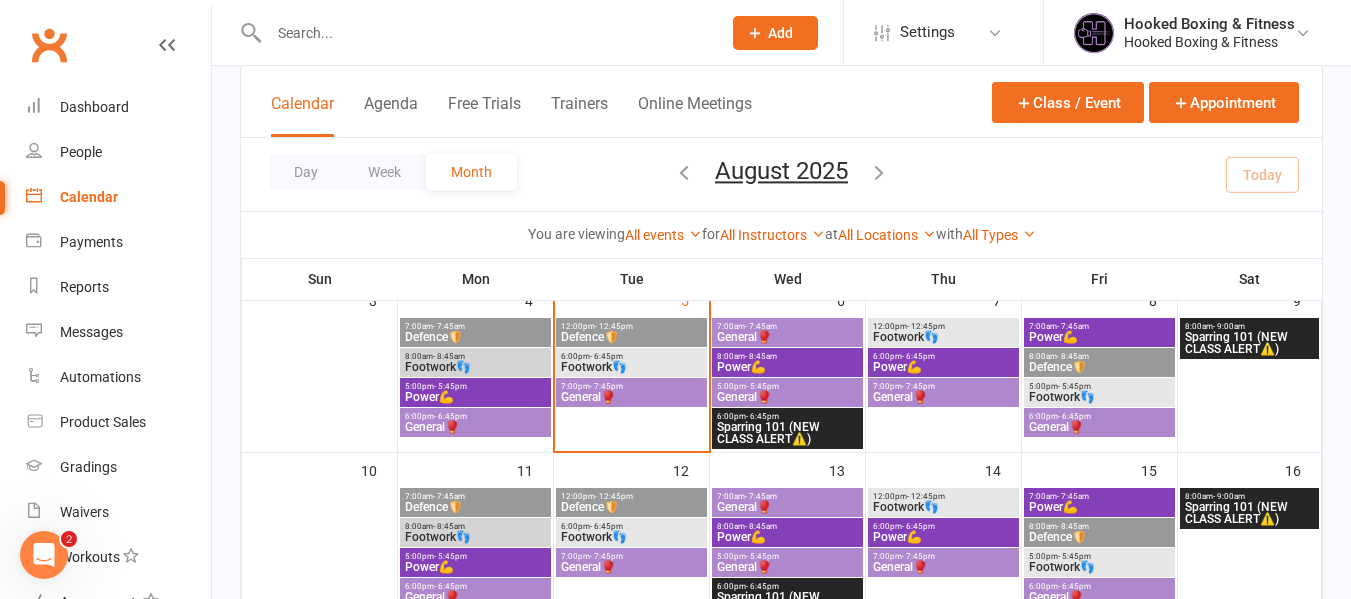 click on "General🥊" at bounding box center [787, 397] 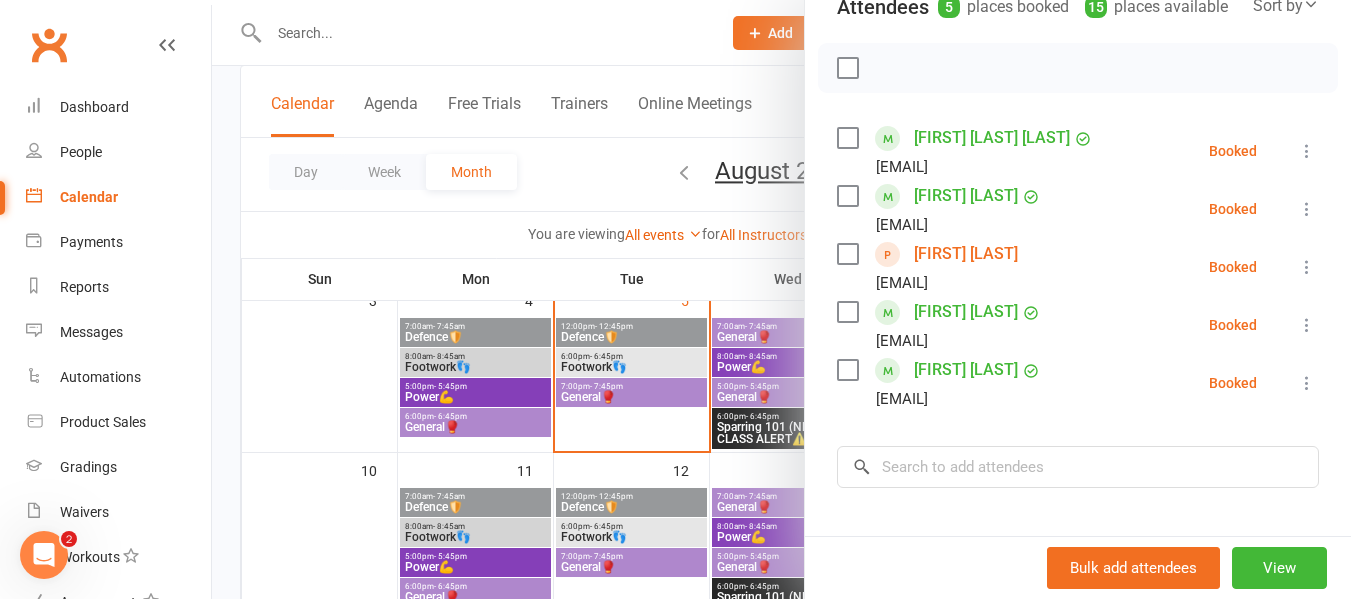 scroll, scrollTop: 300, scrollLeft: 0, axis: vertical 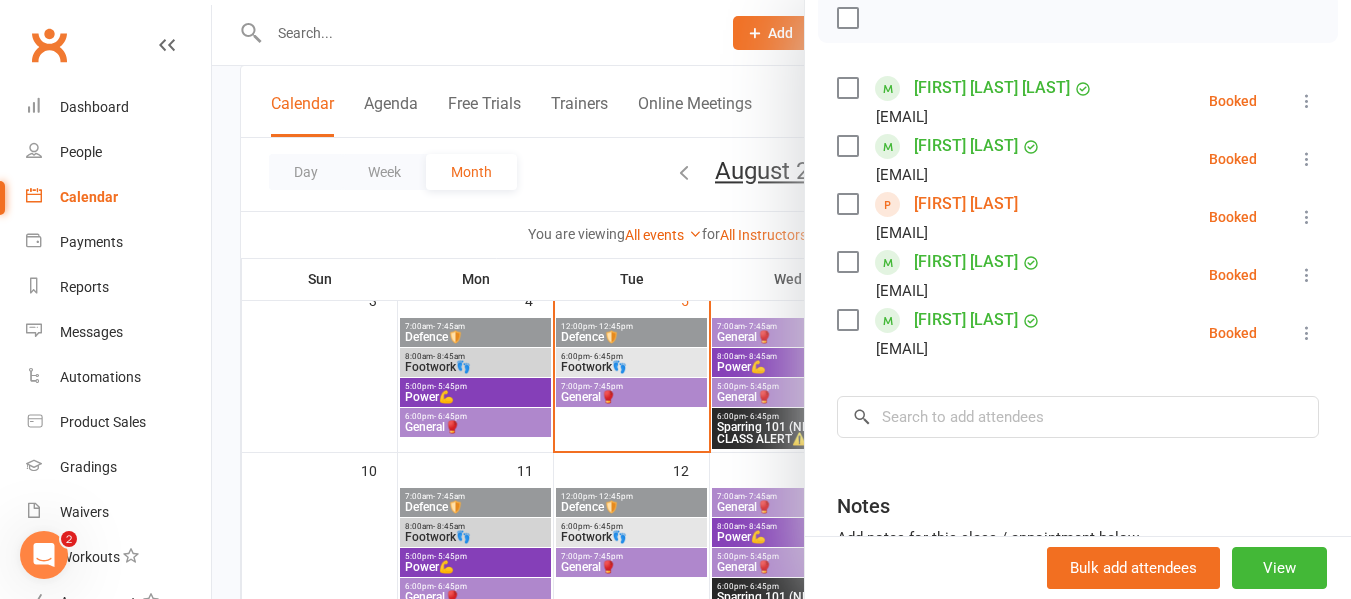 click at bounding box center [781, 299] 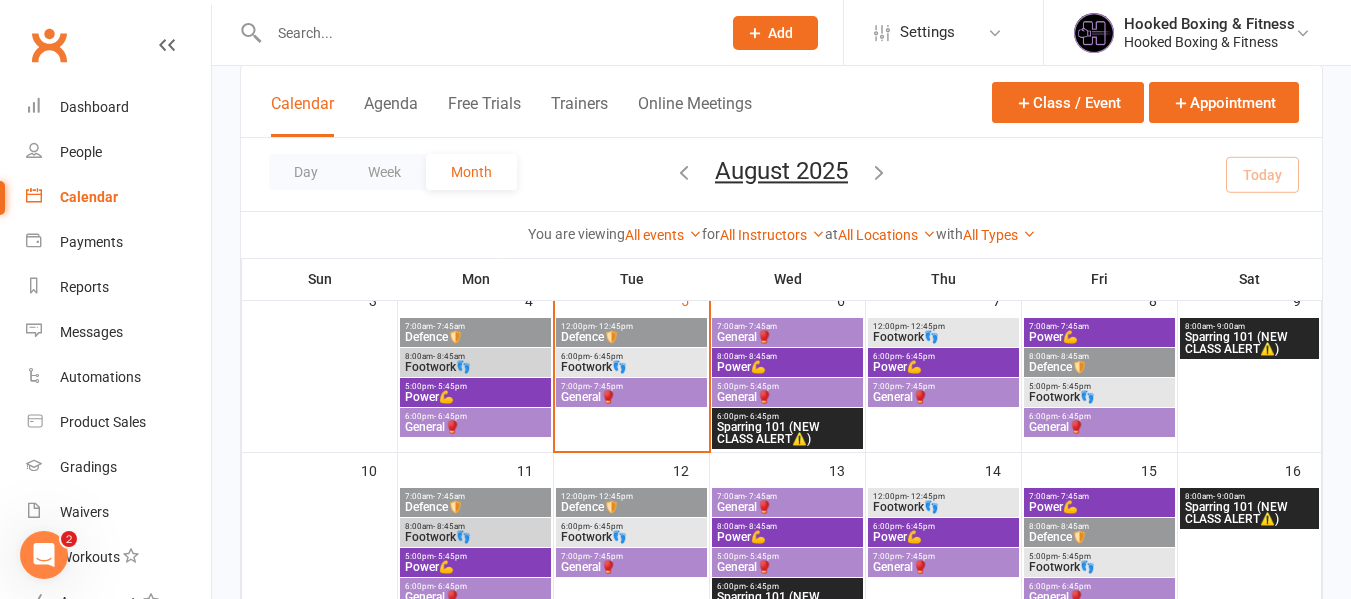 click on "Footwork👣" at bounding box center (631, 367) 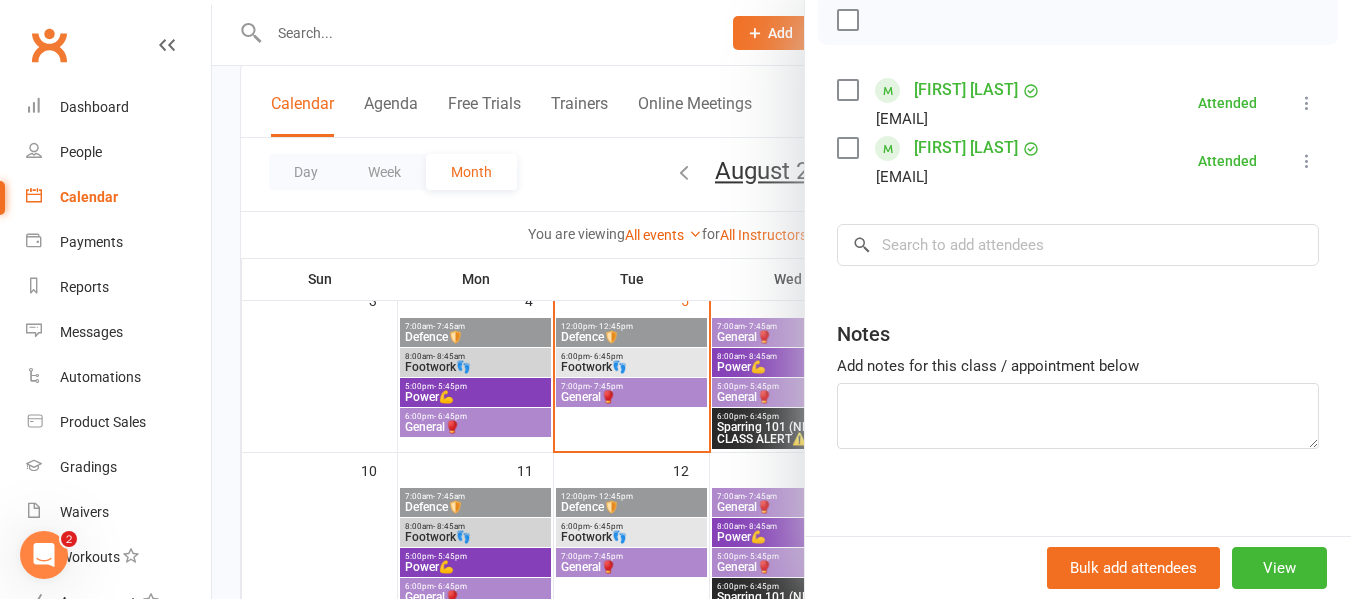 scroll, scrollTop: 300, scrollLeft: 0, axis: vertical 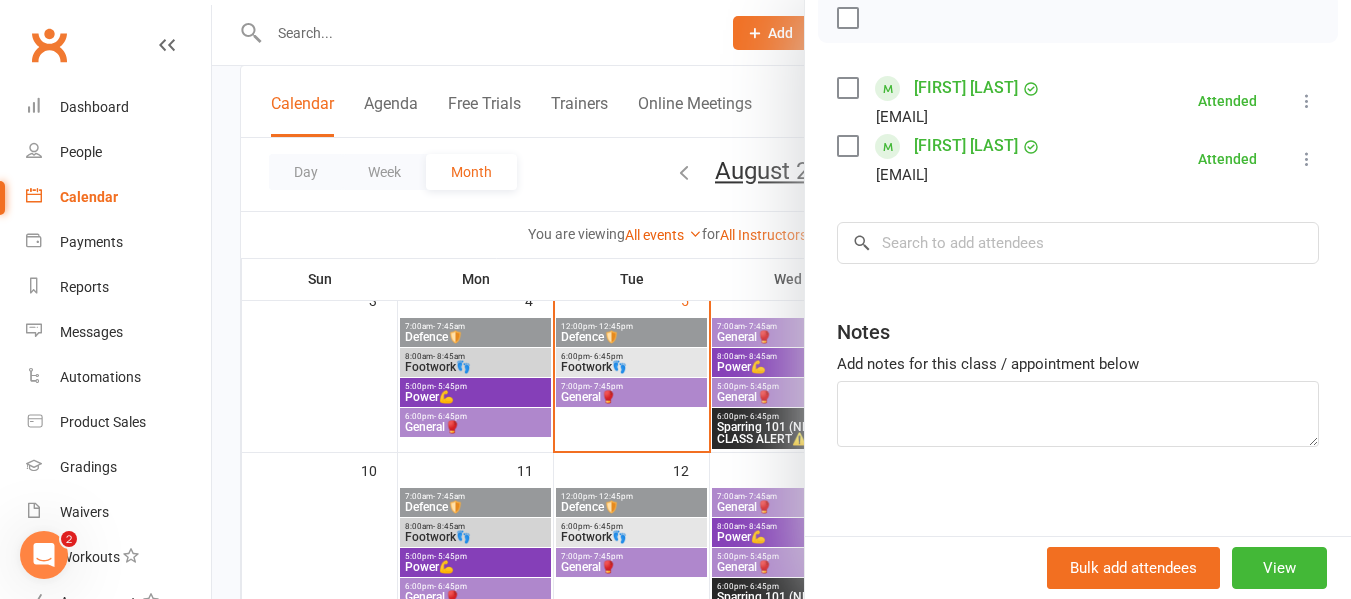 click at bounding box center [781, 299] 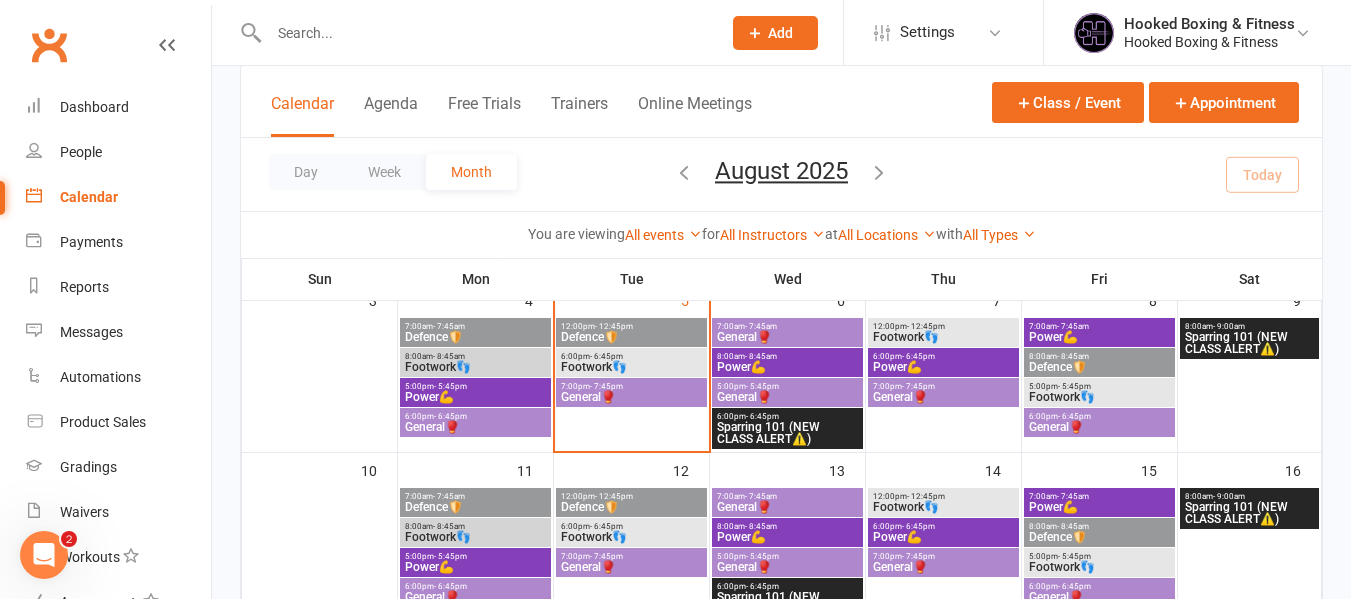 click on "General🥊" at bounding box center [631, 397] 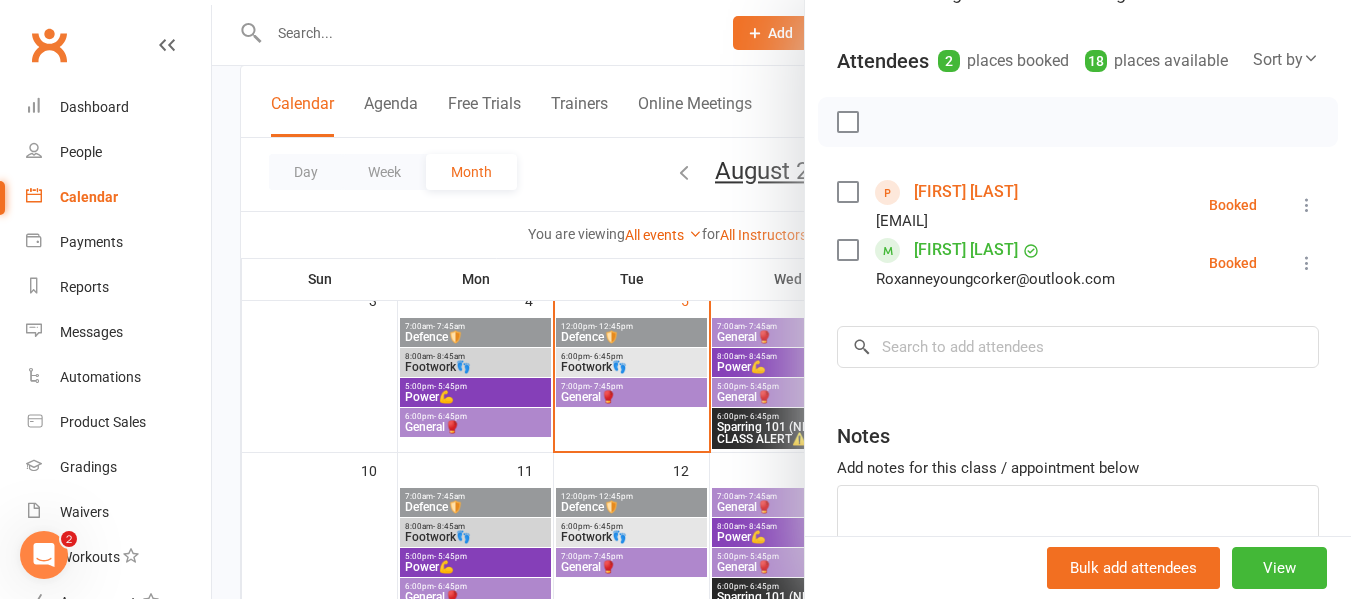 scroll, scrollTop: 200, scrollLeft: 0, axis: vertical 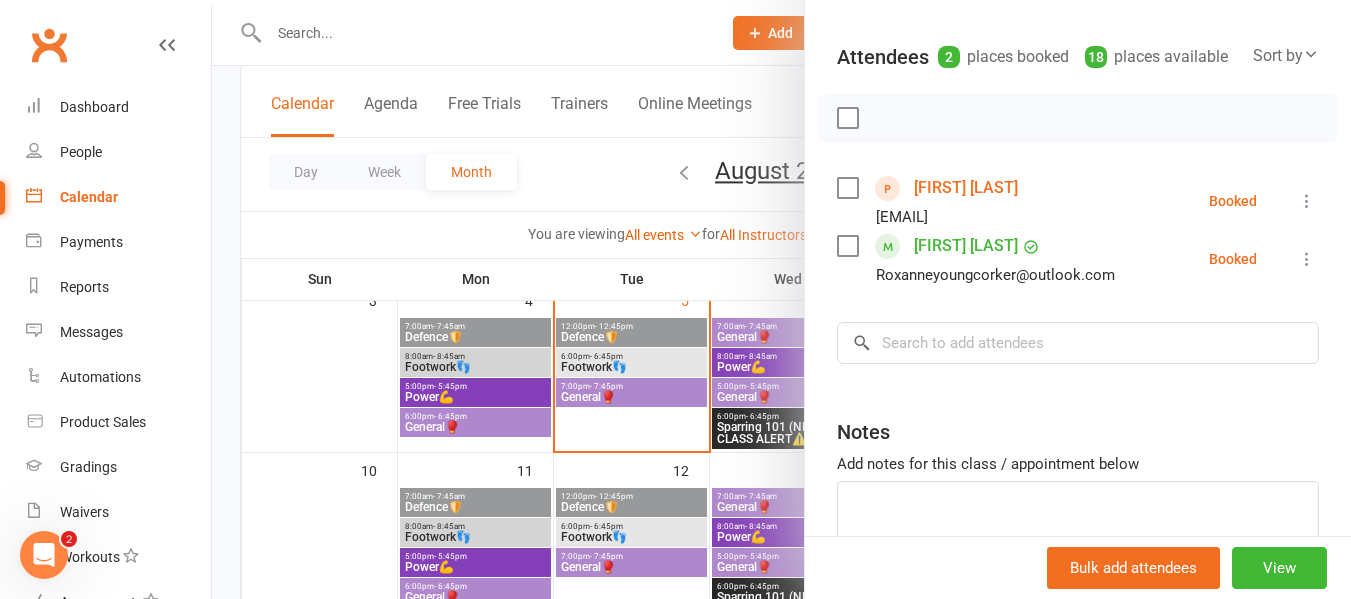 click at bounding box center (781, 299) 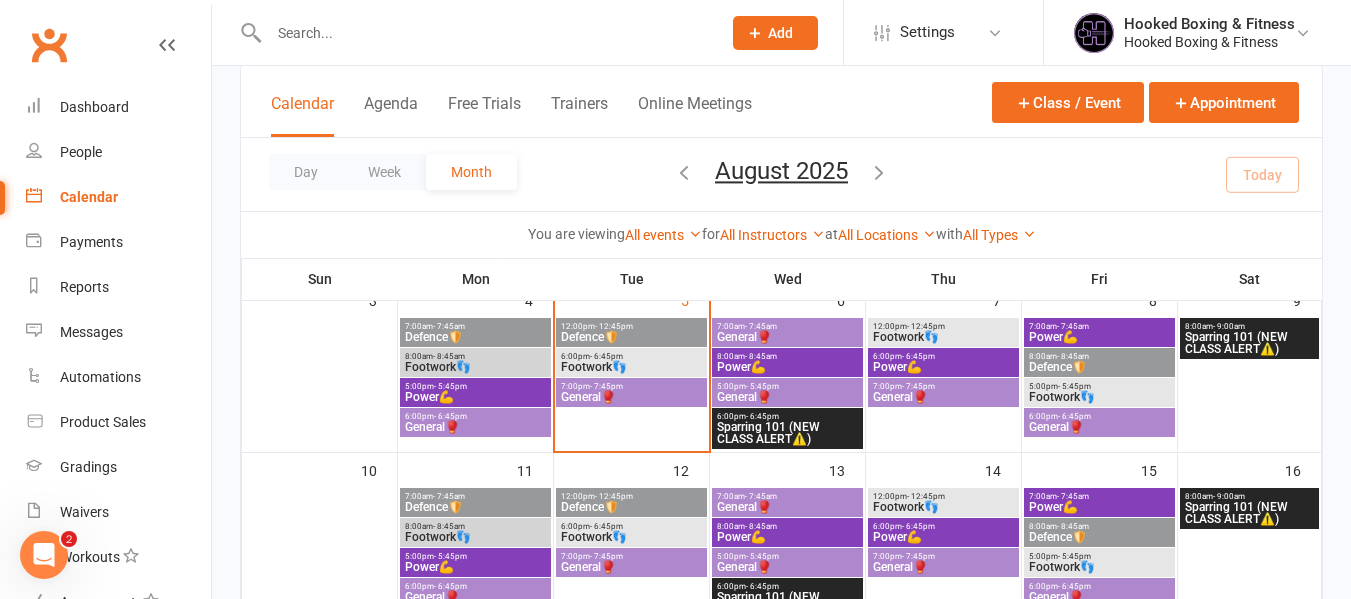 click on "General🥊" at bounding box center [787, 337] 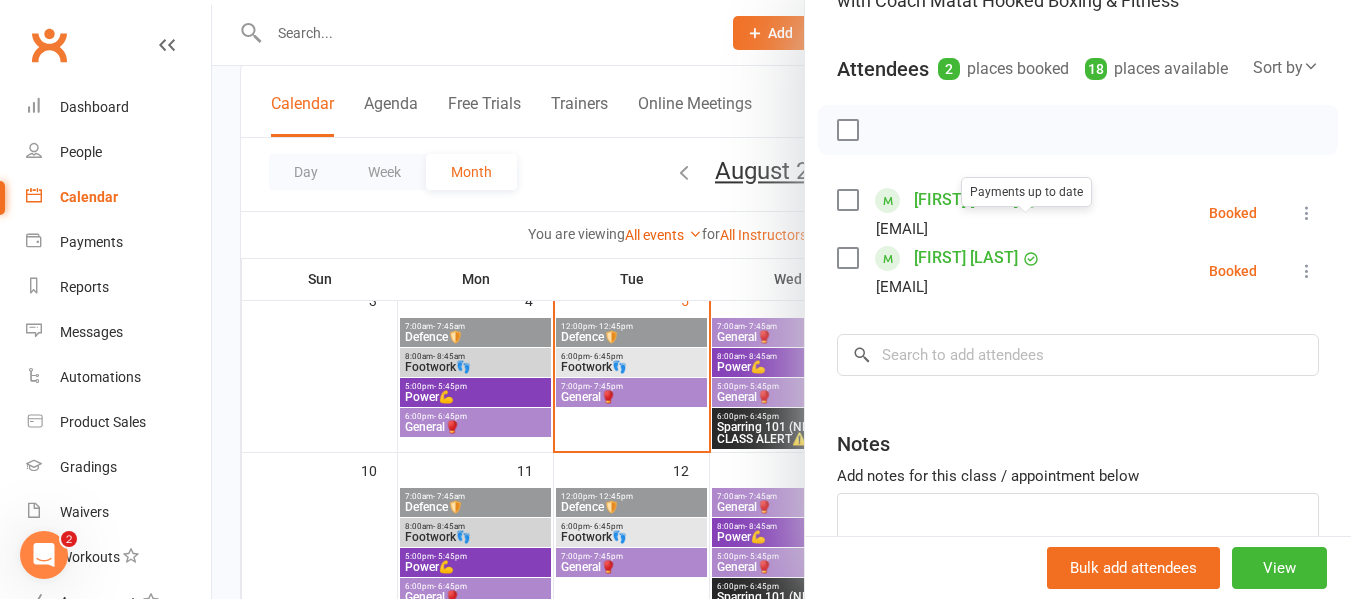 scroll, scrollTop: 200, scrollLeft: 0, axis: vertical 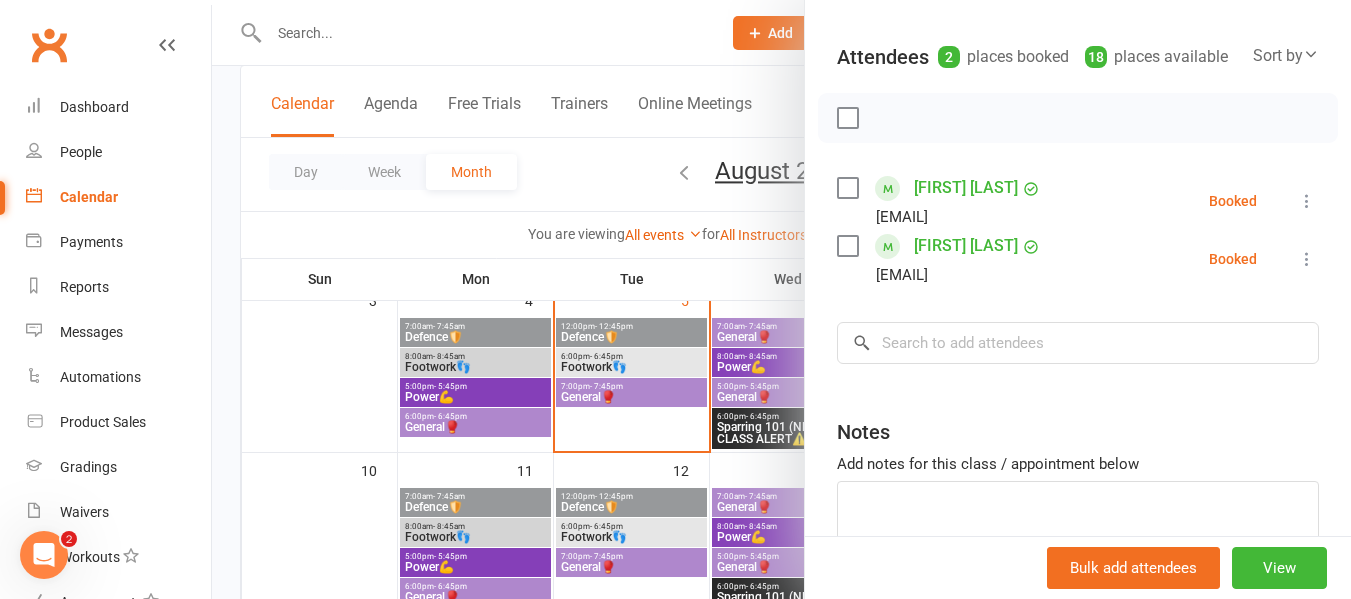 click at bounding box center (781, 299) 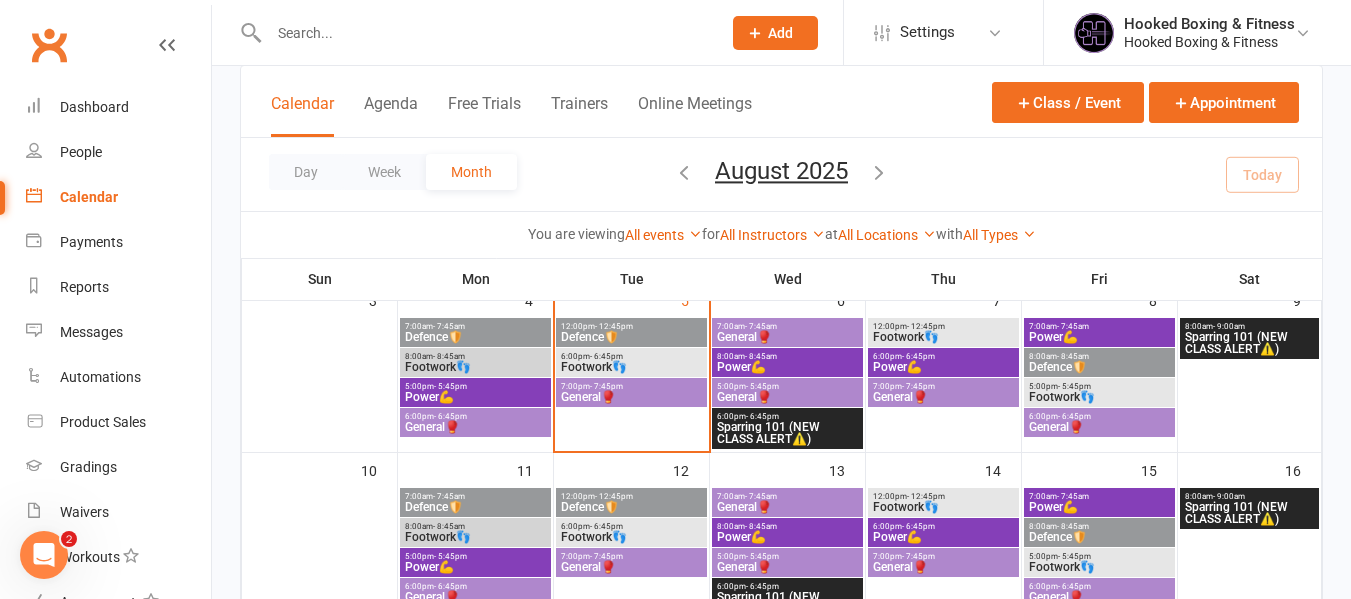 click on "8:00am  - 8:45am" at bounding box center [787, 356] 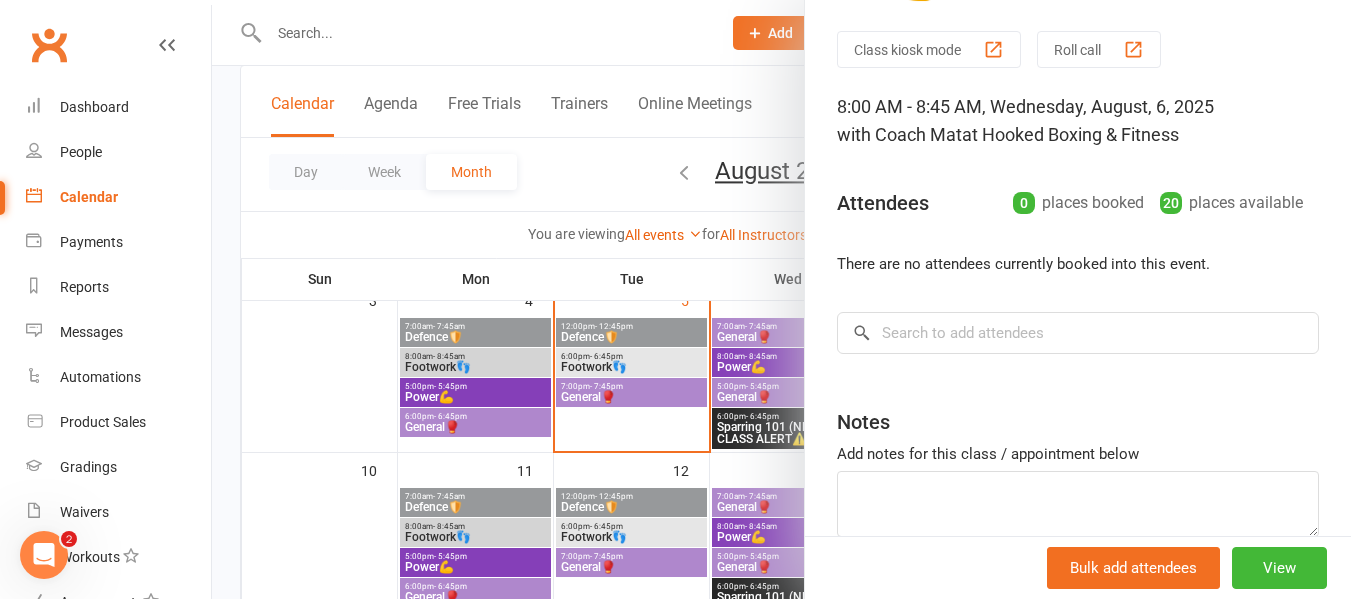 scroll, scrollTop: 155, scrollLeft: 0, axis: vertical 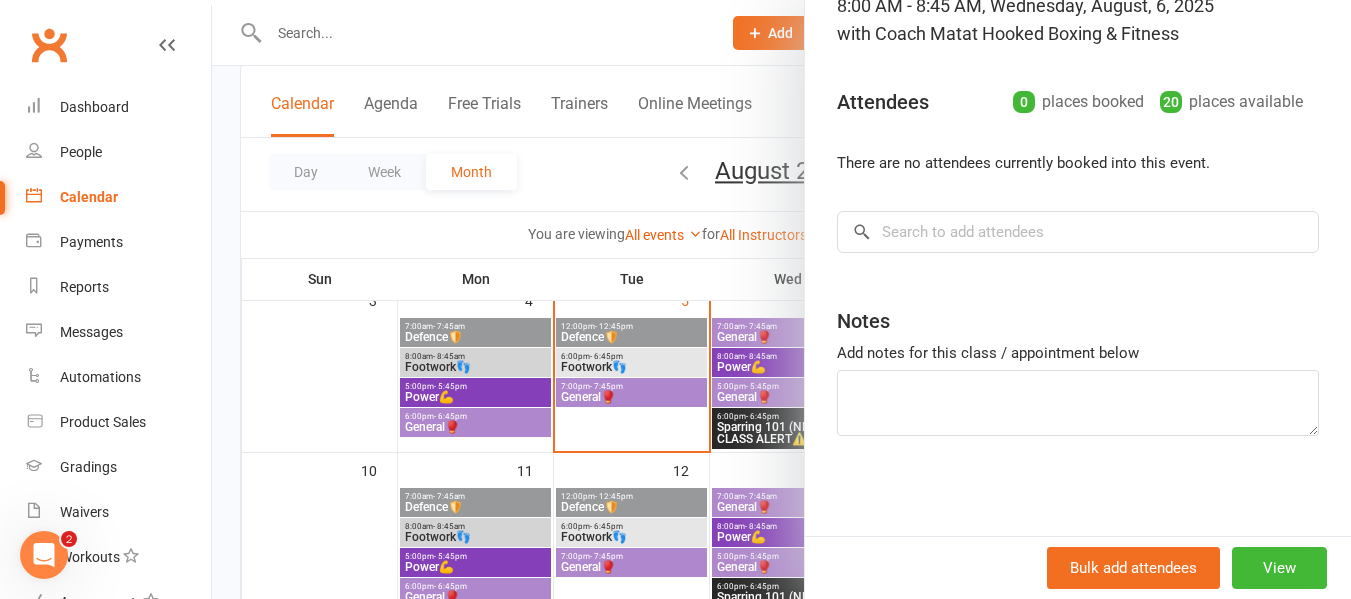 click at bounding box center [781, 299] 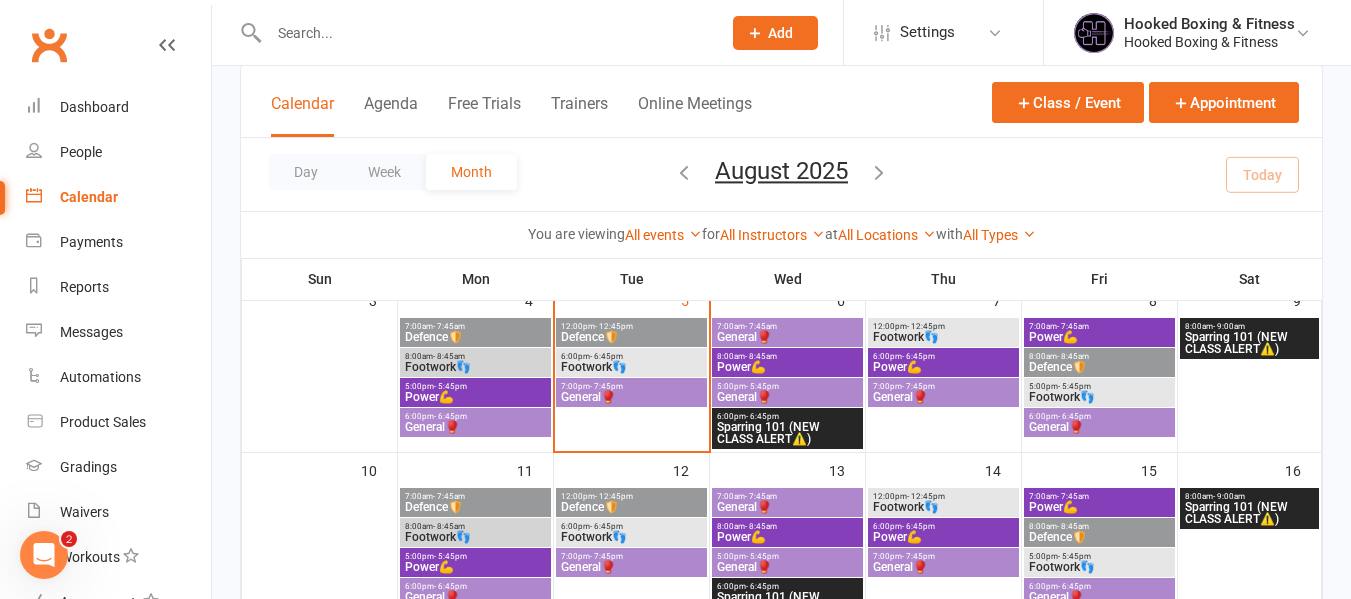 click on "5:00pm  - 5:45pm General🥊" at bounding box center [787, 392] 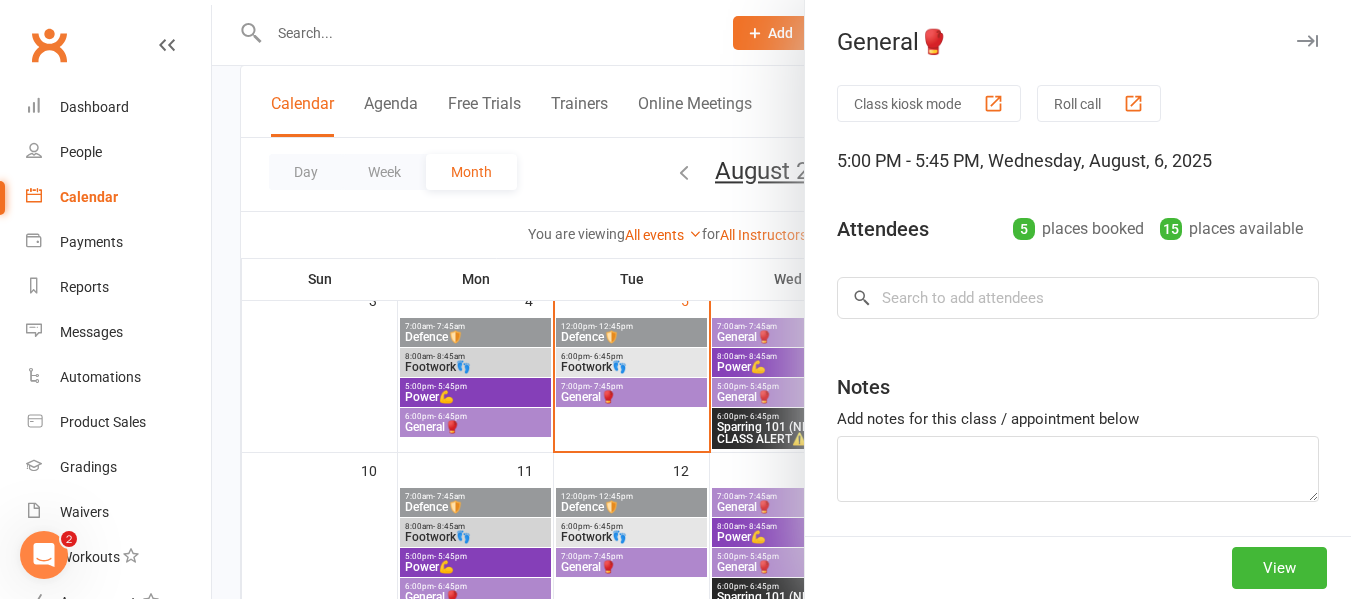 click at bounding box center (781, 299) 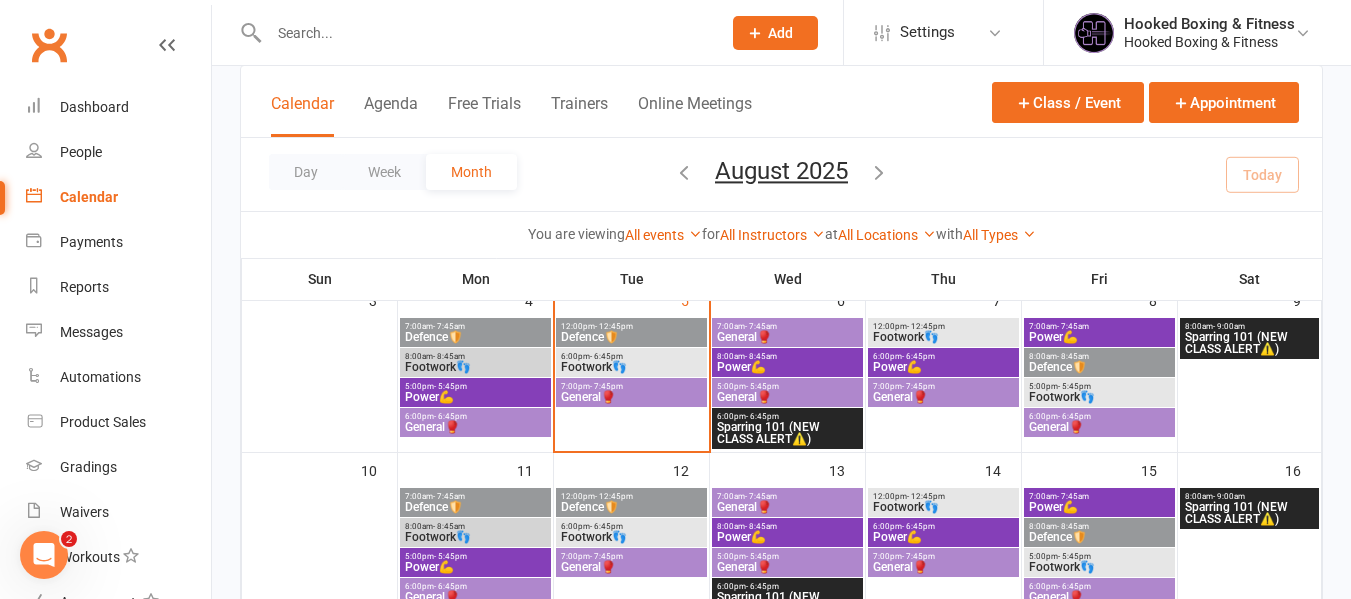 click on "General🥊" at bounding box center (787, 337) 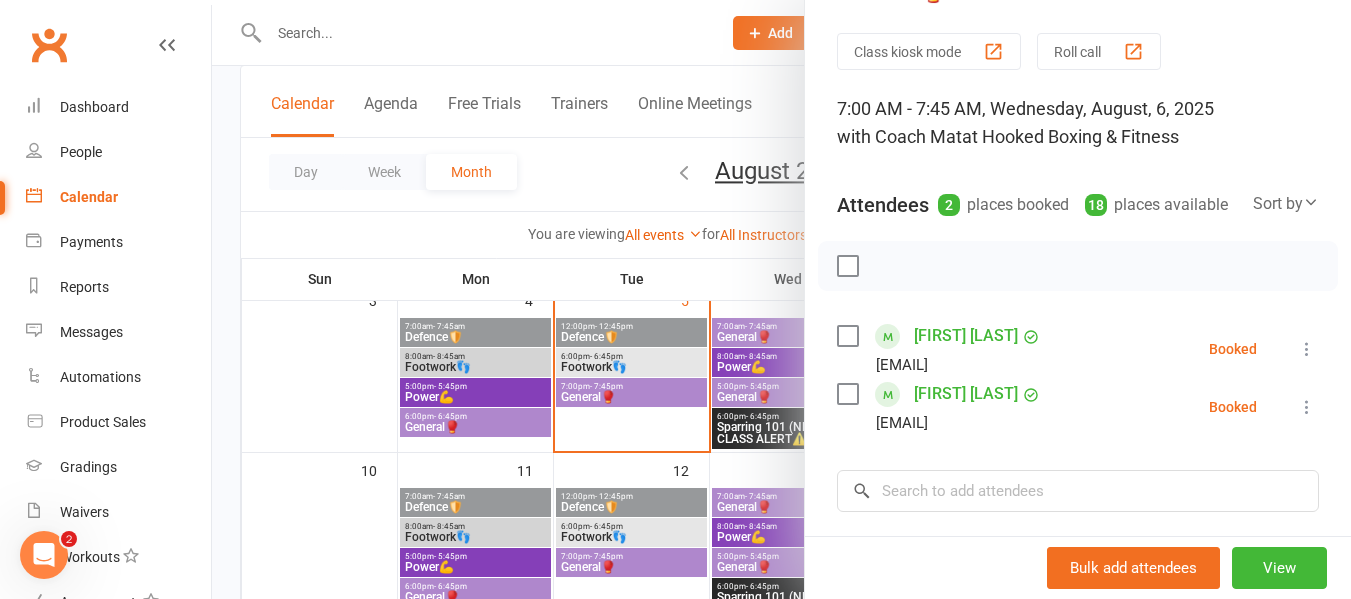 scroll, scrollTop: 100, scrollLeft: 0, axis: vertical 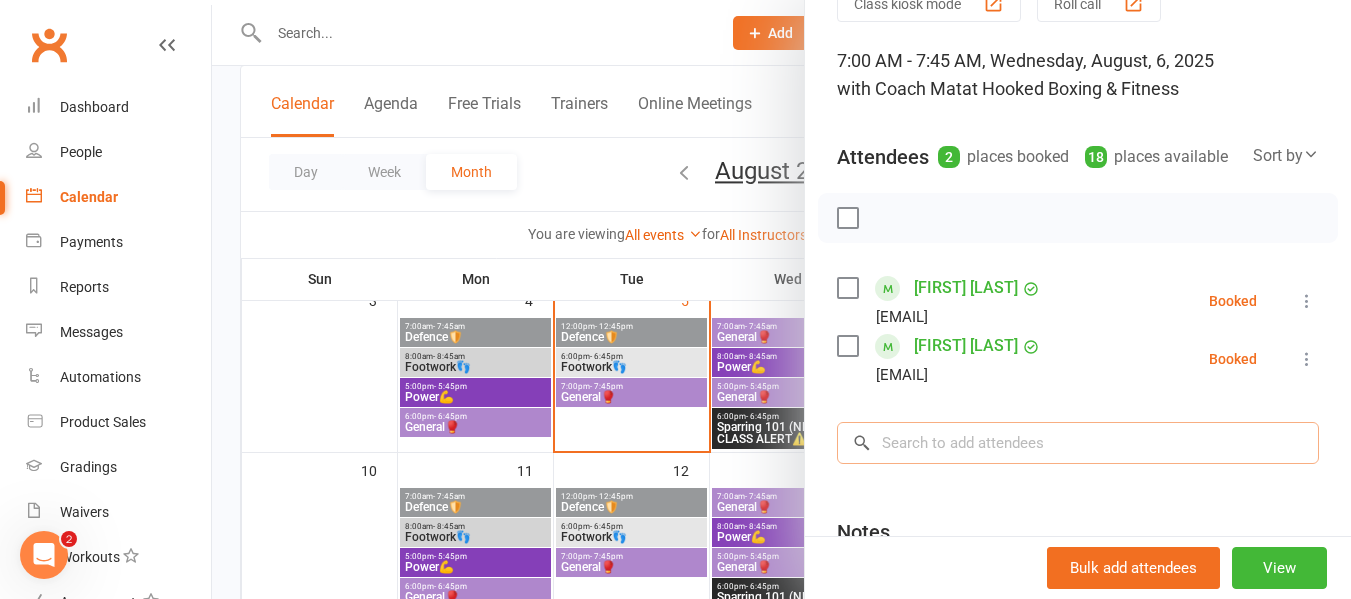 drag, startPoint x: 1046, startPoint y: 475, endPoint x: 1010, endPoint y: 504, distance: 46.227695 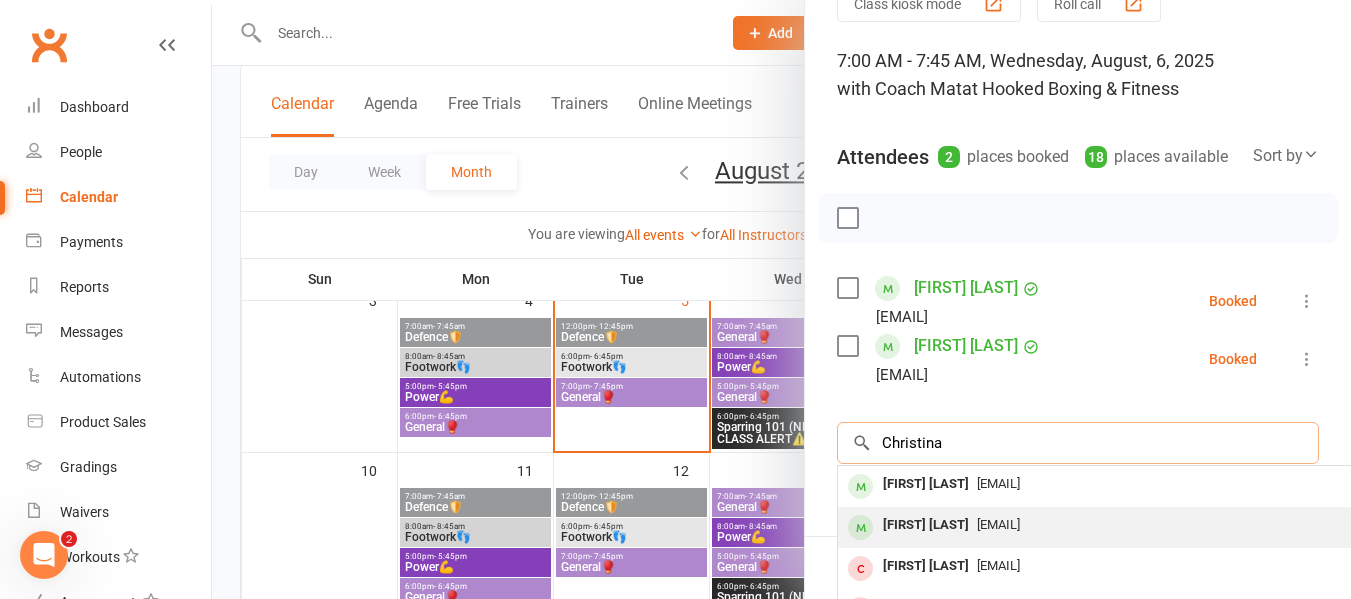 type on "Christina" 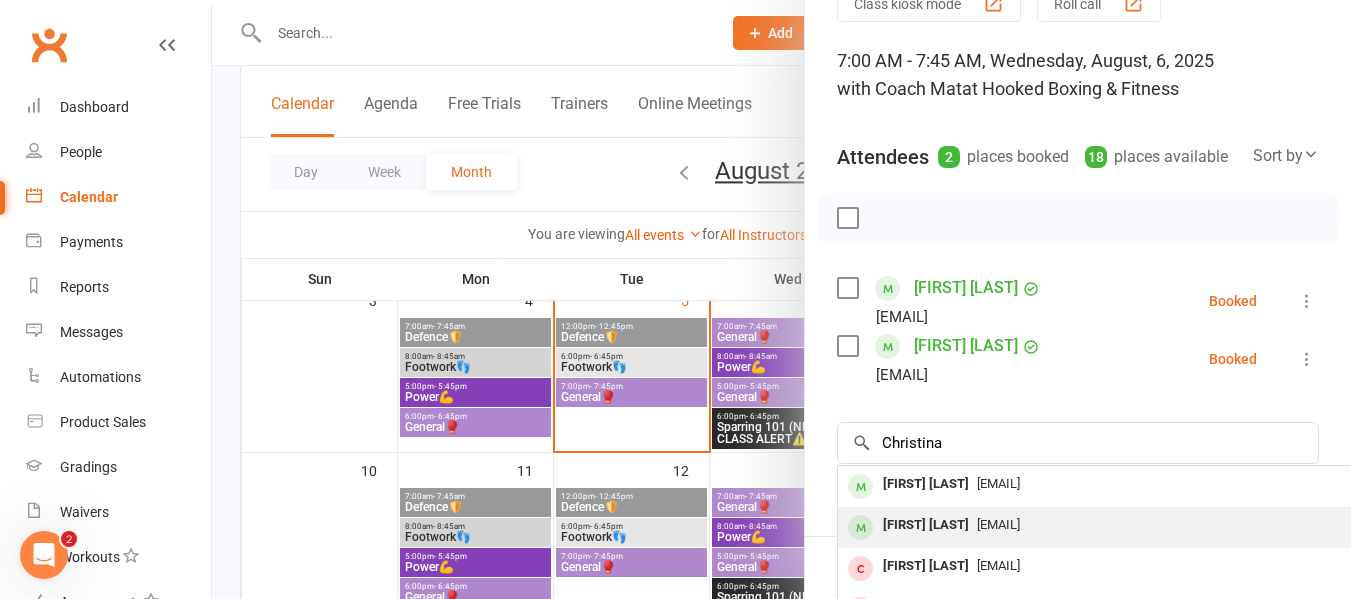 click on "christinaanastasi9@gmail.com" at bounding box center [998, 524] 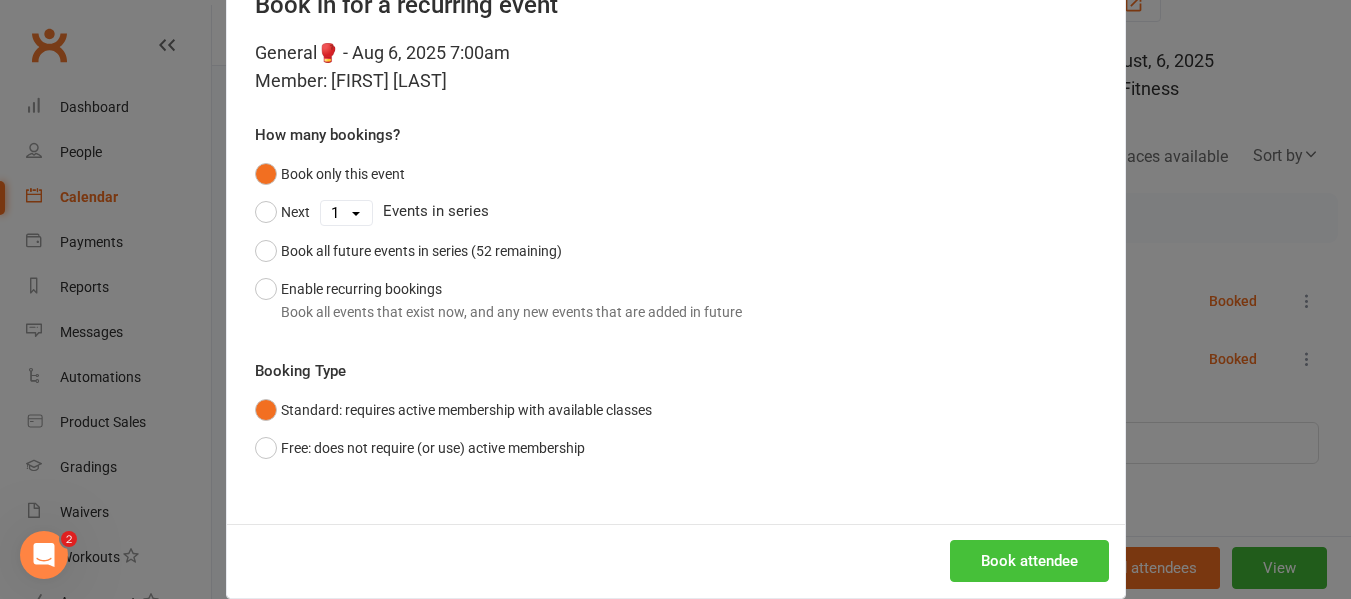 scroll, scrollTop: 98, scrollLeft: 0, axis: vertical 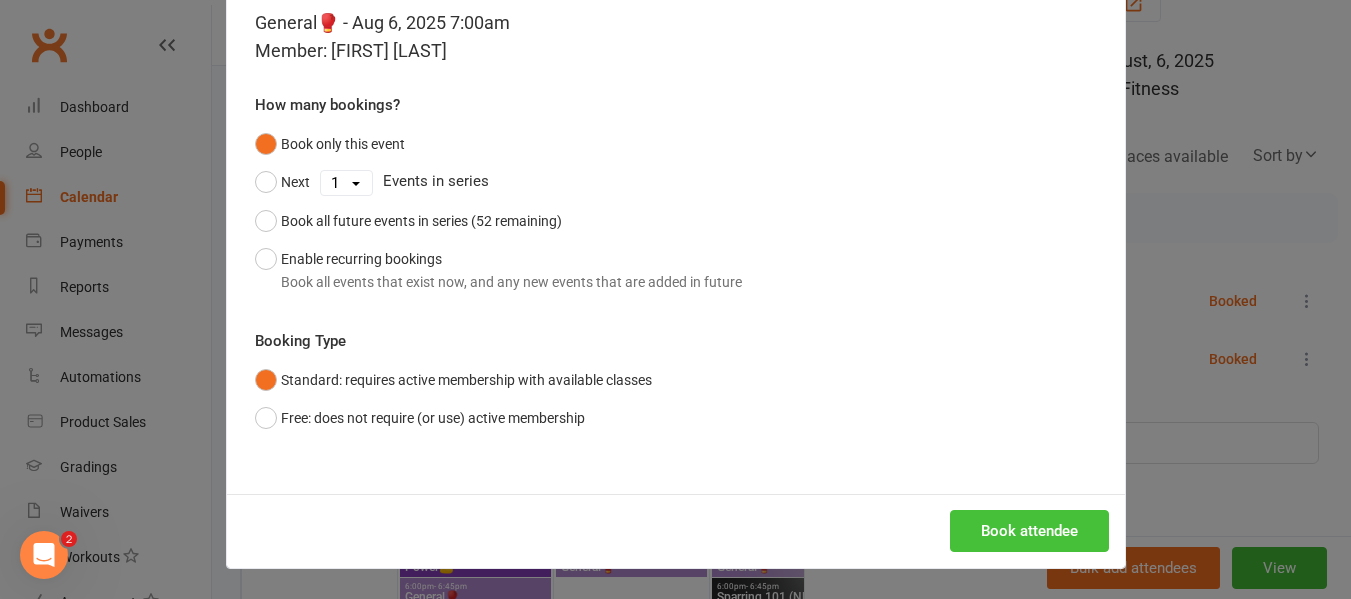 click on "Book attendee" at bounding box center [1029, 531] 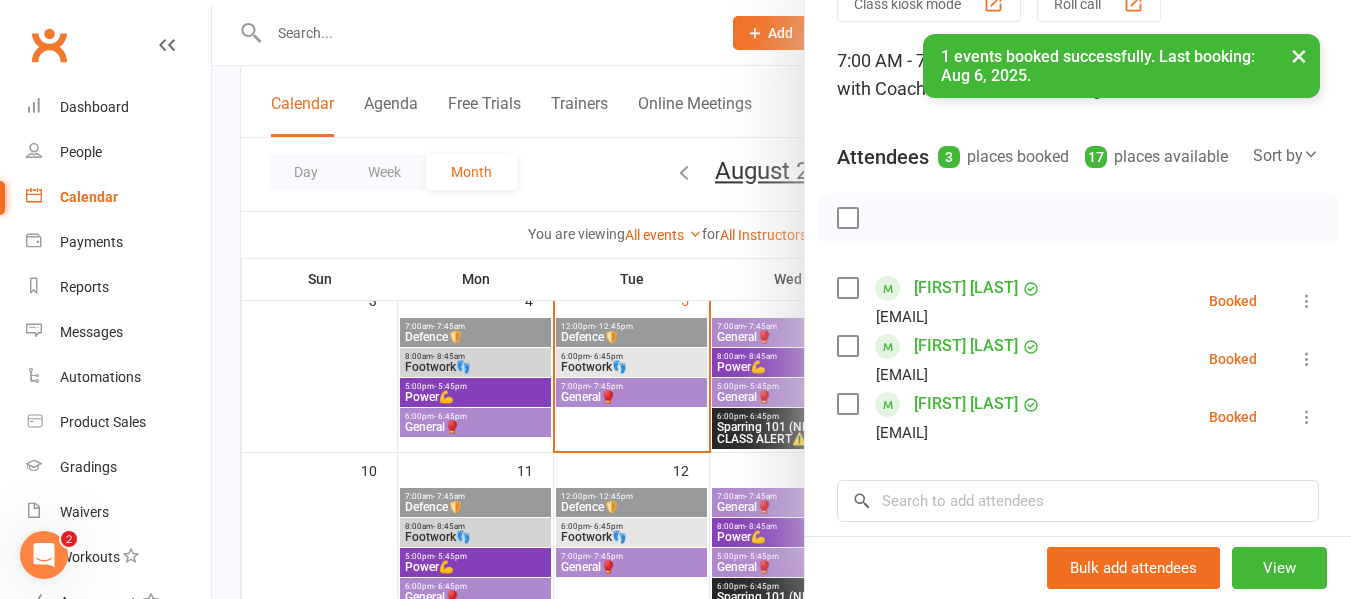 drag, startPoint x: 664, startPoint y: 370, endPoint x: 675, endPoint y: 369, distance: 11.045361 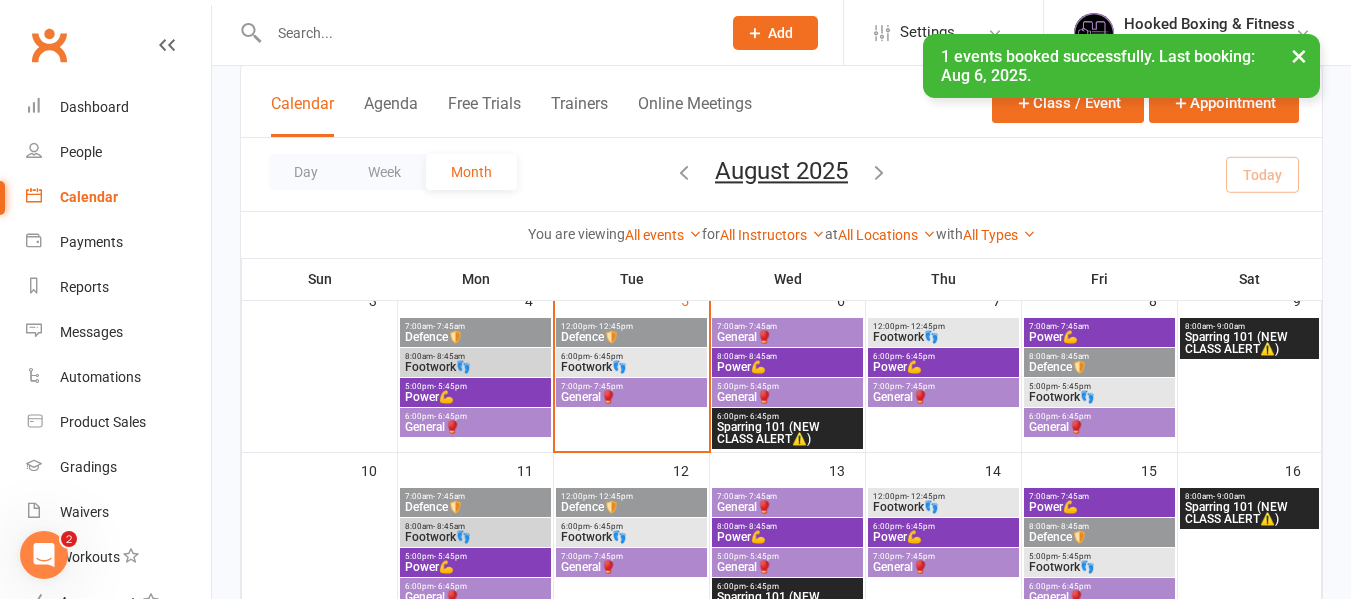click on "12:00pm  - 12:45pm Footwork👣" at bounding box center [943, 332] 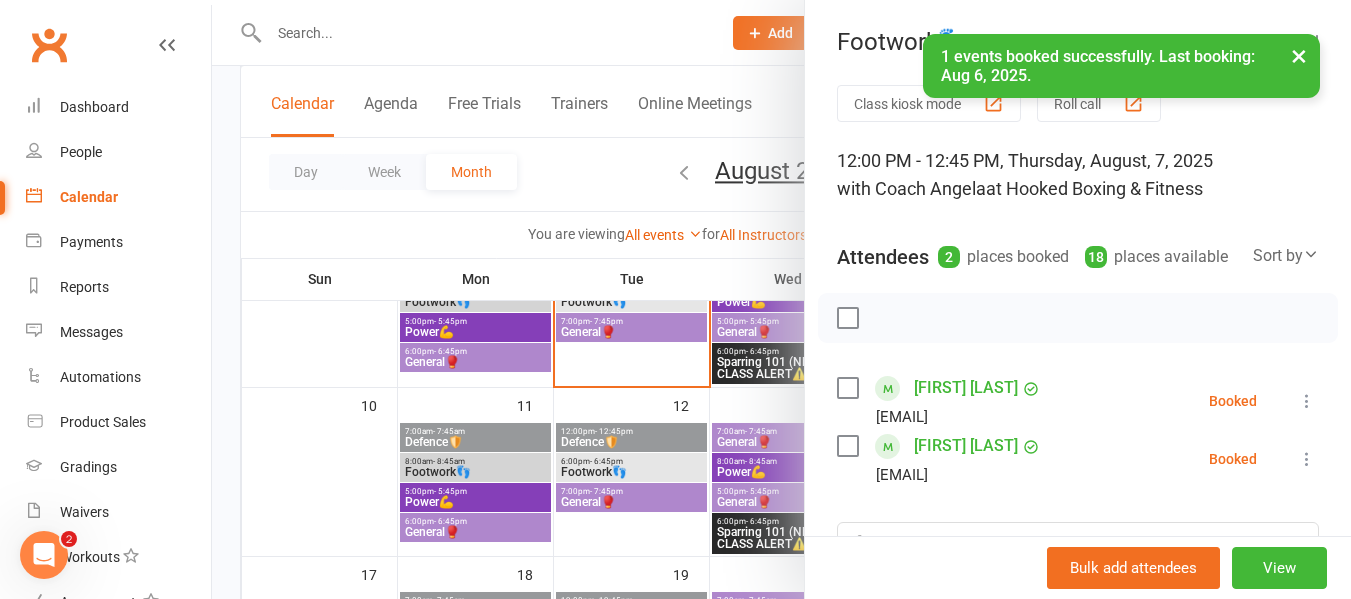 scroll, scrollTop: 400, scrollLeft: 0, axis: vertical 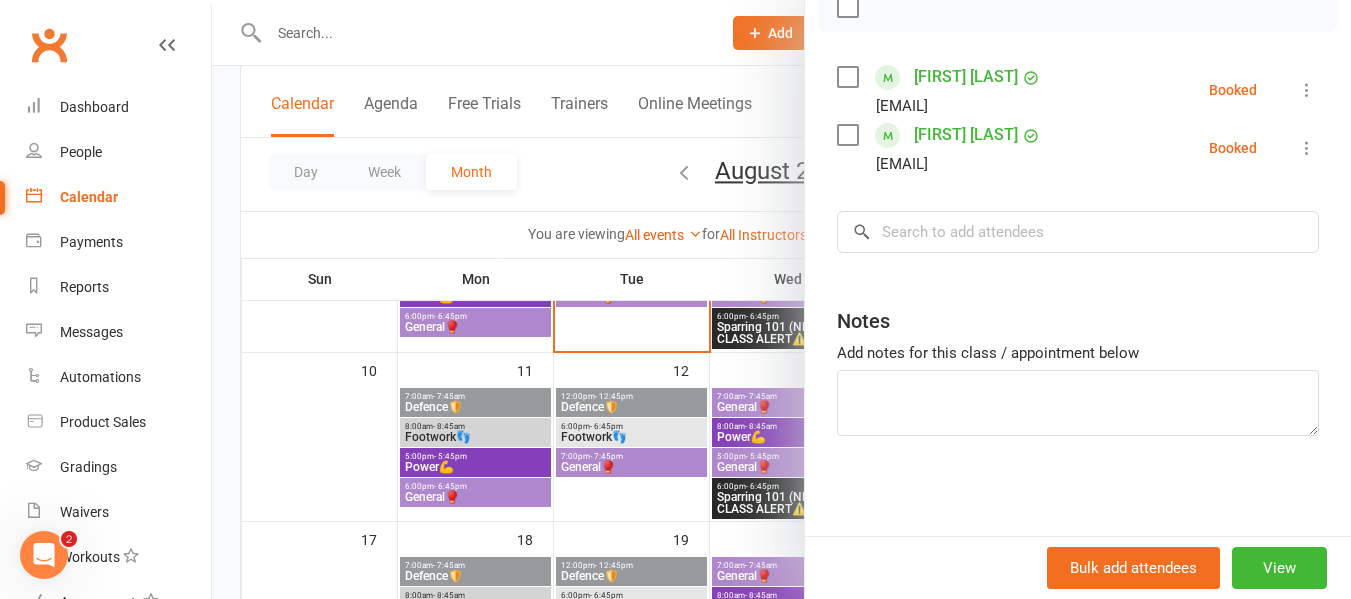 click at bounding box center [781, 299] 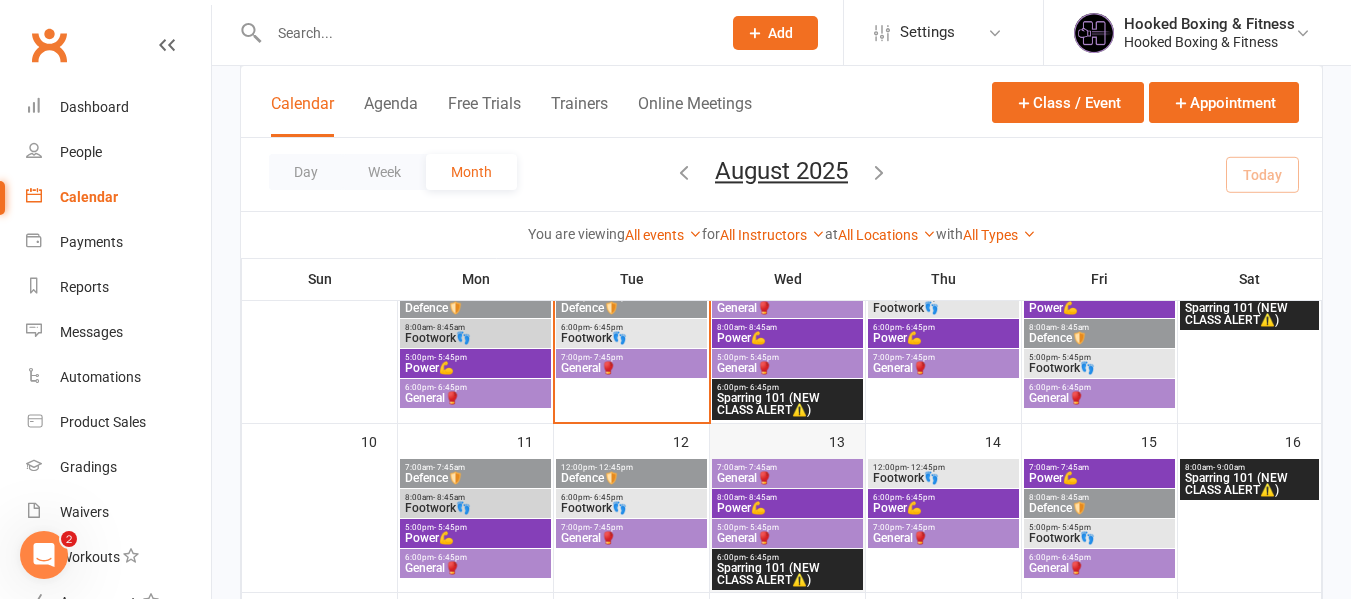 scroll, scrollTop: 300, scrollLeft: 0, axis: vertical 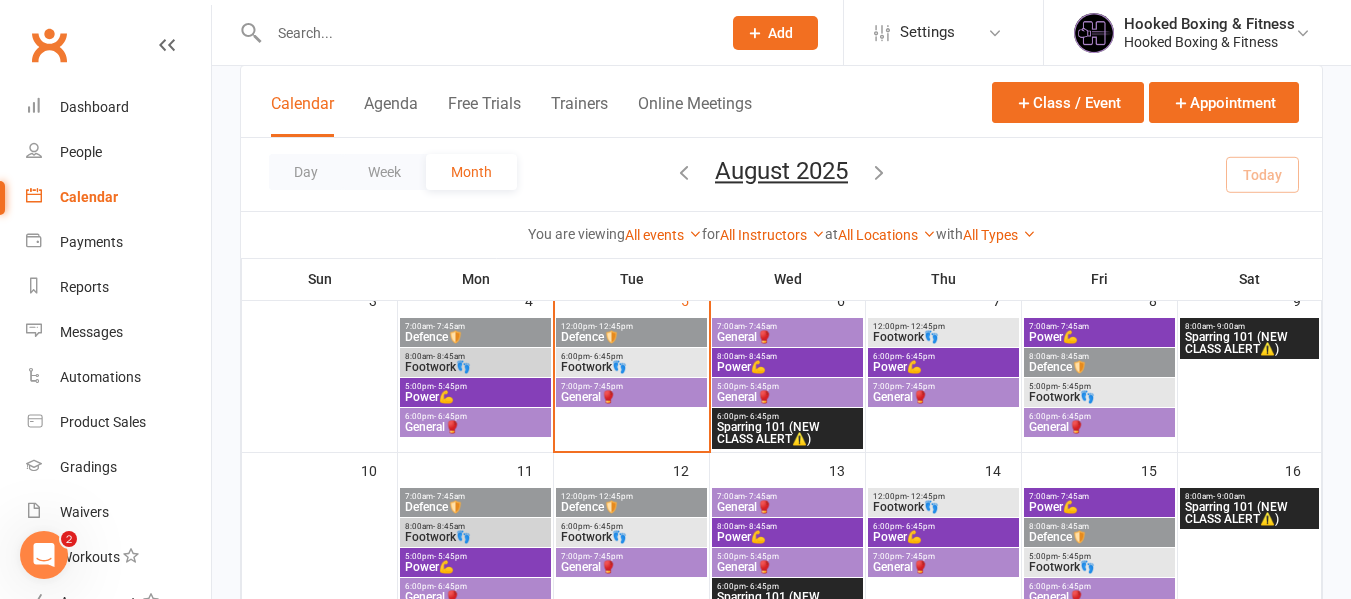 click on "Sparring 101 (NEW CLASS ALERT⚠️)" at bounding box center (787, 433) 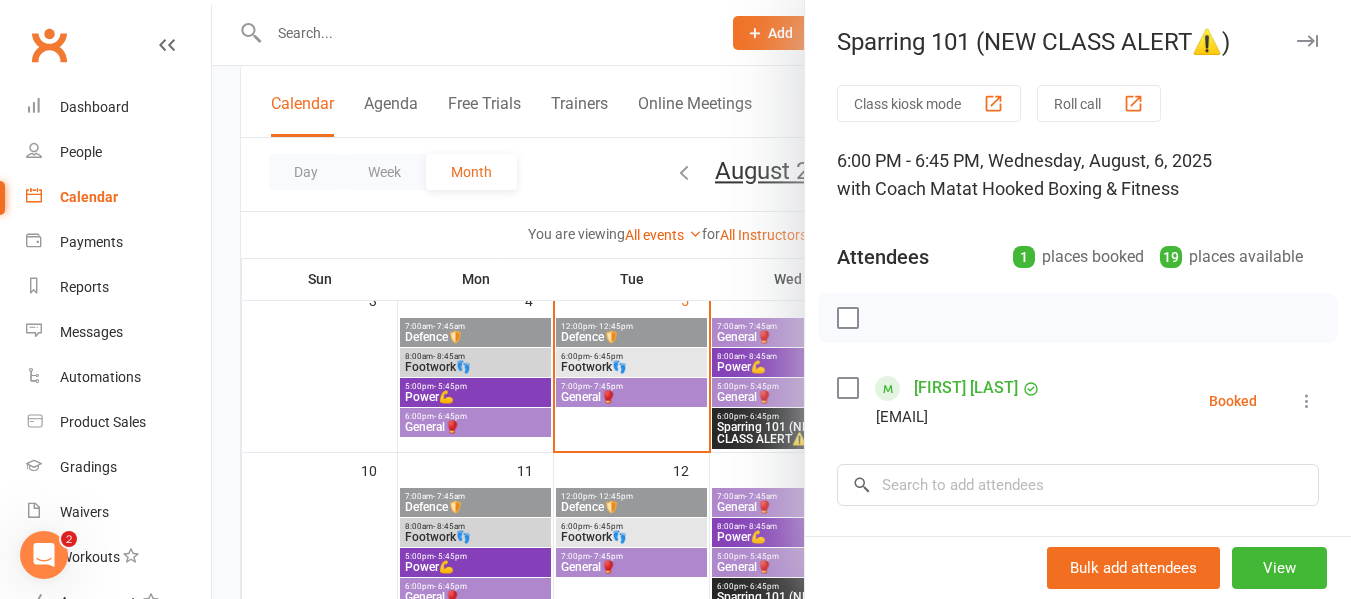 click at bounding box center (781, 299) 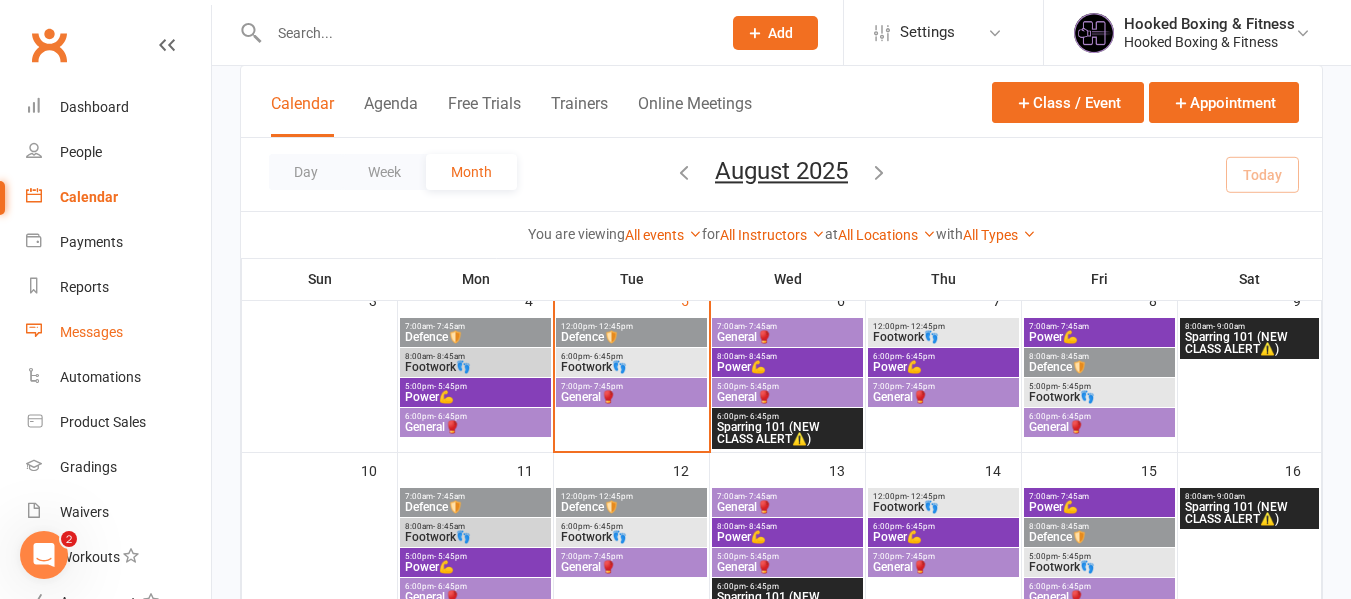 click on "Messages" at bounding box center (118, 332) 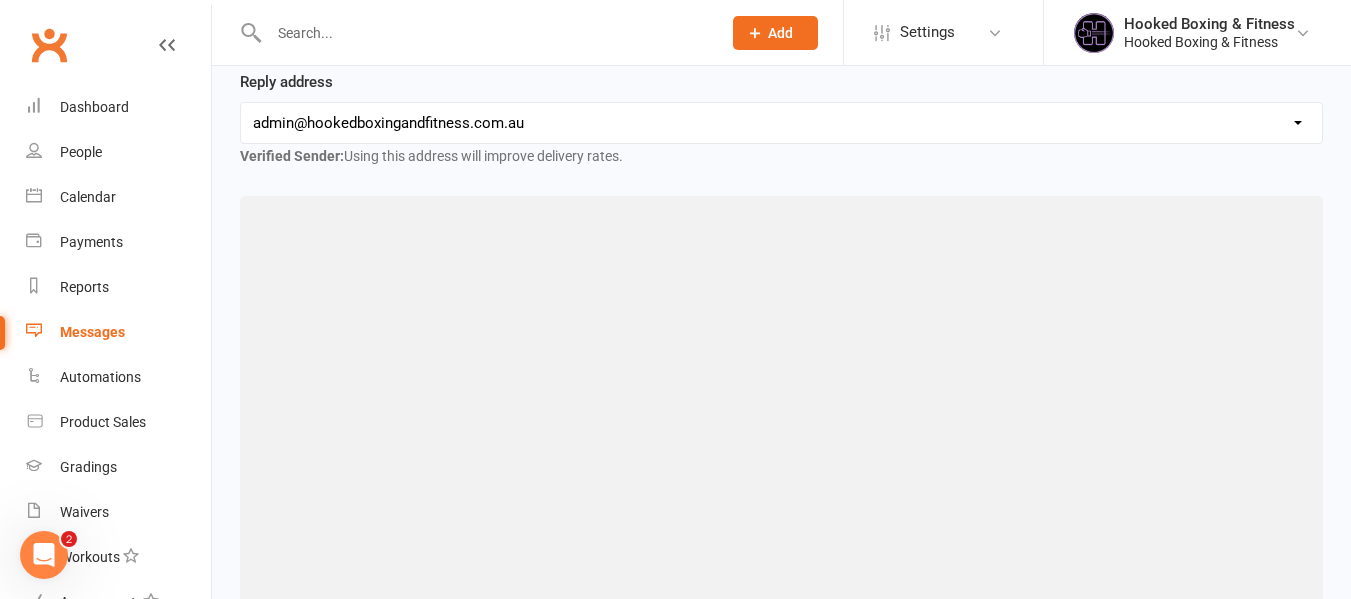 scroll, scrollTop: 0, scrollLeft: 0, axis: both 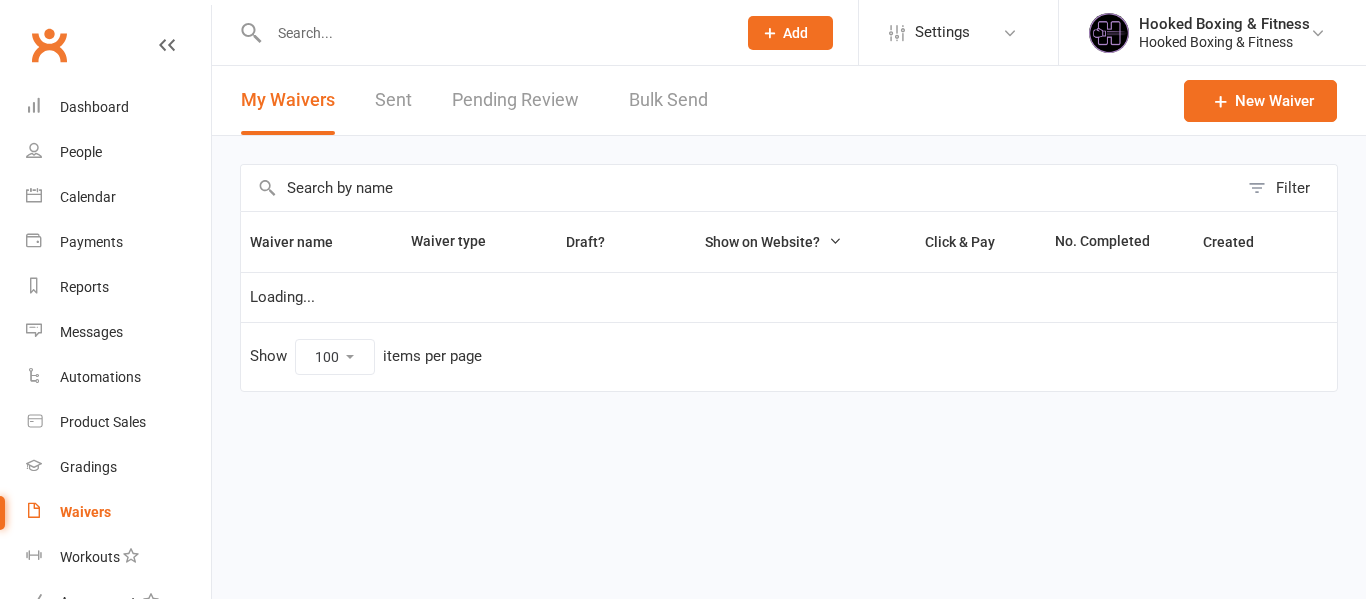 select on "100" 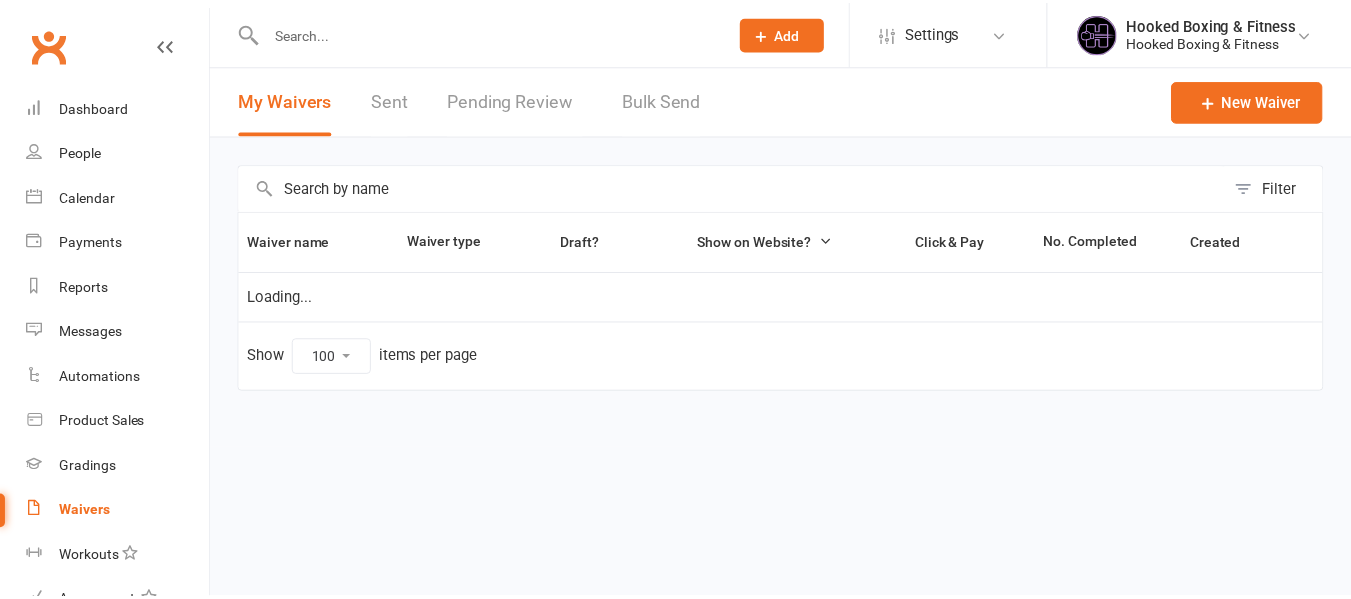 scroll, scrollTop: 0, scrollLeft: 0, axis: both 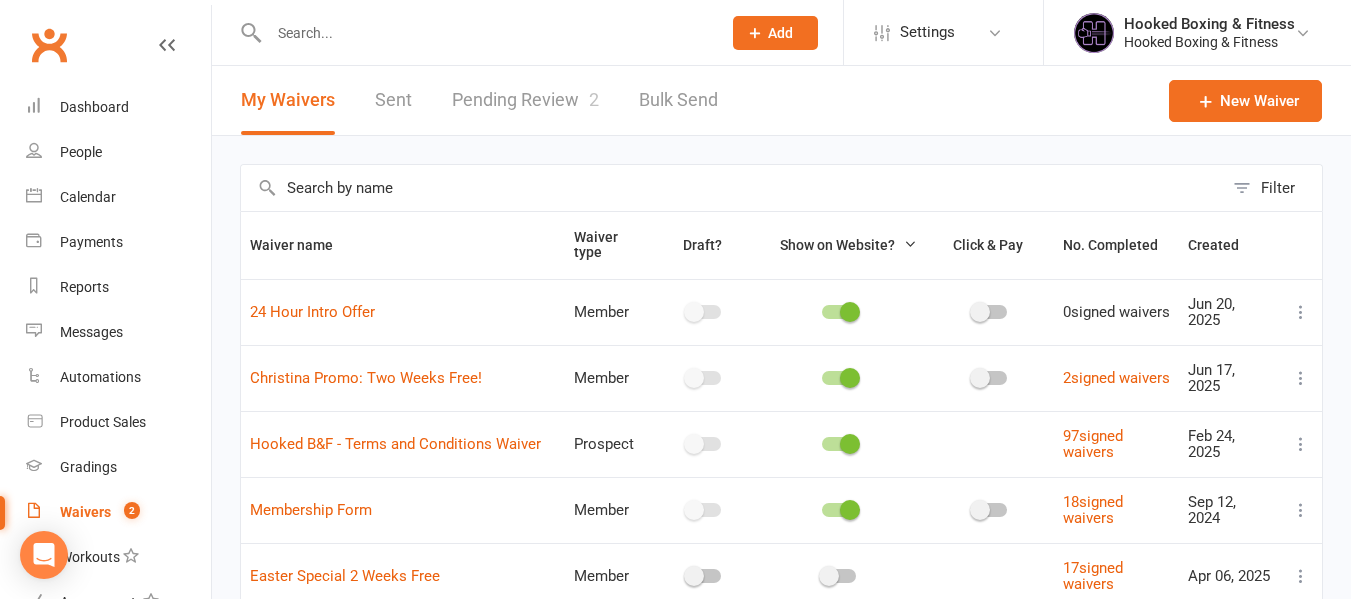 click on "Pending Review 2" at bounding box center (525, 100) 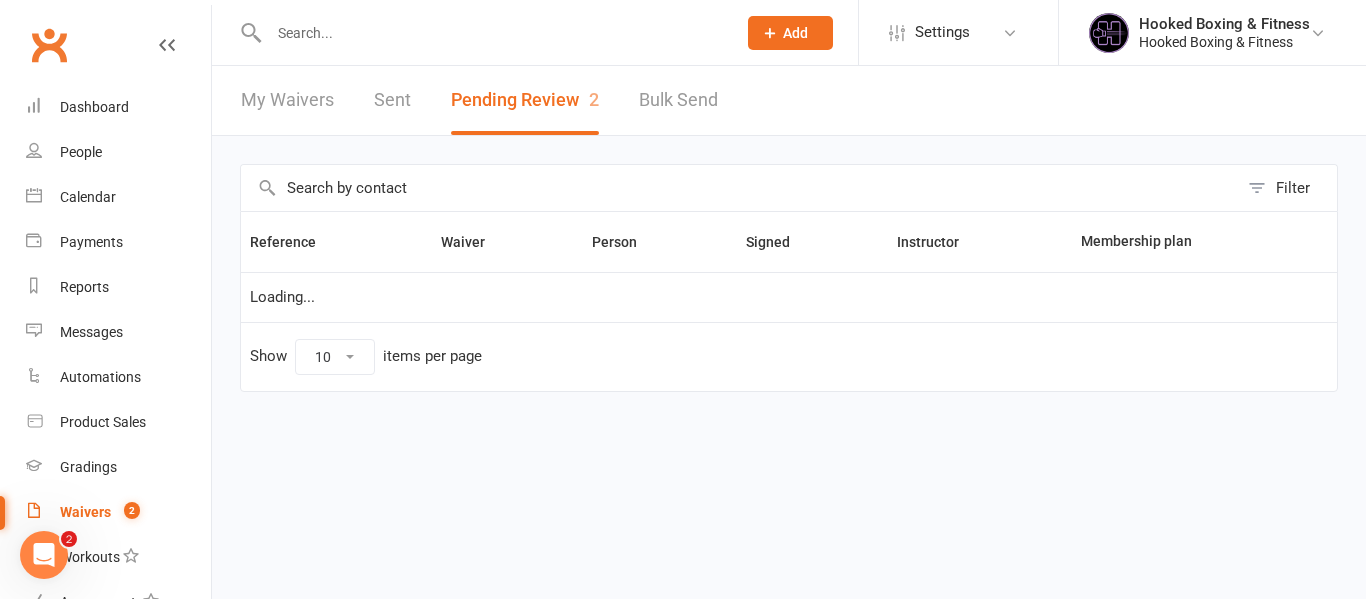 scroll, scrollTop: 0, scrollLeft: 0, axis: both 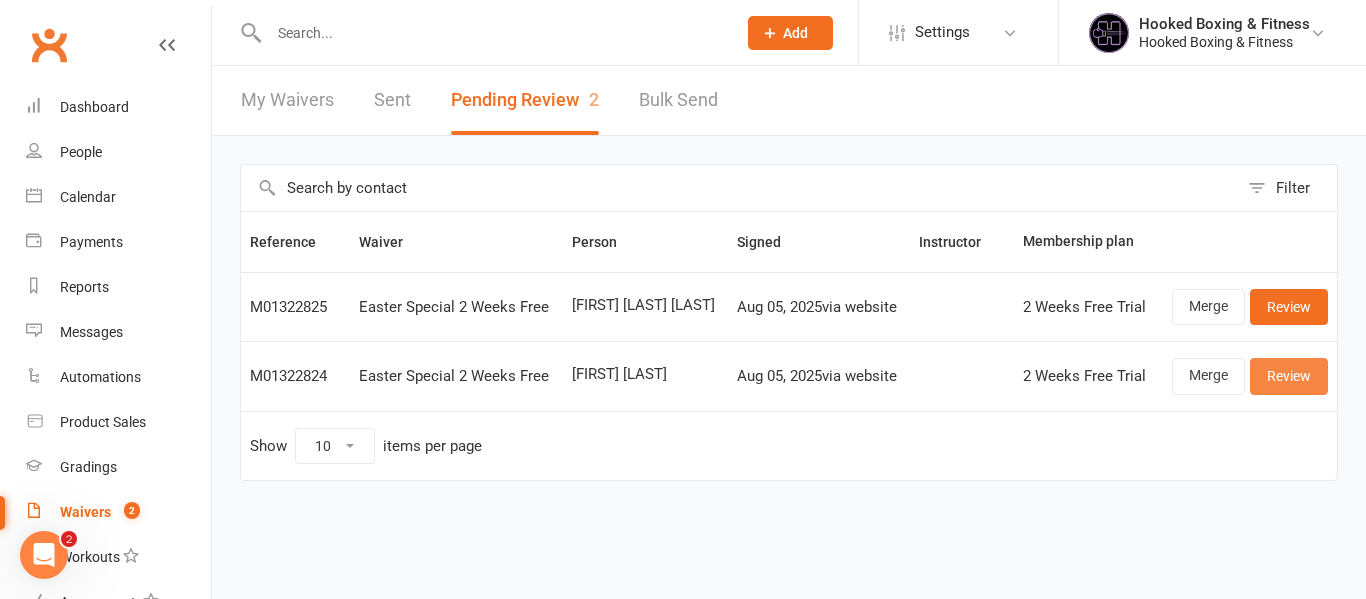 click on "Review" at bounding box center (1289, 376) 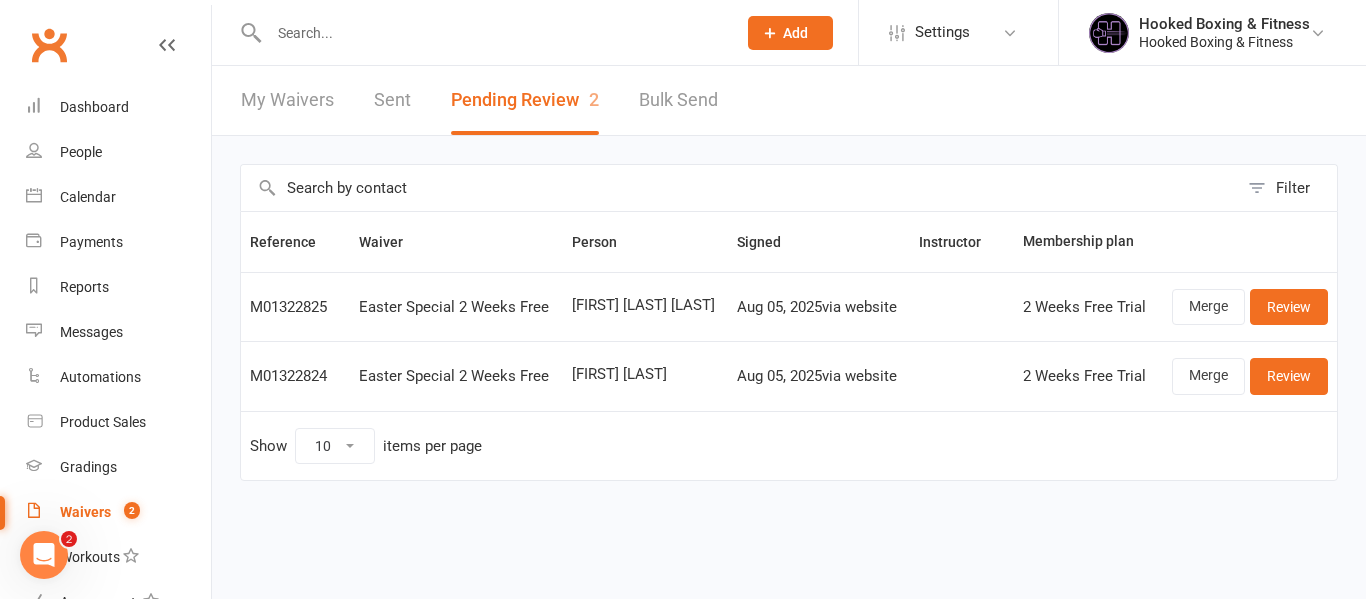 drag, startPoint x: 576, startPoint y: 285, endPoint x: 550, endPoint y: 286, distance: 26.019224 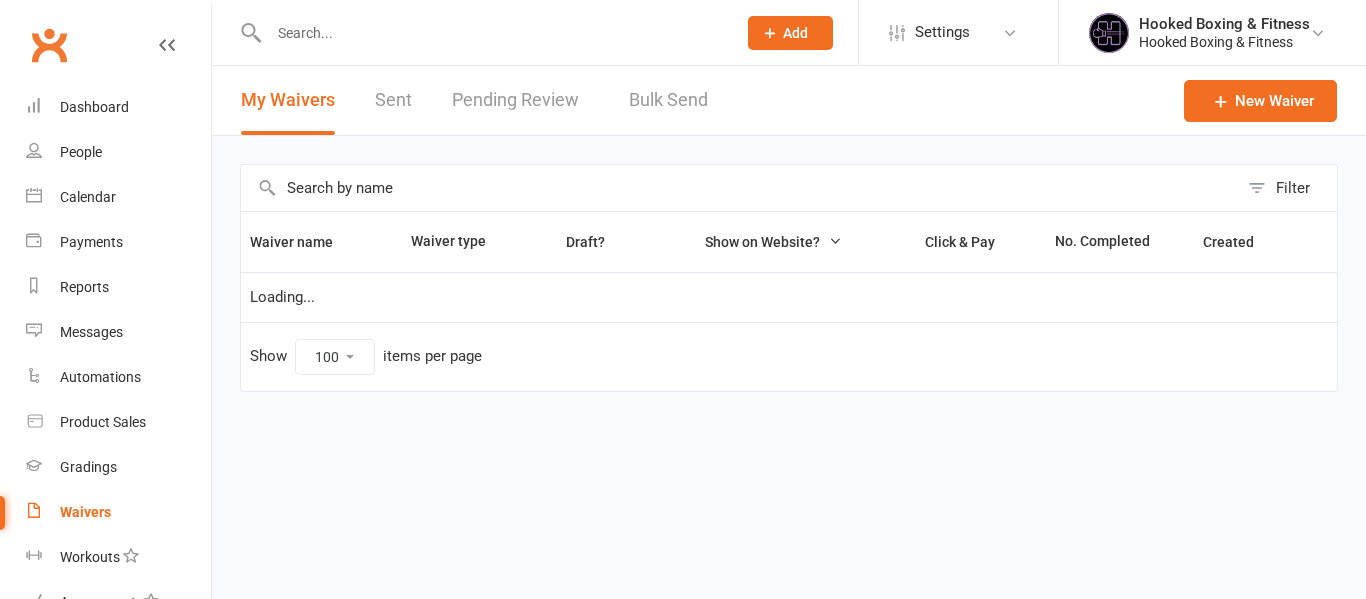 select on "100" 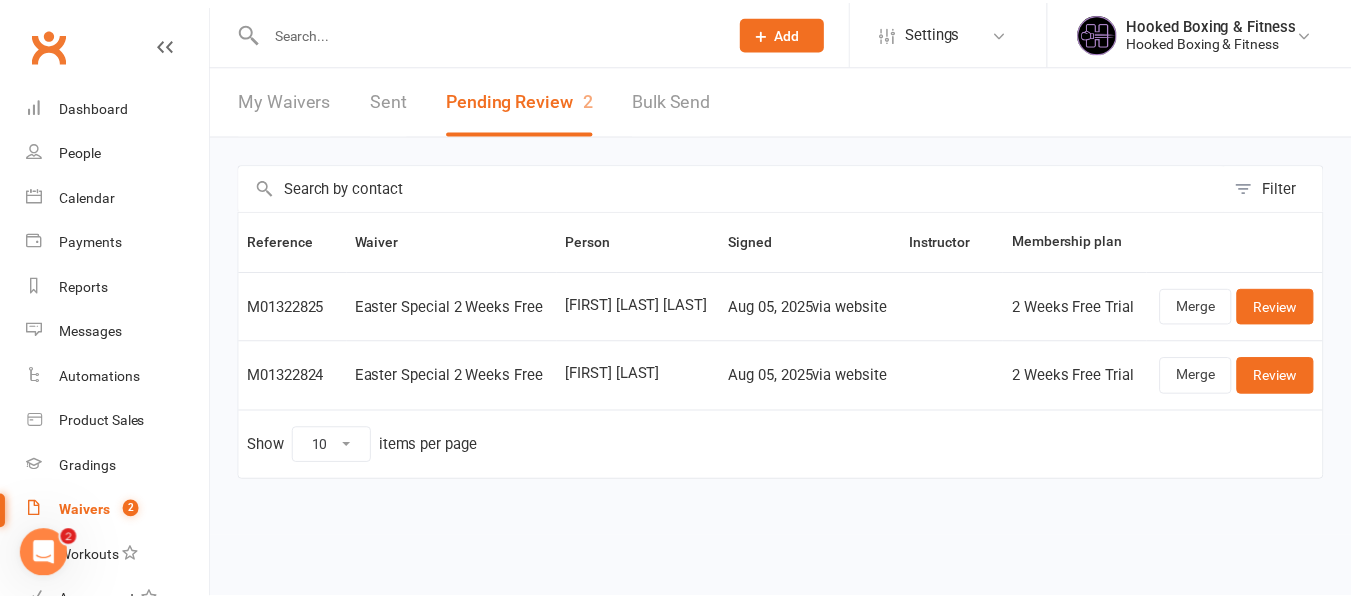 scroll, scrollTop: 0, scrollLeft: 0, axis: both 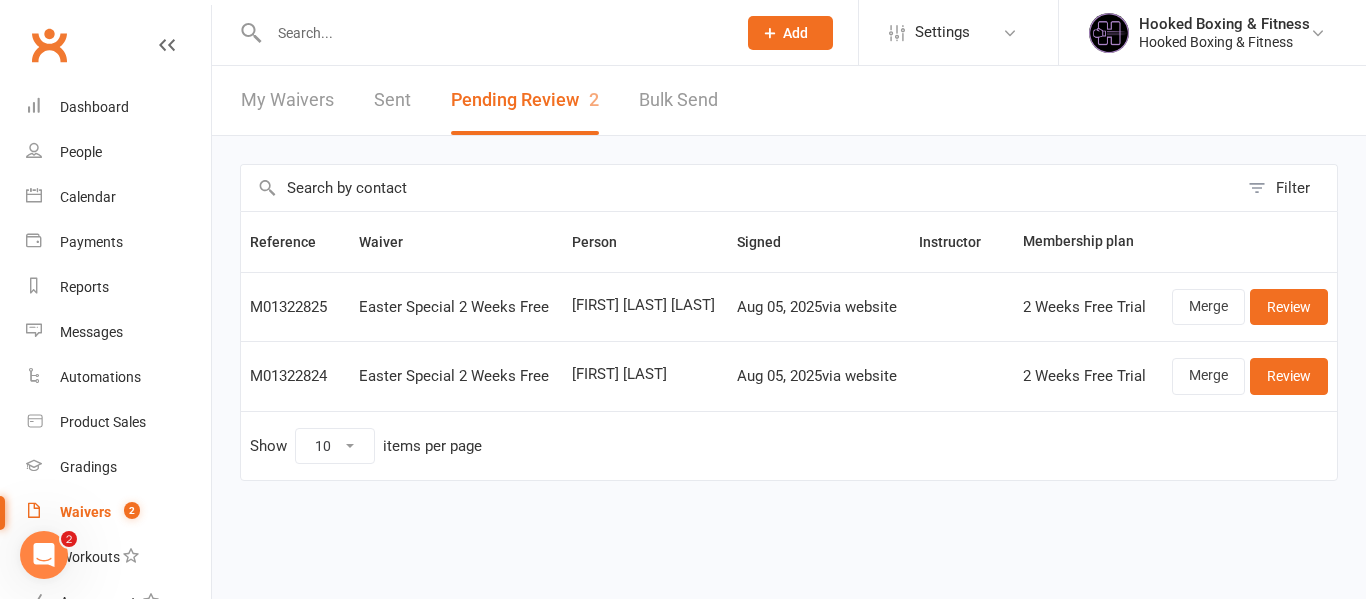 drag, startPoint x: 572, startPoint y: 373, endPoint x: 685, endPoint y: 381, distance: 113.28283 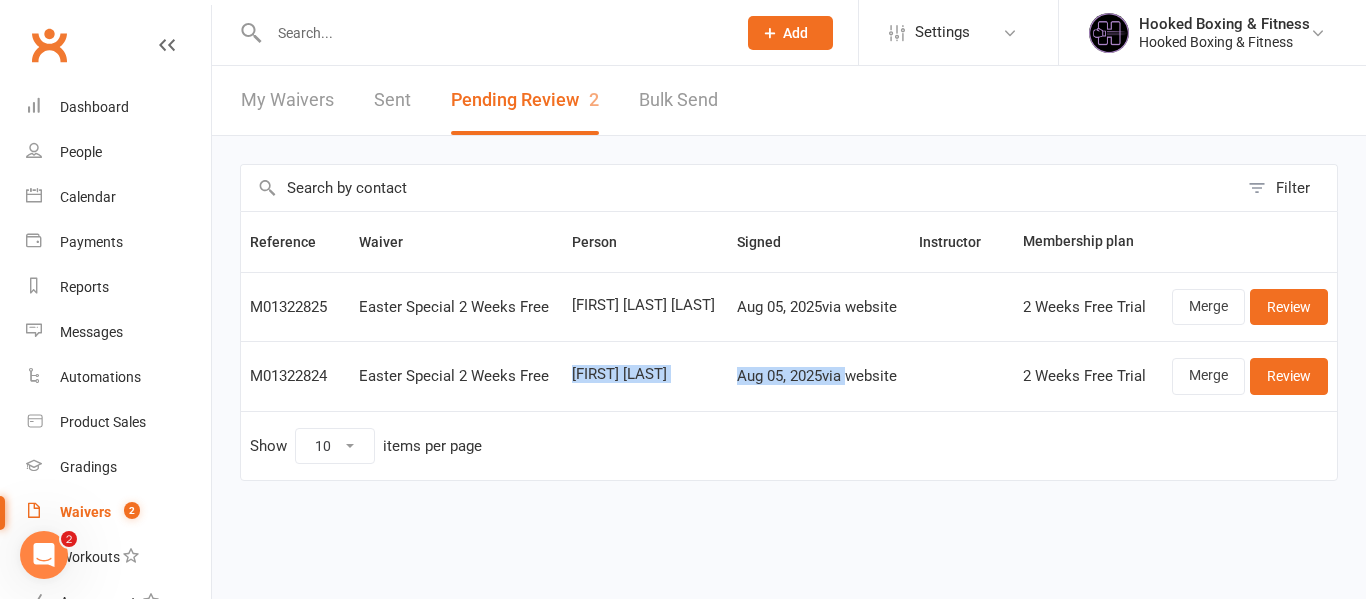 drag, startPoint x: 550, startPoint y: 377, endPoint x: 758, endPoint y: 403, distance: 209.6187 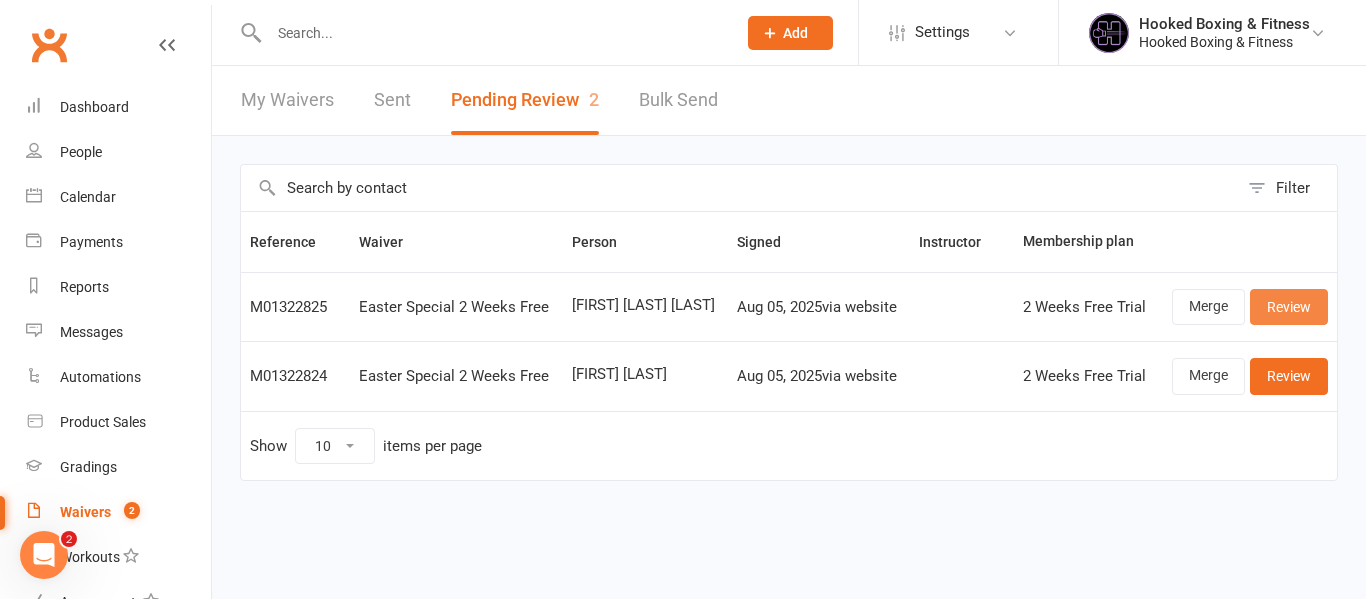 click on "Review" at bounding box center [1289, 307] 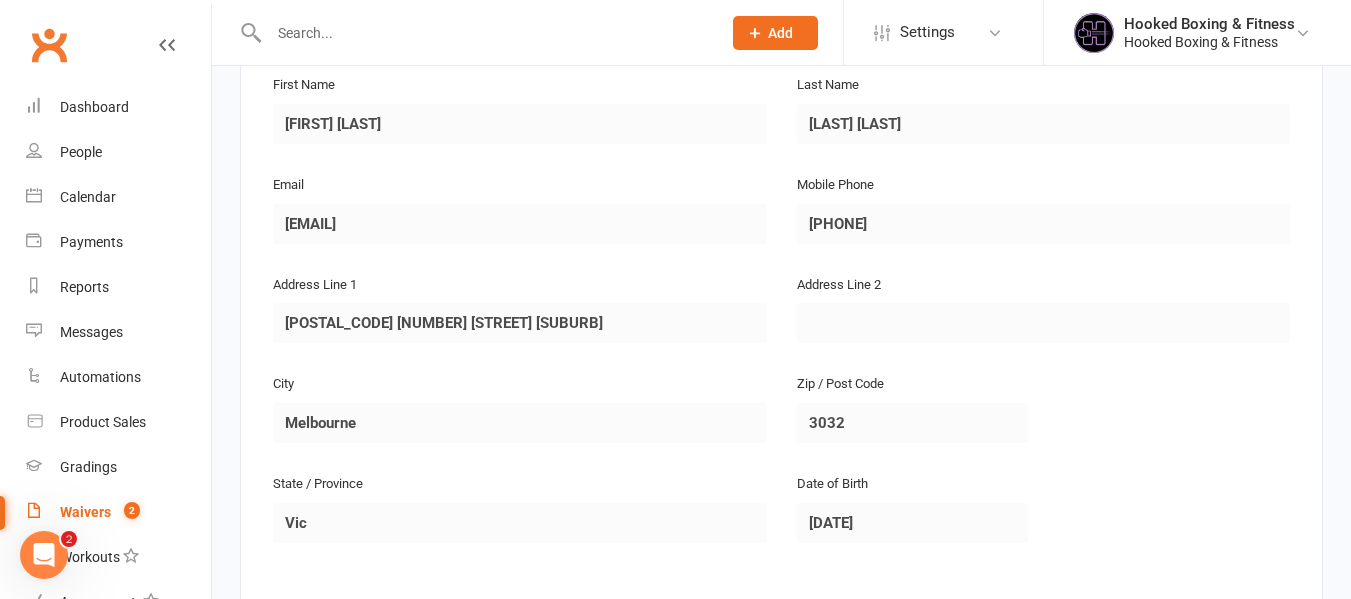 scroll, scrollTop: 200, scrollLeft: 0, axis: vertical 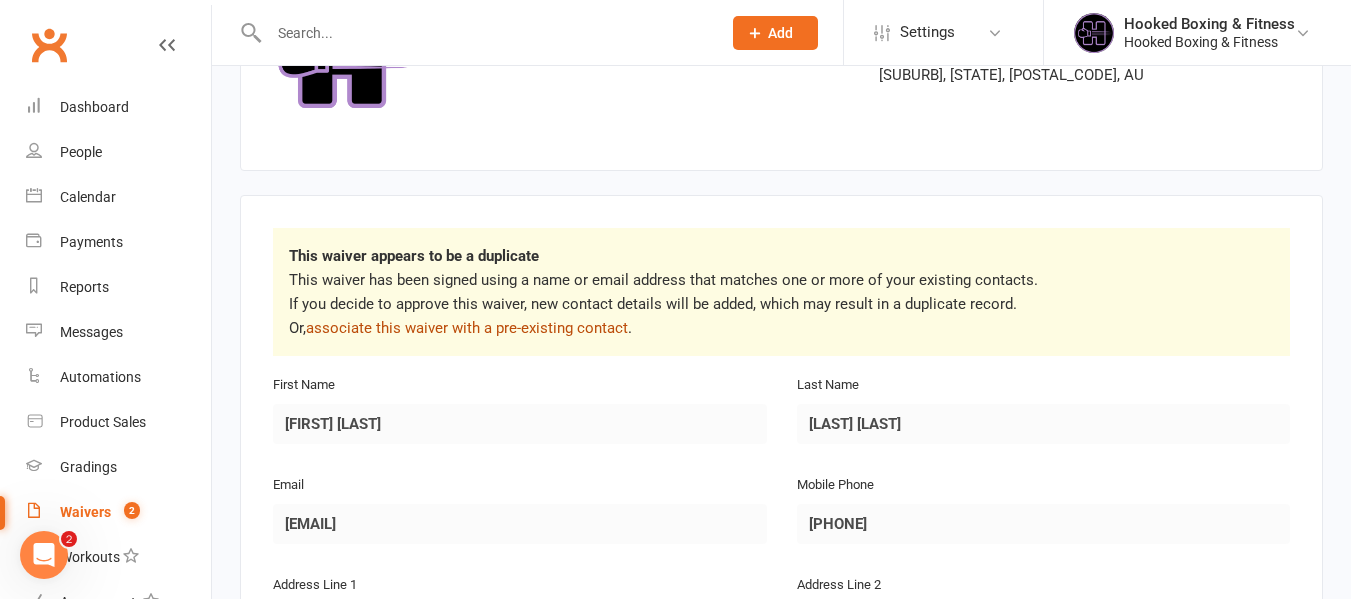 click on "associate this waiver with a pre-existing contact" at bounding box center [467, 328] 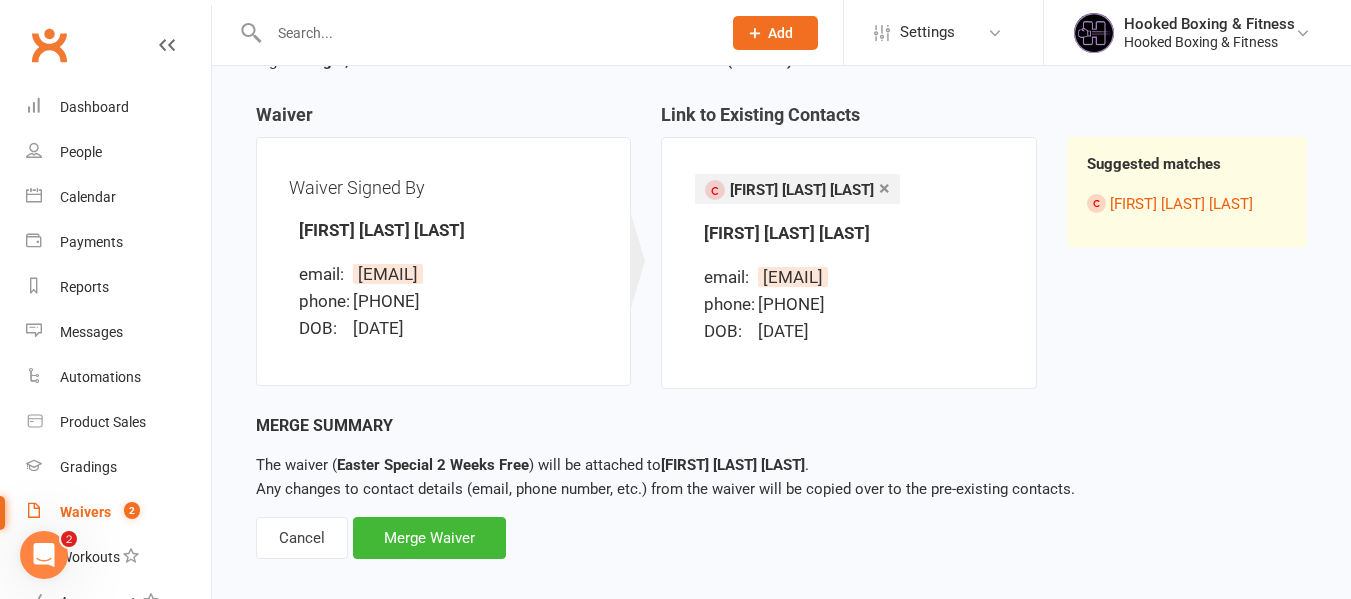 scroll, scrollTop: 196, scrollLeft: 0, axis: vertical 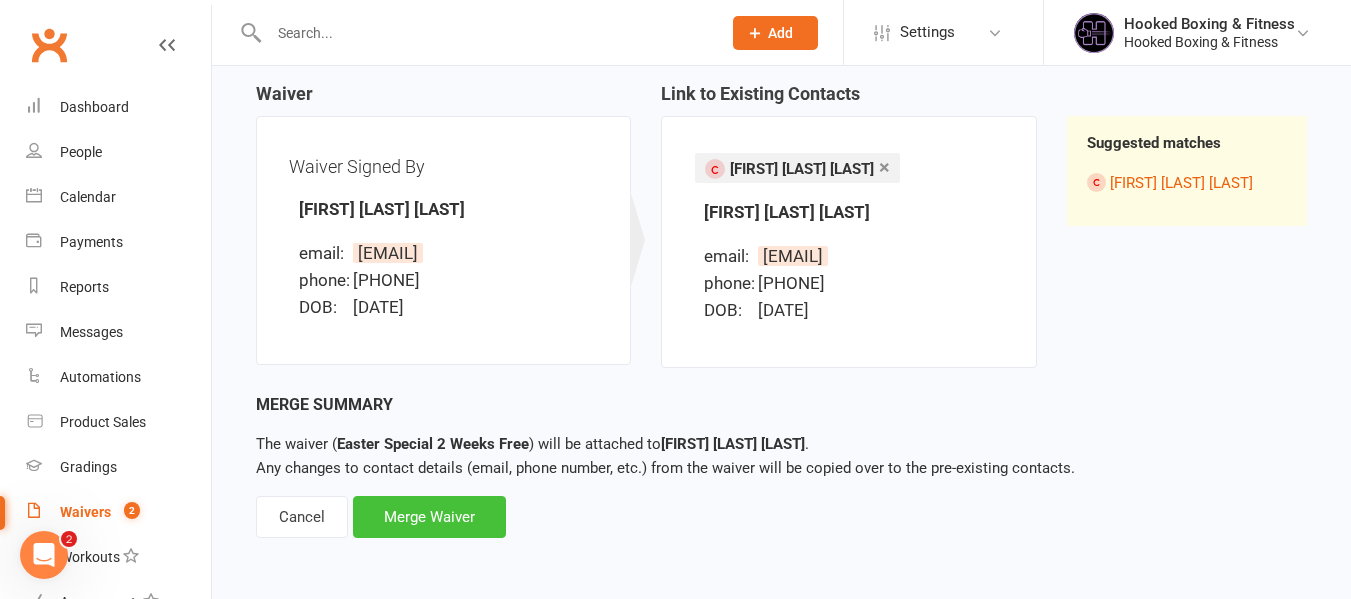 click on "Merge Waiver" at bounding box center (429, 517) 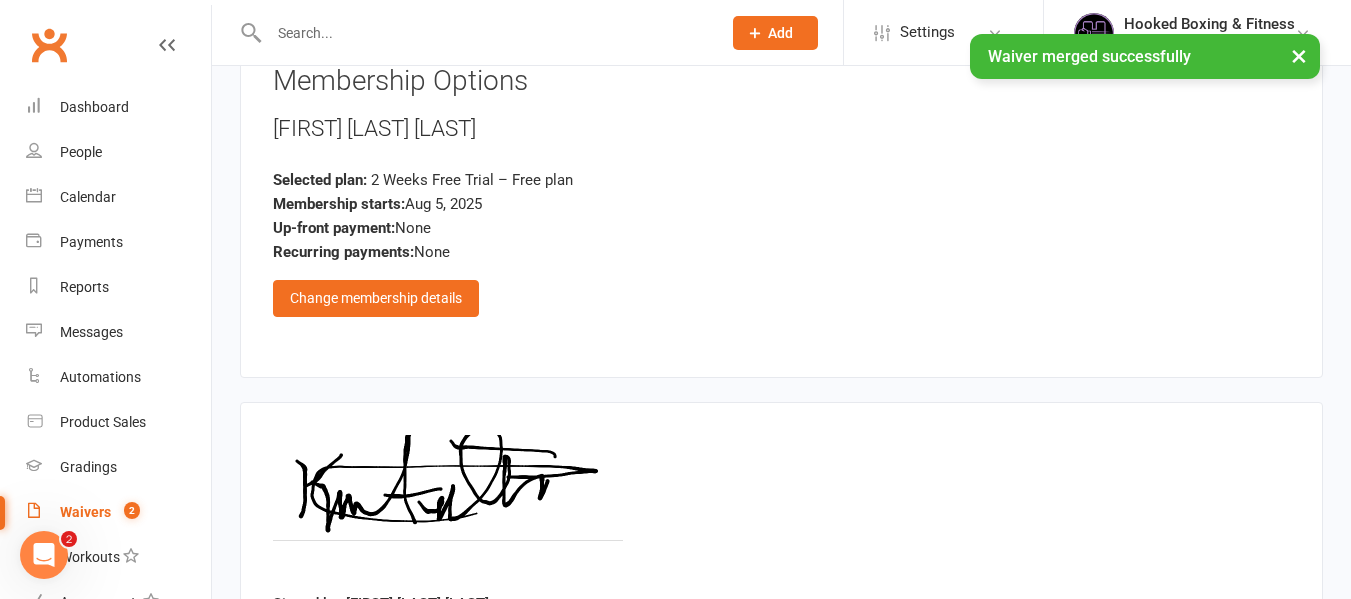 scroll, scrollTop: 1132, scrollLeft: 0, axis: vertical 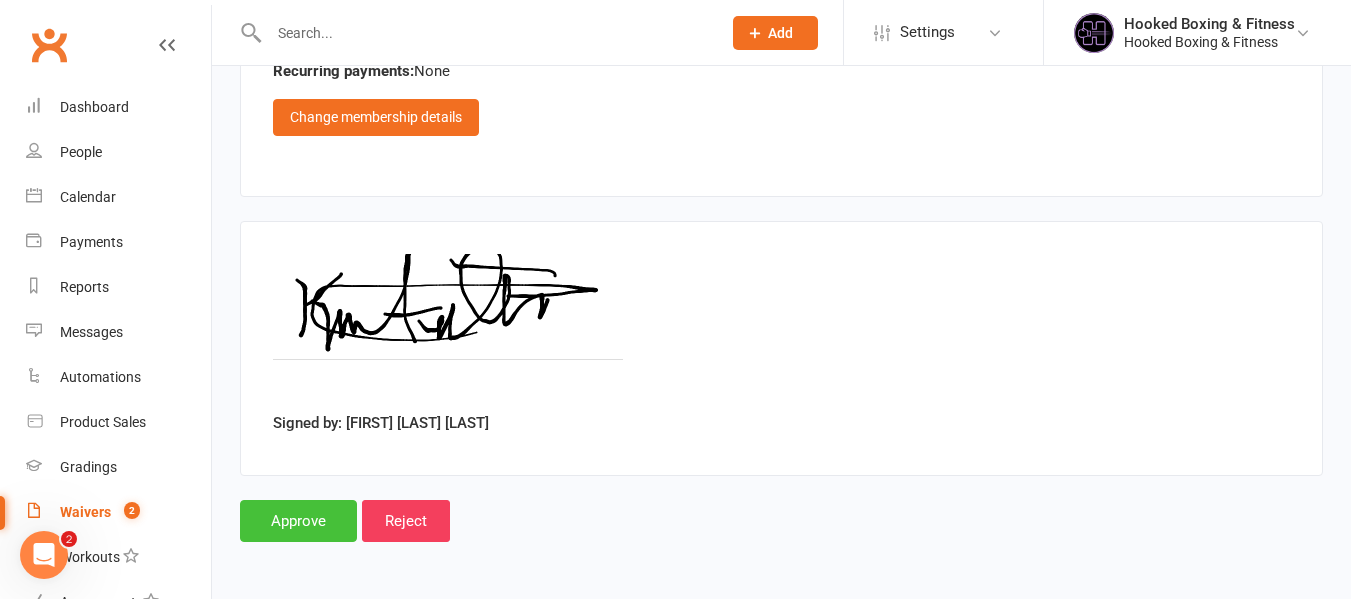click on "Approve" at bounding box center (298, 521) 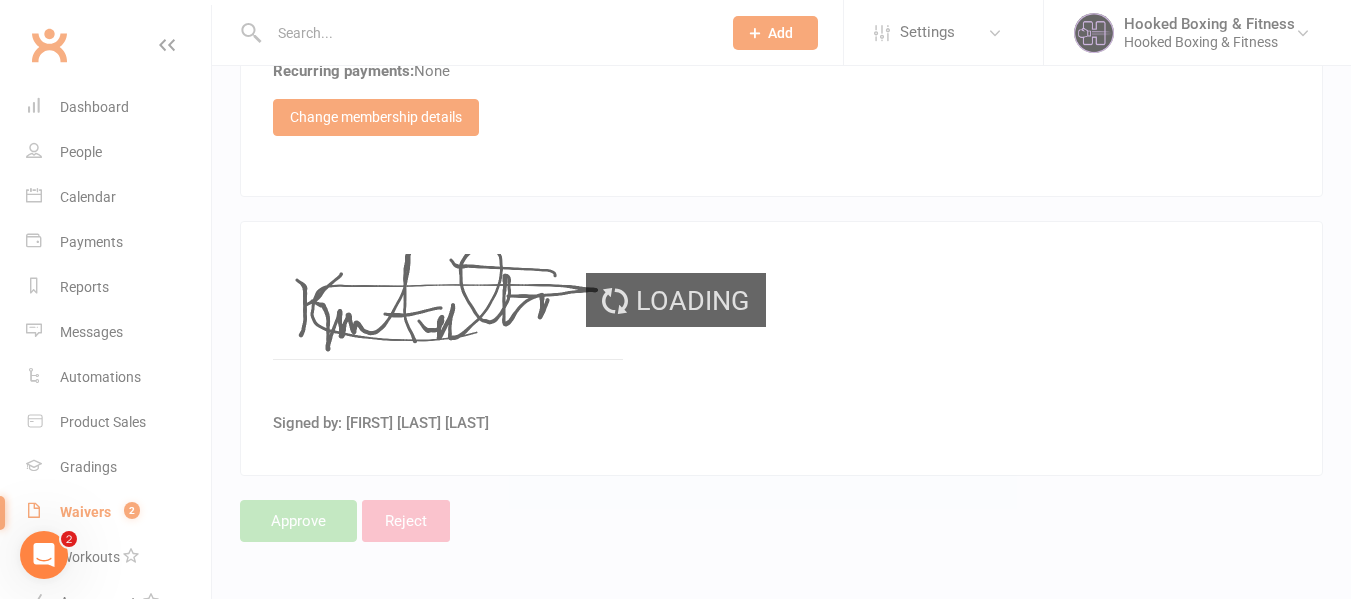 scroll, scrollTop: 0, scrollLeft: 0, axis: both 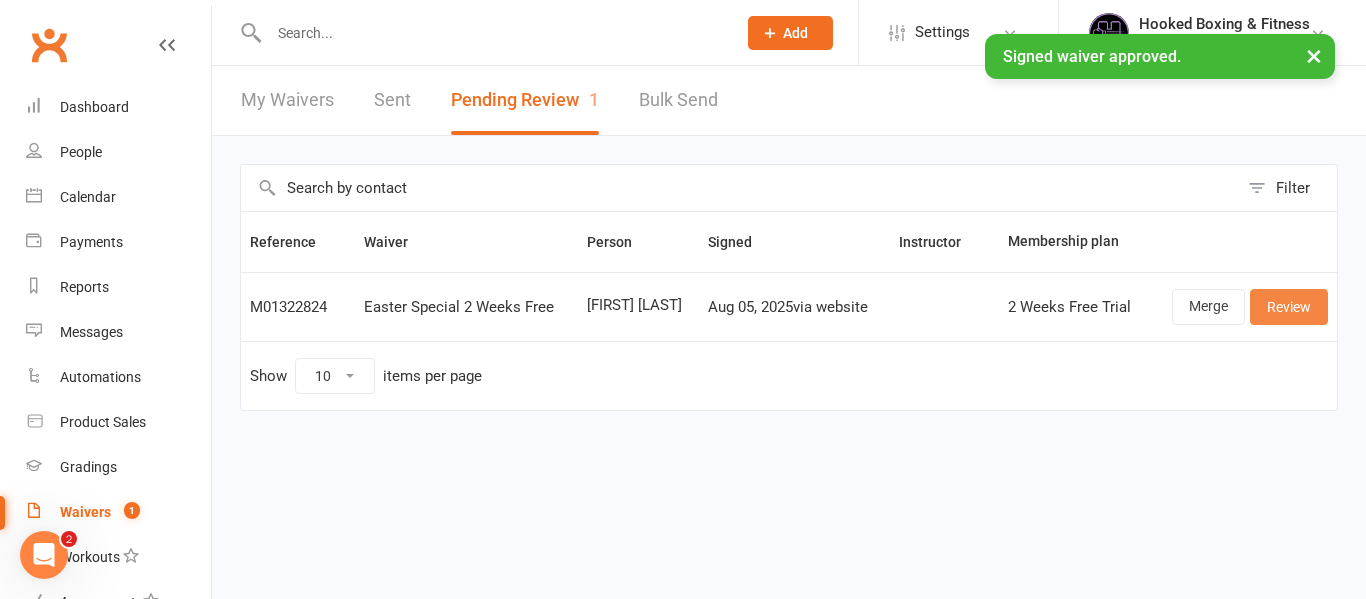 click on "Review" at bounding box center [1289, 307] 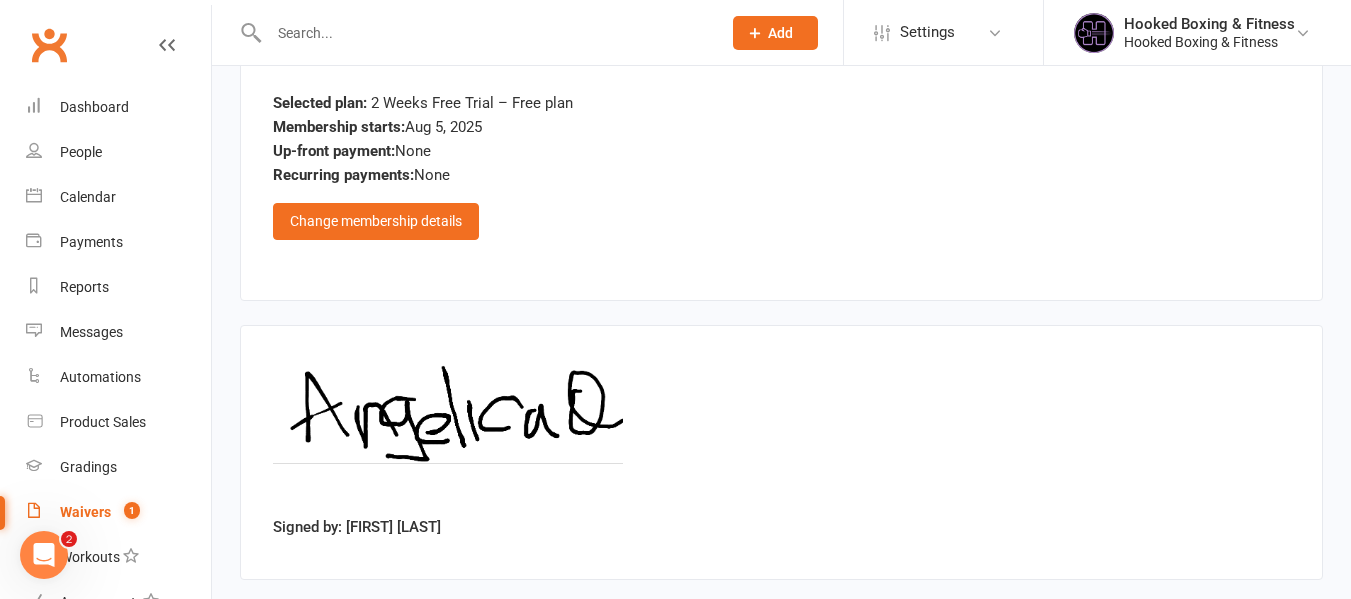 scroll, scrollTop: 1132, scrollLeft: 0, axis: vertical 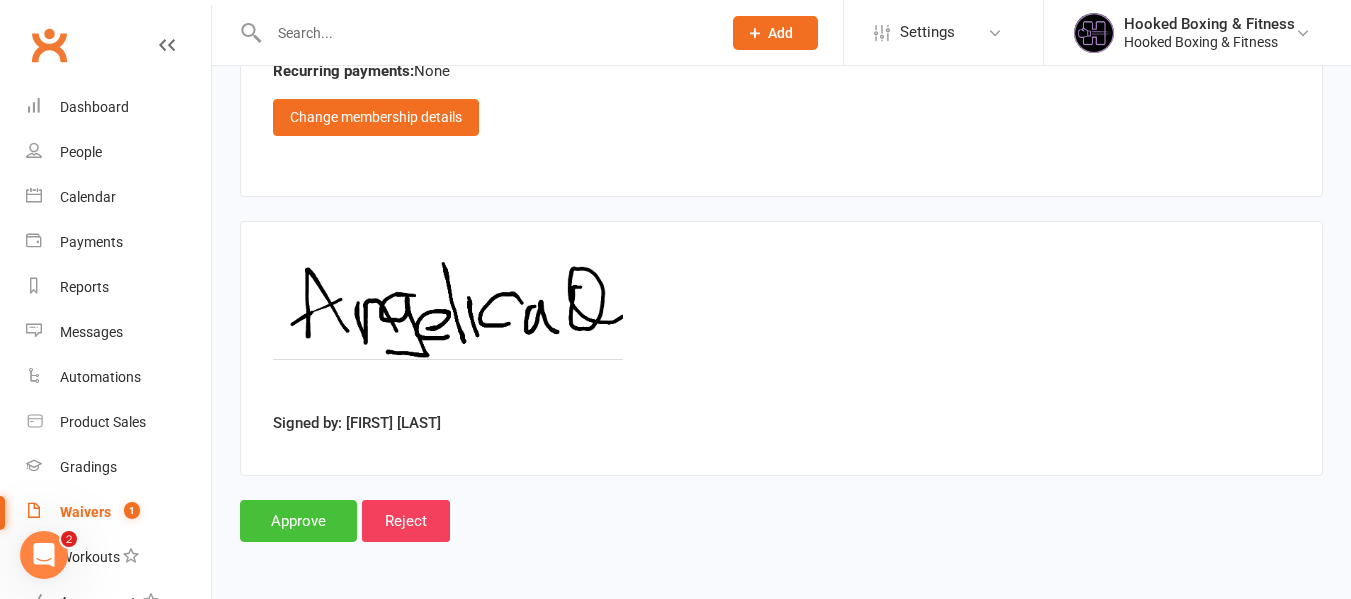 click on "Approve" at bounding box center (298, 521) 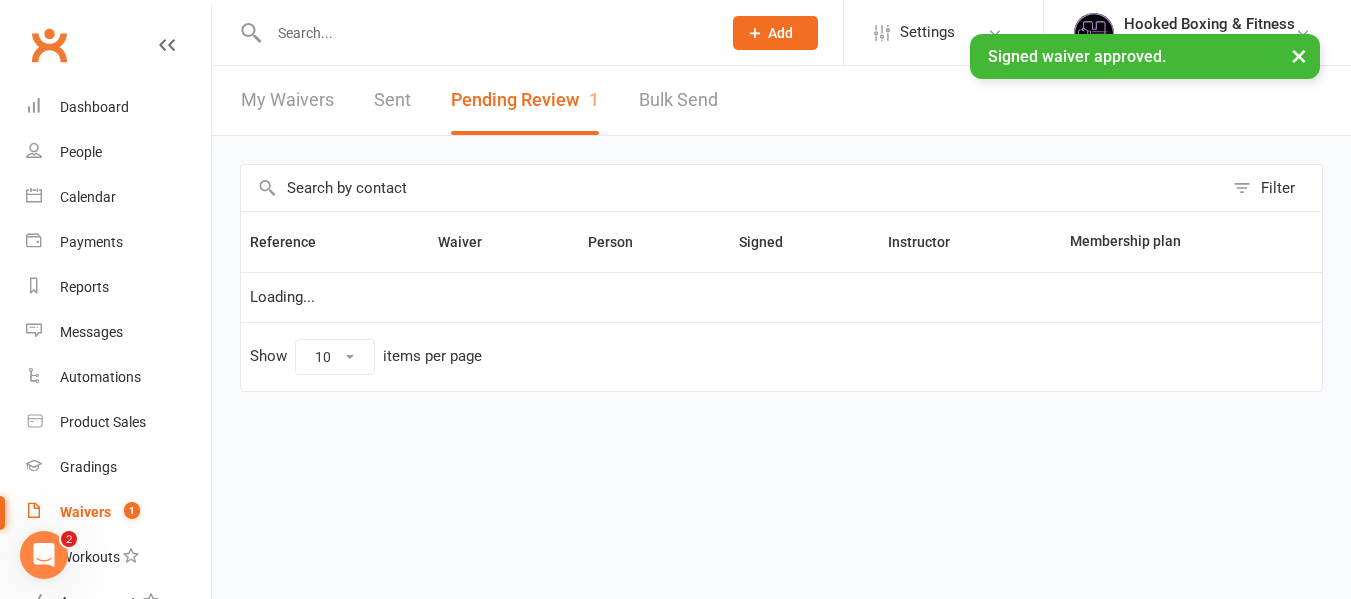 scroll, scrollTop: 0, scrollLeft: 0, axis: both 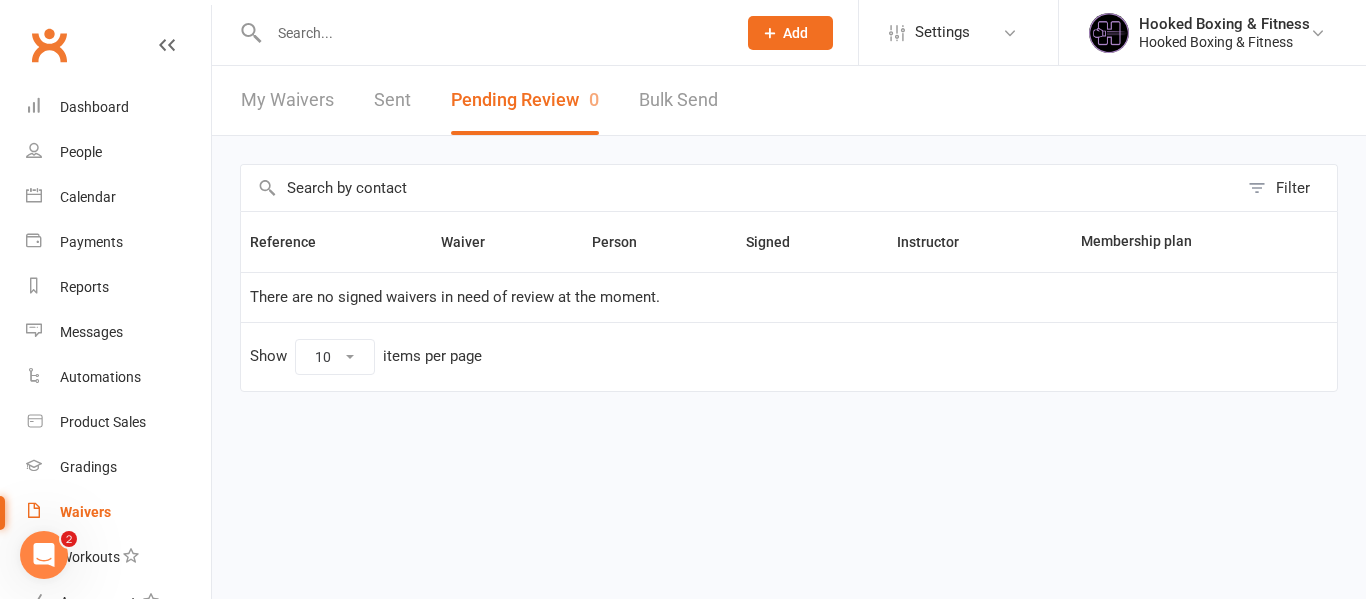 click at bounding box center [492, 33] 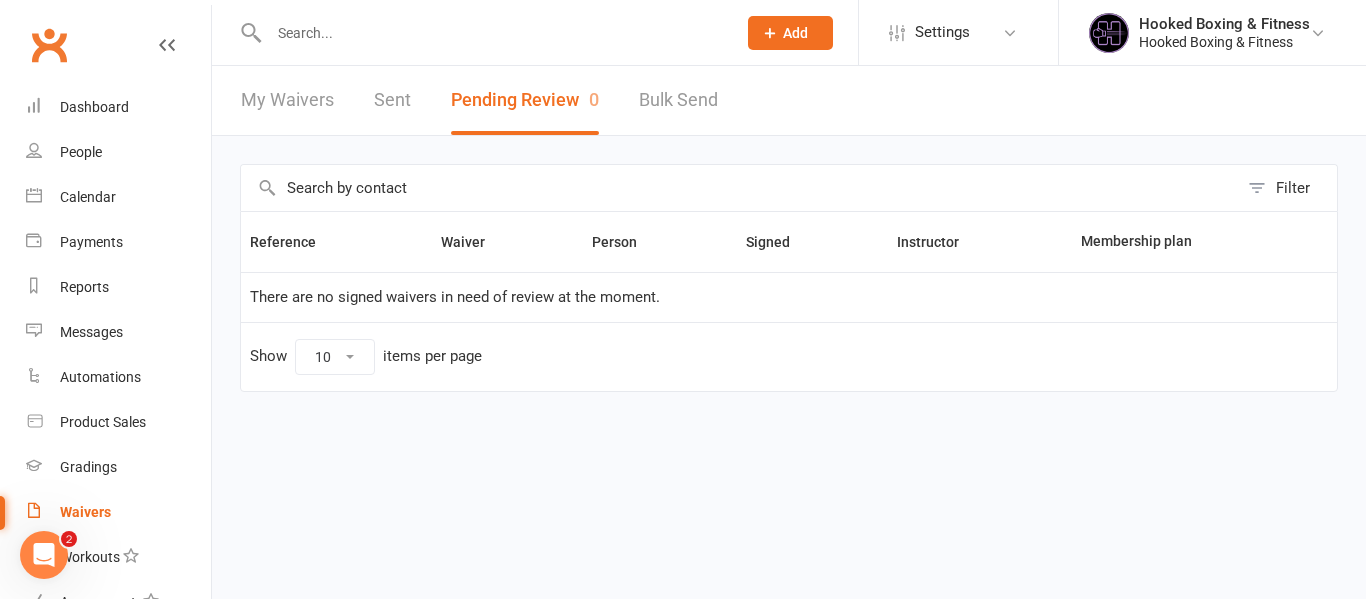 click at bounding box center (492, 33) 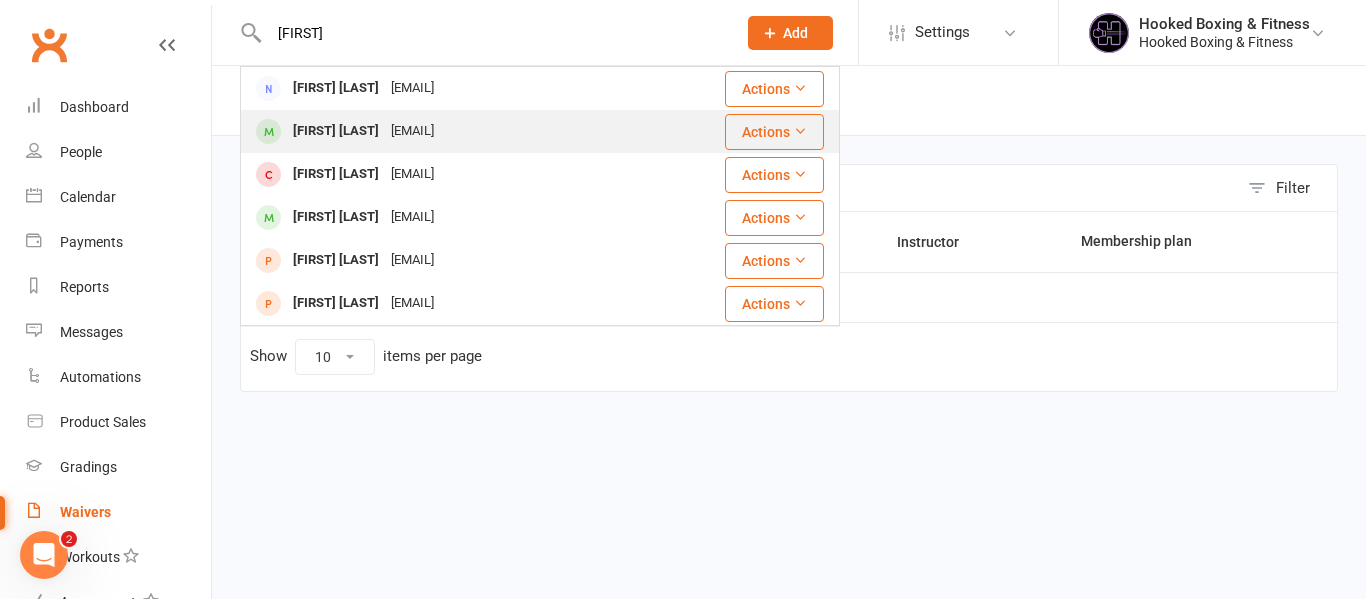 type on "angelic" 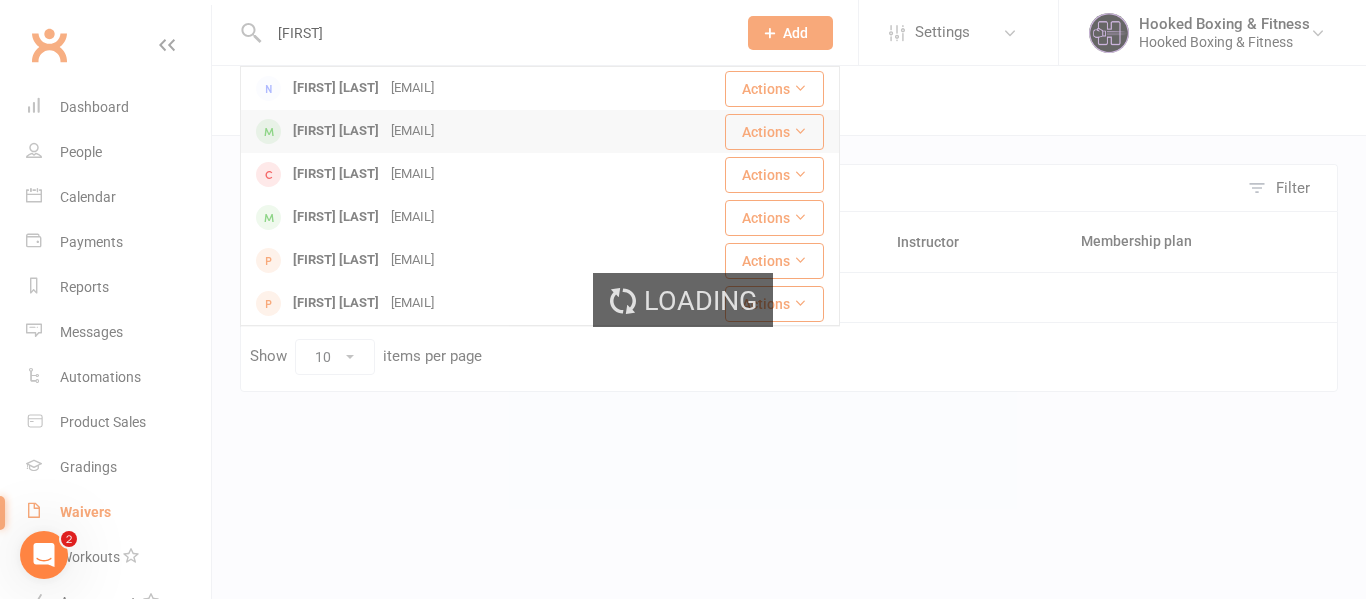 type 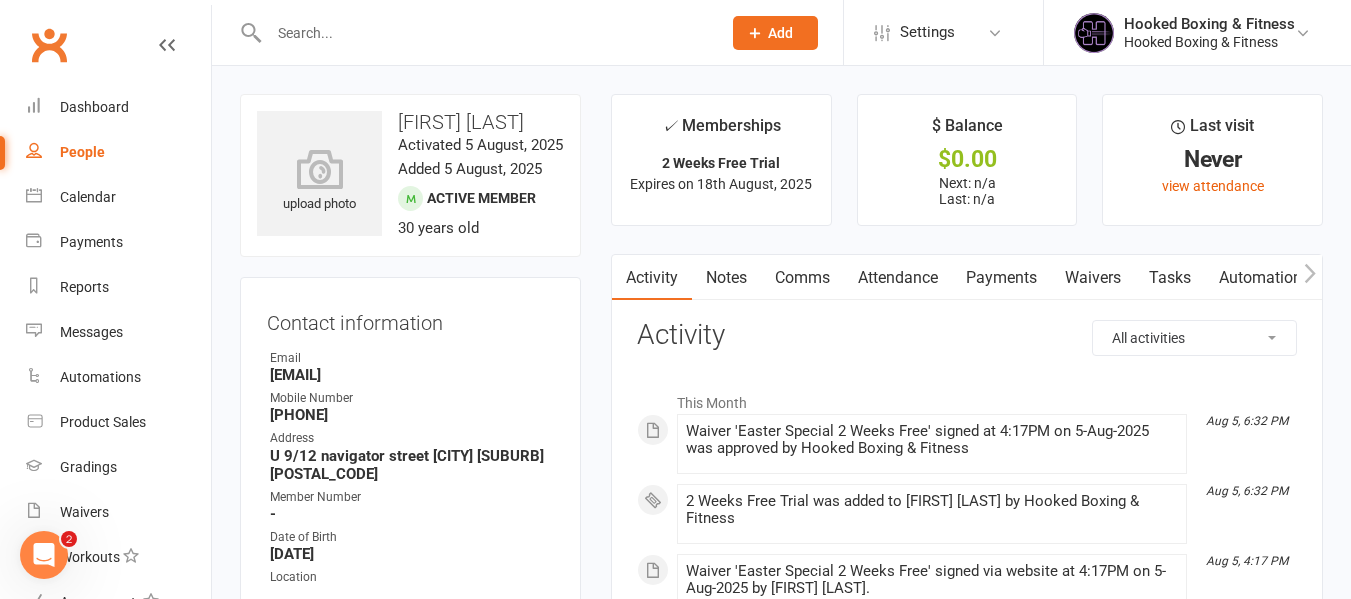 click on "Attendance" at bounding box center (898, 278) 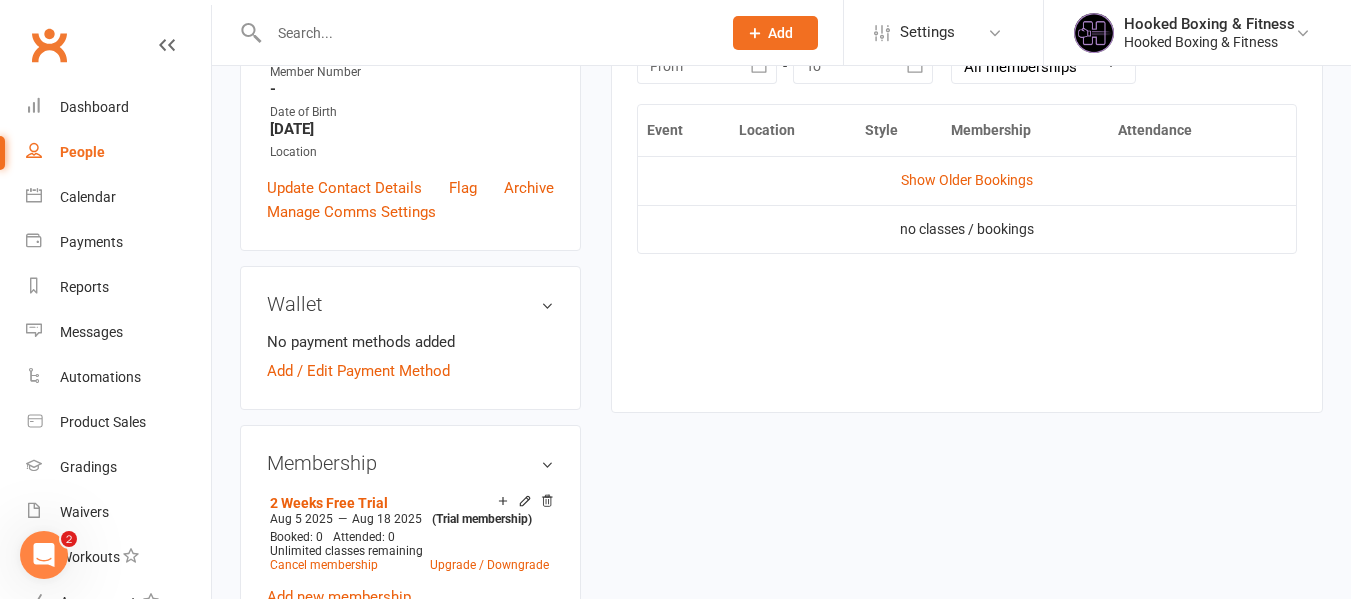 scroll, scrollTop: 300, scrollLeft: 0, axis: vertical 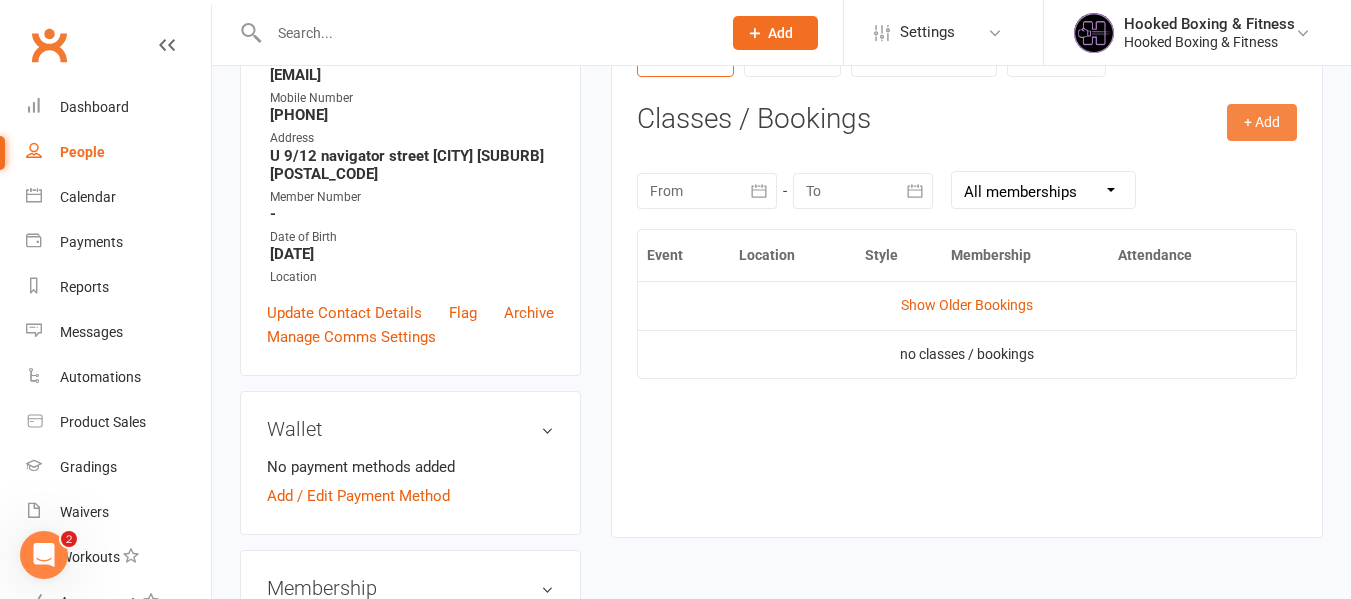 click on "+ Add" at bounding box center [1262, 122] 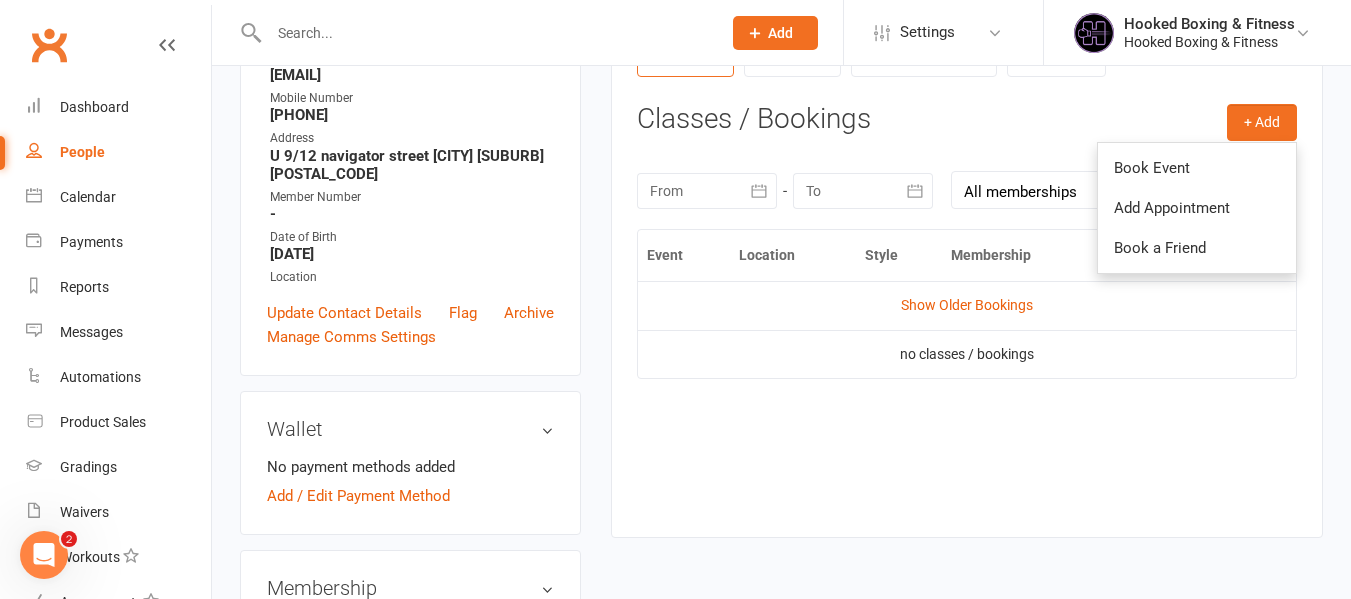 drag, startPoint x: 1283, startPoint y: 165, endPoint x: 1271, endPoint y: 164, distance: 12.0415945 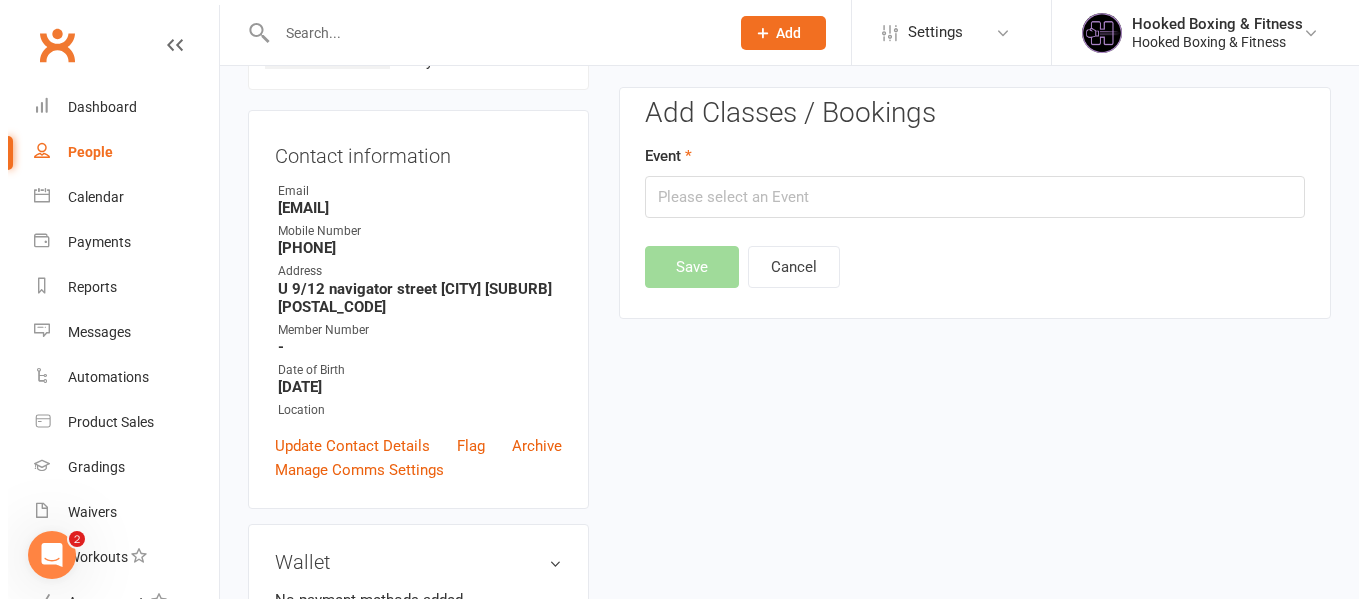 scroll, scrollTop: 154, scrollLeft: 0, axis: vertical 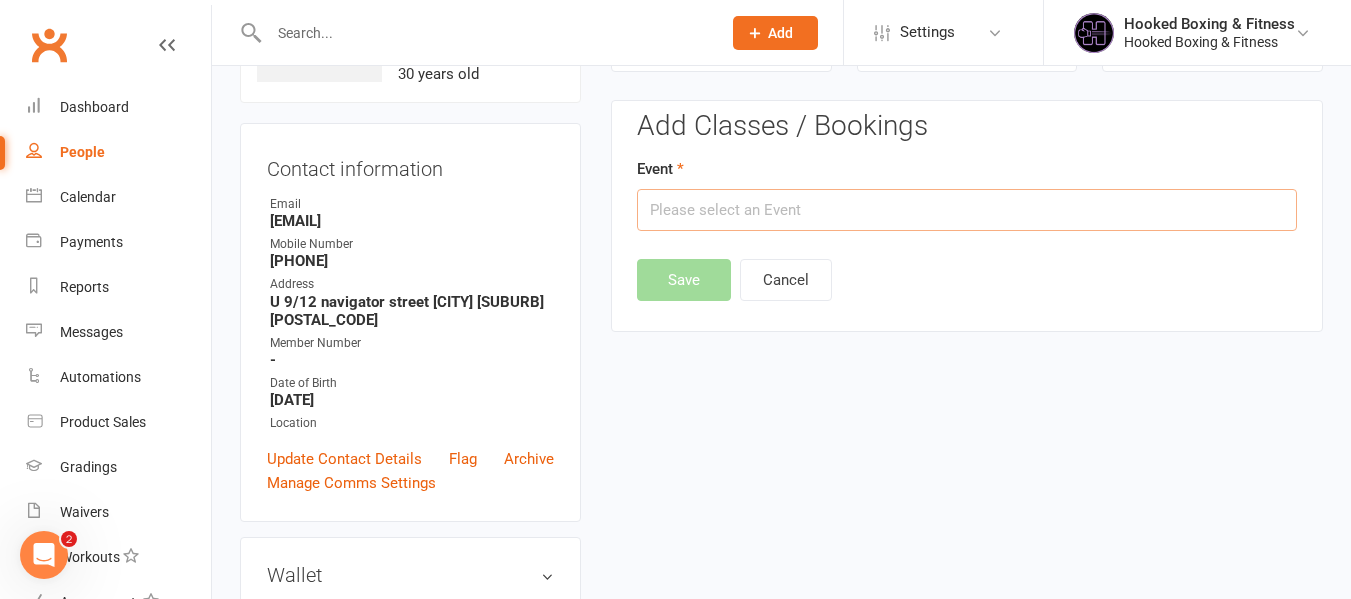 click at bounding box center [967, 210] 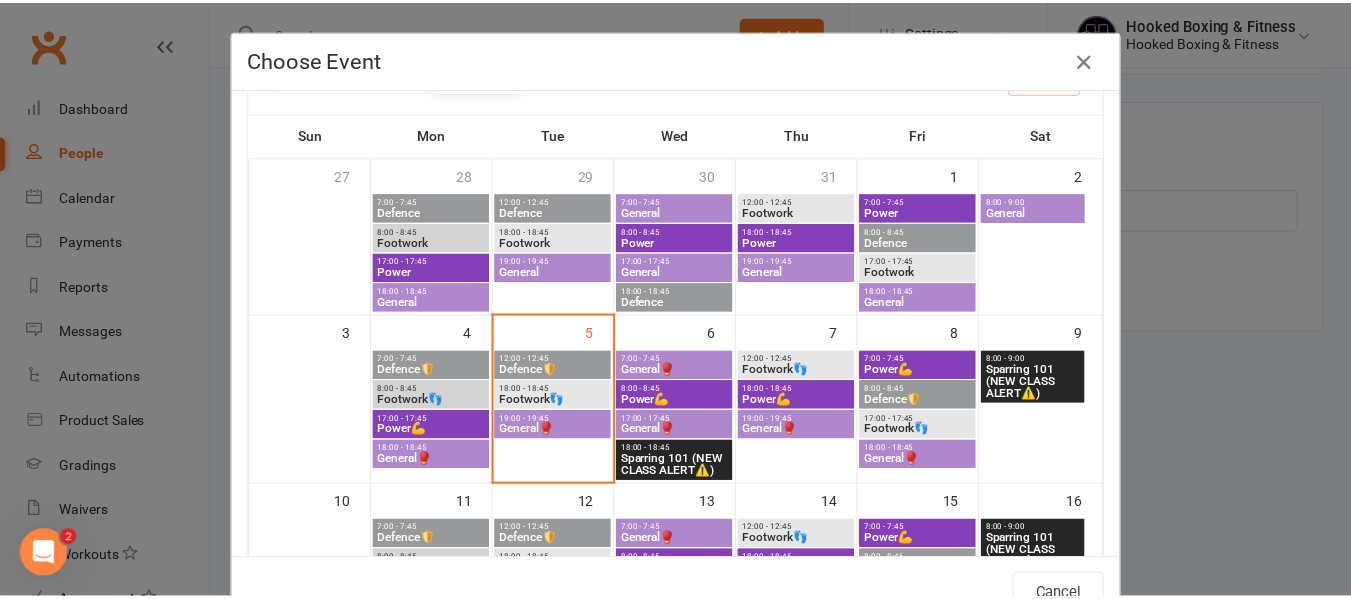 scroll, scrollTop: 100, scrollLeft: 0, axis: vertical 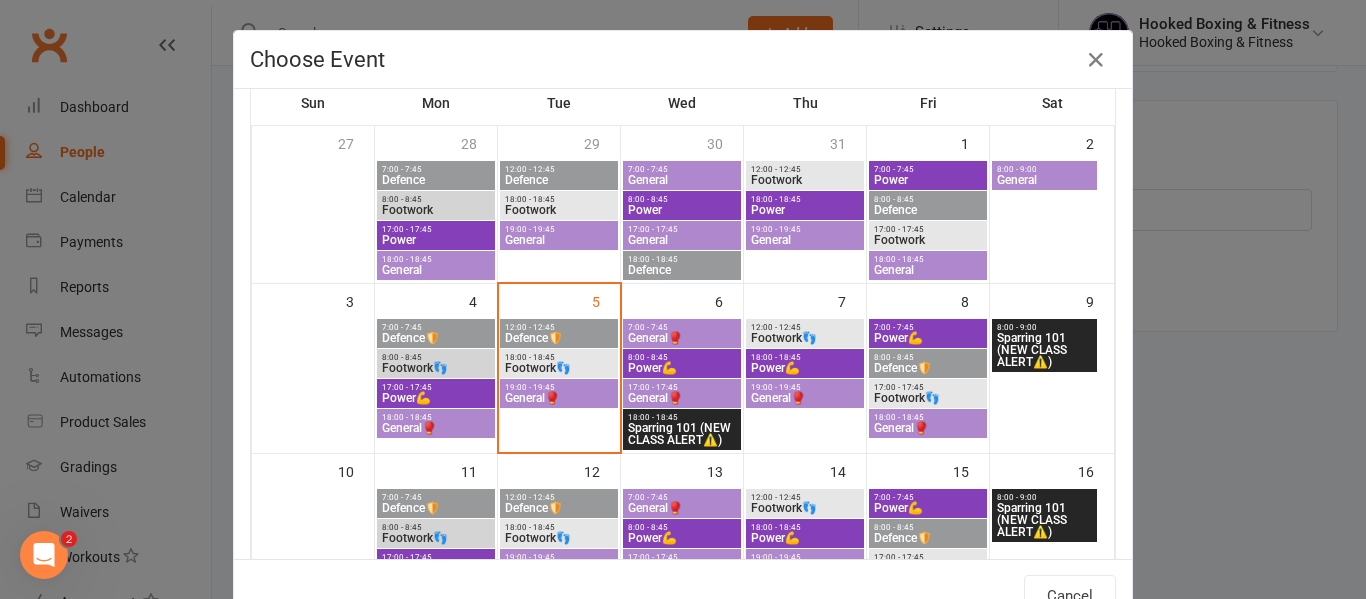 click on "17:00 - 17:45" at bounding box center [682, 387] 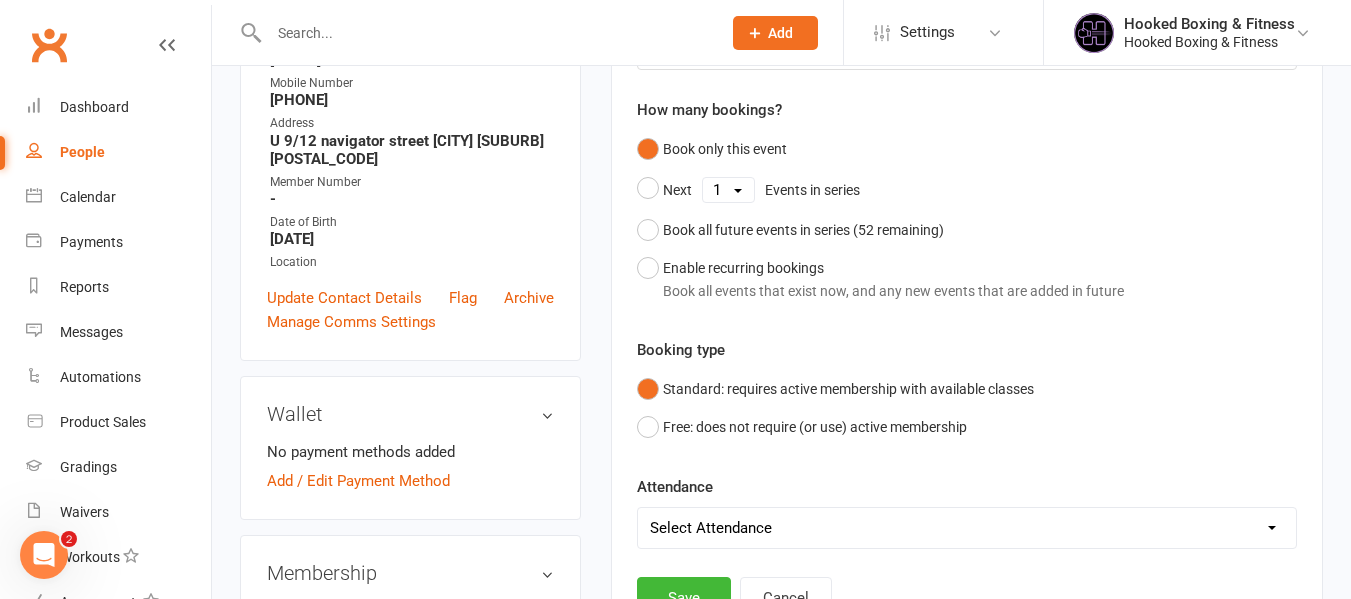 scroll, scrollTop: 654, scrollLeft: 0, axis: vertical 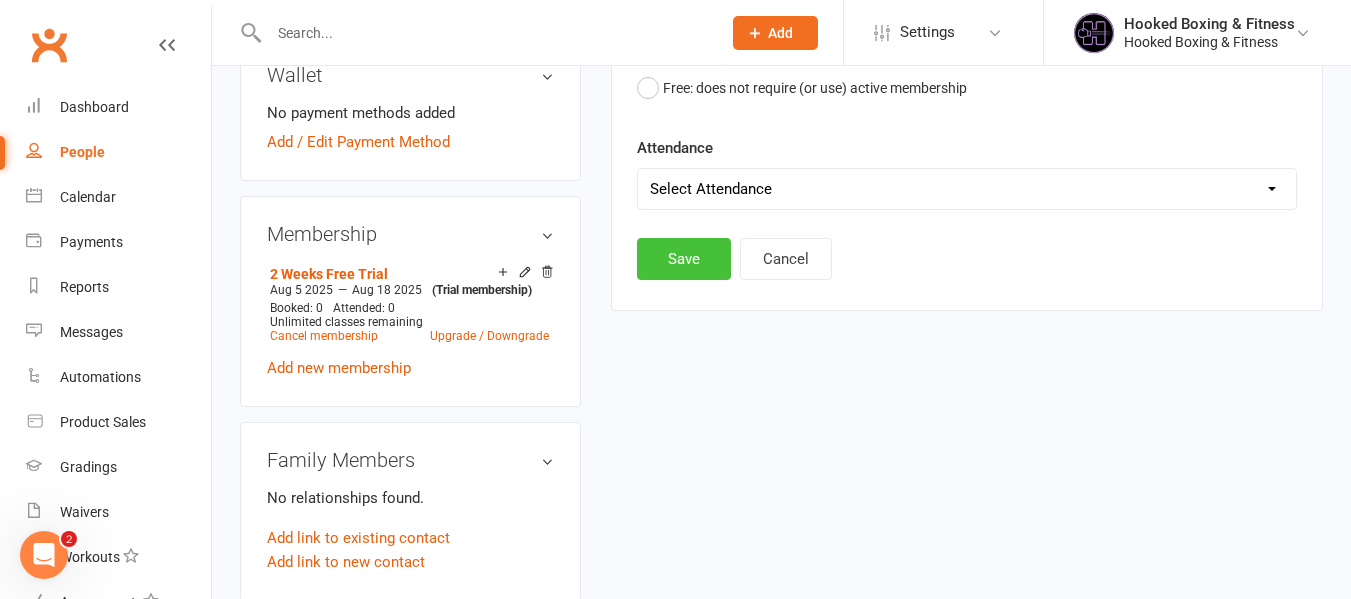 click on "Save" at bounding box center [684, 259] 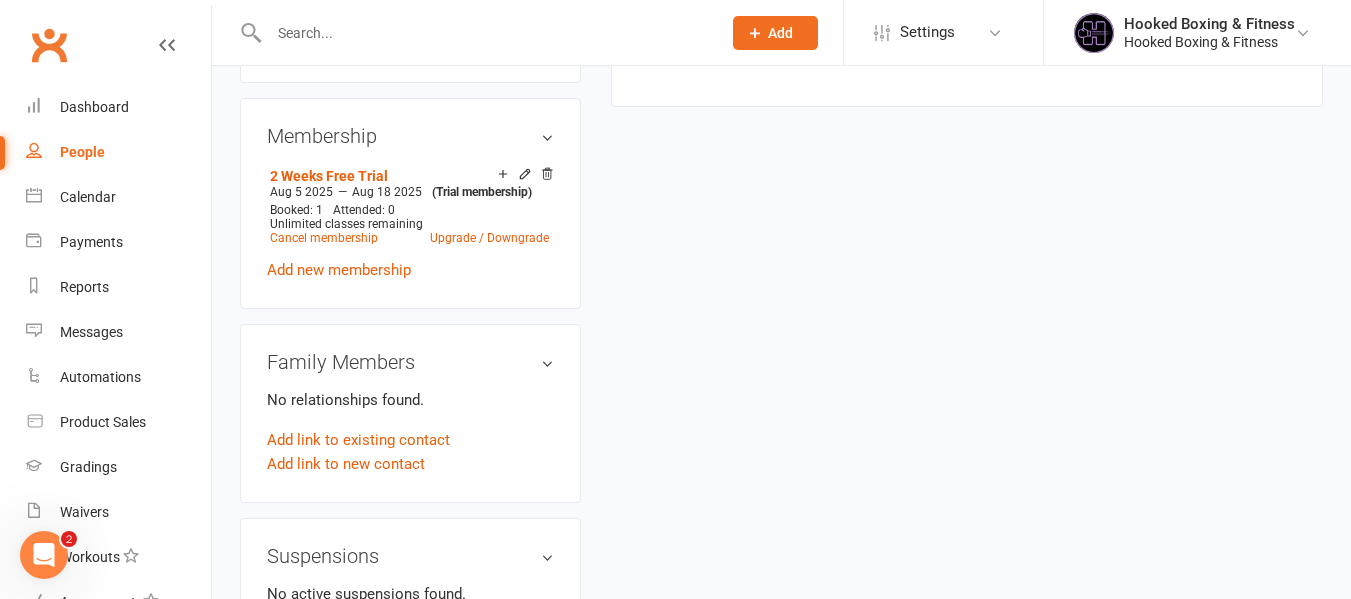 scroll, scrollTop: 800, scrollLeft: 0, axis: vertical 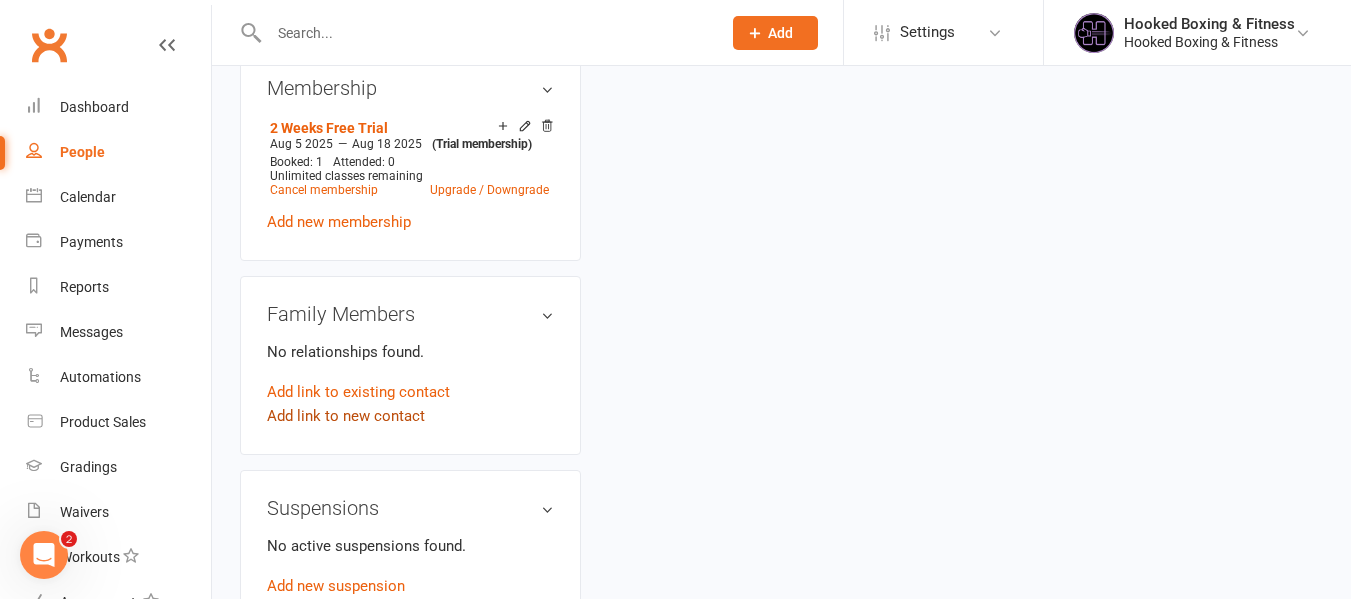 click on "Add link to new contact" at bounding box center [346, 416] 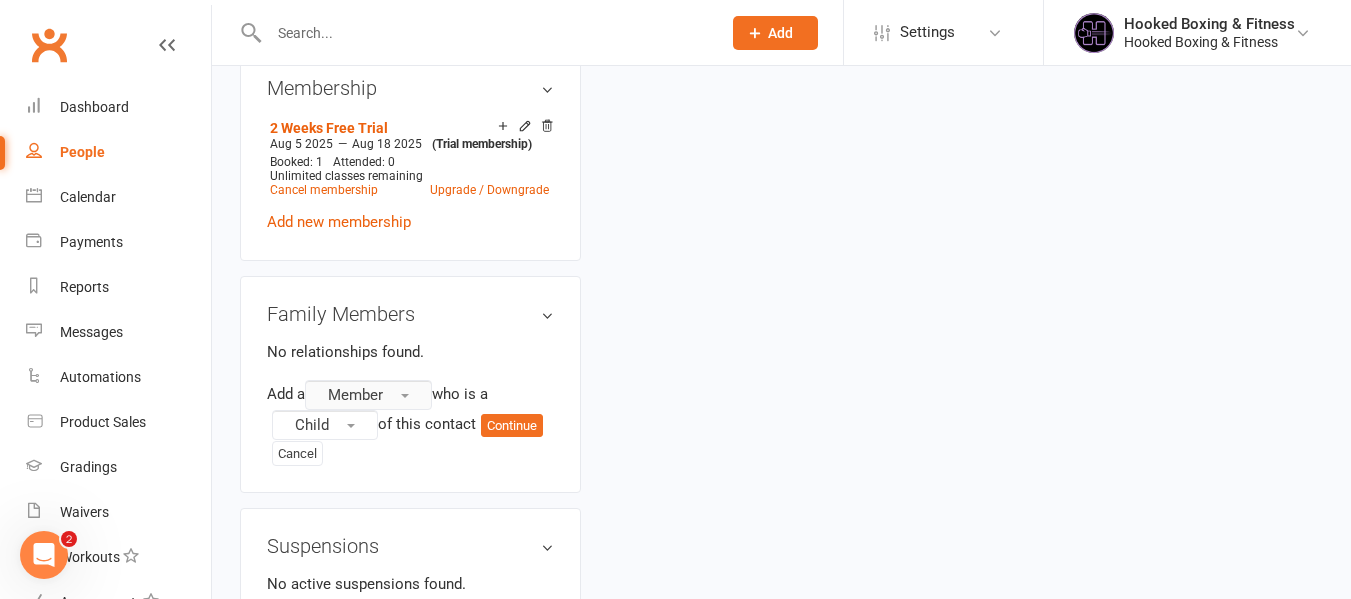 click on "Member" at bounding box center (368, 395) 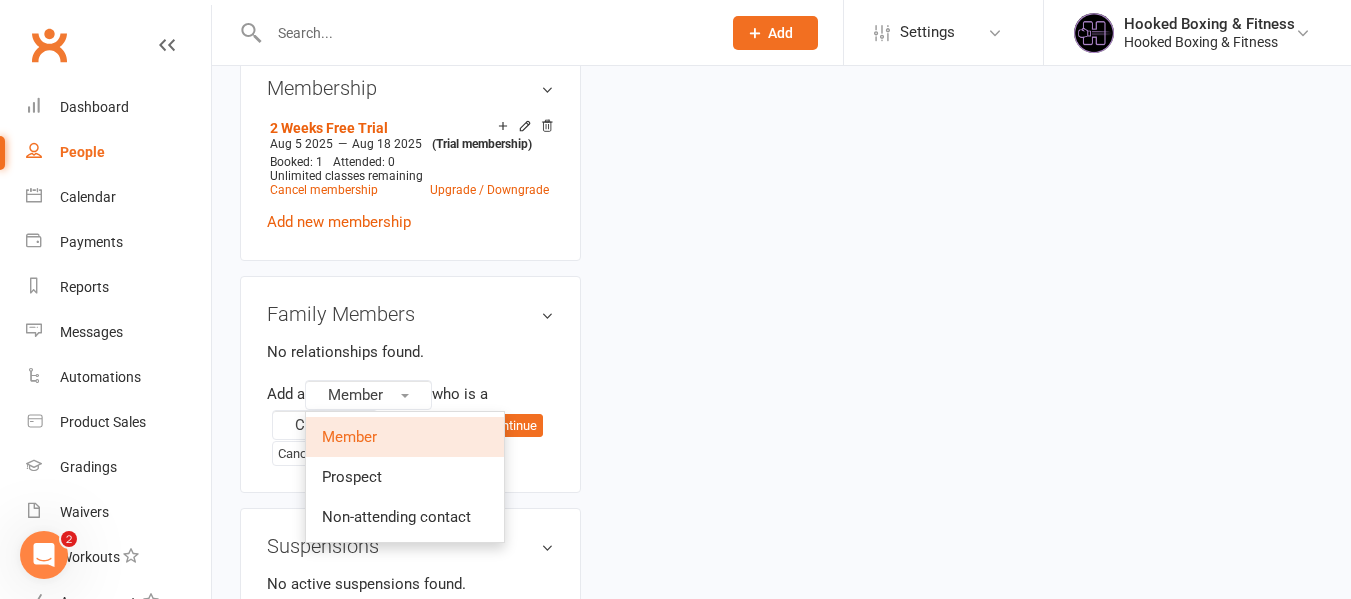 click on "upload photo angelica quintero Activated 5 August, 2025 Added 5 August, 2025   Active member 30 years old  Contact information Owner   Email  angequintero67@gmail.com
Mobile Number  0424360435
Address  U 9/12 navigator street Melbourne Maribyrnong 3032
Member Number  -
Date of Birth  September 26, 1994
Location
Update Contact Details Flag Archive Manage Comms Settings
Wallet No payment methods added
Add / Edit Payment Method
Membership      2 Weeks Free Trial Aug 5 2025 — Aug 18 2025 (Trial membership) Booked: 1 Attended: 0 Unlimited classes remaining   Cancel membership Upgrade / Downgrade Add new membership
Family Members  No relationships found. Add a
Member
Member
Prospect
Non-attending contact
who is a" at bounding box center [781, 275] 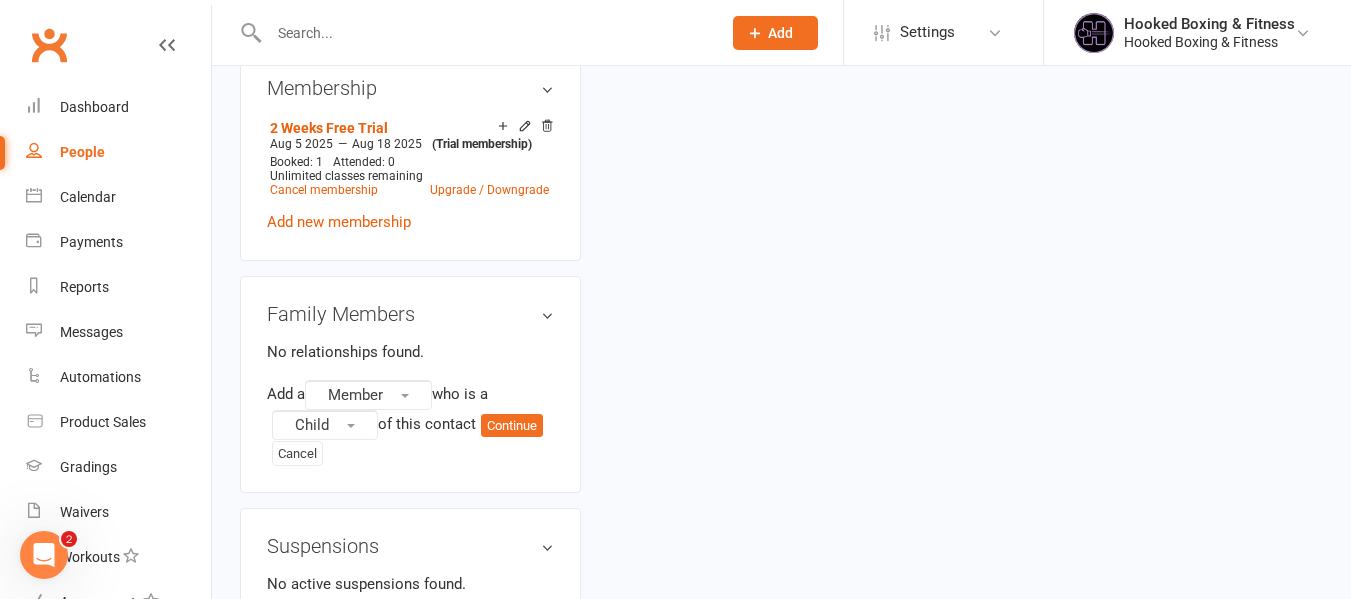 click on "Add a
Member
who is a
Child
of this contact  Continue Cancel" at bounding box center (410, 423) 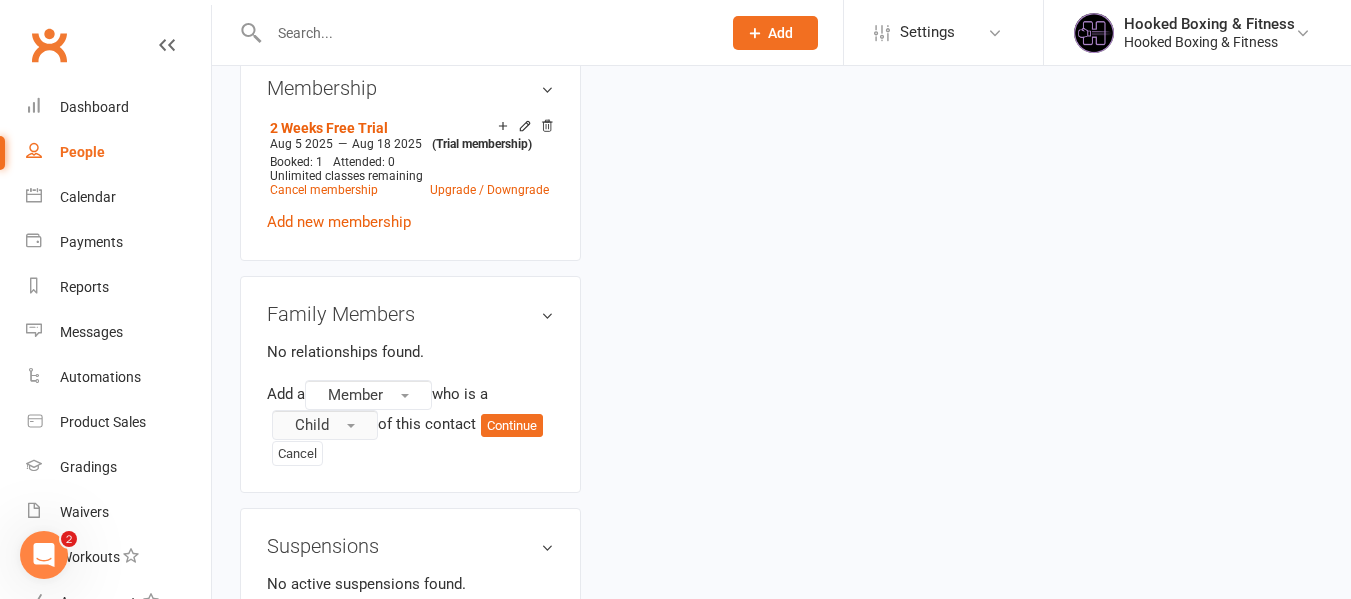 click on "Child" at bounding box center (325, 425) 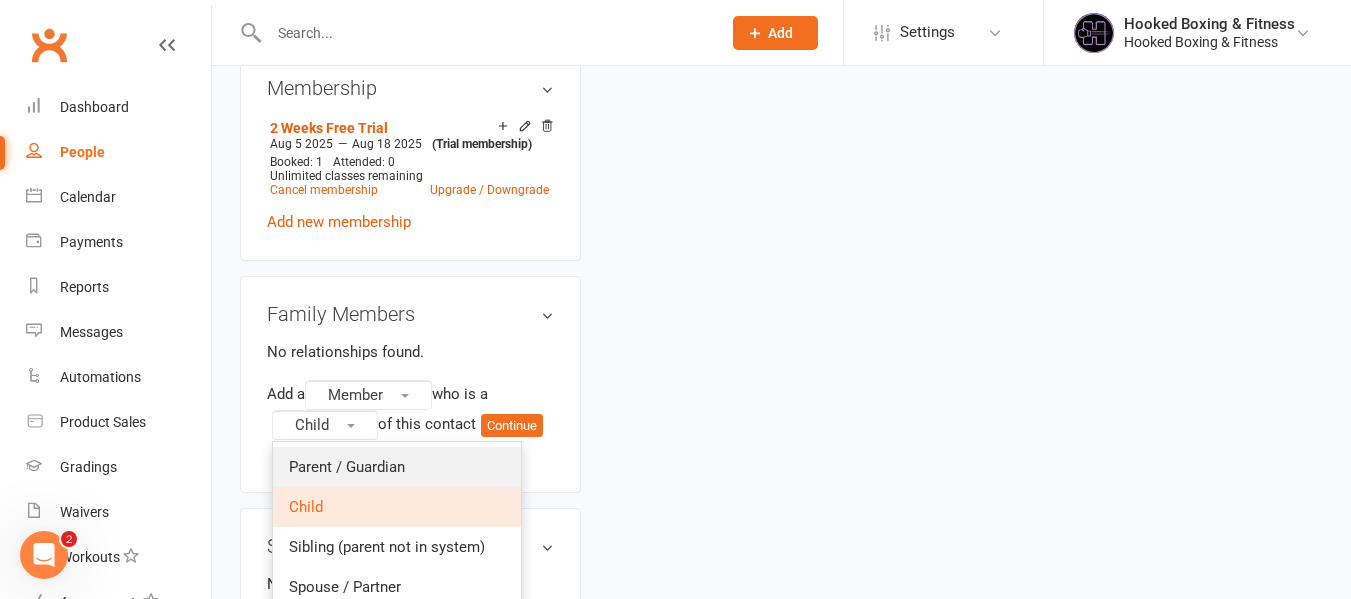 click on "Parent / Guardian" at bounding box center (397, 467) 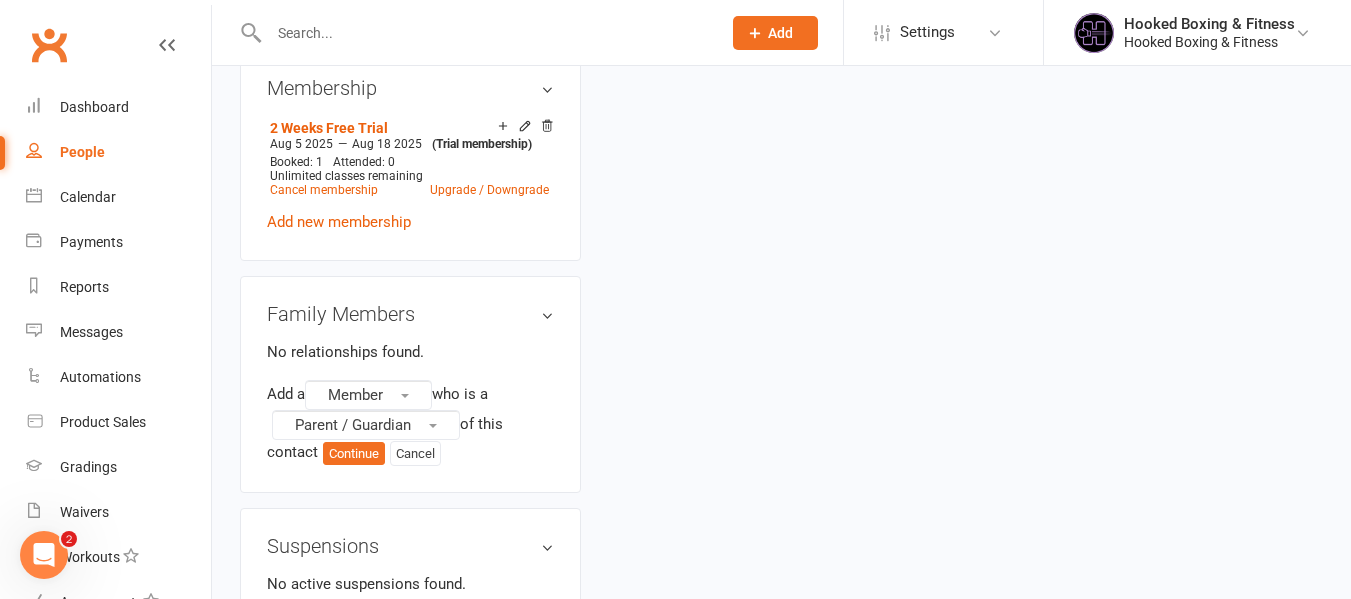 click on "upload photo angelica quintero Activated 5 August, 2025 Added 5 August, 2025   Active member 30 years old  Contact information Owner   Email  angequintero67@gmail.com
Mobile Number  0424360435
Address  U 9/12 navigator street Melbourne Maribyrnong 3032
Member Number  -
Date of Birth  September 26, 1994
Location
Update Contact Details Flag Archive Manage Comms Settings
Wallet No payment methods added
Add / Edit Payment Method
Membership      2 Weeks Free Trial Aug 5 2025 — Aug 18 2025 (Trial membership) Booked: 1 Attended: 0 Unlimited classes remaining   Cancel membership Upgrade / Downgrade Add new membership
Family Members  No relationships found. Add a
Member
who is a
Parent / Guardian
of this contact  Continue Cancel
Suspensions  No active suspensions found. Add new suspension
Email / SMS Subscriptions  edit Unsubscribed from Emails No
No
edit edit ✓" at bounding box center (781, 275) 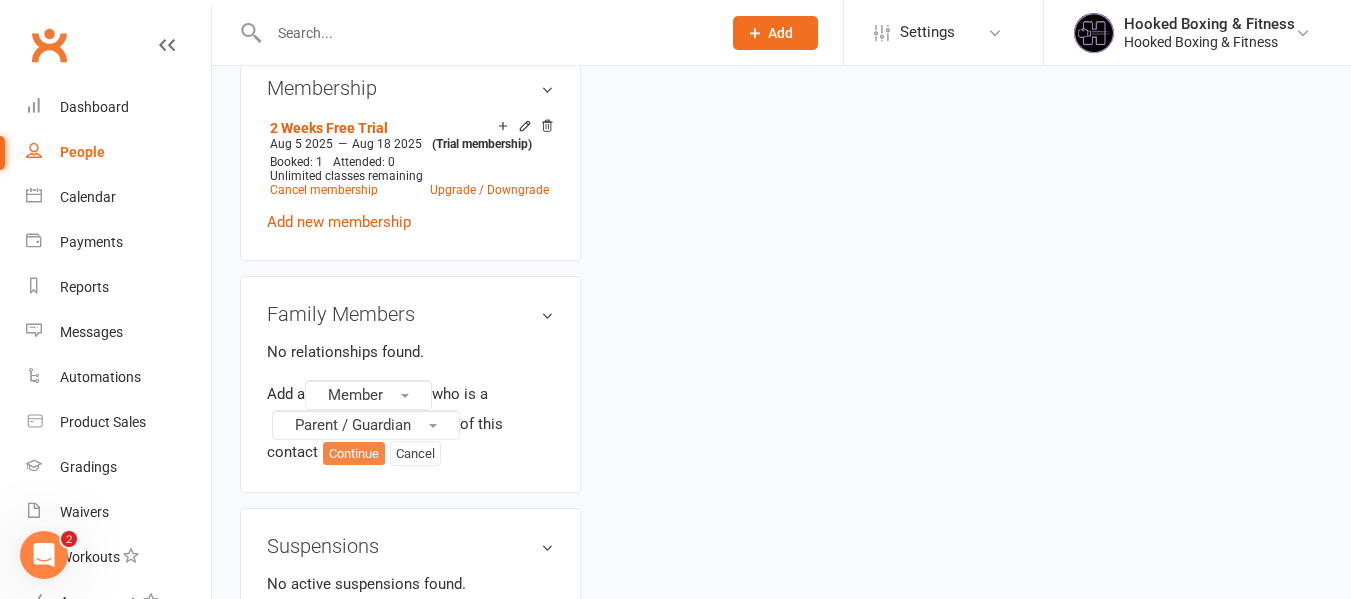 click on "Continue" at bounding box center (354, 454) 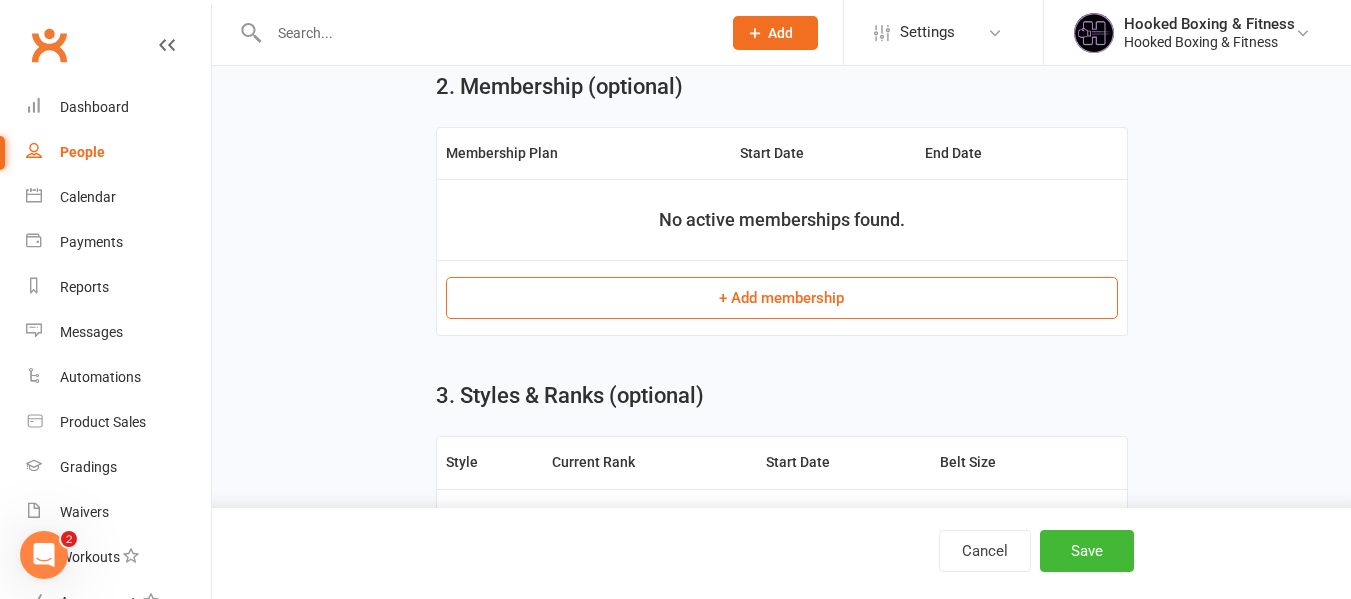 scroll, scrollTop: 0, scrollLeft: 0, axis: both 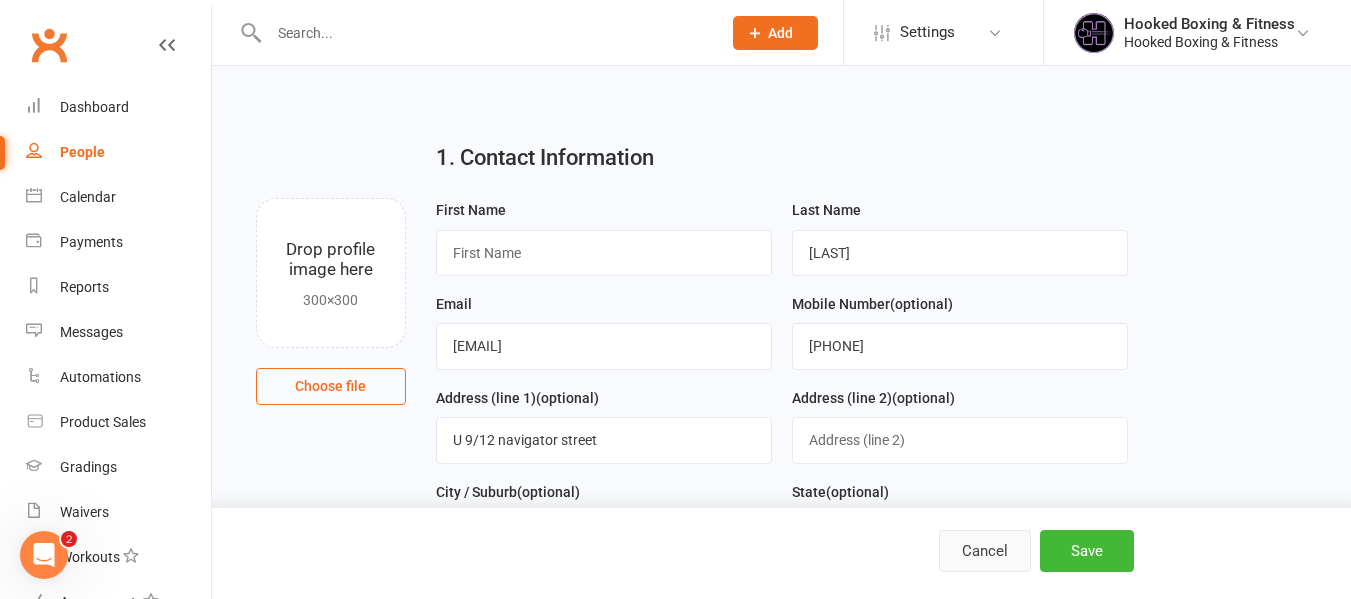 click on "Cancel" at bounding box center (985, 551) 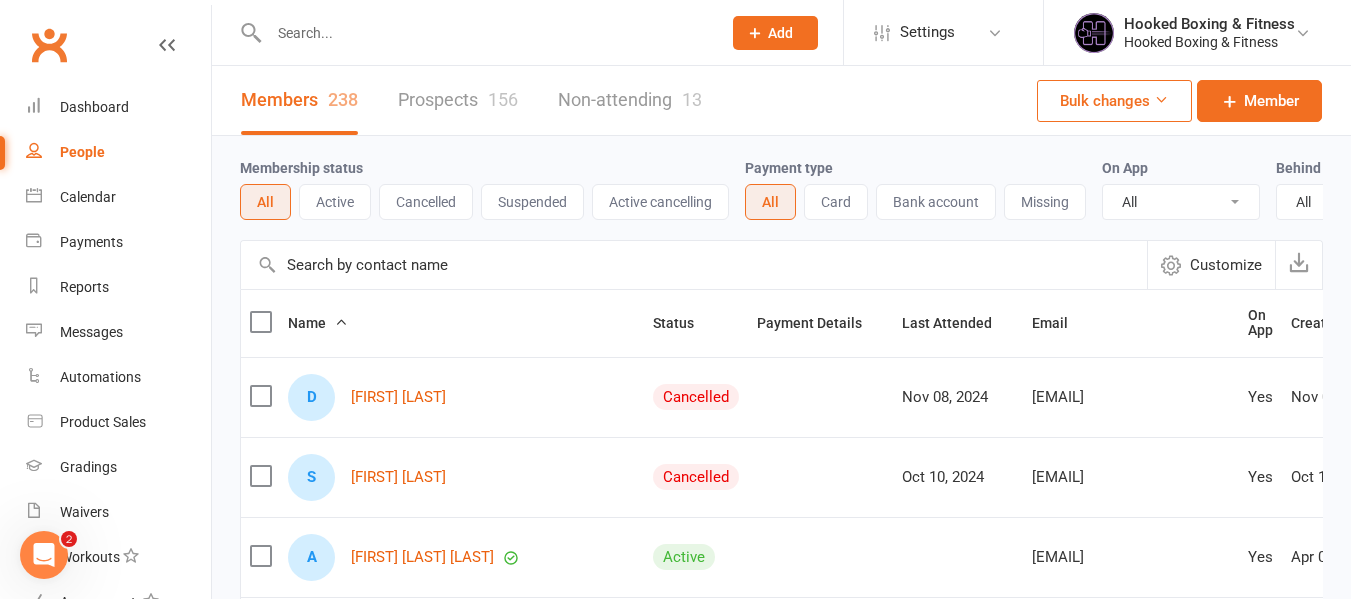 click at bounding box center [485, 33] 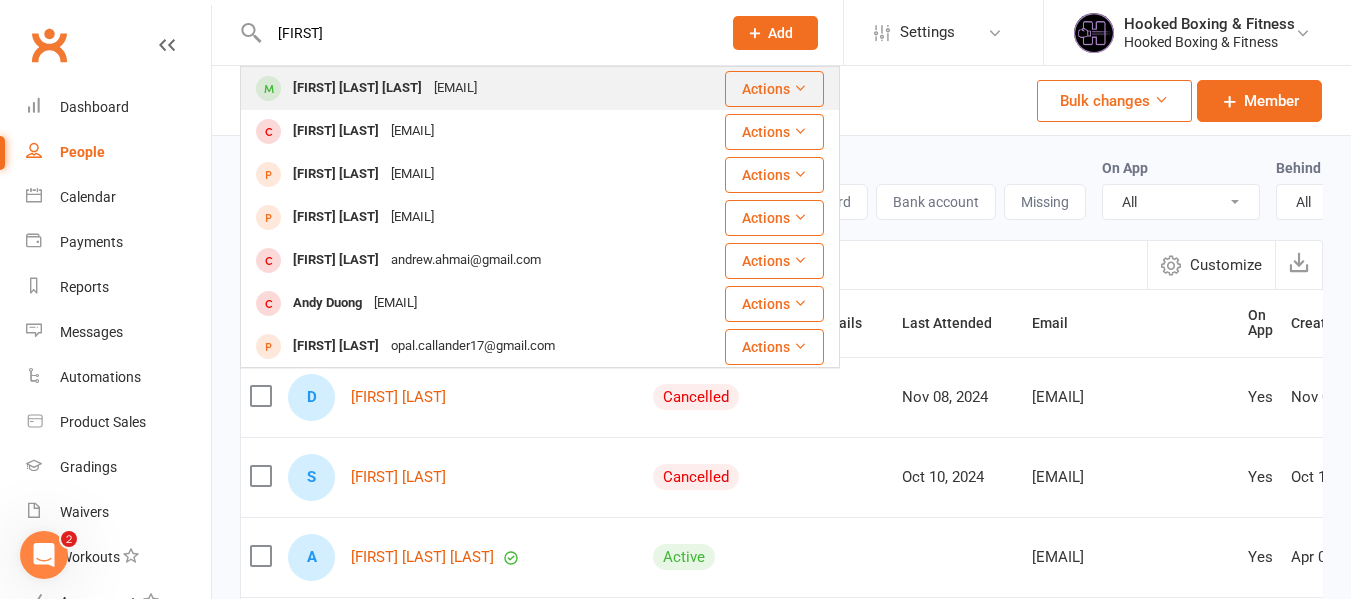 type on "[LAST]" 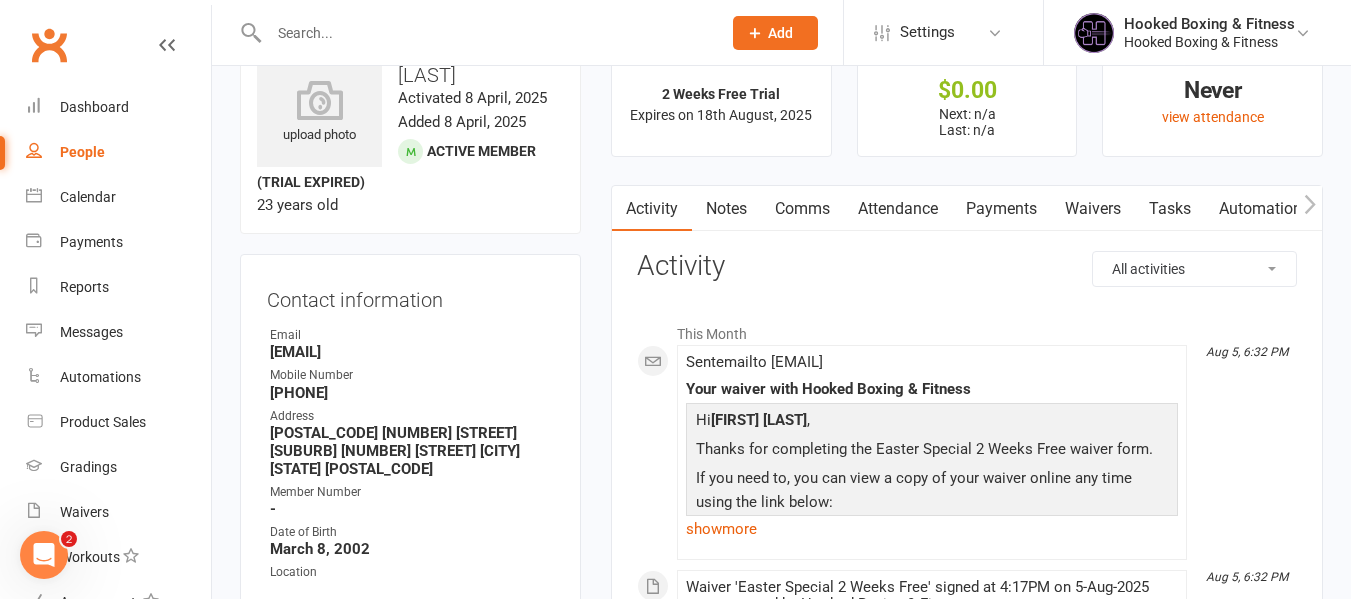 scroll, scrollTop: 100, scrollLeft: 0, axis: vertical 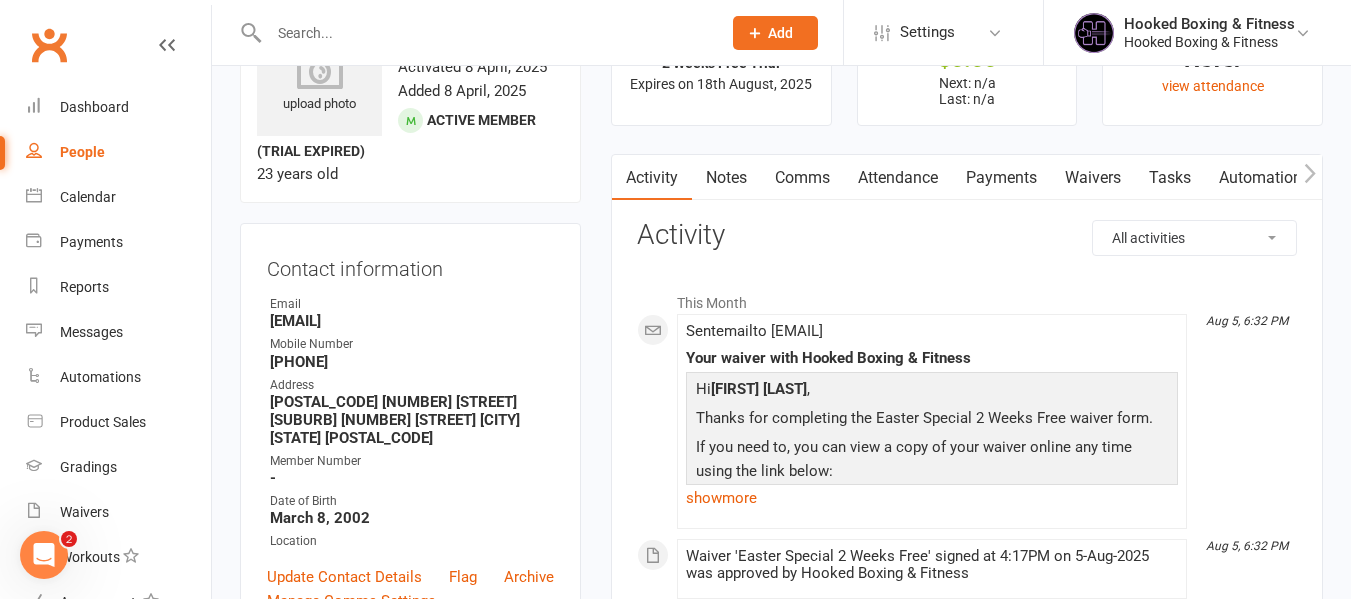 click on "Waivers" at bounding box center (1093, 178) 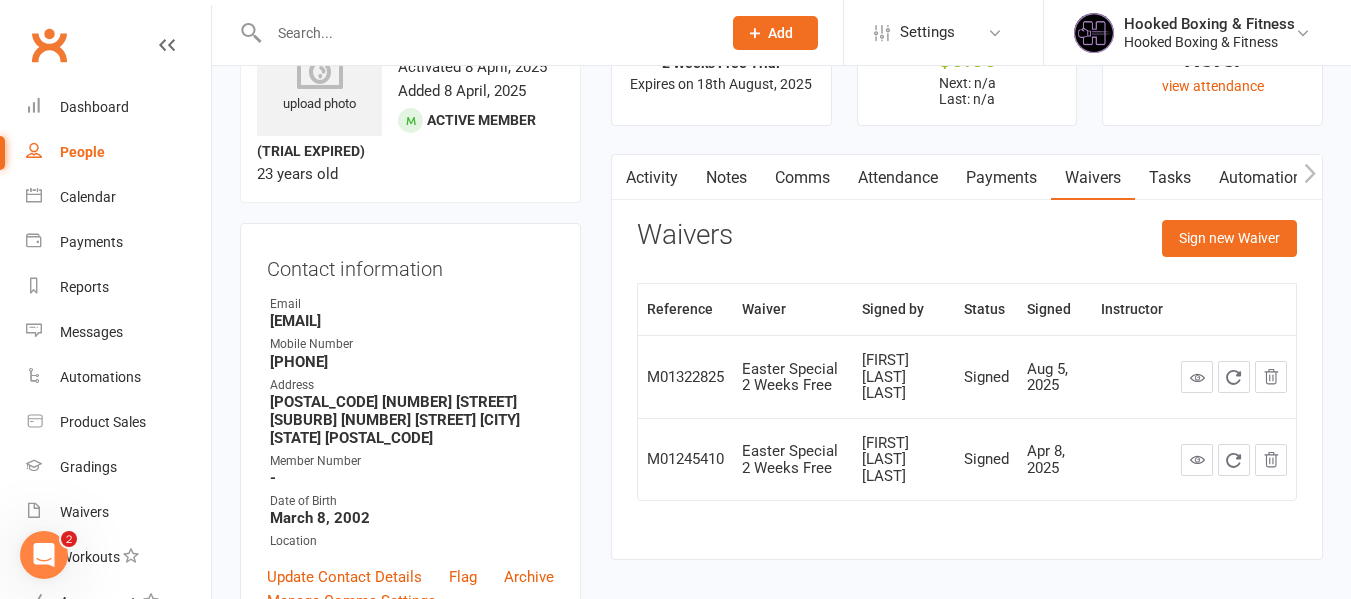 click on "Attendance" at bounding box center [898, 178] 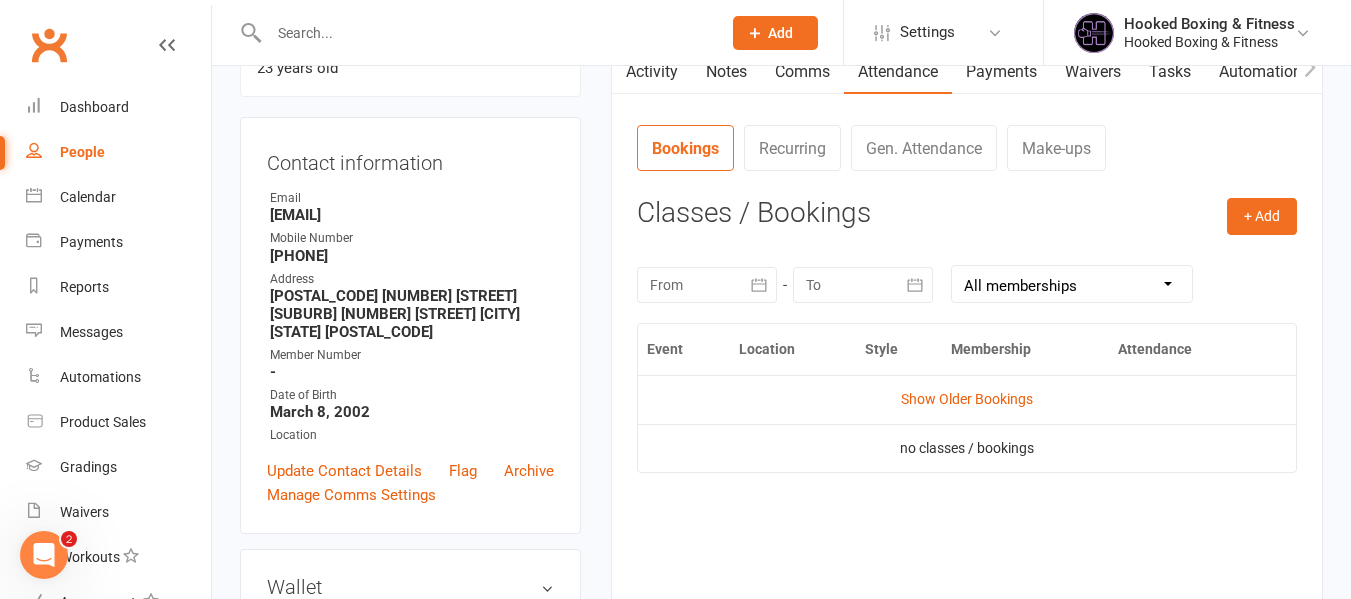 scroll, scrollTop: 200, scrollLeft: 0, axis: vertical 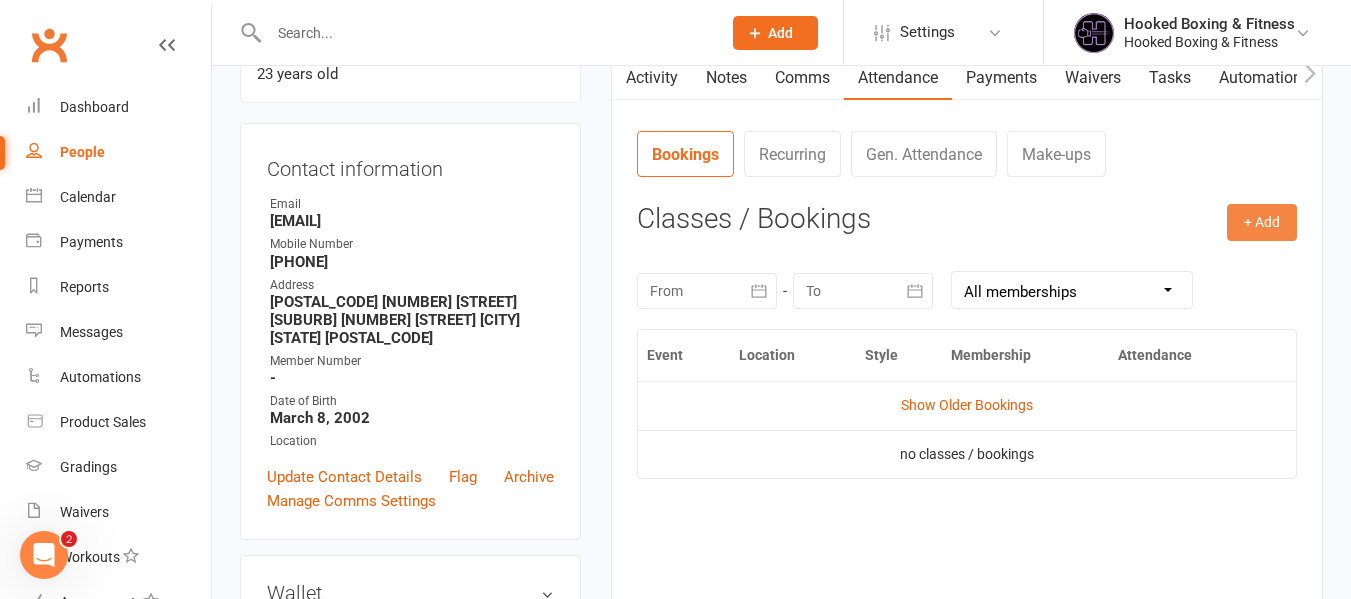 click on "+ Add" at bounding box center [1262, 222] 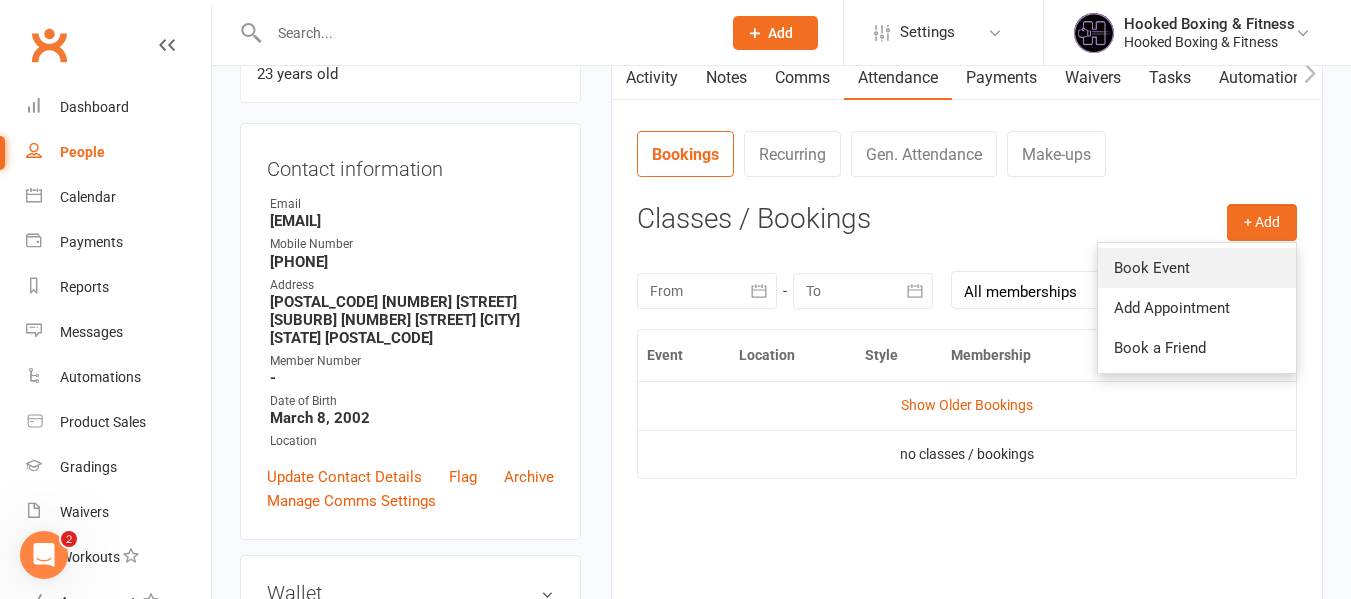 click on "Book Event" at bounding box center [1197, 268] 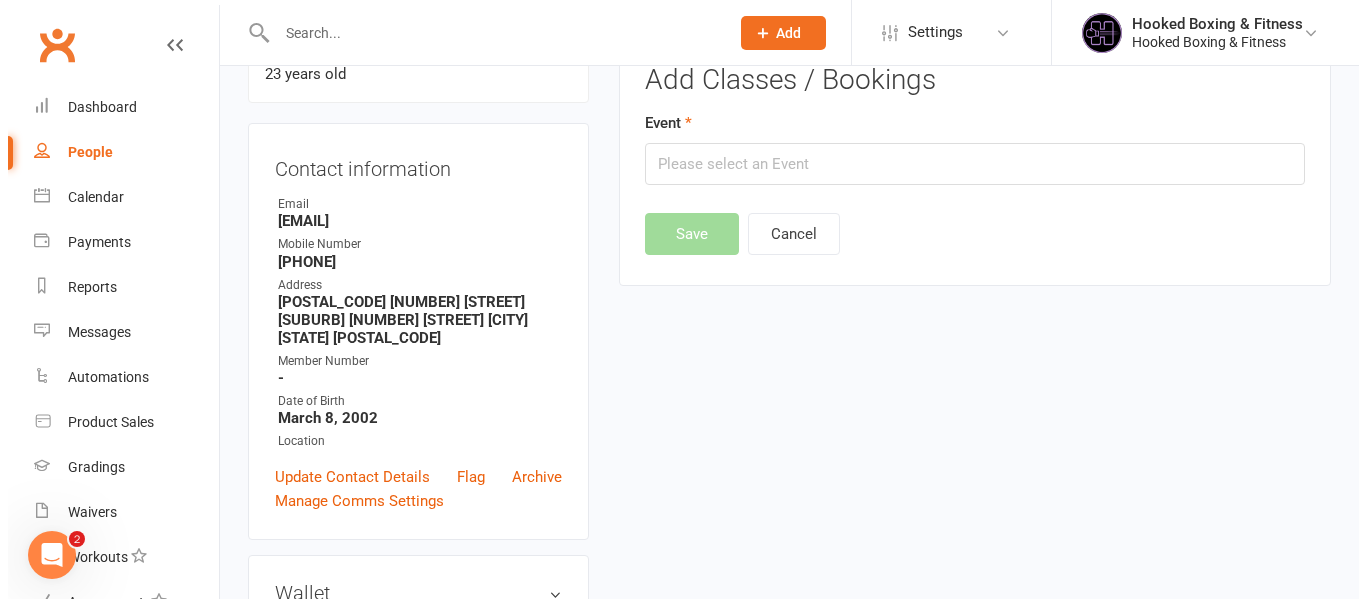 scroll, scrollTop: 154, scrollLeft: 0, axis: vertical 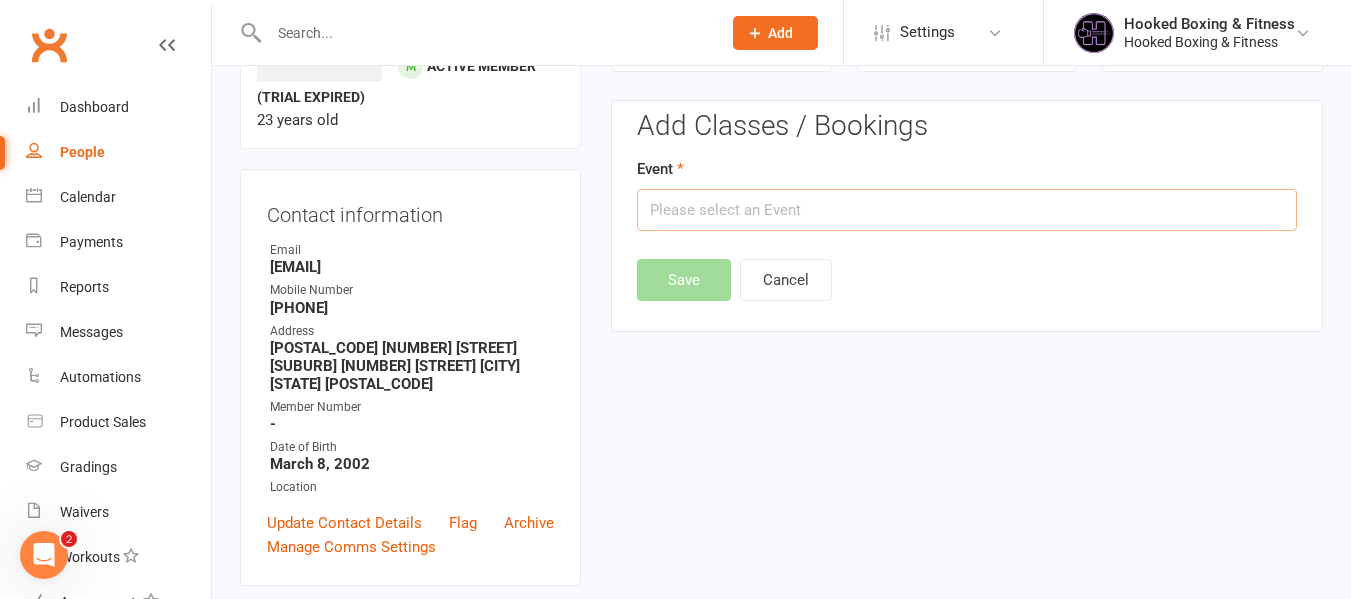 click at bounding box center (967, 210) 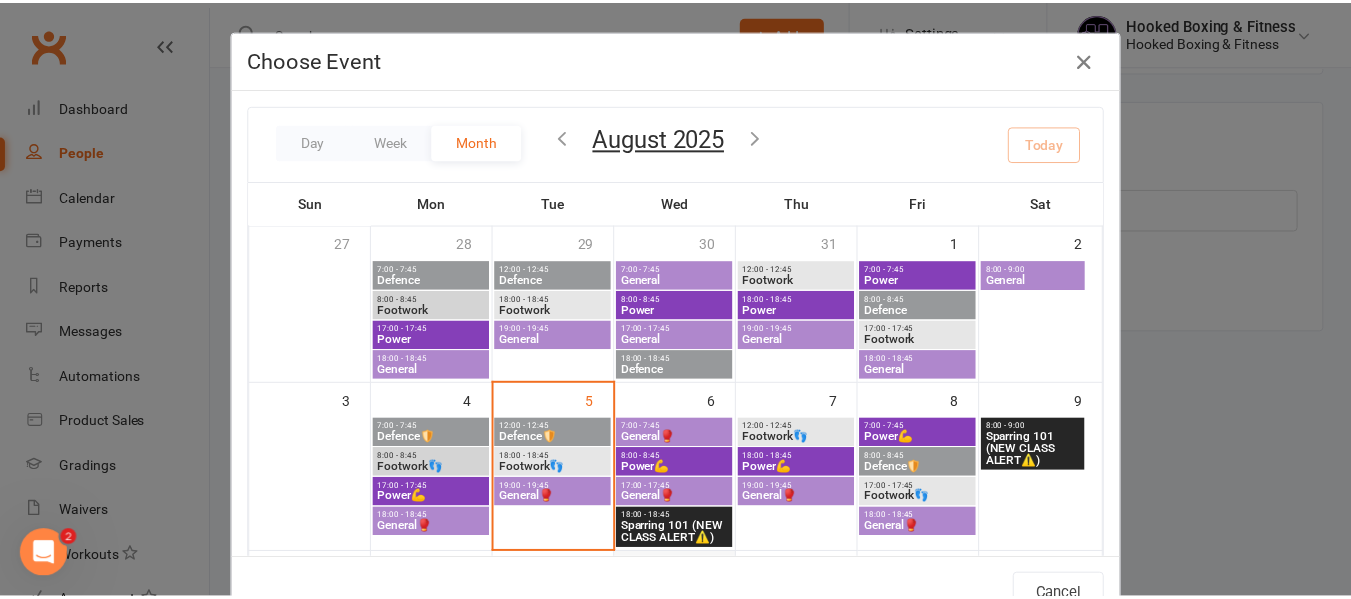 scroll, scrollTop: 200, scrollLeft: 0, axis: vertical 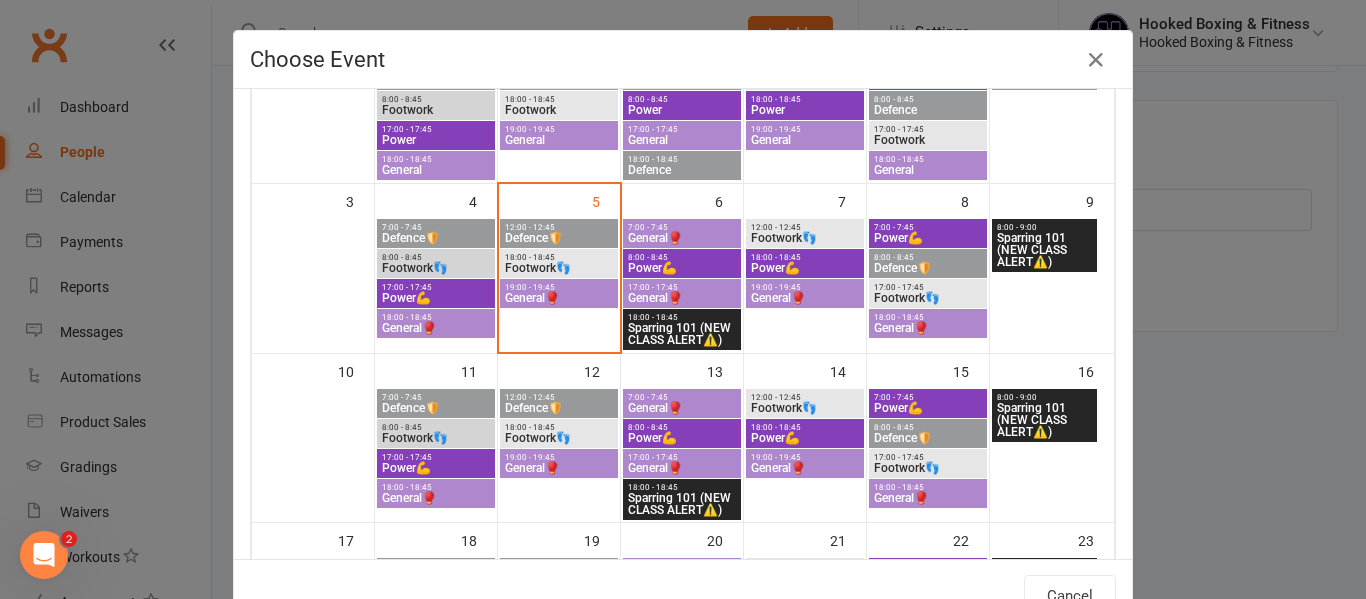 click on "General🥊" at bounding box center [682, 298] 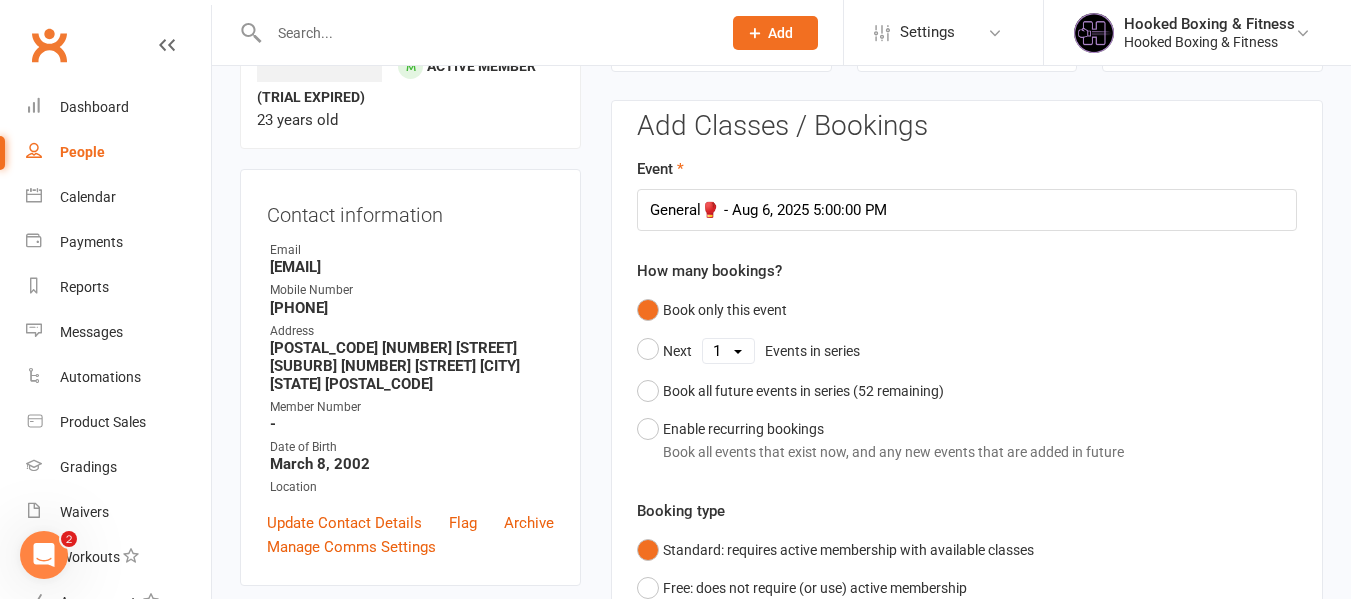 scroll, scrollTop: 754, scrollLeft: 0, axis: vertical 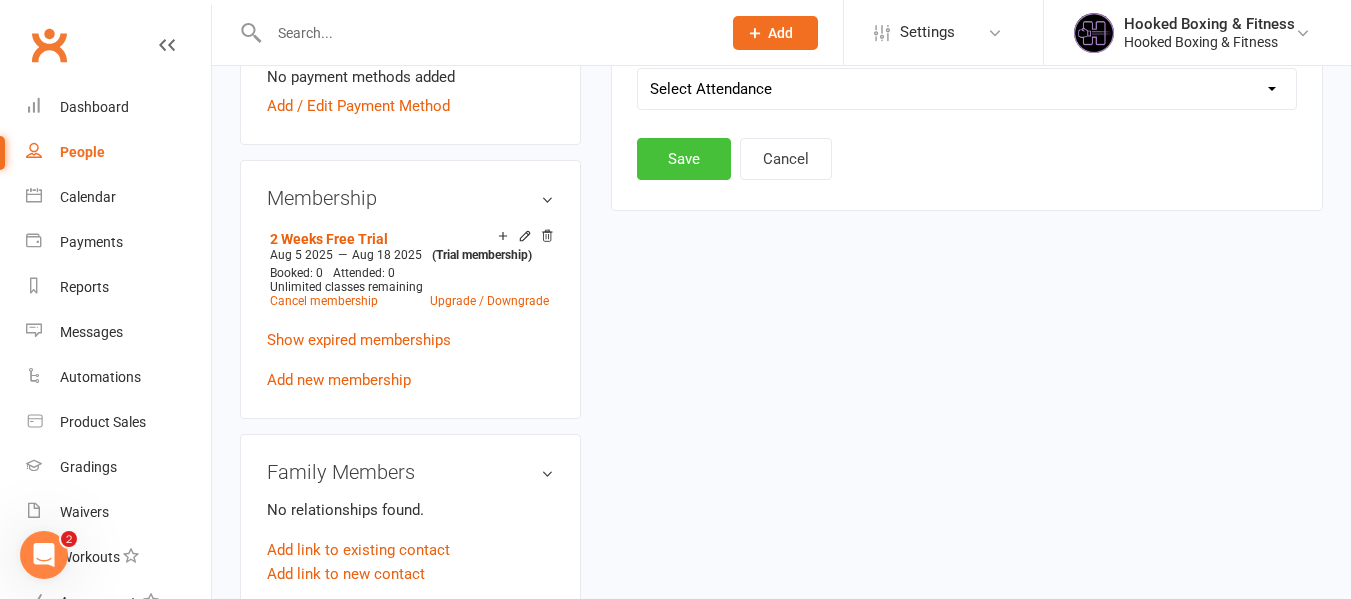 click on "Save" at bounding box center (684, 159) 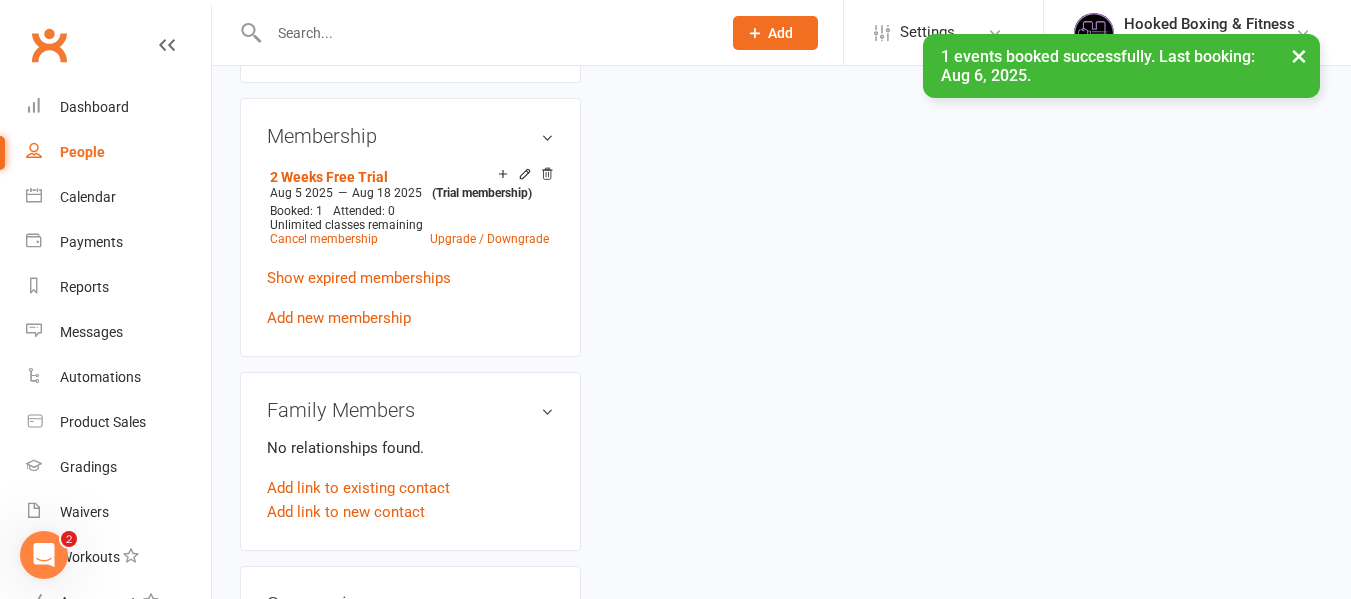 scroll, scrollTop: 954, scrollLeft: 0, axis: vertical 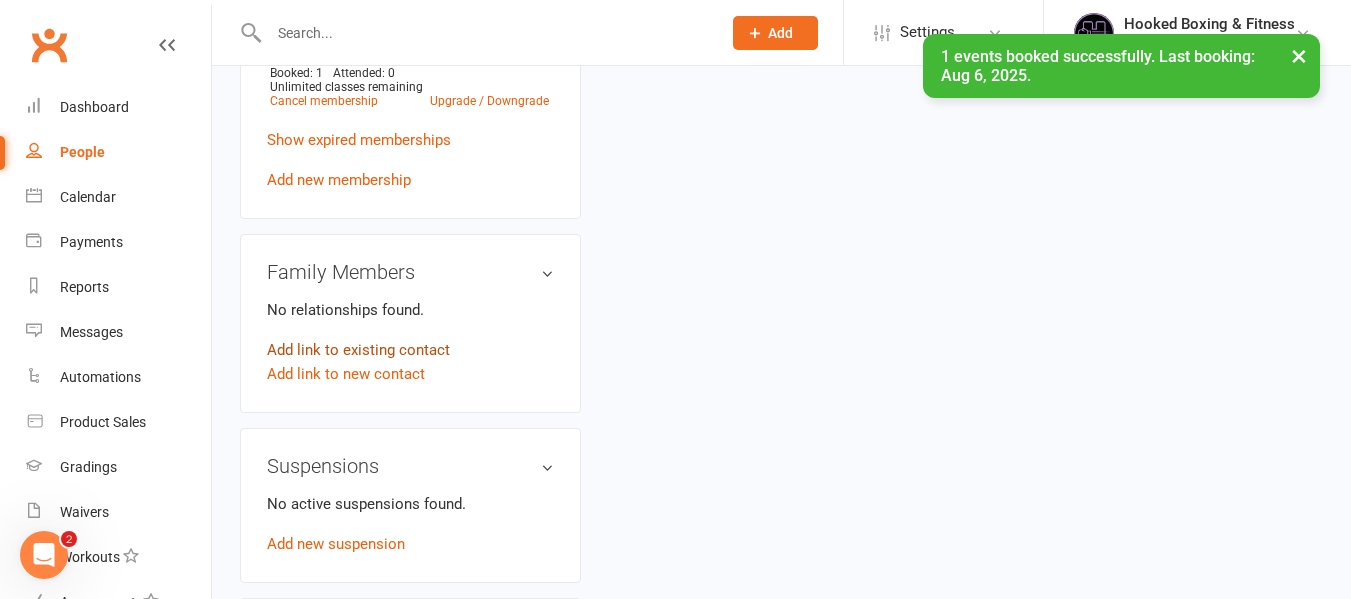 click on "Add link to existing contact" at bounding box center [358, 350] 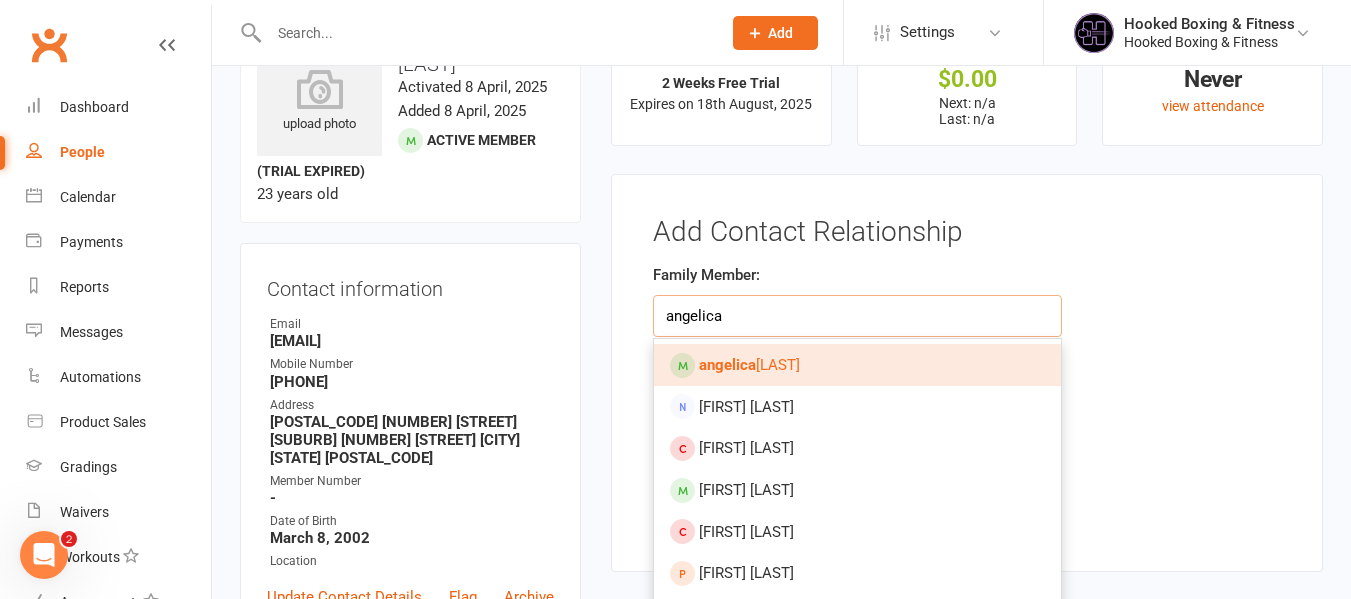 type on "angelica" 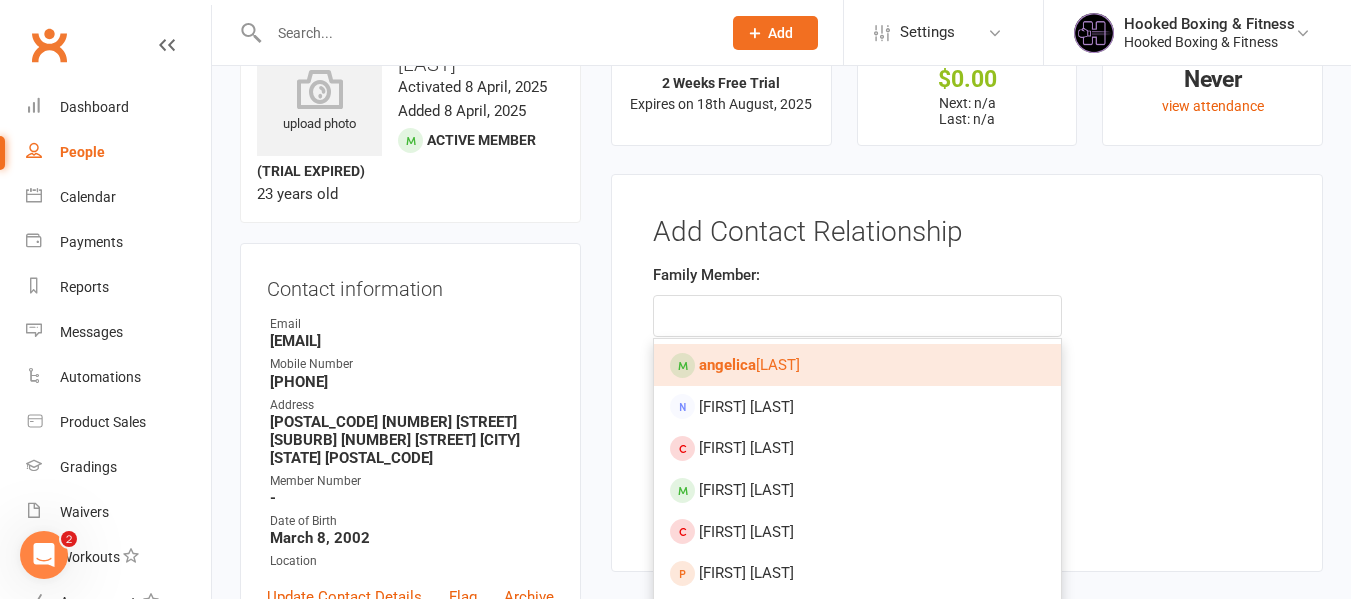 click on "angelica  quintero" at bounding box center (857, 365) 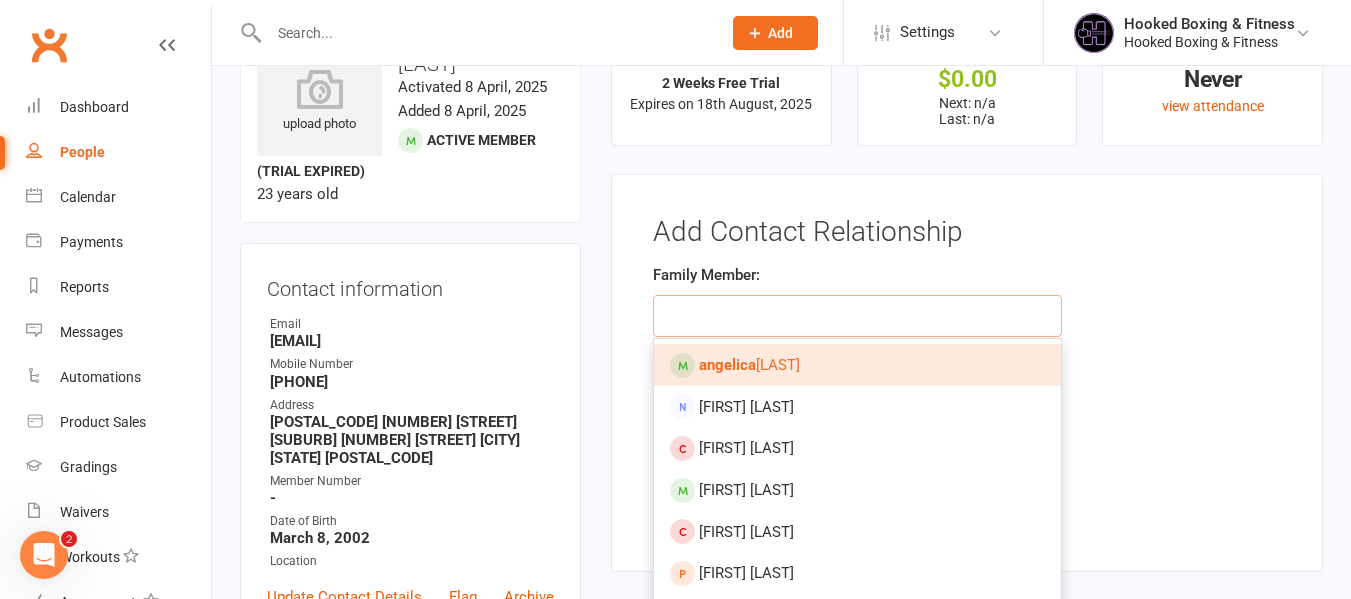 type on "[FIRST] [LAST]" 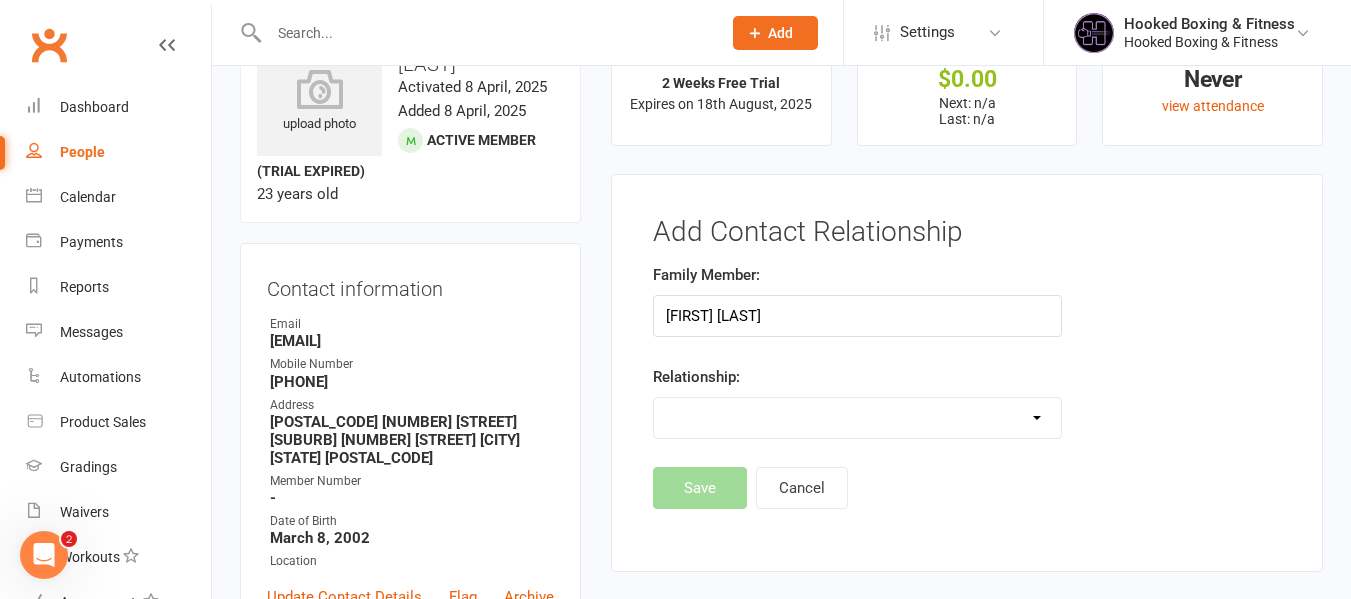 click on "Parent / Guardian Child Sibling (parent not in system) Spouse / Partner Cousin / Other Family Friend Other" at bounding box center (857, 418) 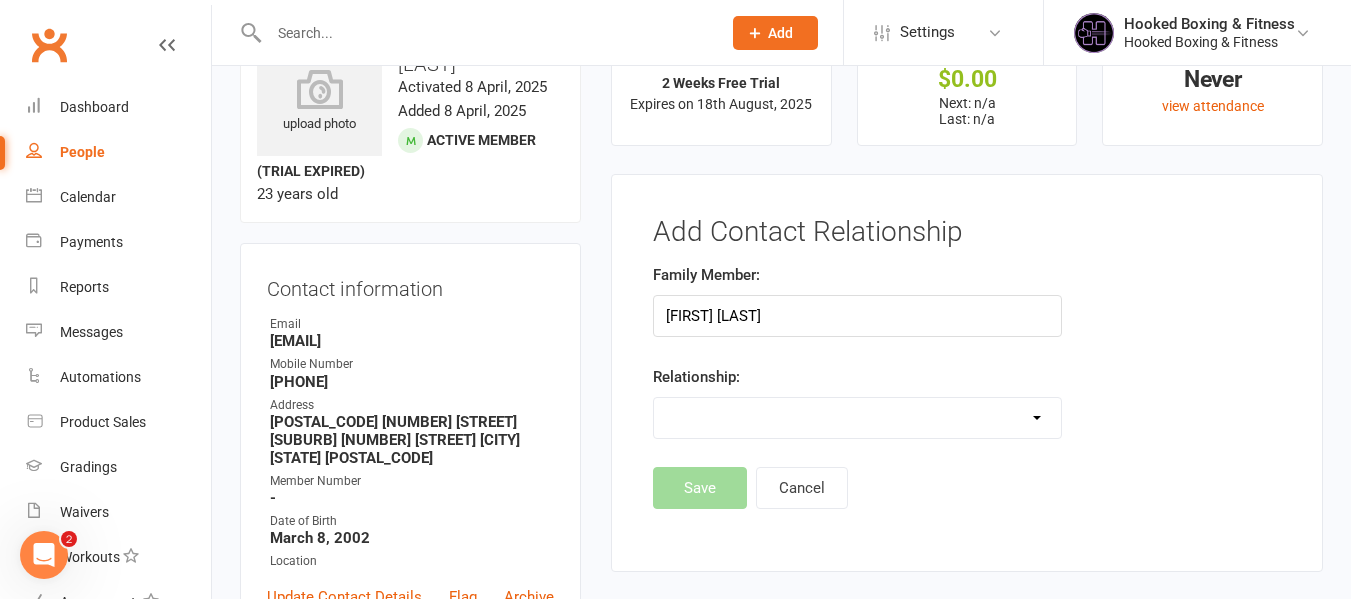 select on "3" 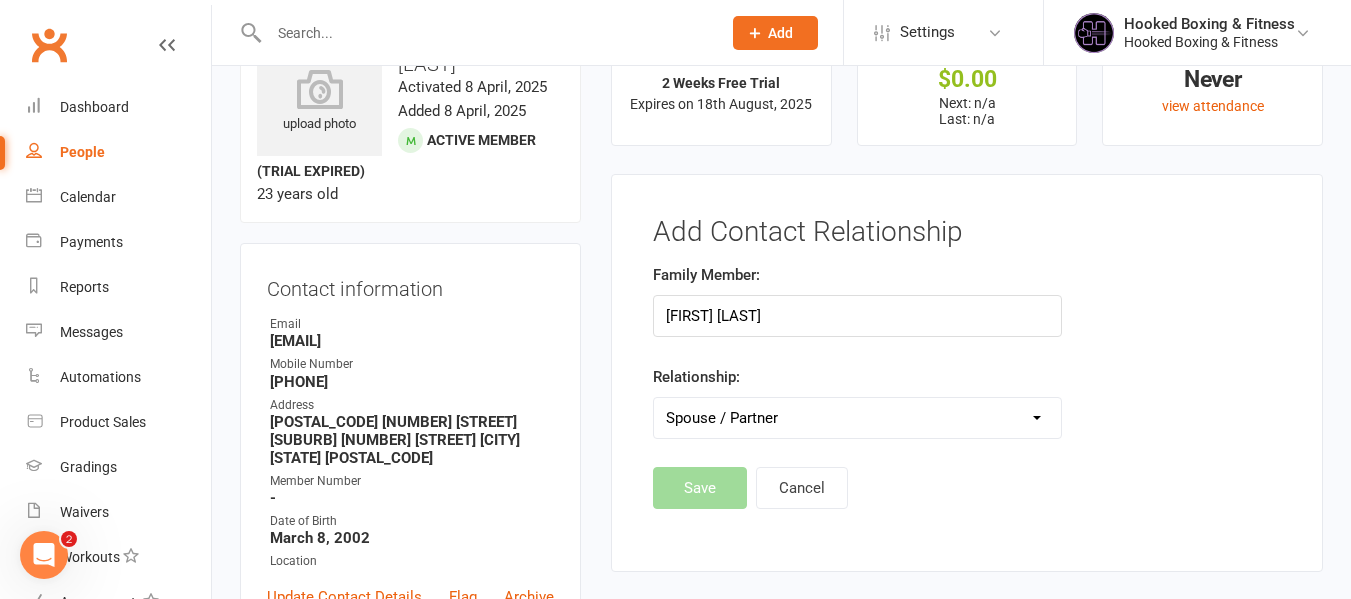 click on "Parent / Guardian Child Sibling (parent not in system) Spouse / Partner Cousin / Other Family Friend Other" at bounding box center [857, 418] 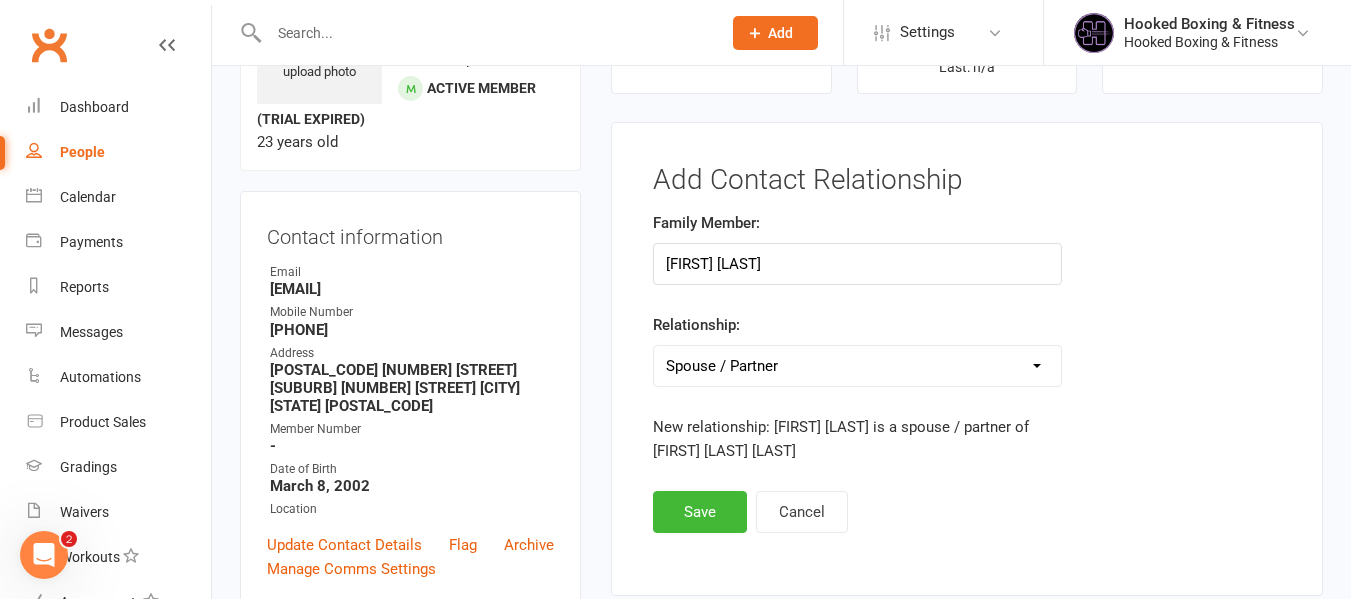 scroll, scrollTop: 180, scrollLeft: 0, axis: vertical 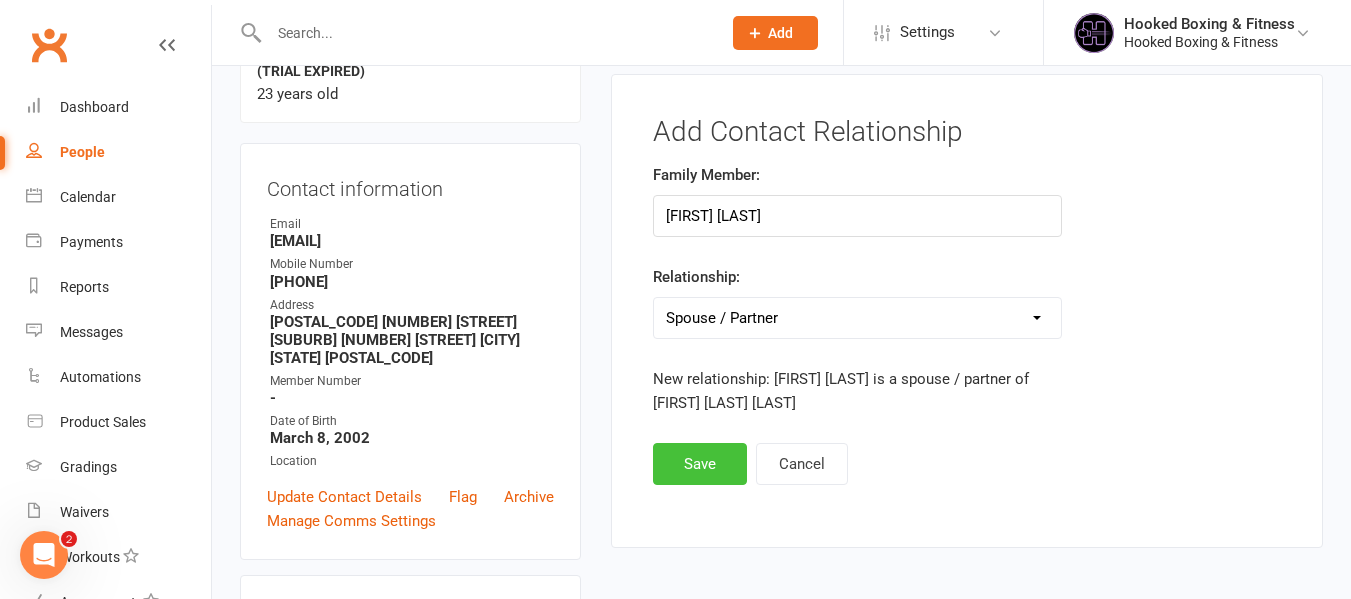 click on "Save" at bounding box center [700, 464] 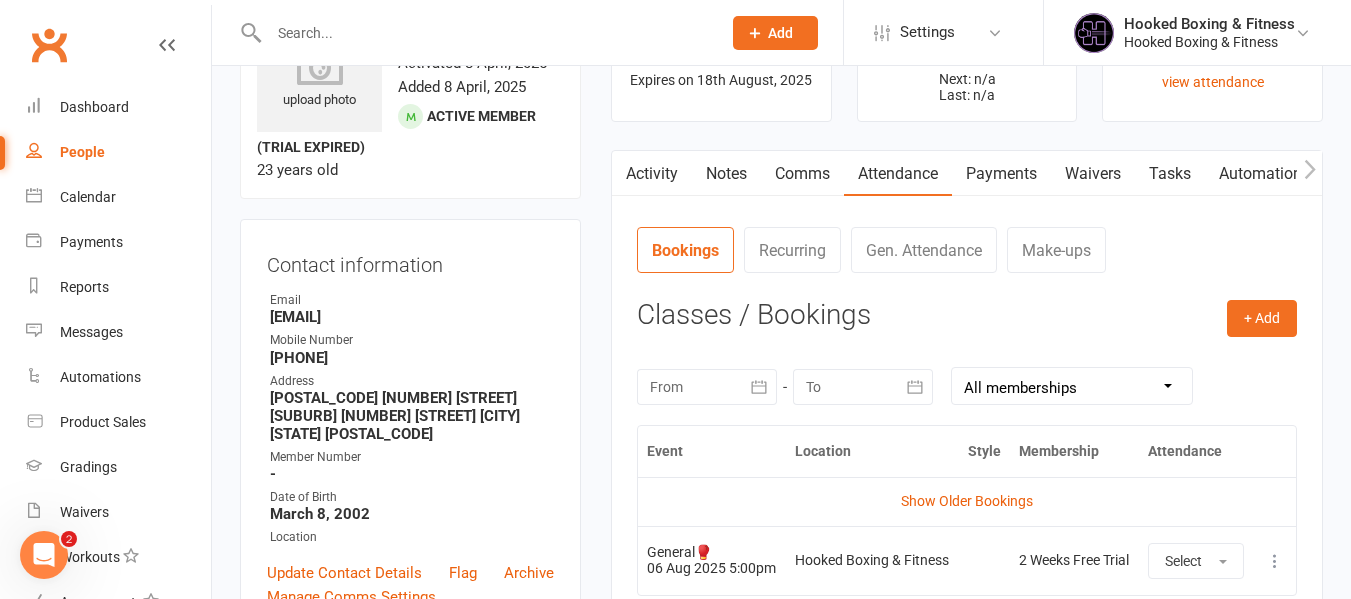 scroll, scrollTop: 100, scrollLeft: 0, axis: vertical 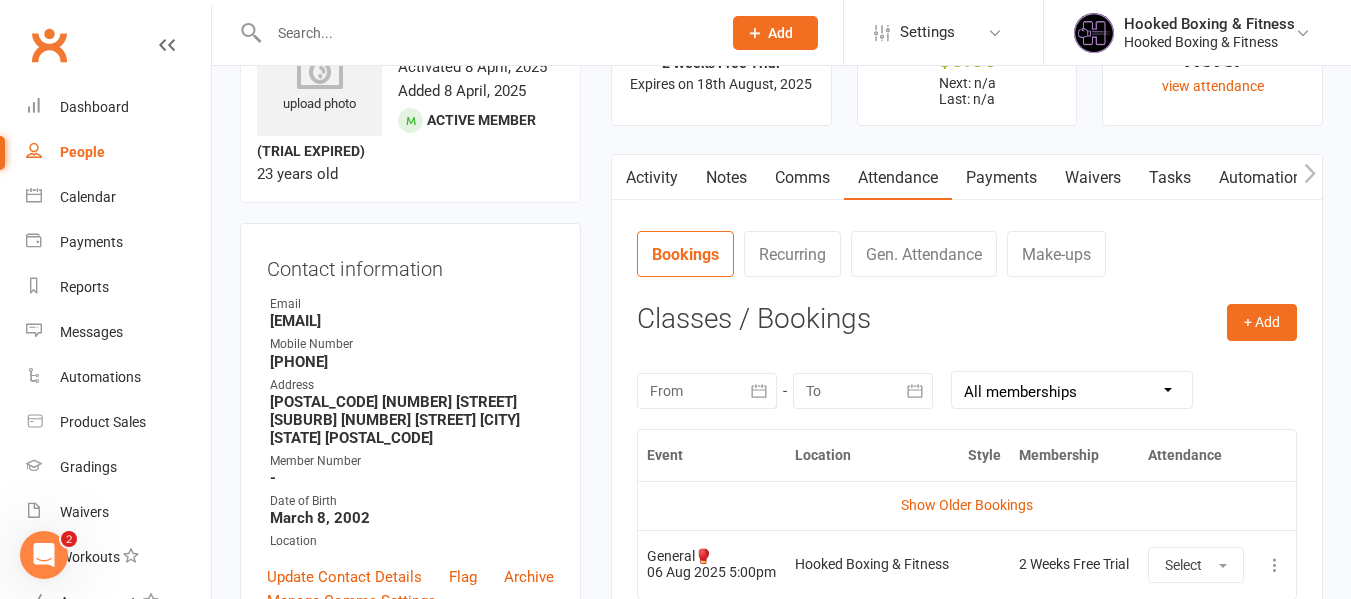 click on "✓ Memberships 2 Weeks Free Trial Expires on 18th August, 2025 $ Balance $0.00 Next: n/a Last: n/a Last visit Never view attendance
Activity Notes Comms Attendance Payments Waivers Tasks Automations Gradings / Promotions Mobile App Credit balance
Attendance Number of visits past 12 months Jan Month Sep Aug  0 Export CSV Total visits since joining:  0 Last seen:  Never Bookings Recurring Gen. Attendance Make-ups + Add Book Event Add Appointment Book a Friend Classes / Bookings
August 2025
Sun Mon Tue Wed Thu Fri Sat
31
27
28
29
30
31
01
02
32
03
04
05
06
07
08
09
33
10
11
12" at bounding box center (967, 386) 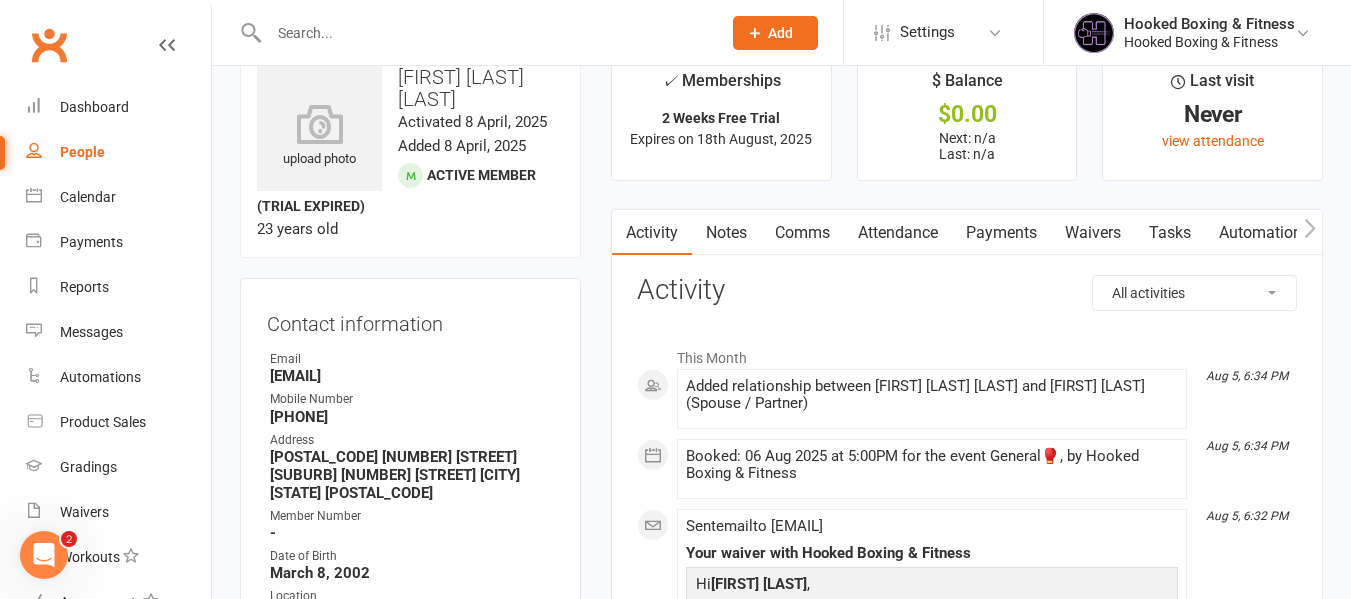 scroll, scrollTop: 0, scrollLeft: 0, axis: both 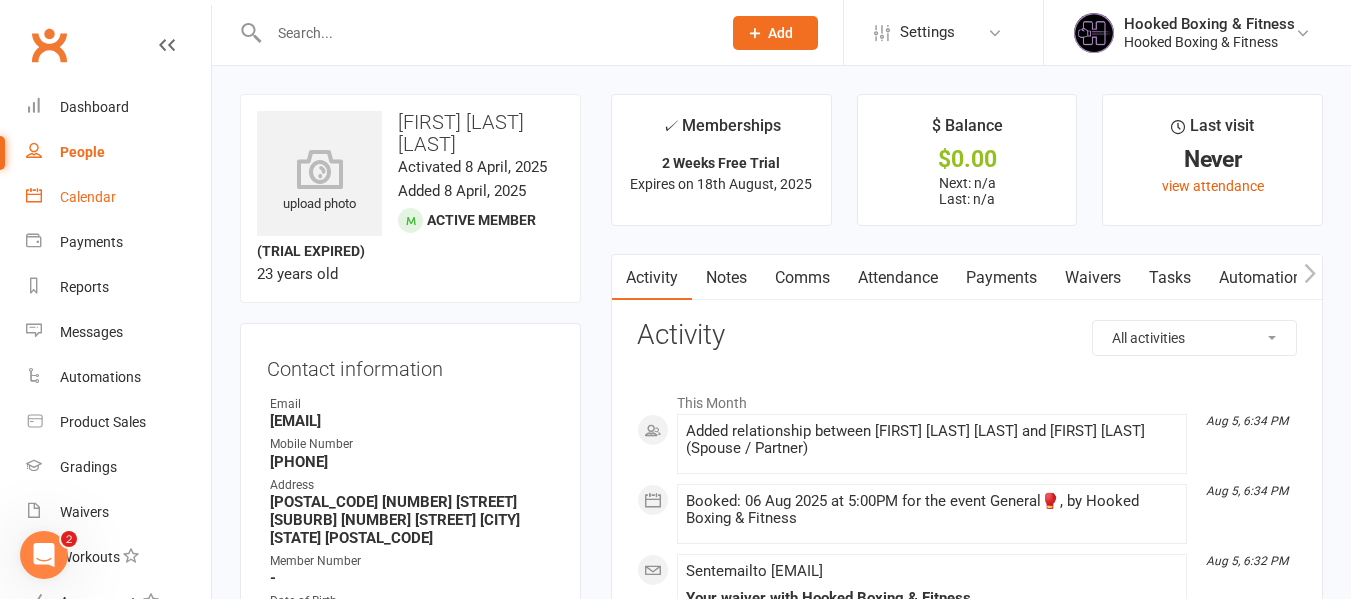 click on "Calendar" at bounding box center (118, 197) 